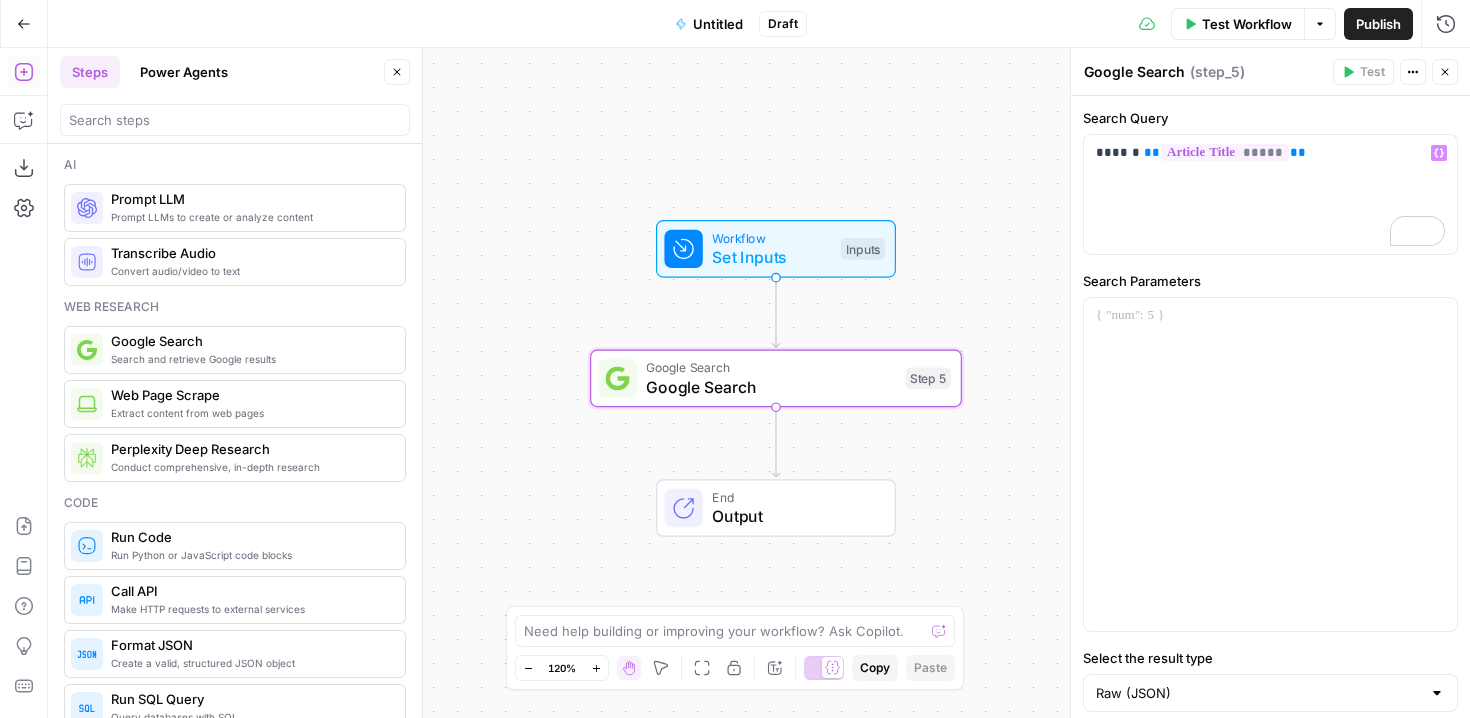 scroll, scrollTop: 0, scrollLeft: 0, axis: both 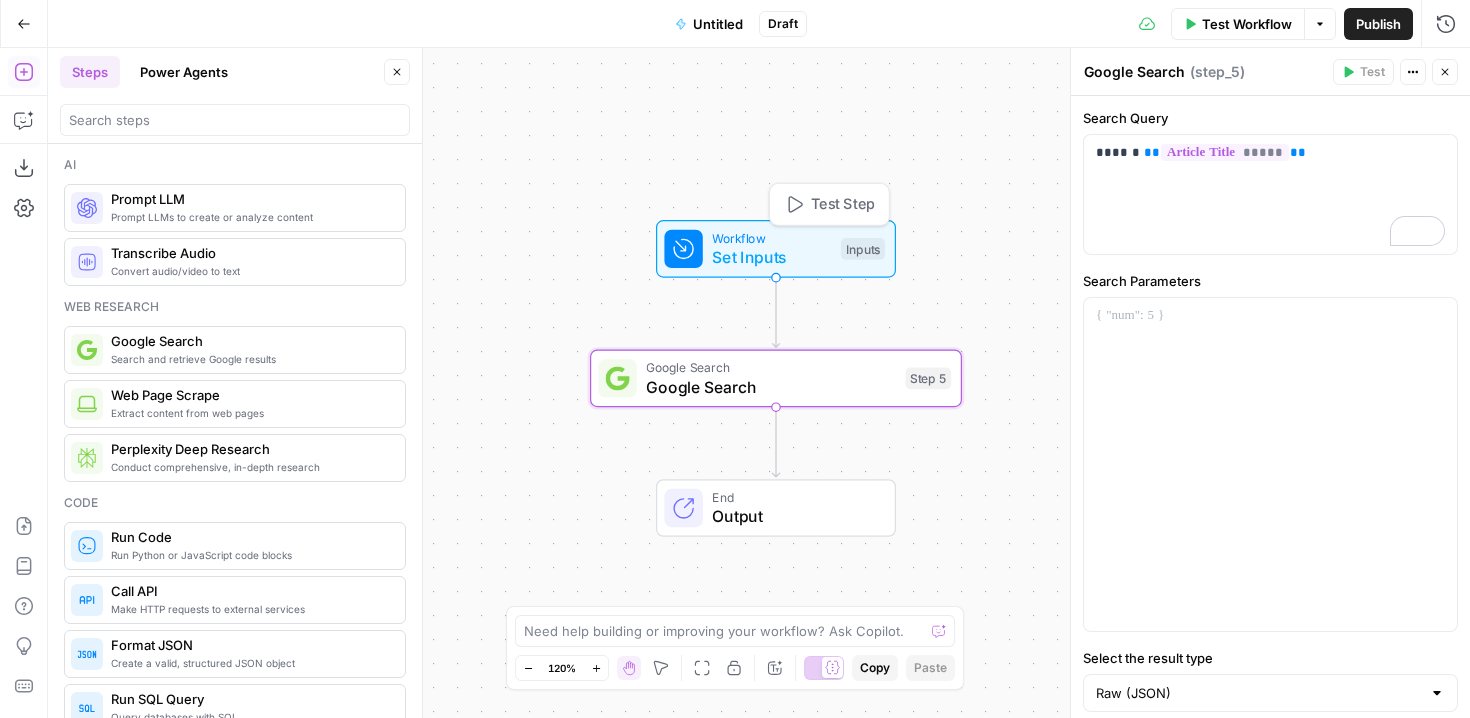 click on "Workflow" at bounding box center [771, 237] 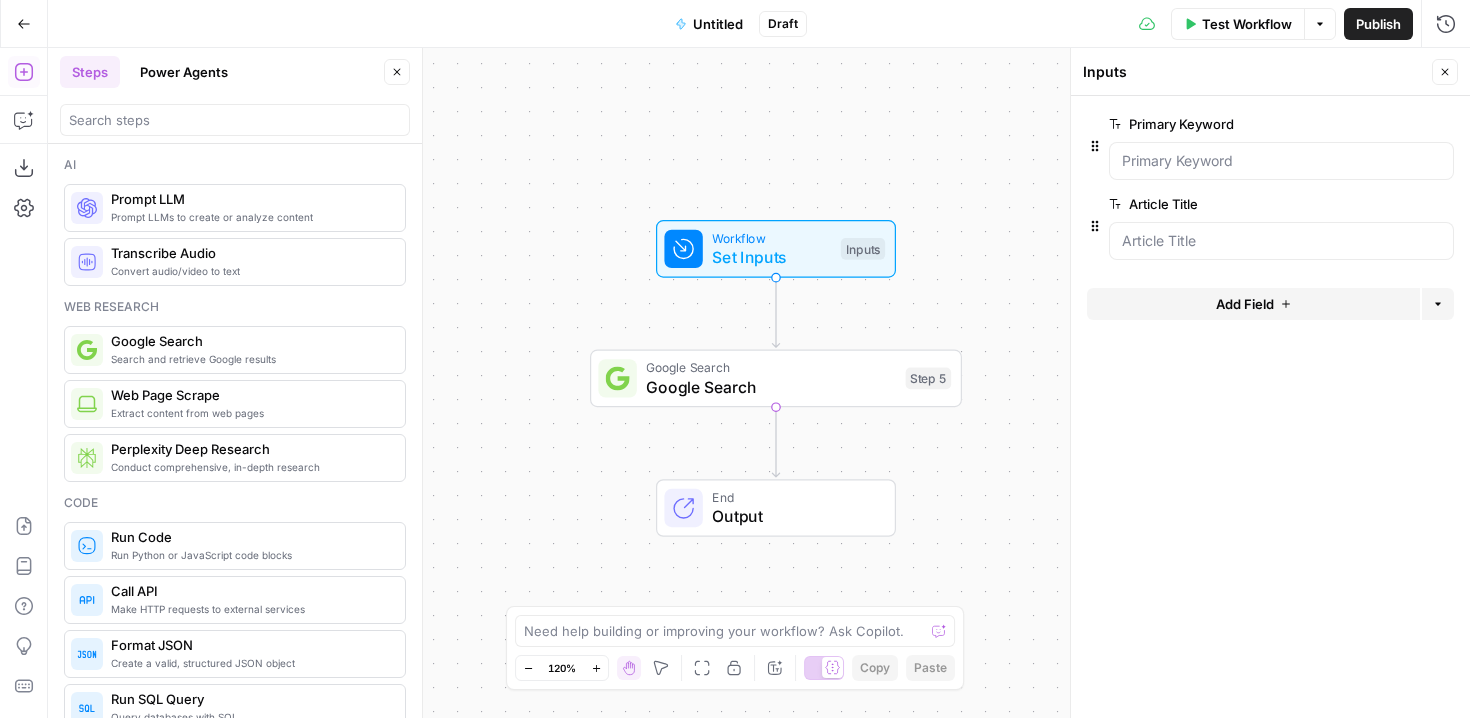 click on "Add Field" at bounding box center [1245, 304] 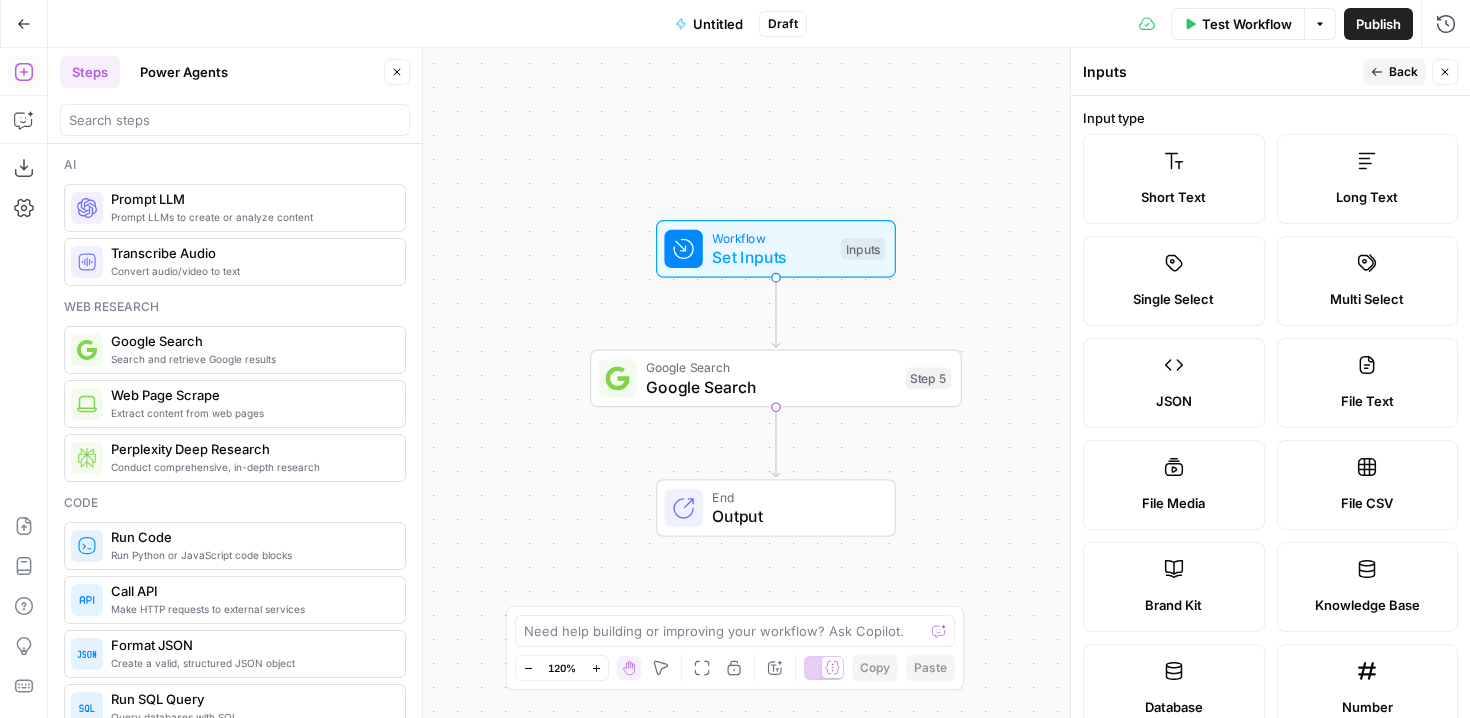 click 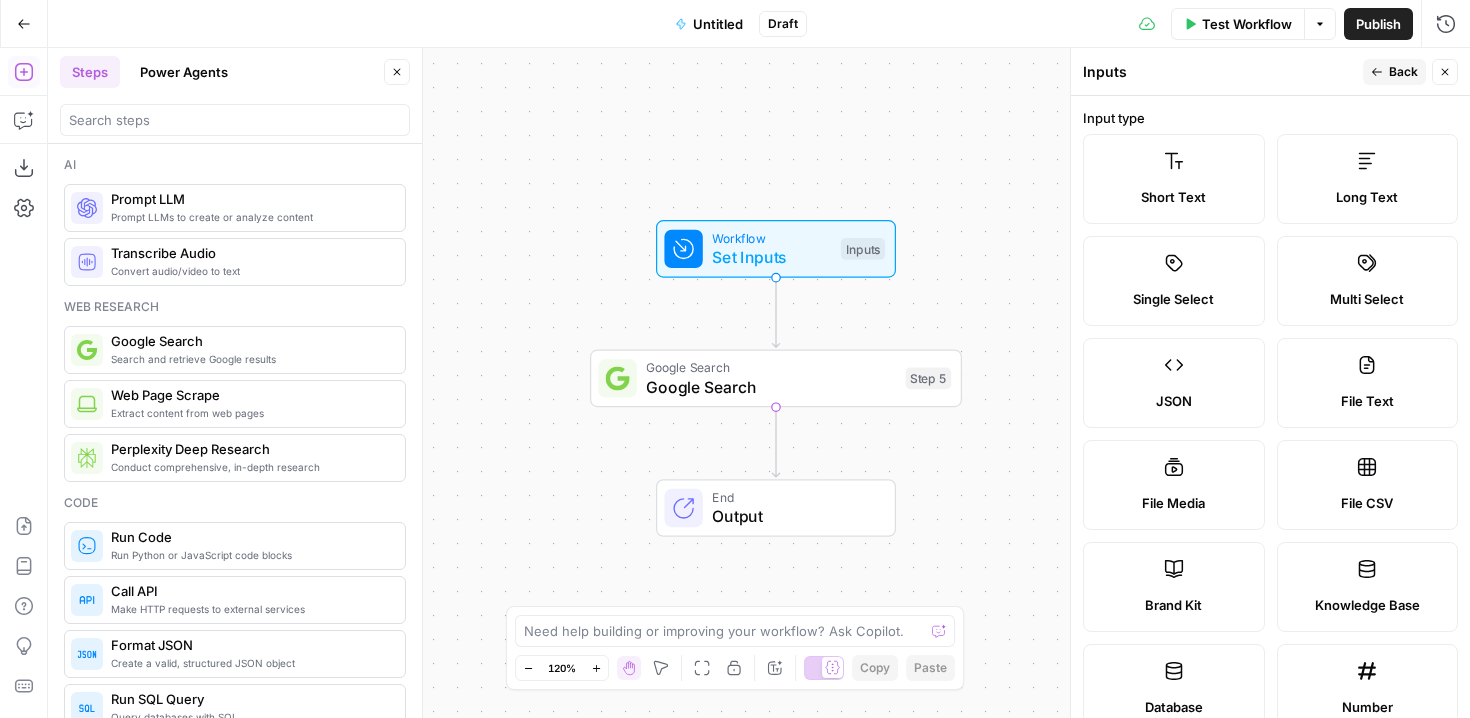 click on "Short Text" at bounding box center (1174, 197) 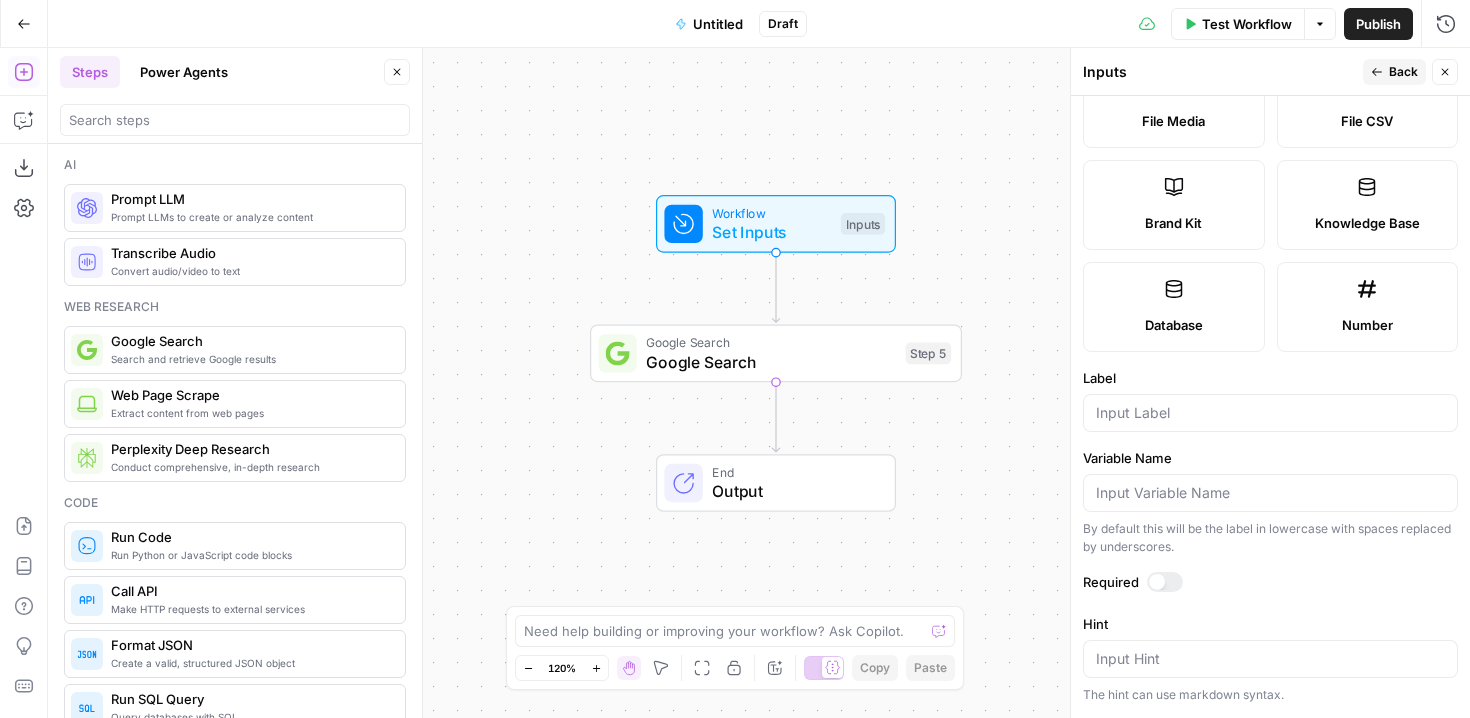 scroll, scrollTop: 593, scrollLeft: 0, axis: vertical 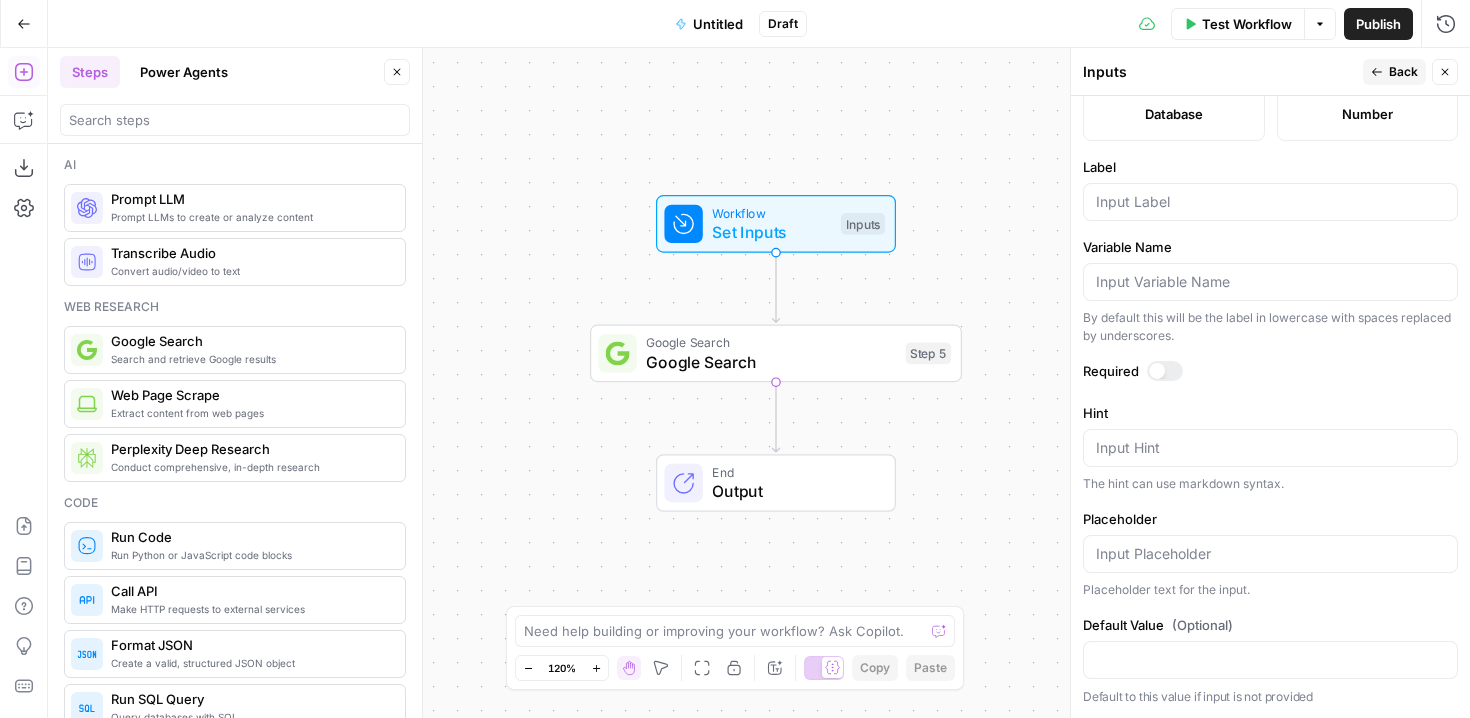 drag, startPoint x: 1458, startPoint y: 110, endPoint x: 1405, endPoint y: 331, distance: 227.26636 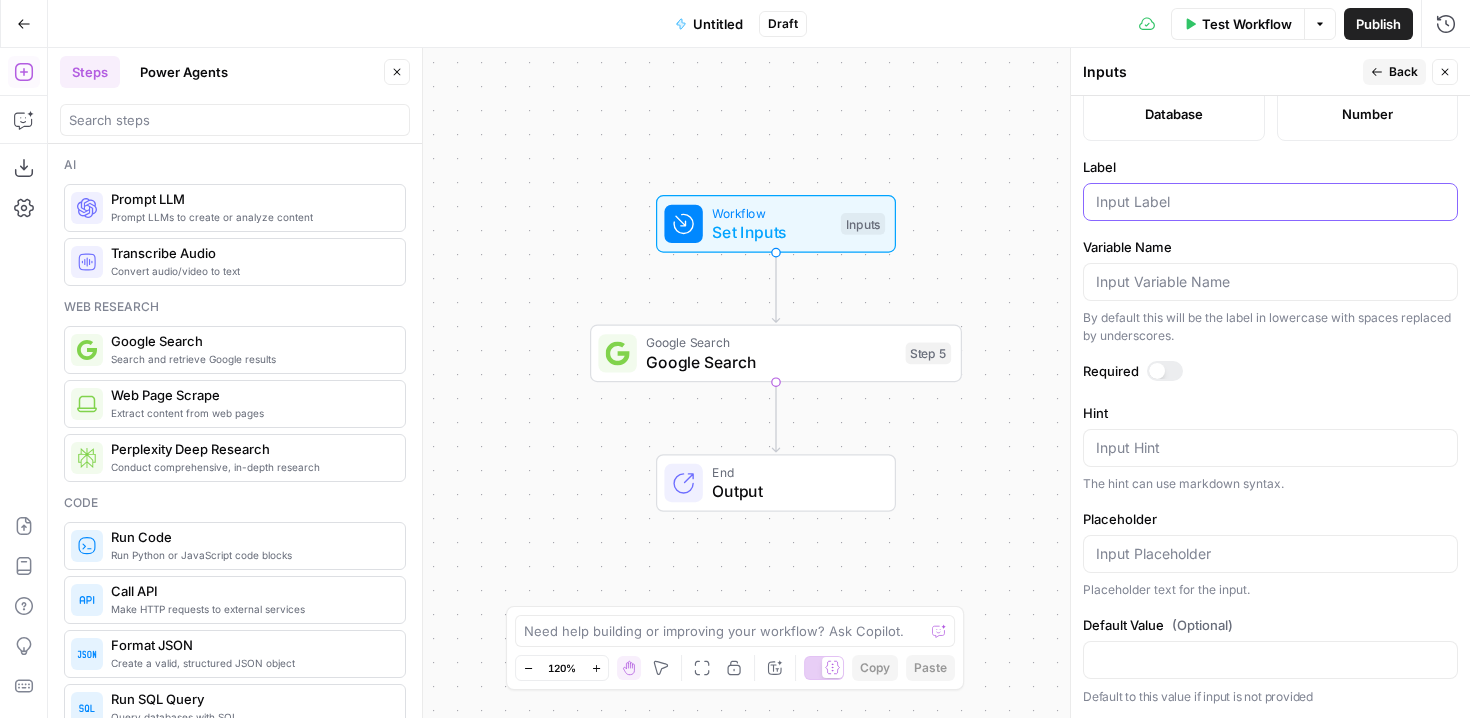 click on "Label" at bounding box center (1270, 202) 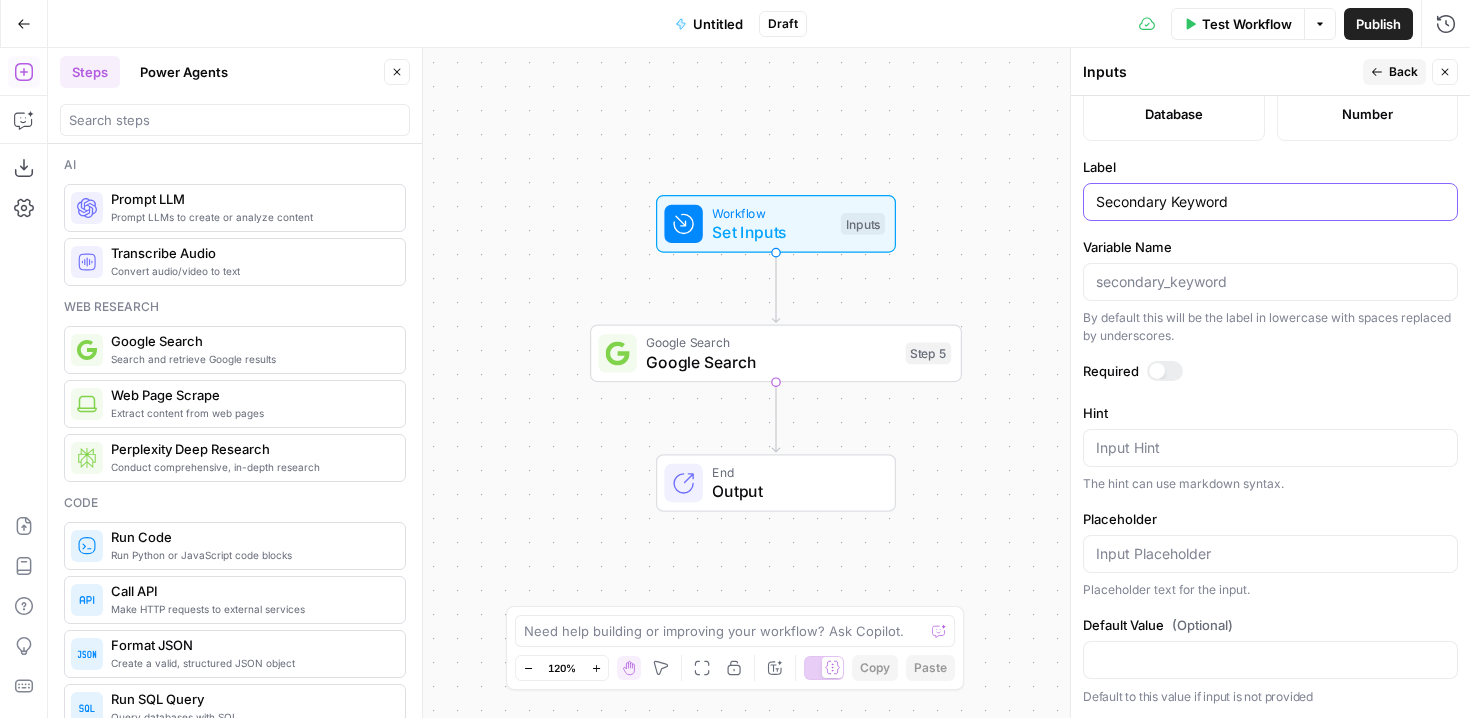 type on "Secondary Keyword" 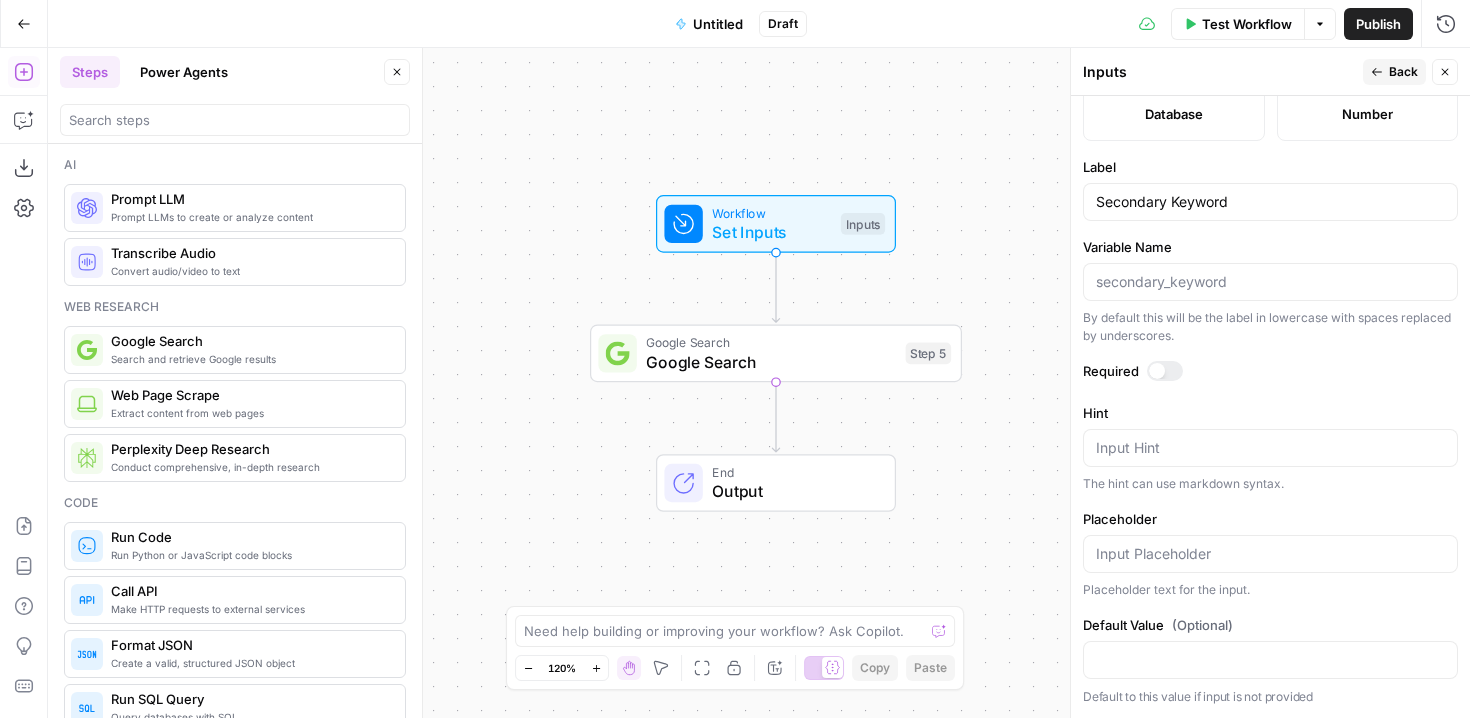 click on "Input type Short Text Long Text Single Select Multi Select JSON File Text File Media File CSV Brand Kit Knowledge Base Database Number Label Secondary Keyword Variable Name By default this will be the label in lowercase with spaces replaced by underscores. Required Hint Input Hint The hint can use markdown syntax. Placeholder Placeholder text for the input. Default Value   (Optional) Default to this value if input is not provided" at bounding box center [1270, 407] 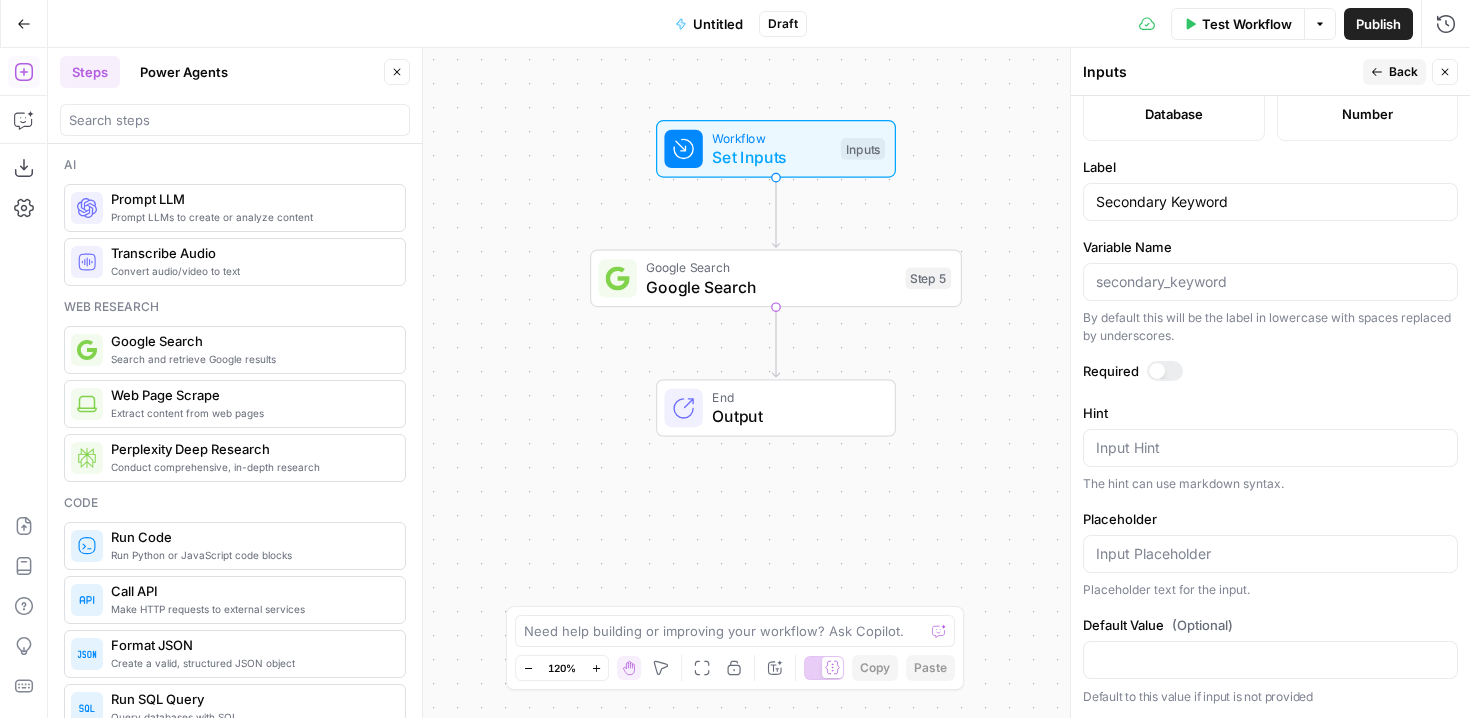 click on "Input type Short Text Long Text Single Select Multi Select JSON File Text File Media File CSV Brand Kit Knowledge Base Database Number Label Secondary Keyword Variable Name By default this will be the label in lowercase with spaces replaced by underscores. Required Hint Input Hint The hint can use markdown syntax. Placeholder Placeholder text for the input. Default Value   (Optional) Default to this value if input is not provided" at bounding box center (1270, 407) 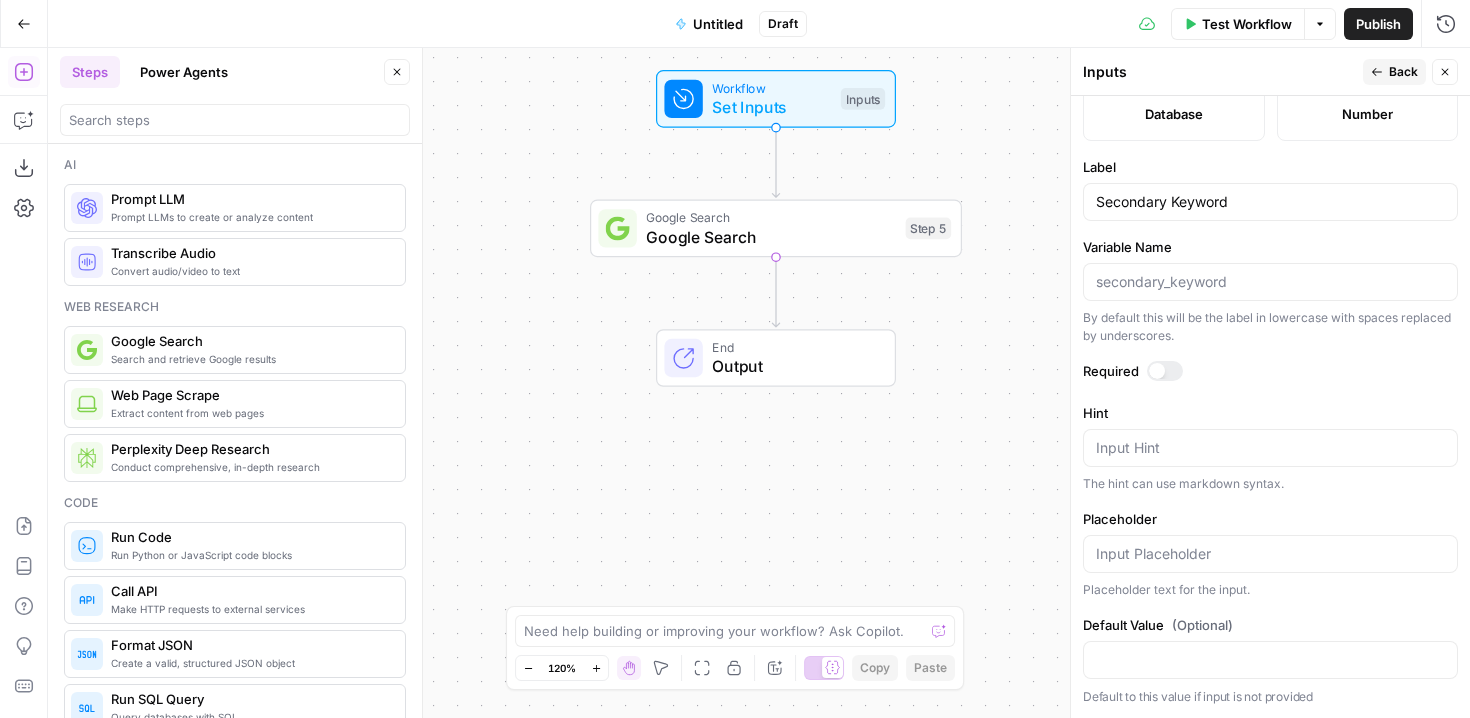 click on "Default to this value if input is not provided" at bounding box center [1270, 697] 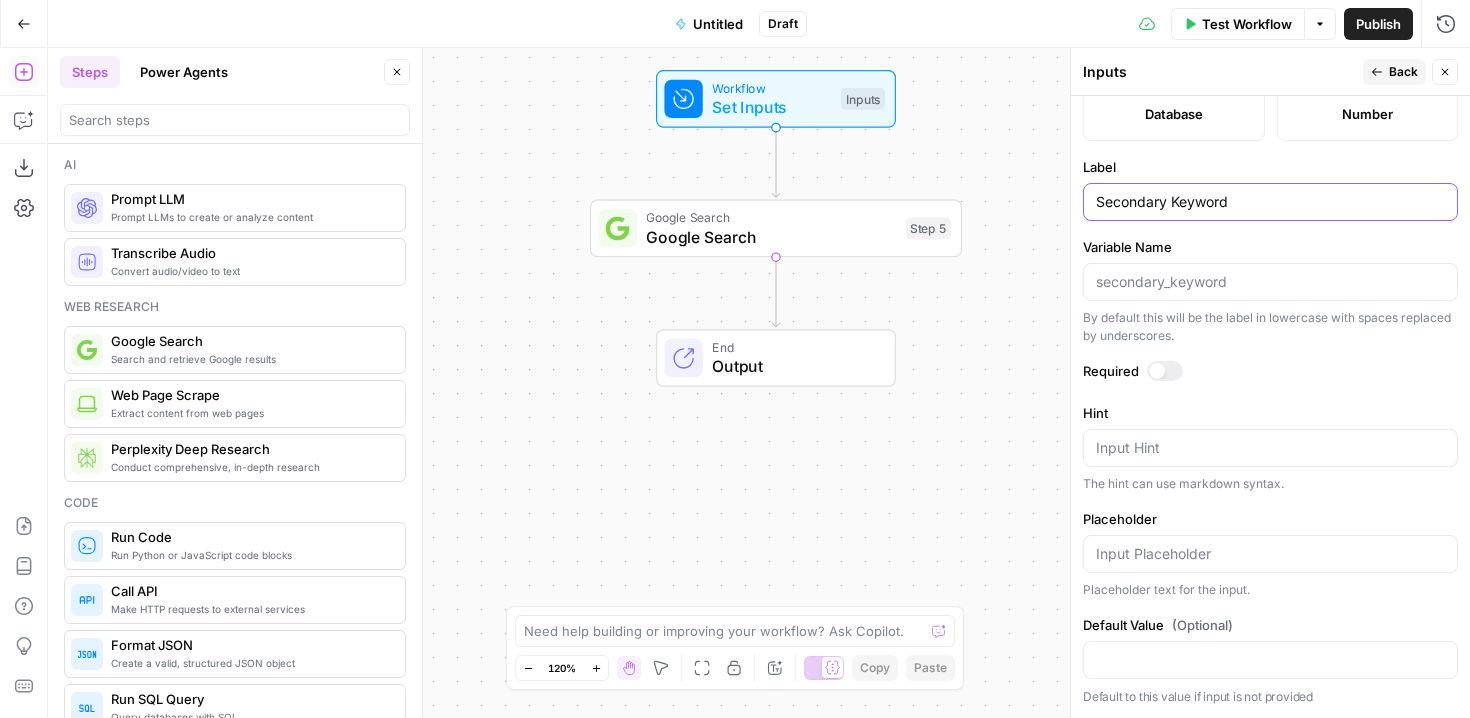 click on "Secondary Keyword" at bounding box center (1270, 202) 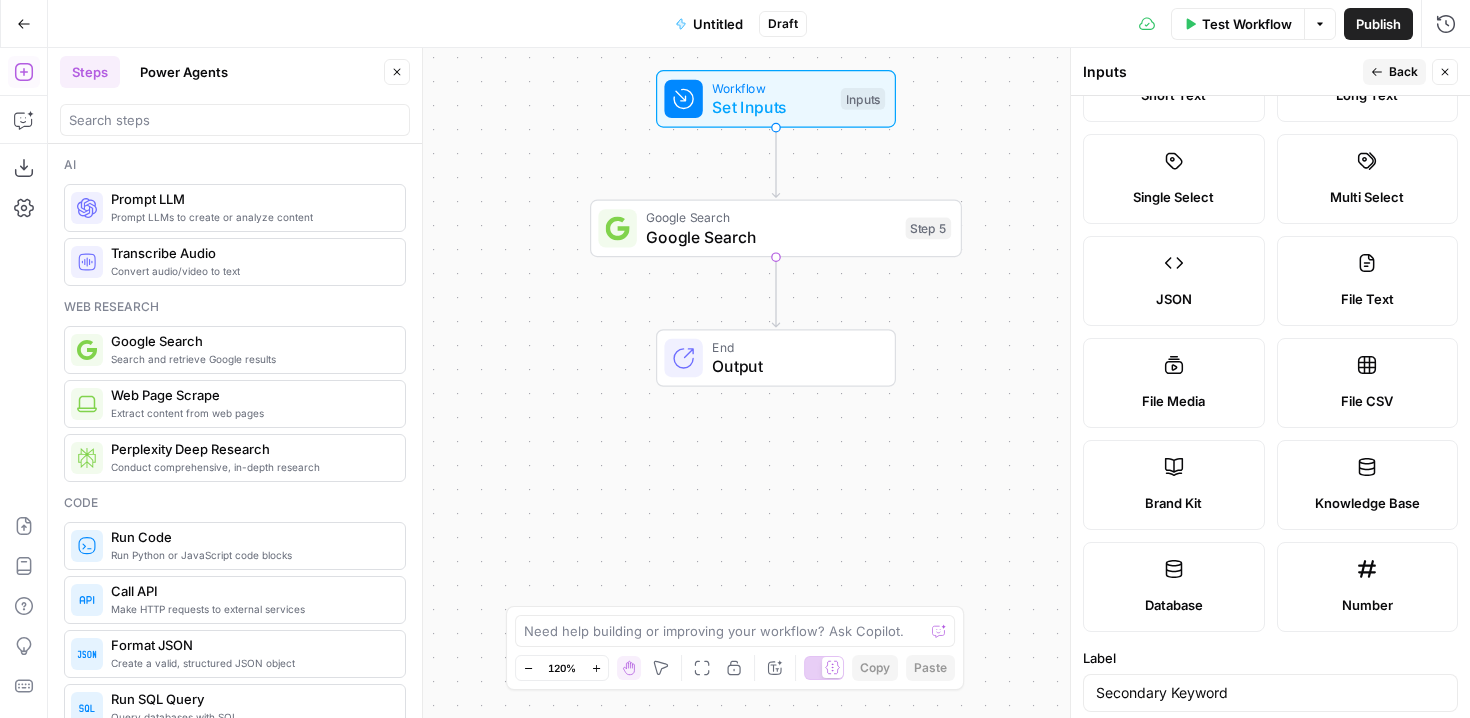scroll, scrollTop: 0, scrollLeft: 0, axis: both 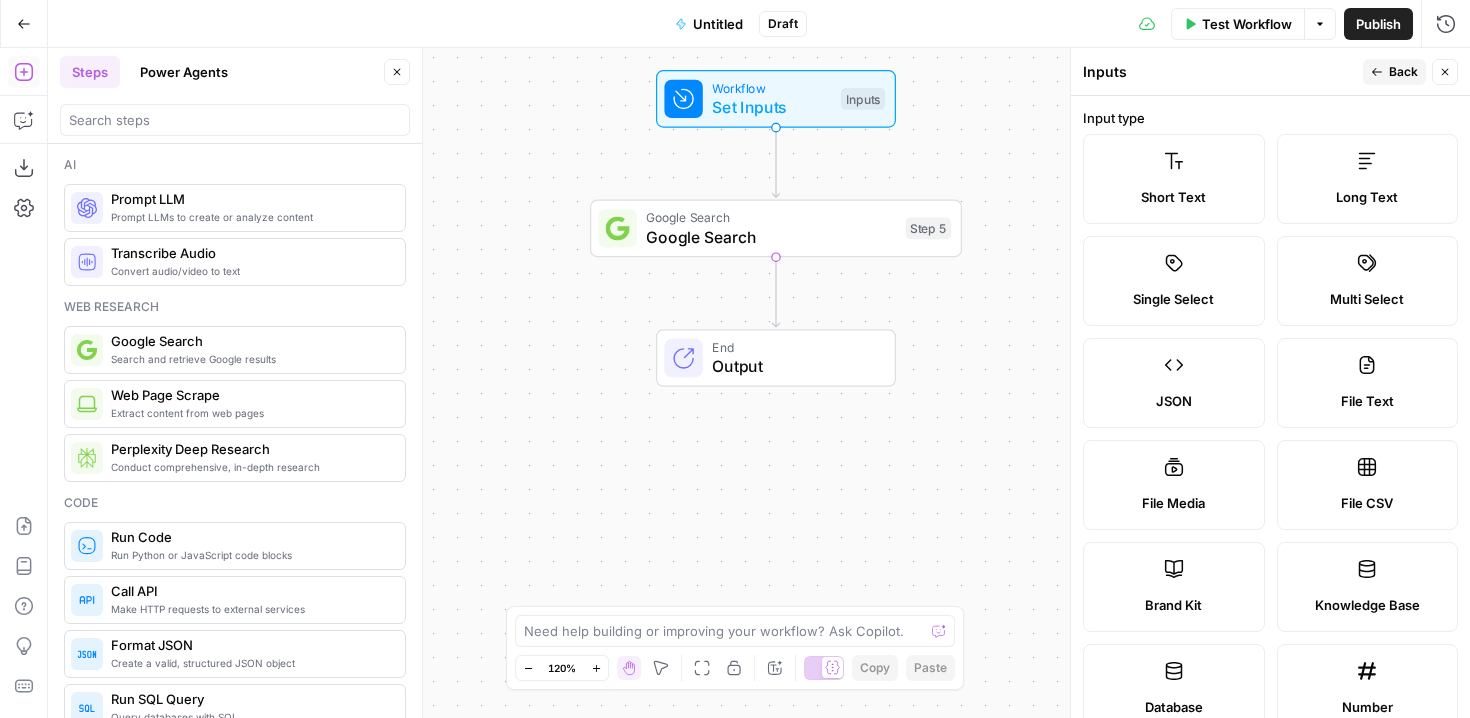drag, startPoint x: 1315, startPoint y: 254, endPoint x: 1329, endPoint y: 267, distance: 19.104973 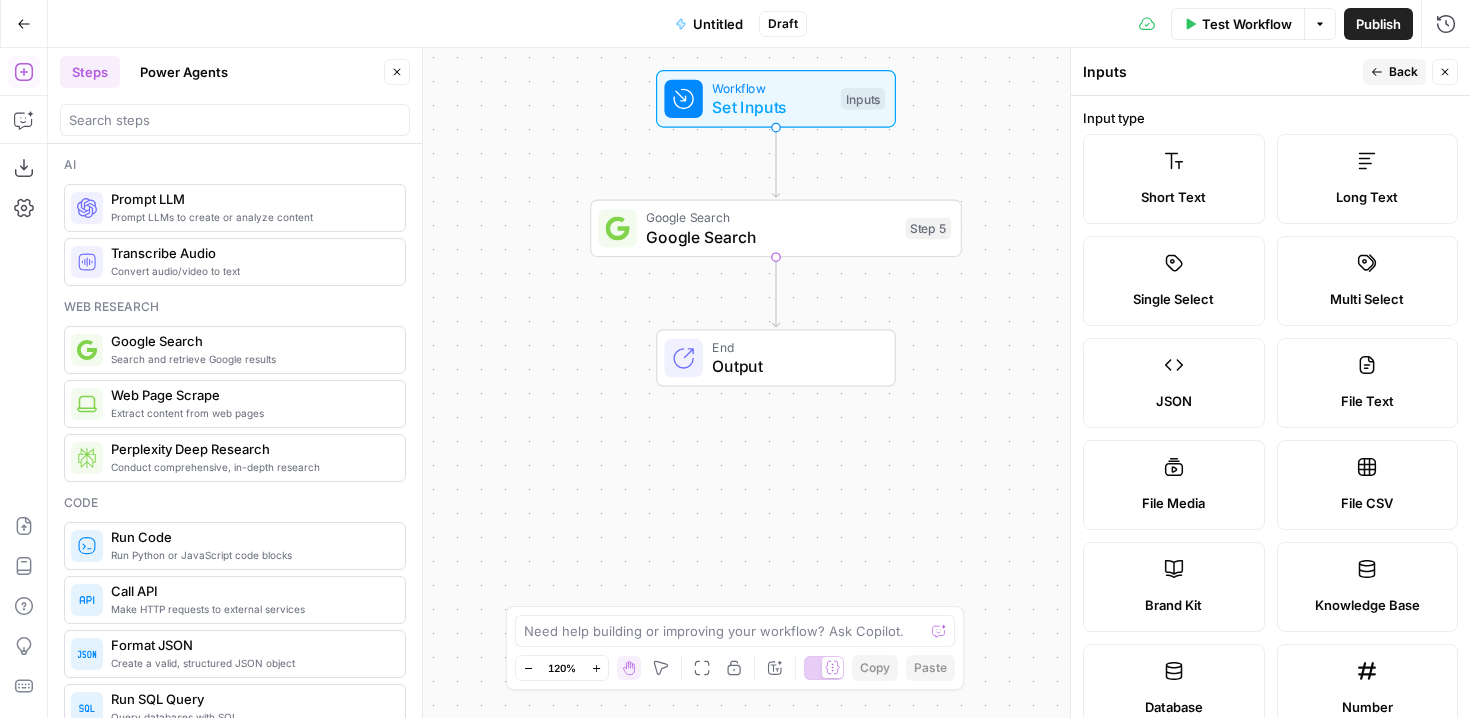 click on "Publish" at bounding box center [1378, 24] 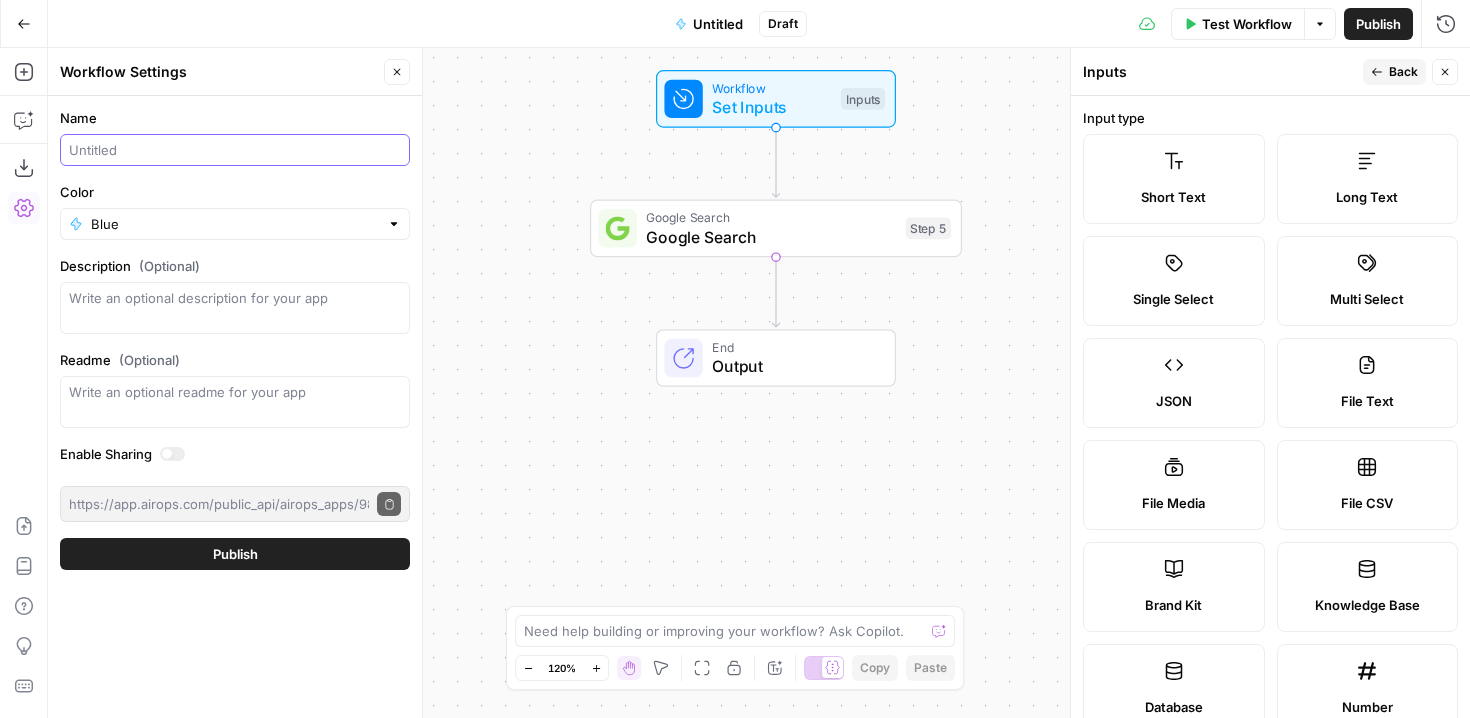 click on "Name" at bounding box center (235, 150) 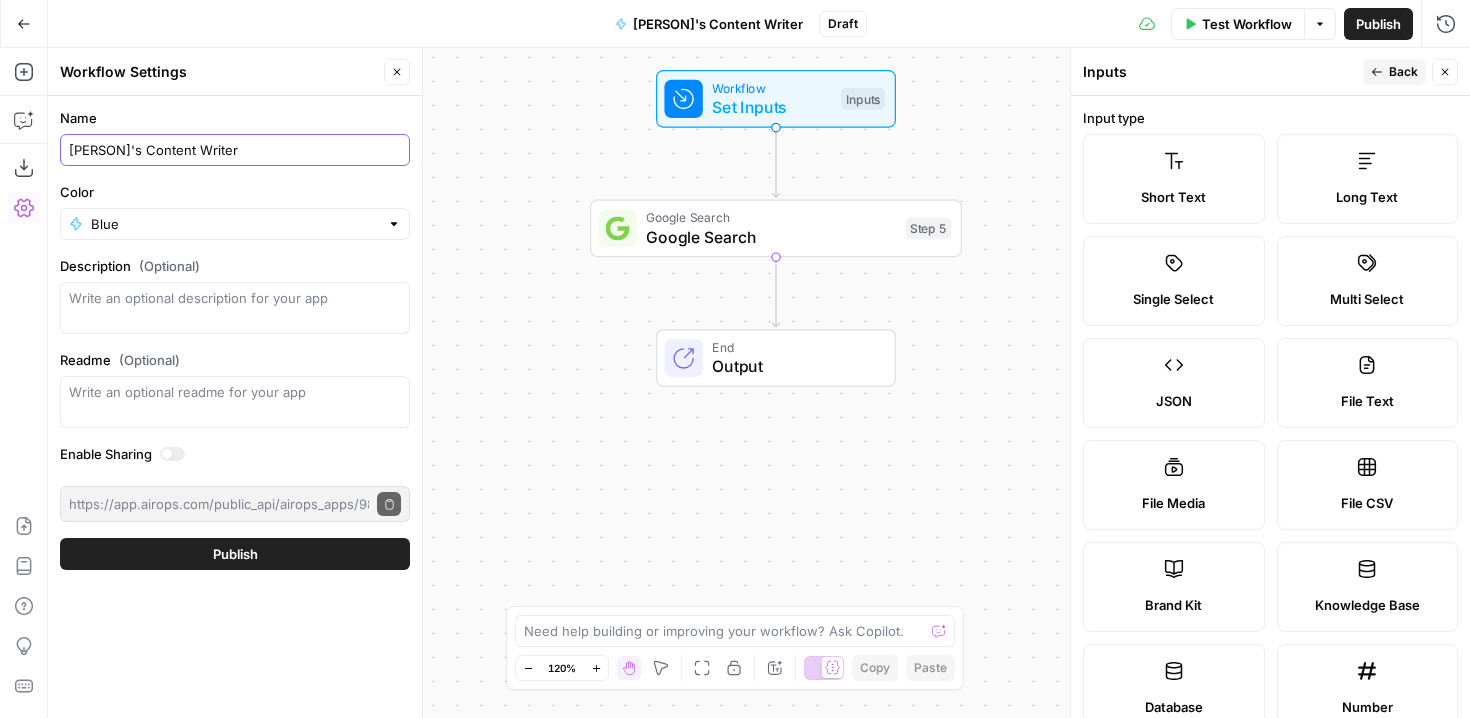 type on "[PERSON]'s Content Writer" 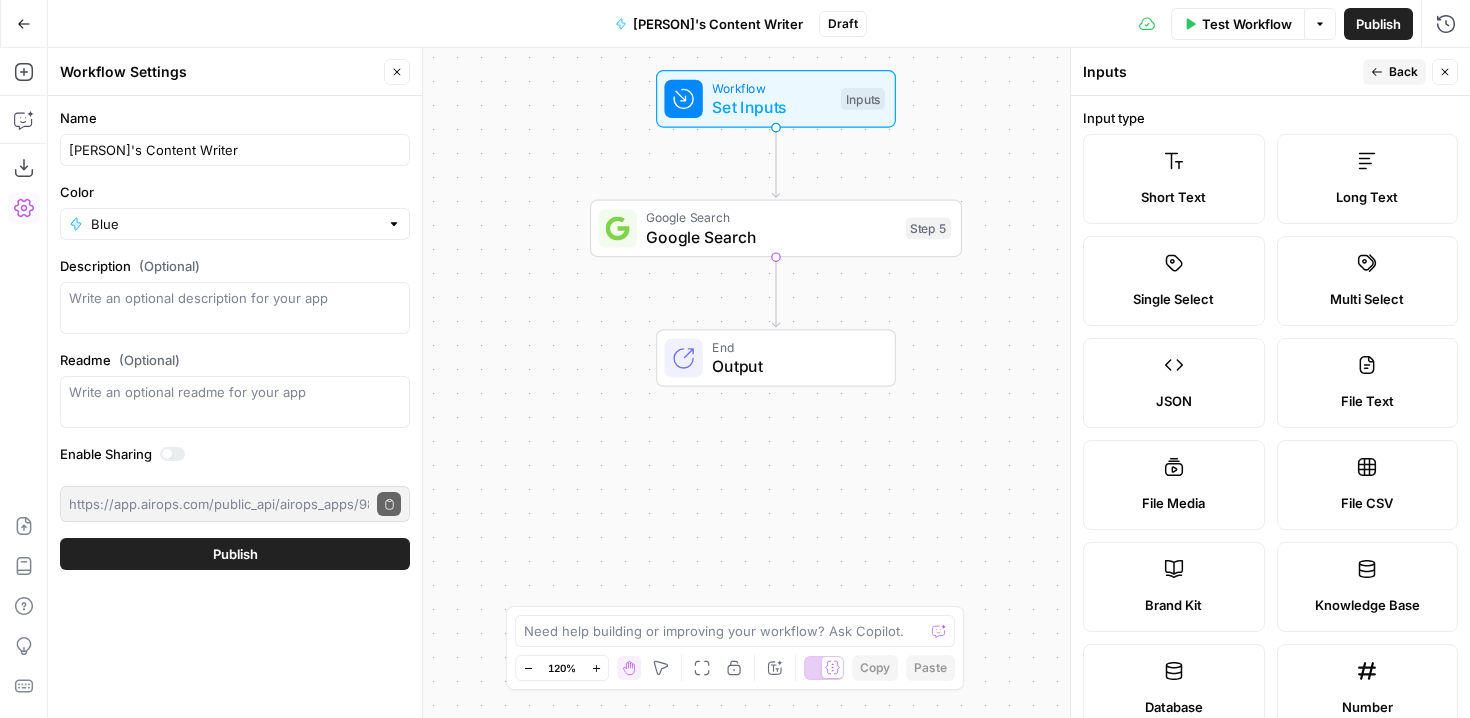 click on "Workflow Set Inputs Inputs Google Search Google Search Step 5 End Output" at bounding box center (759, 383) 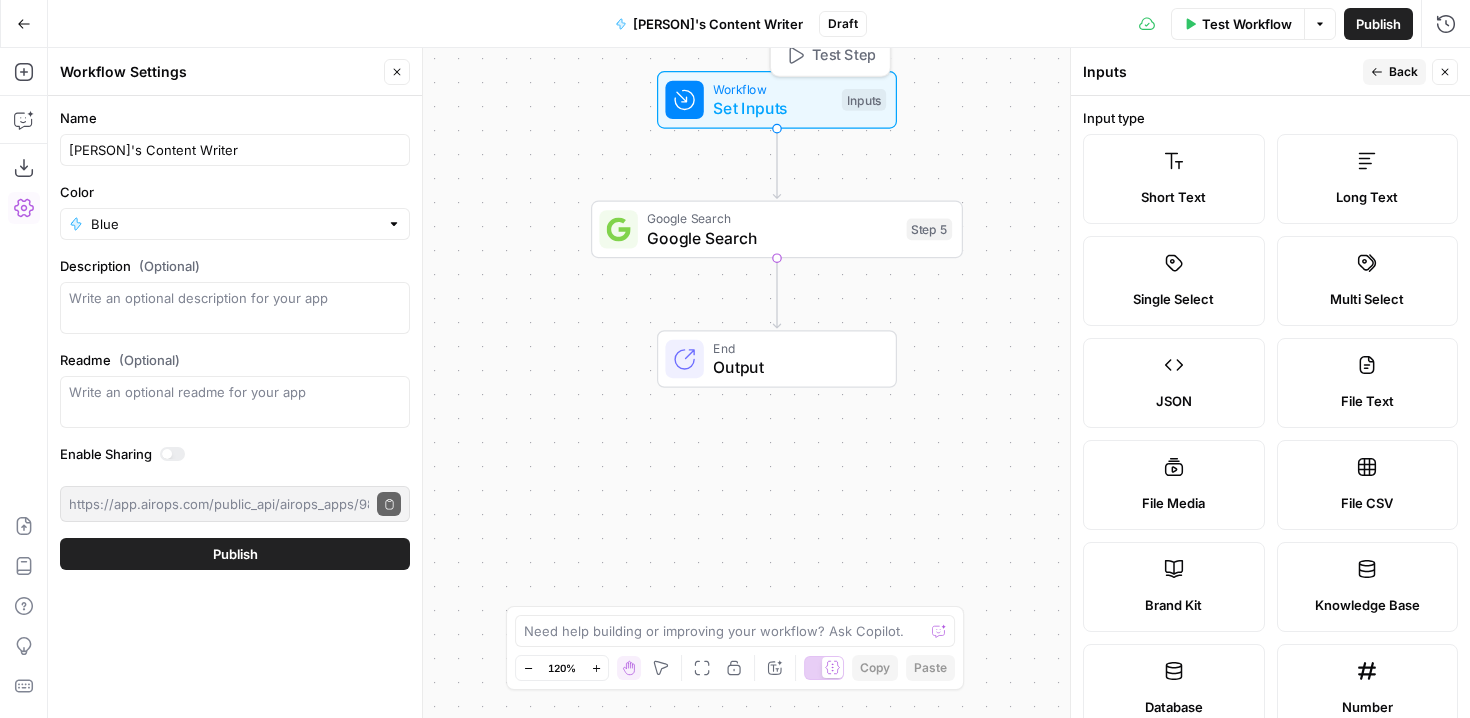 click on "Set Inputs" at bounding box center [772, 108] 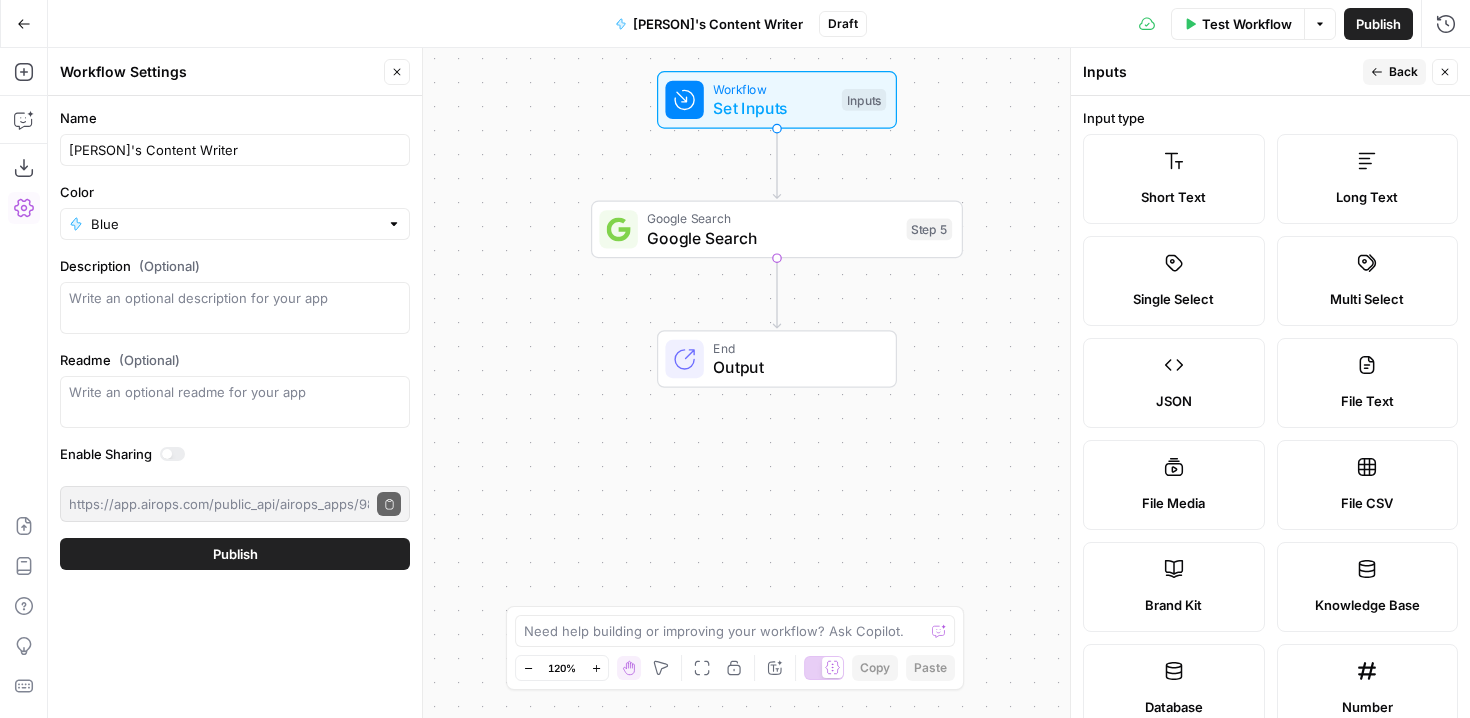 click 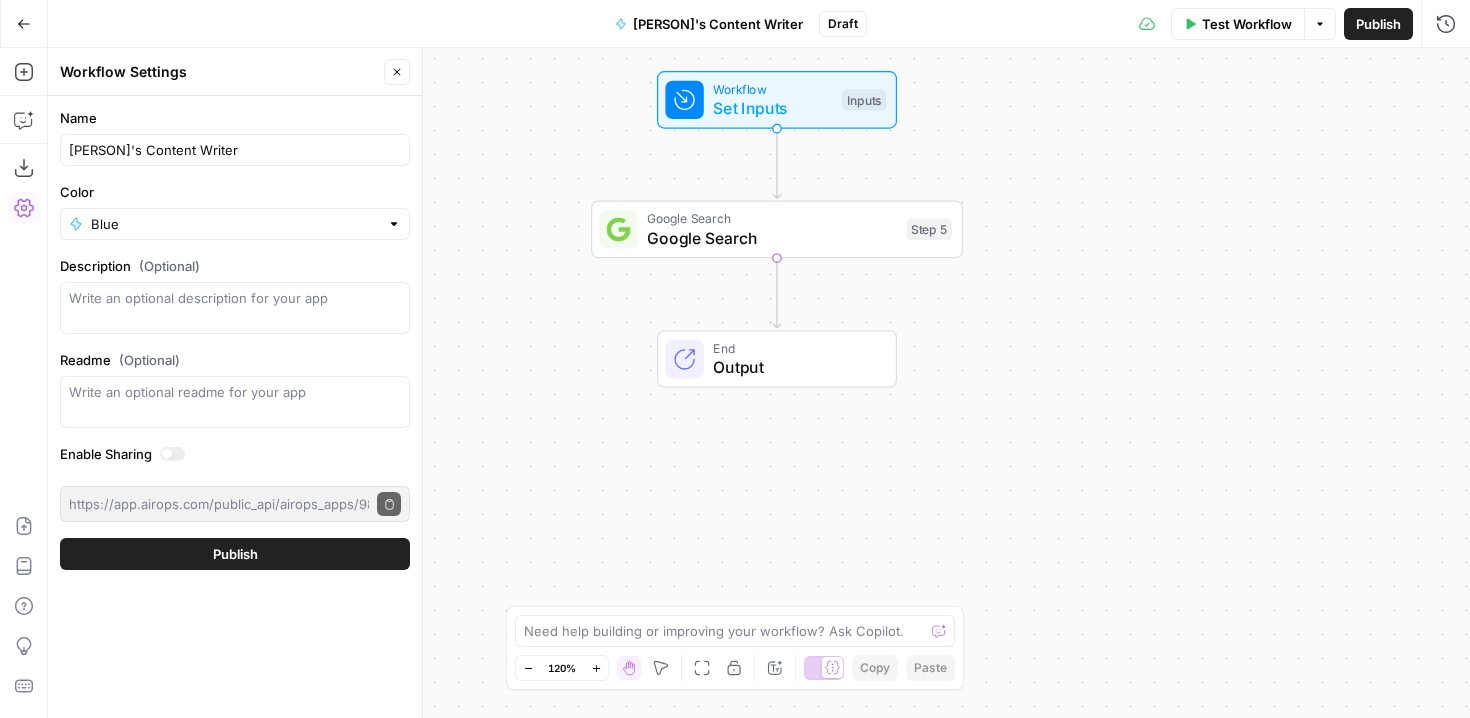 click on "Set Inputs" at bounding box center [772, 108] 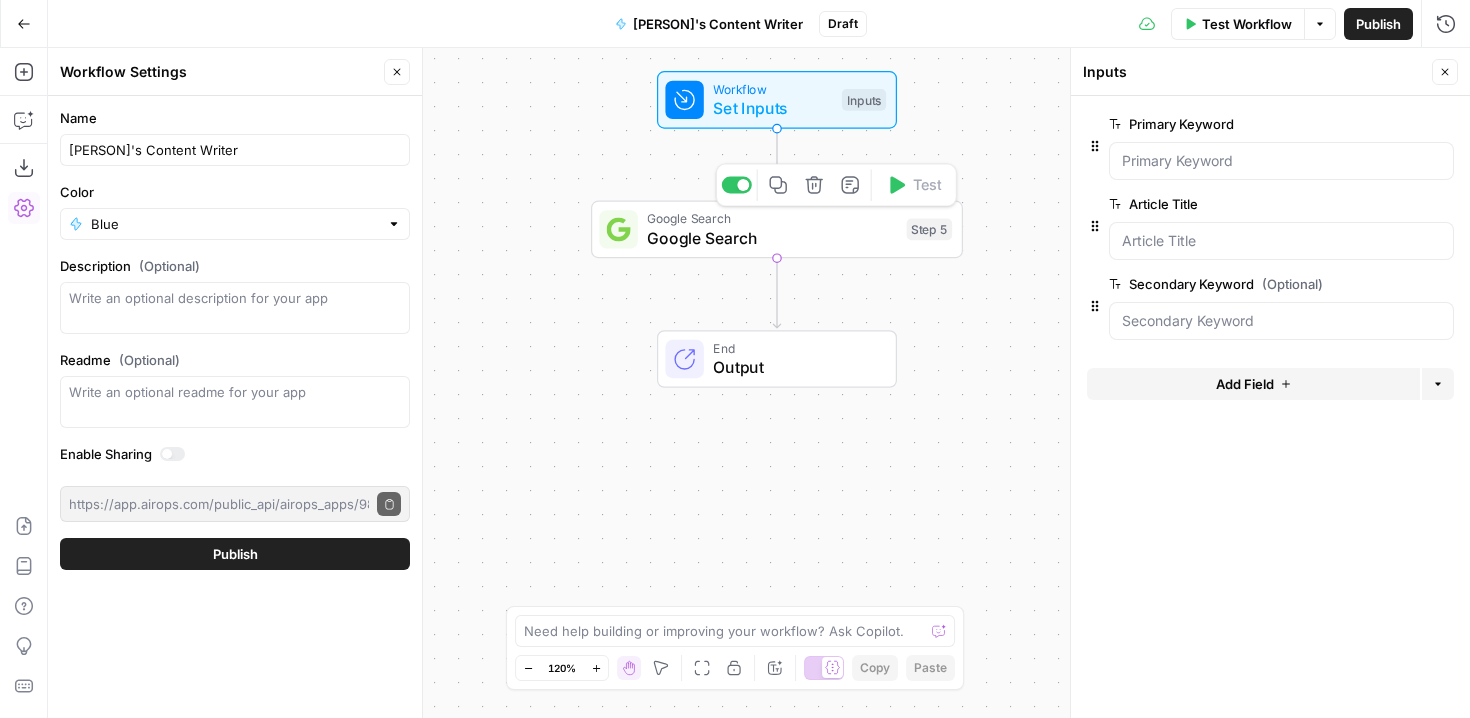 click on "Google Search" at bounding box center (772, 238) 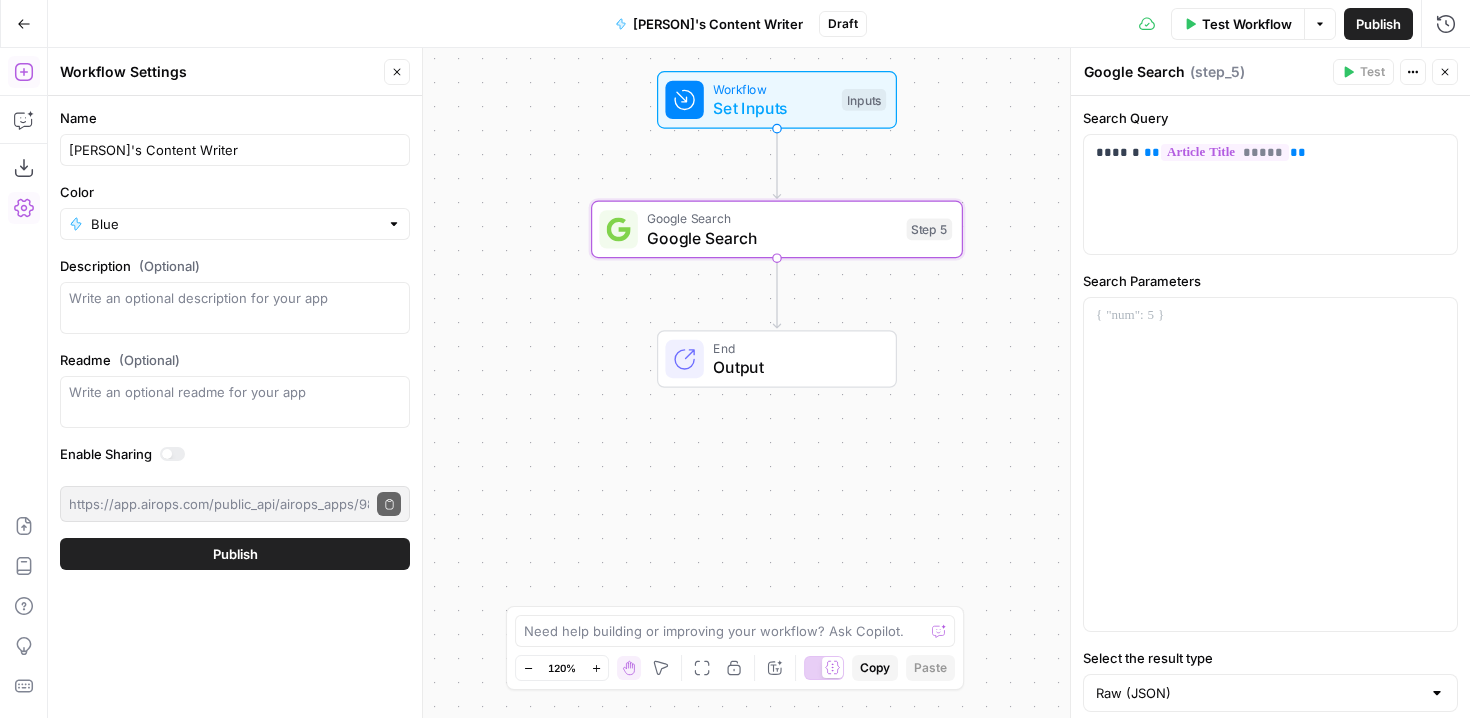 click 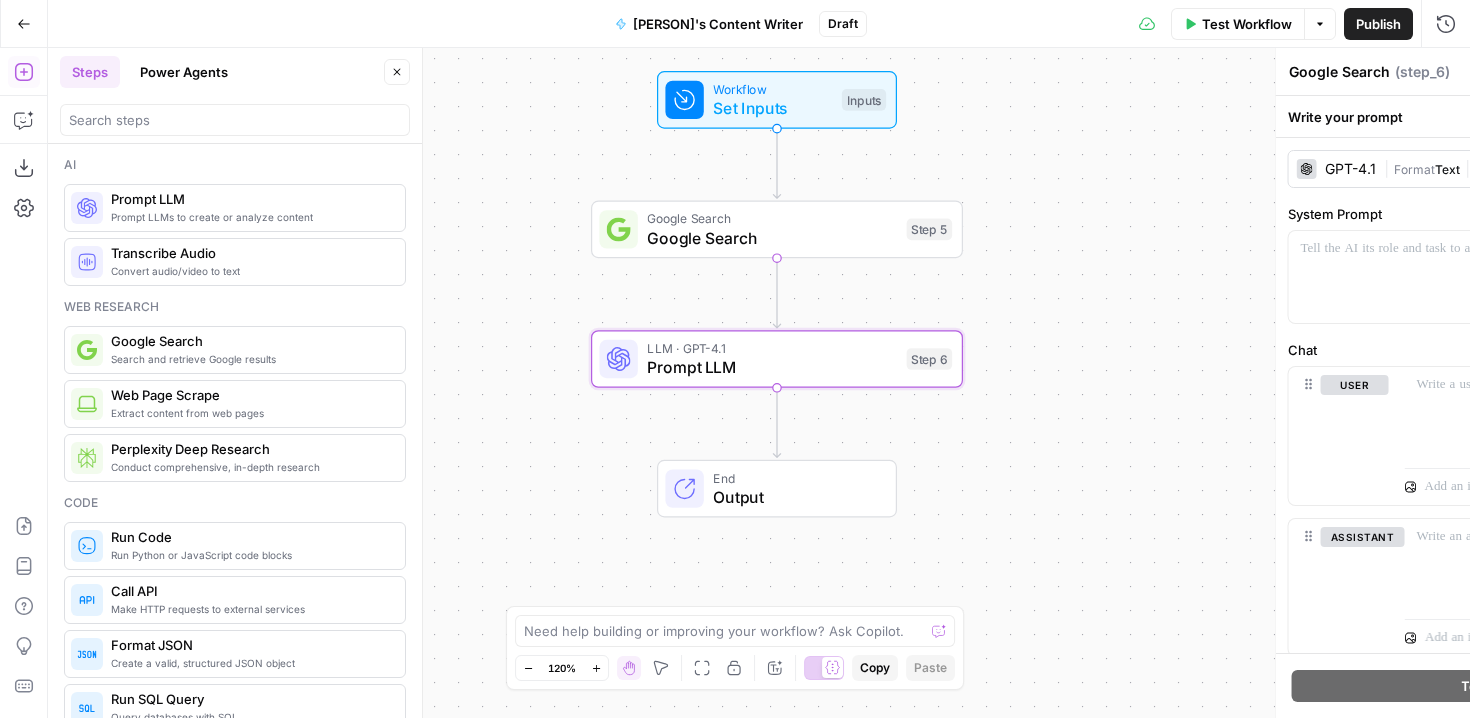 type on "Prompt LLM" 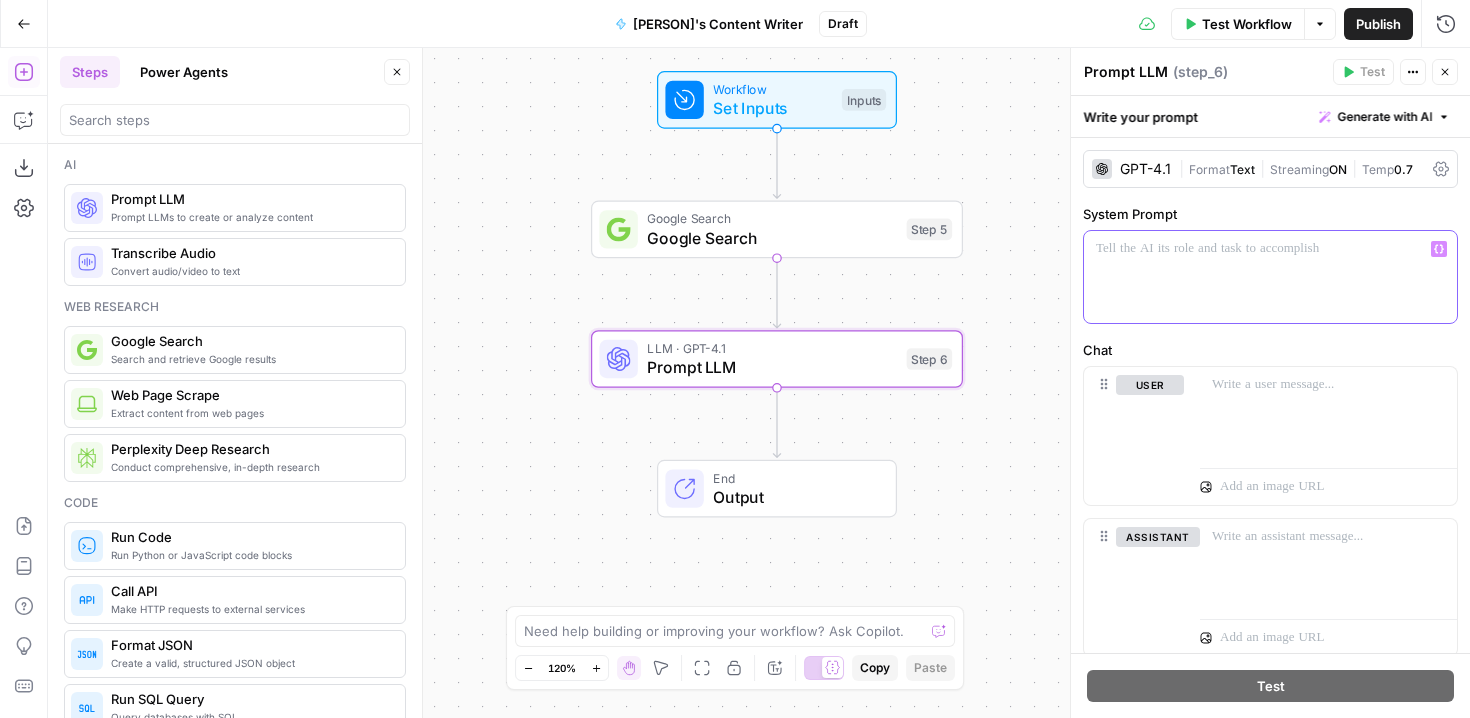 click at bounding box center (1270, 277) 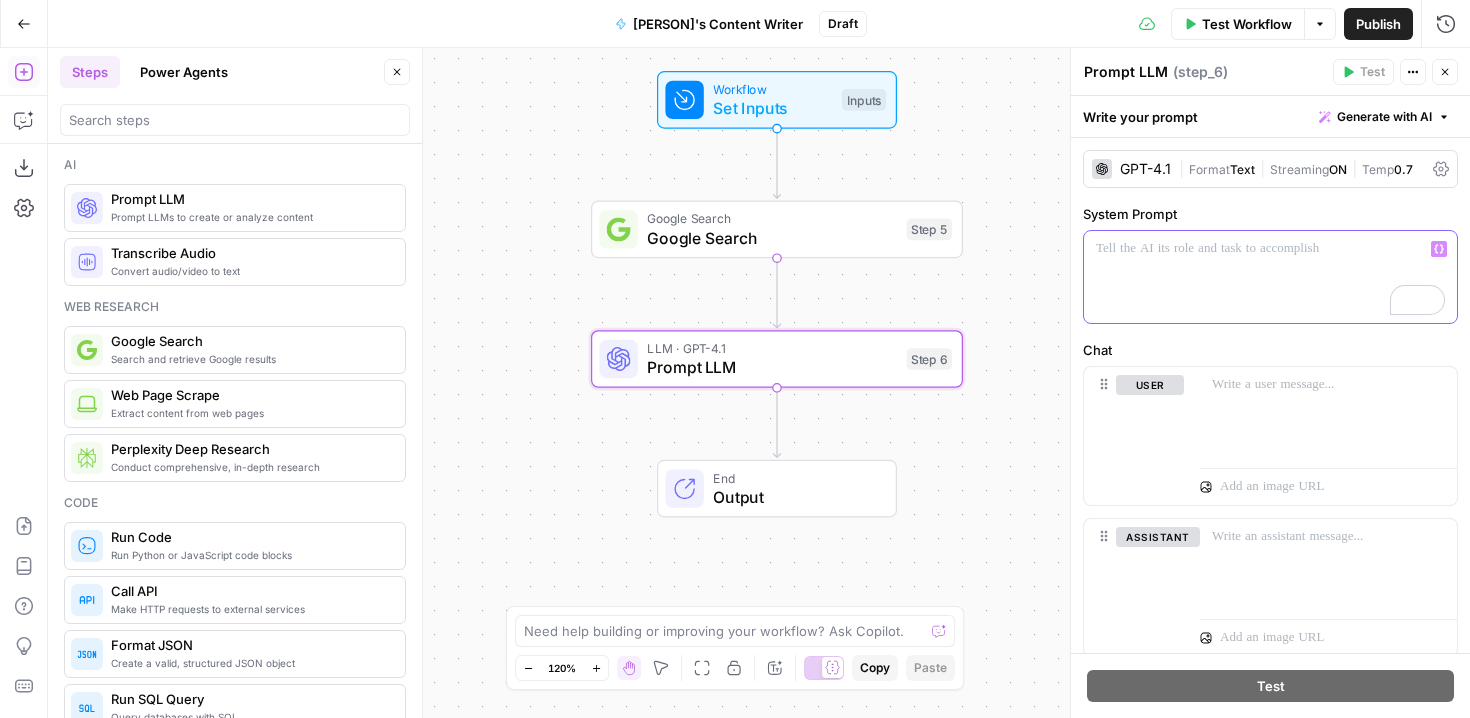 type 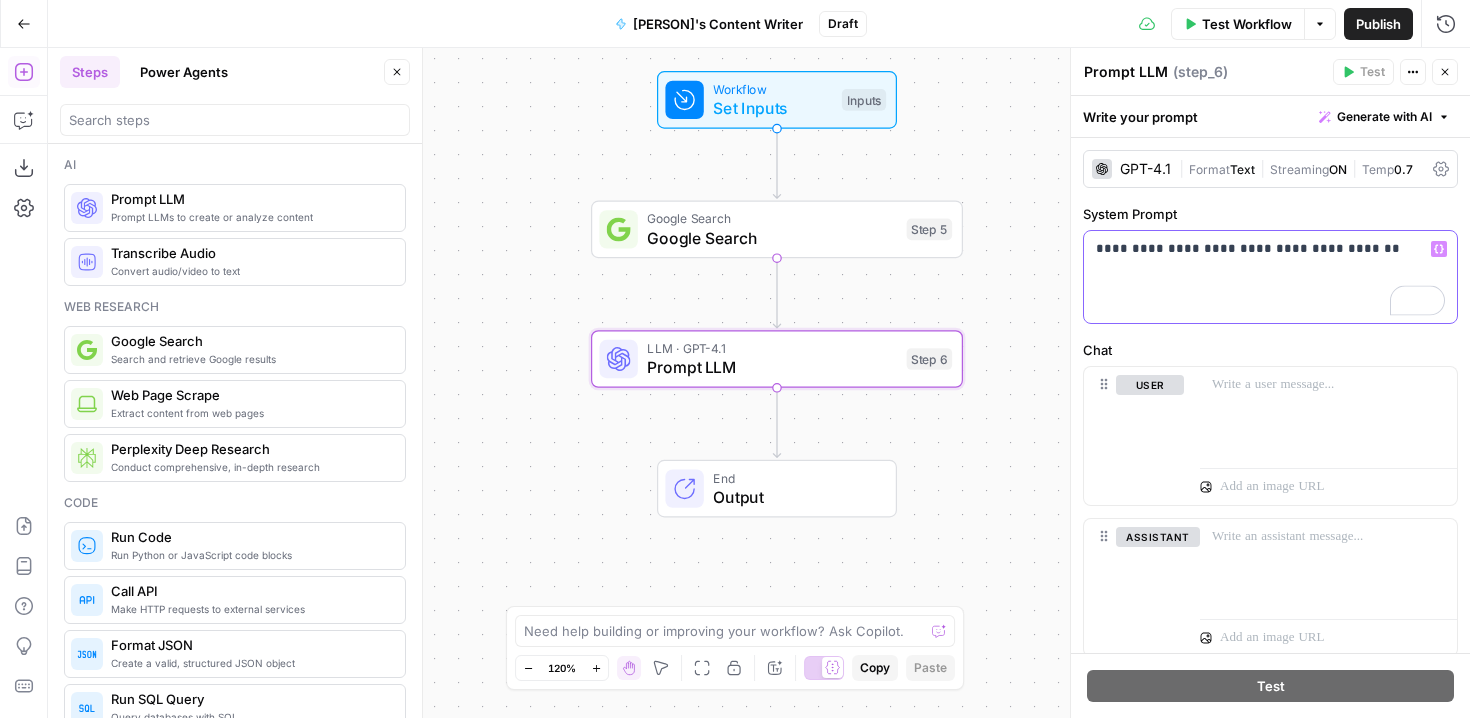 click 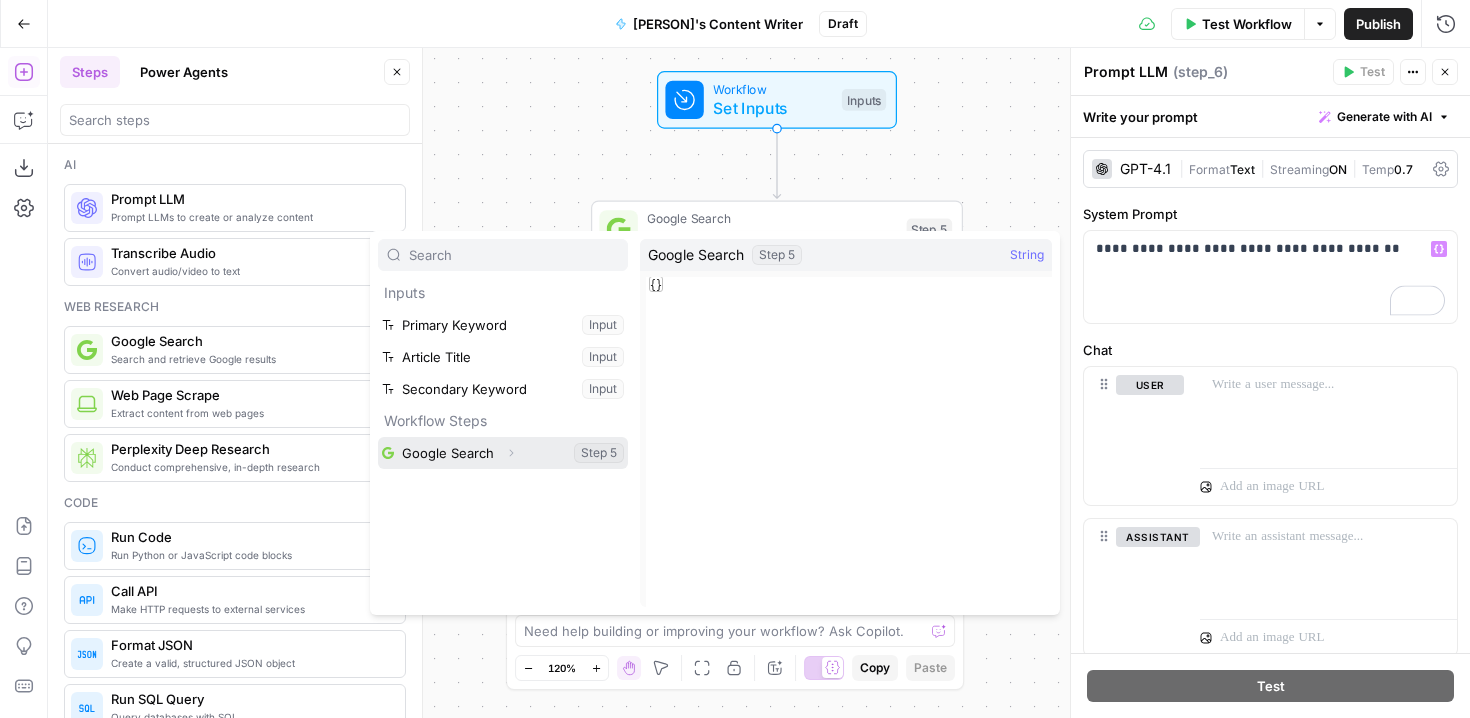 click at bounding box center (503, 453) 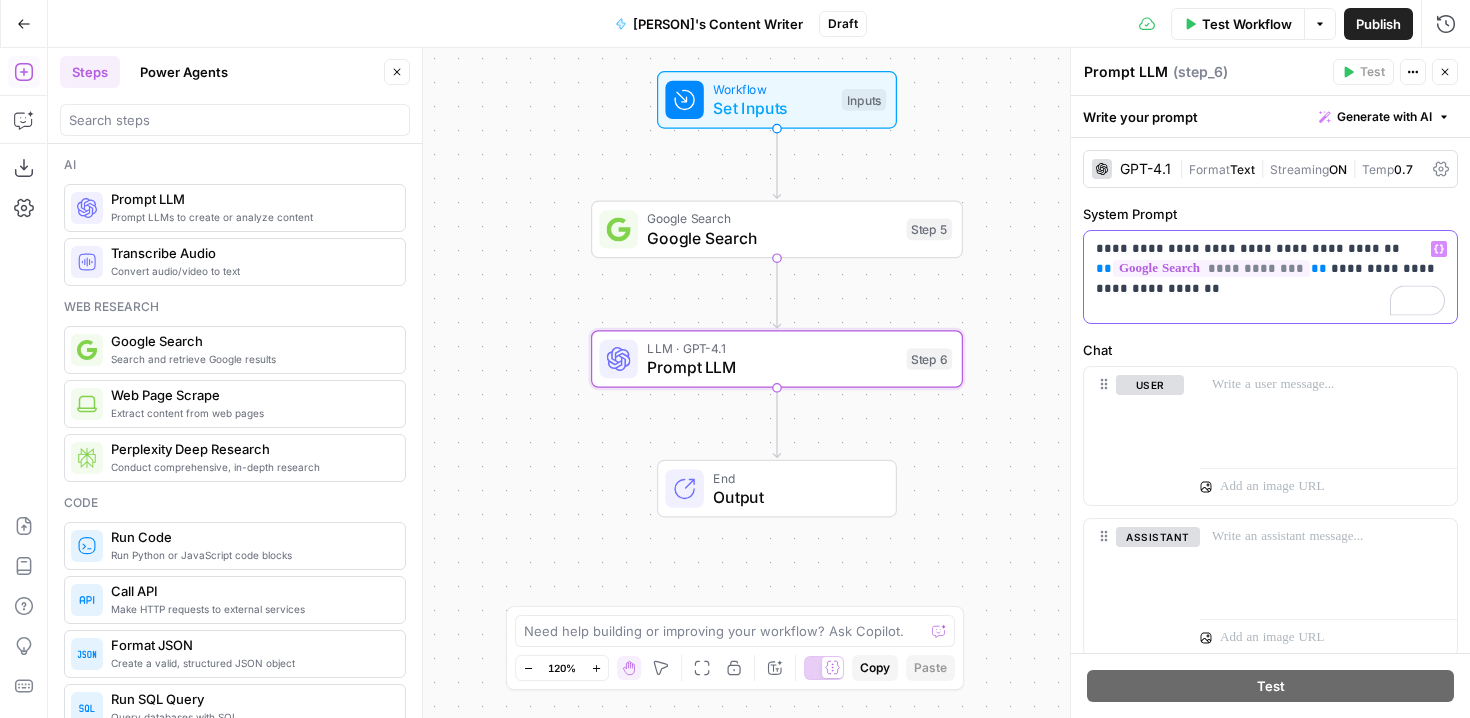 click 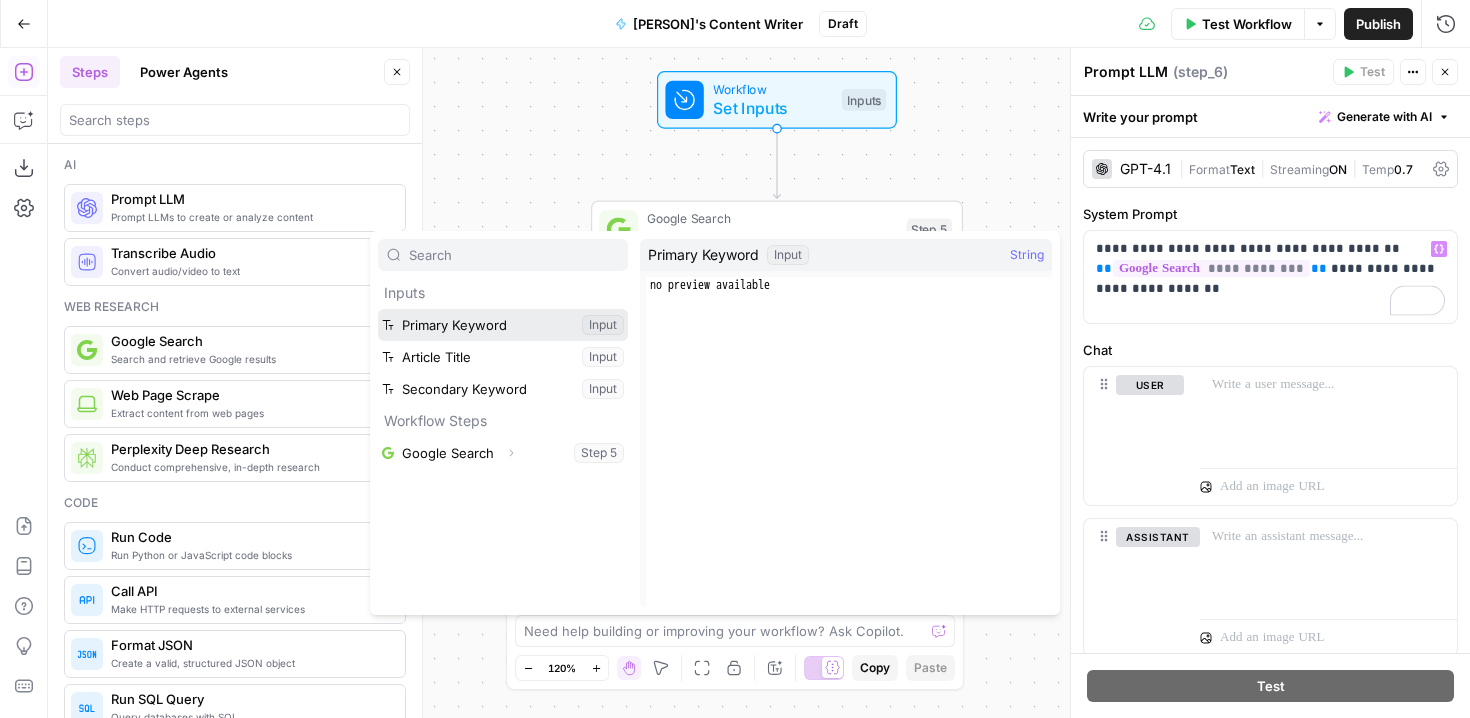 click at bounding box center (503, 325) 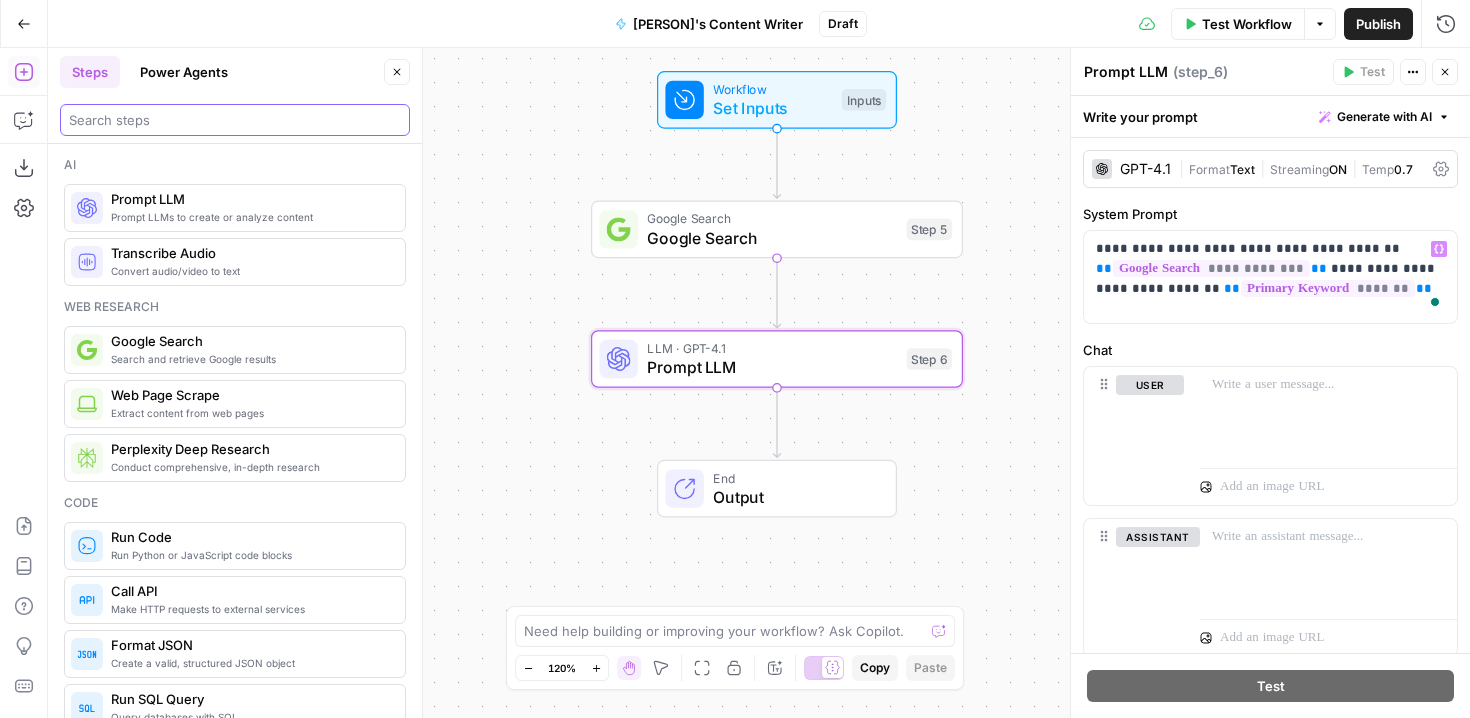click at bounding box center [235, 120] 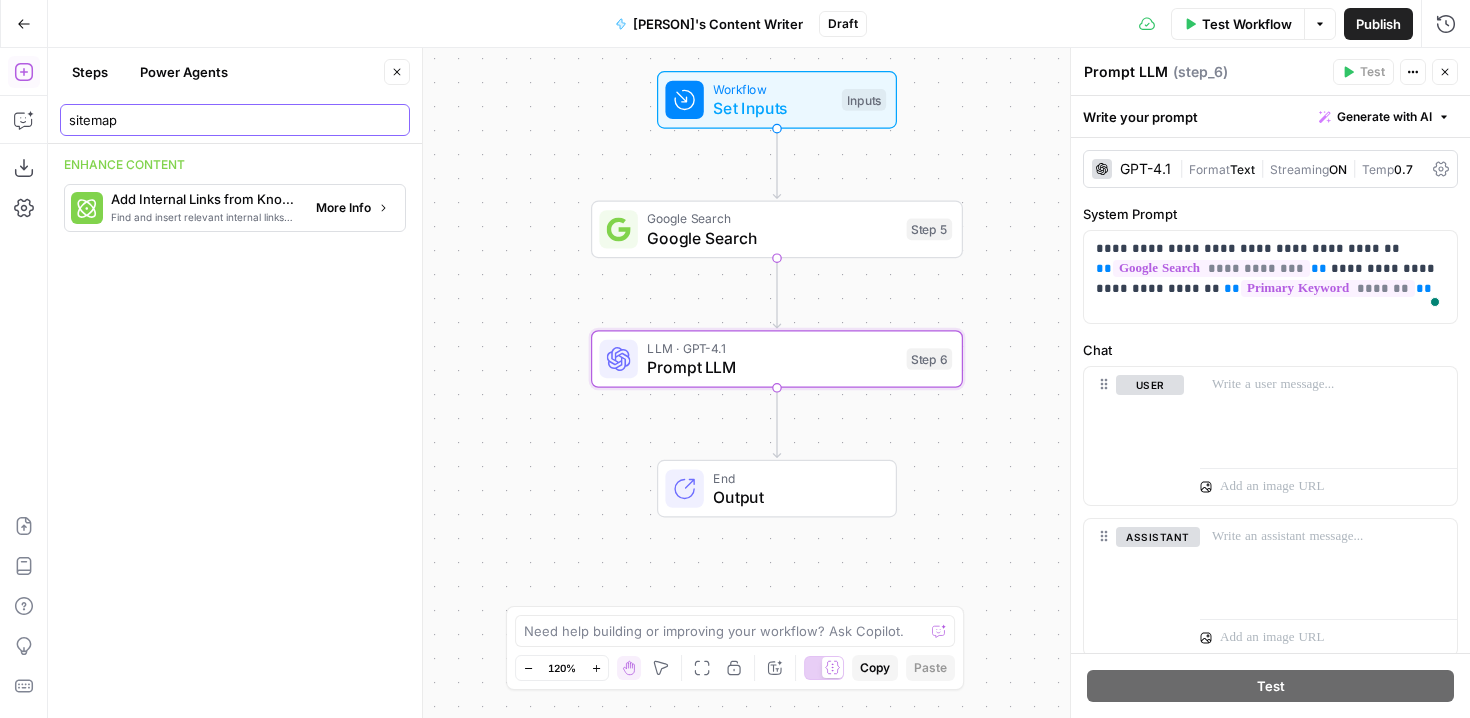 type on "sitemap" 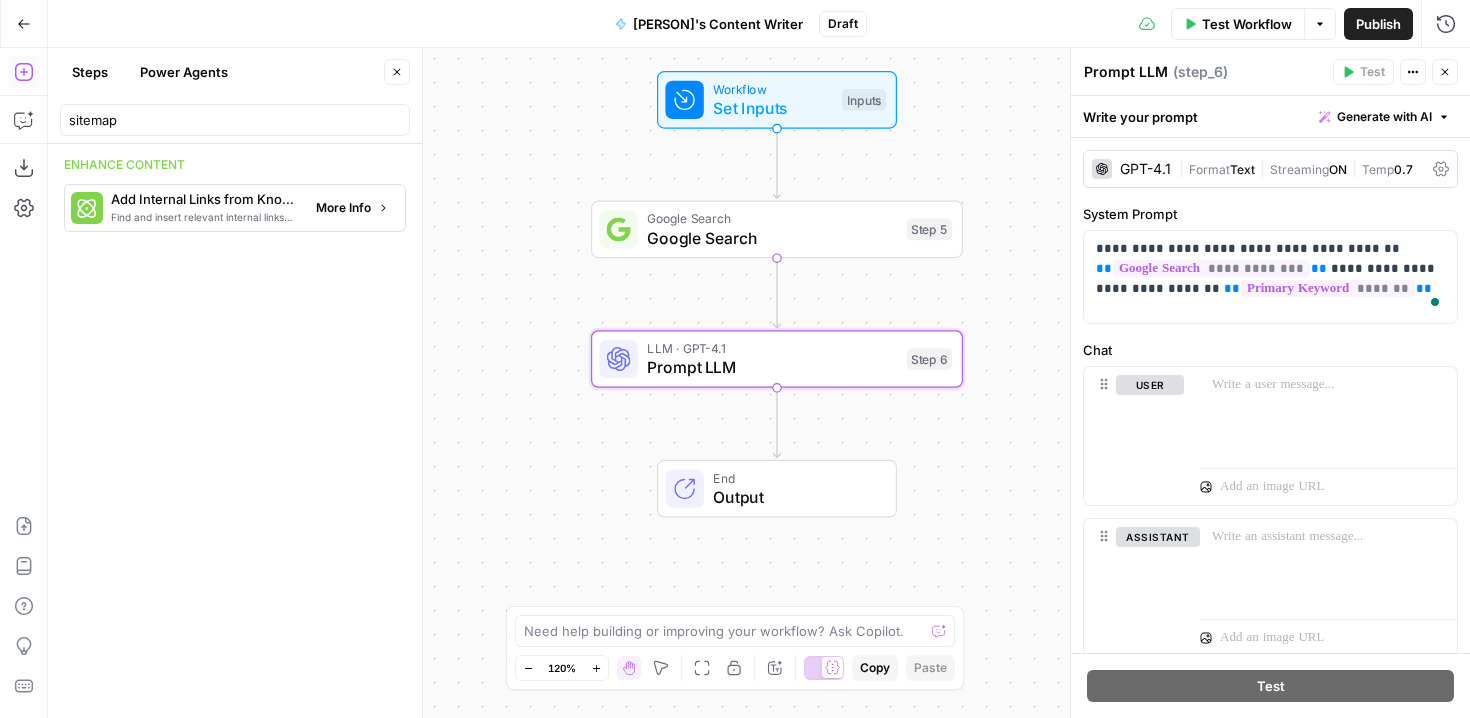 click on "Find and insert relevant internal links from sitemap" at bounding box center [205, 217] 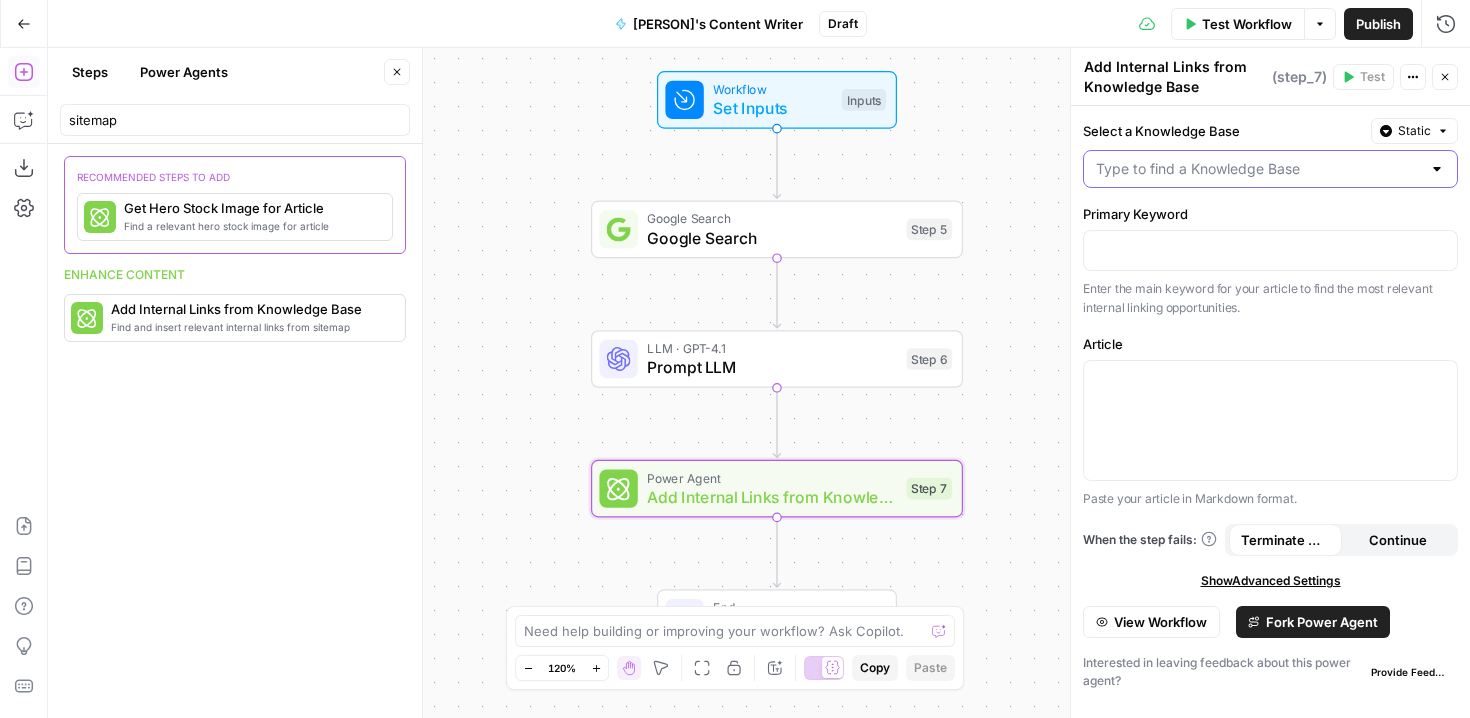 click on "Select a Knowledge Base" at bounding box center (1258, 169) 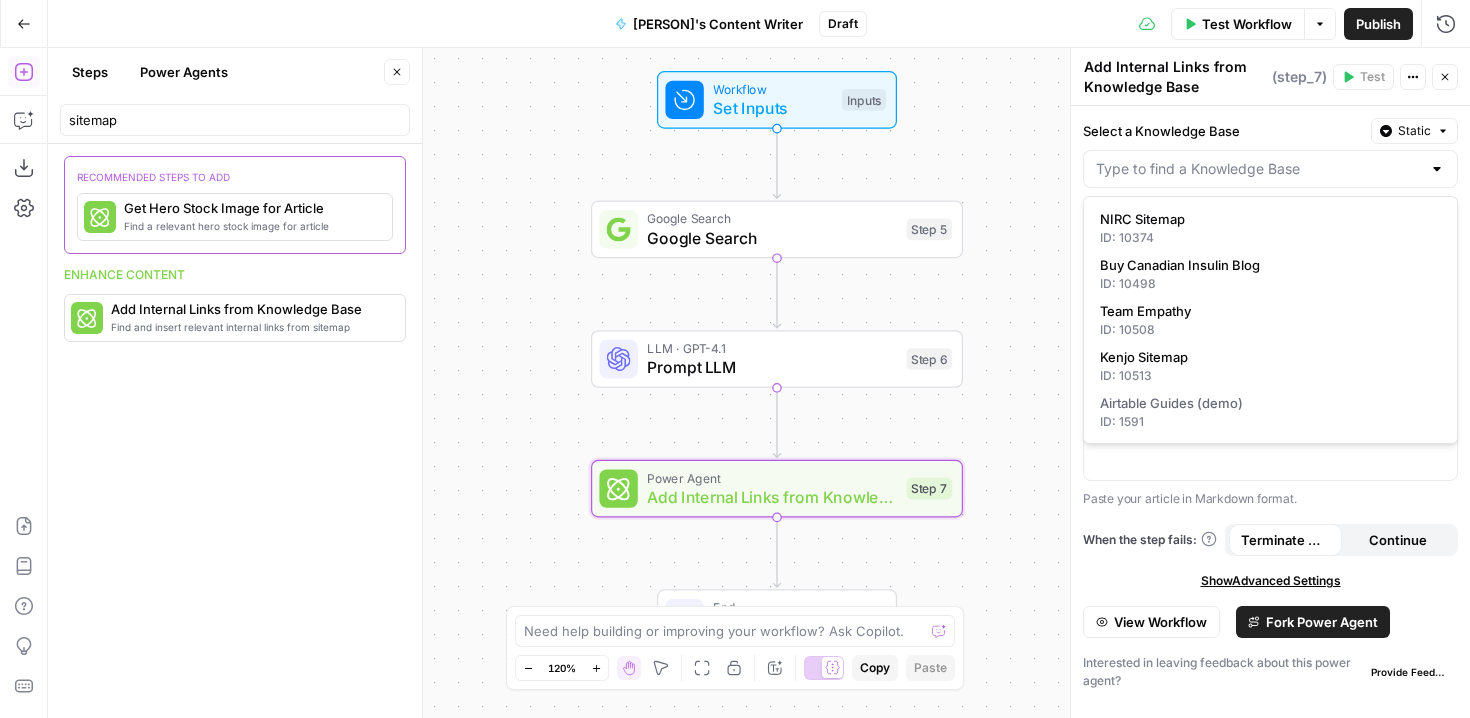 click on "Close" at bounding box center [1450, 77] 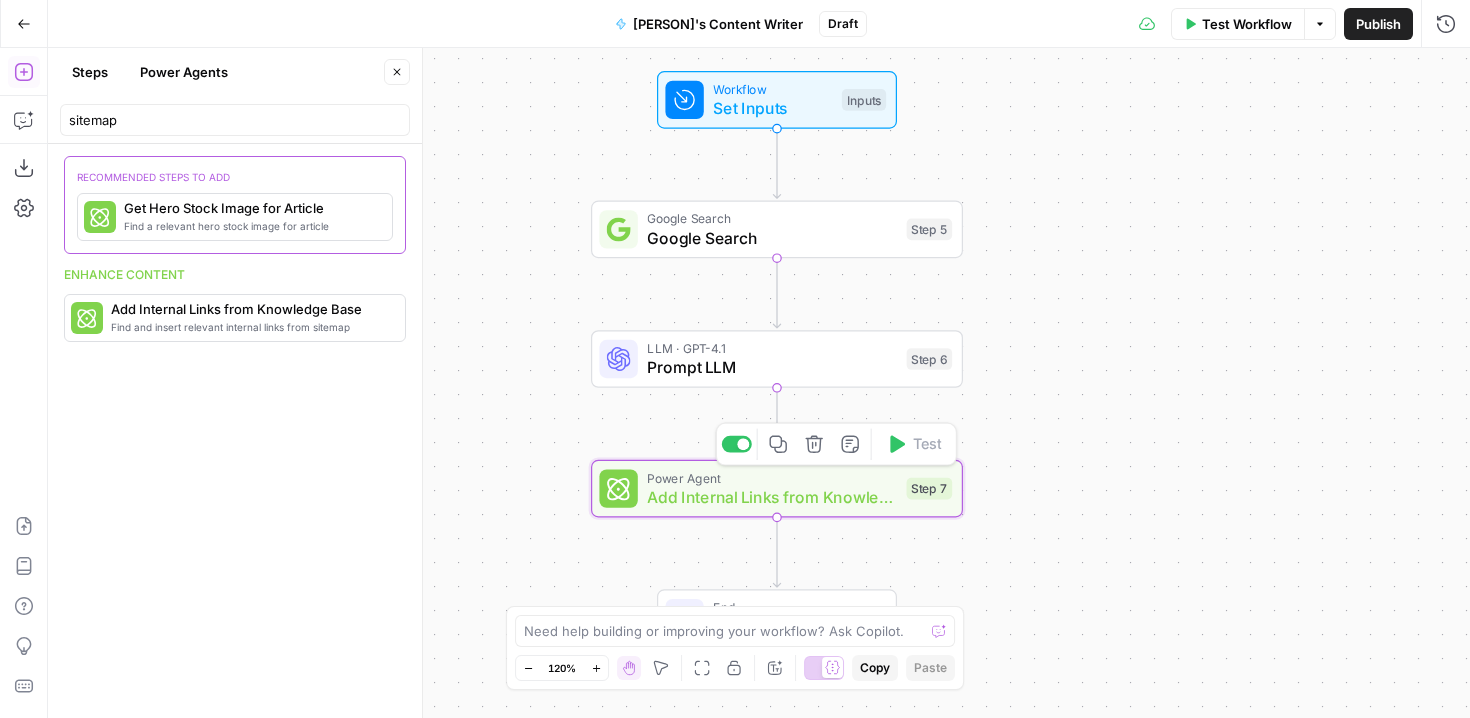 click on "Add Internal Links from Knowledge Base" at bounding box center [772, 497] 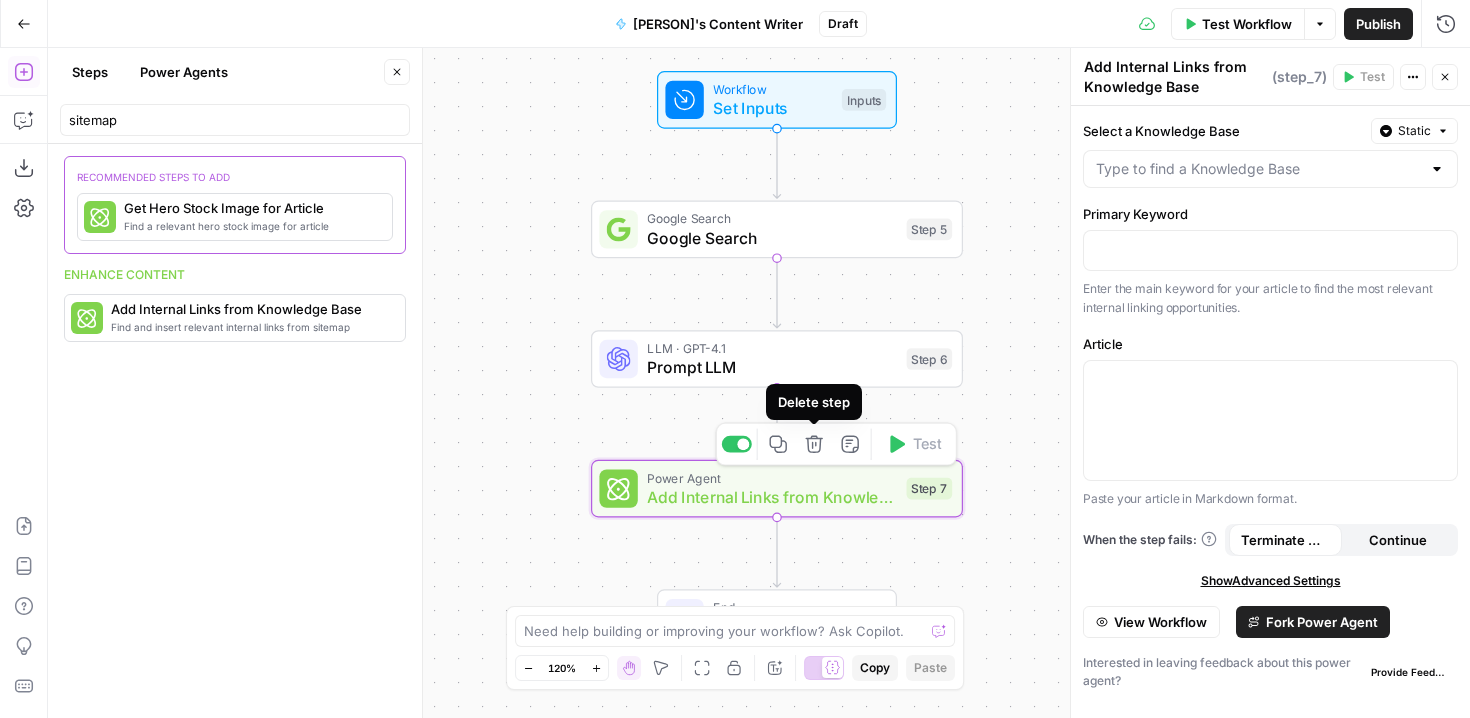 click 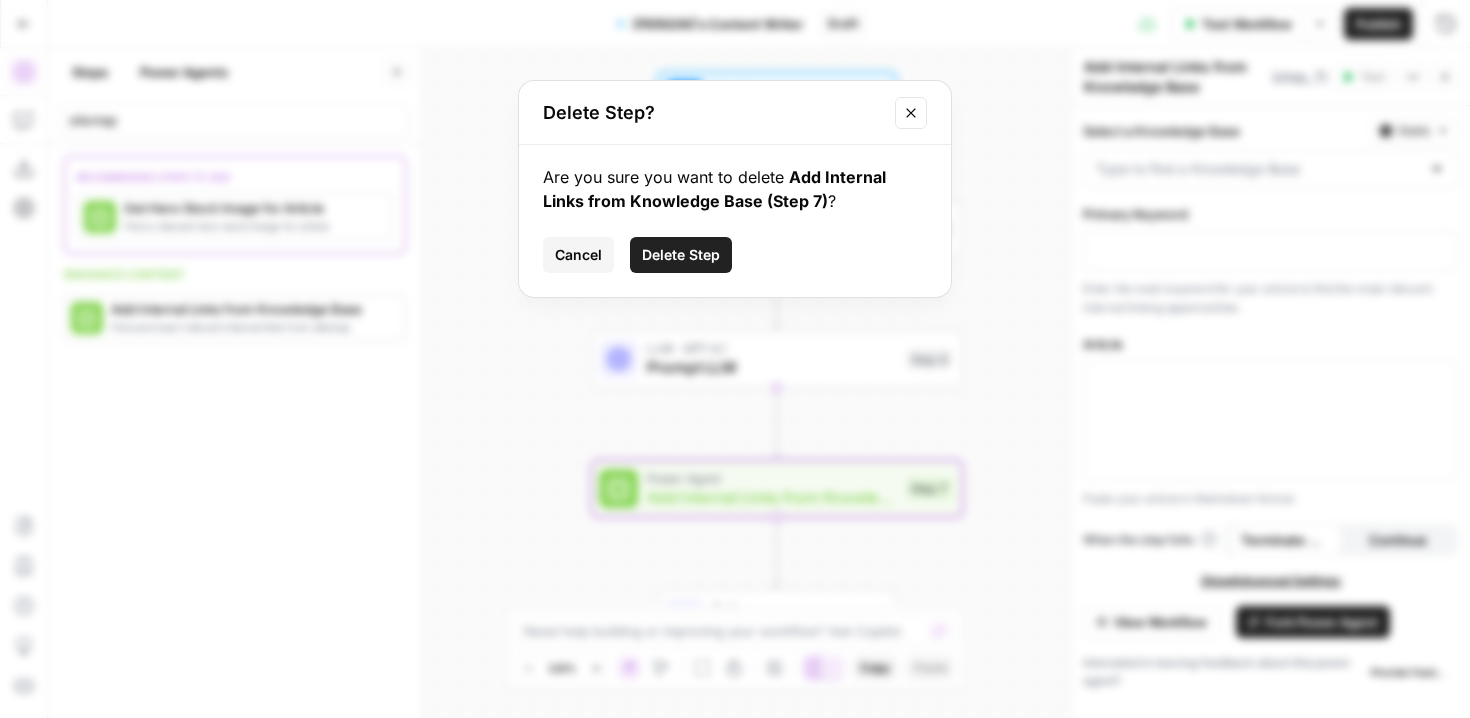click on "Delete Step" at bounding box center (681, 255) 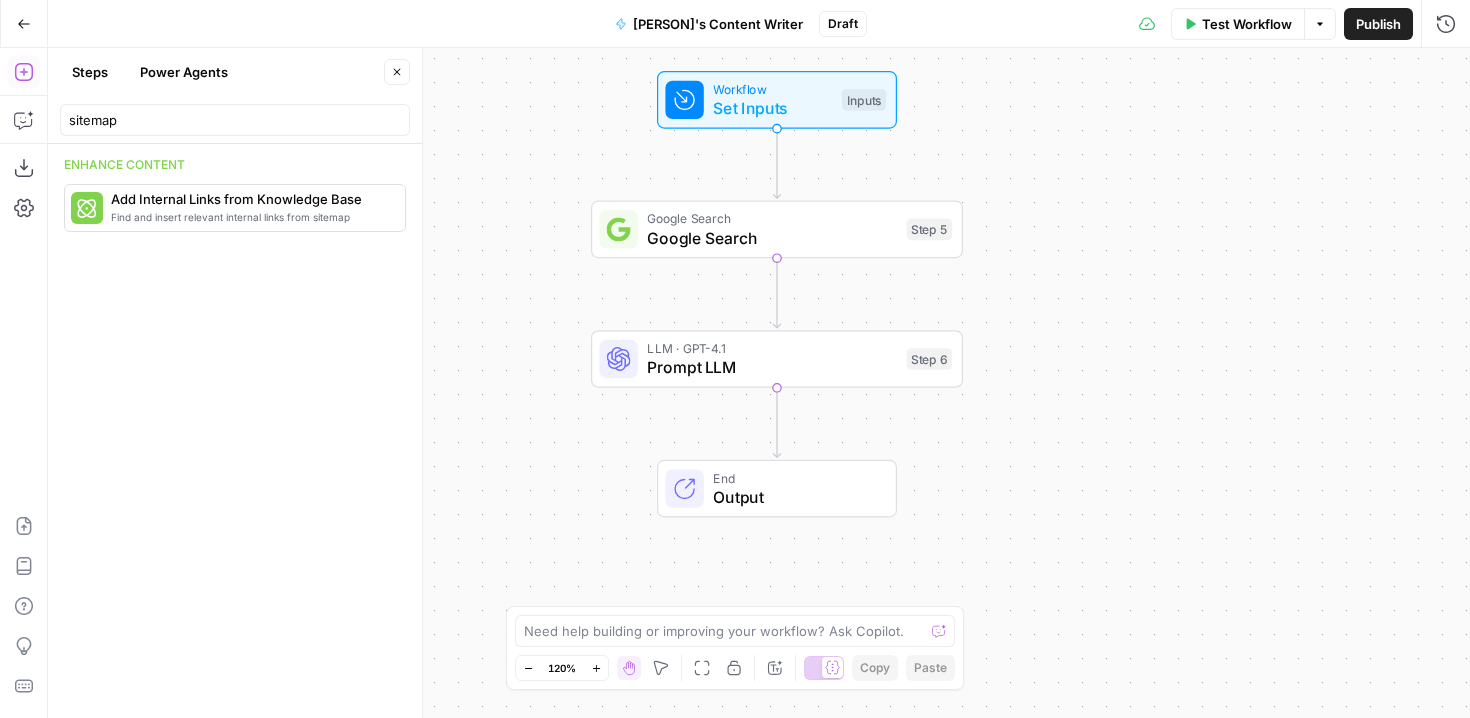 click on "LLM · GPT-4.1" at bounding box center (772, 348) 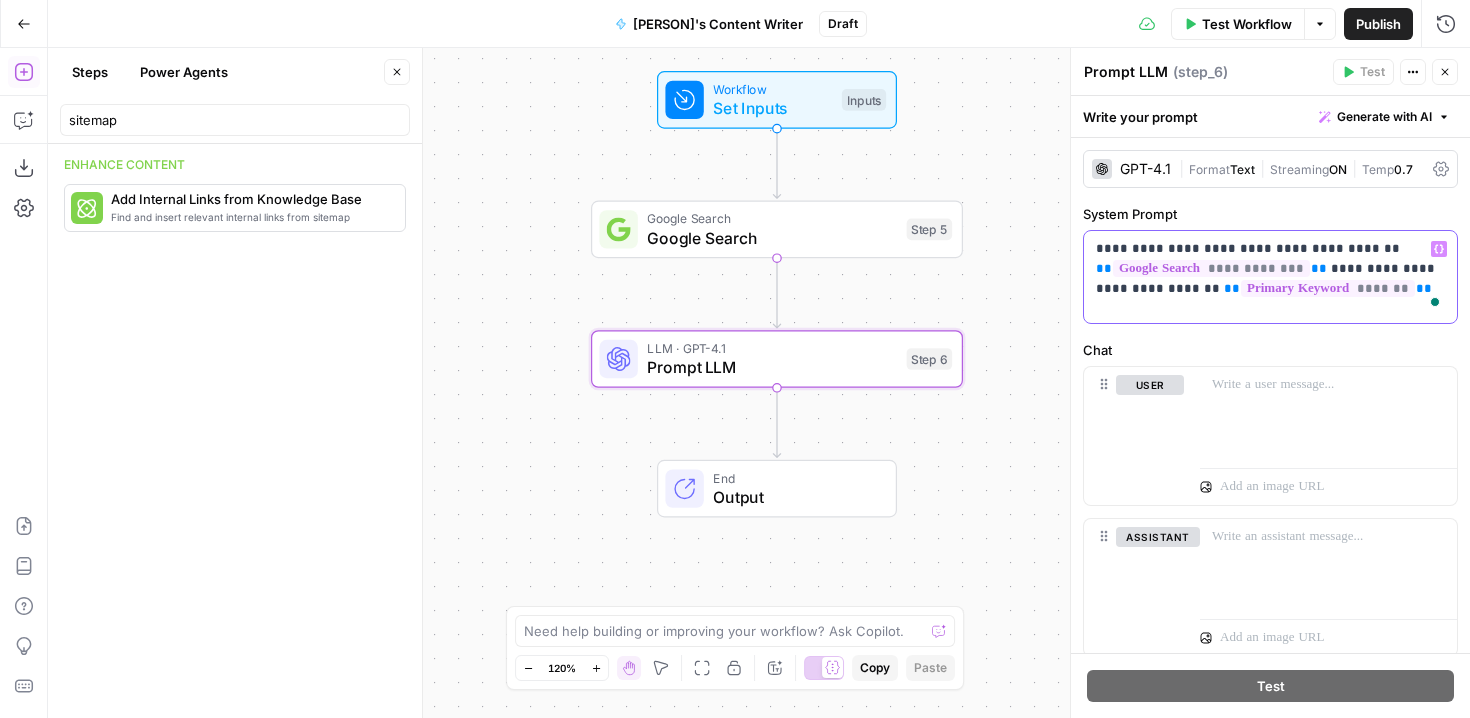 drag, startPoint x: 1322, startPoint y: 269, endPoint x: 1436, endPoint y: 273, distance: 114.07015 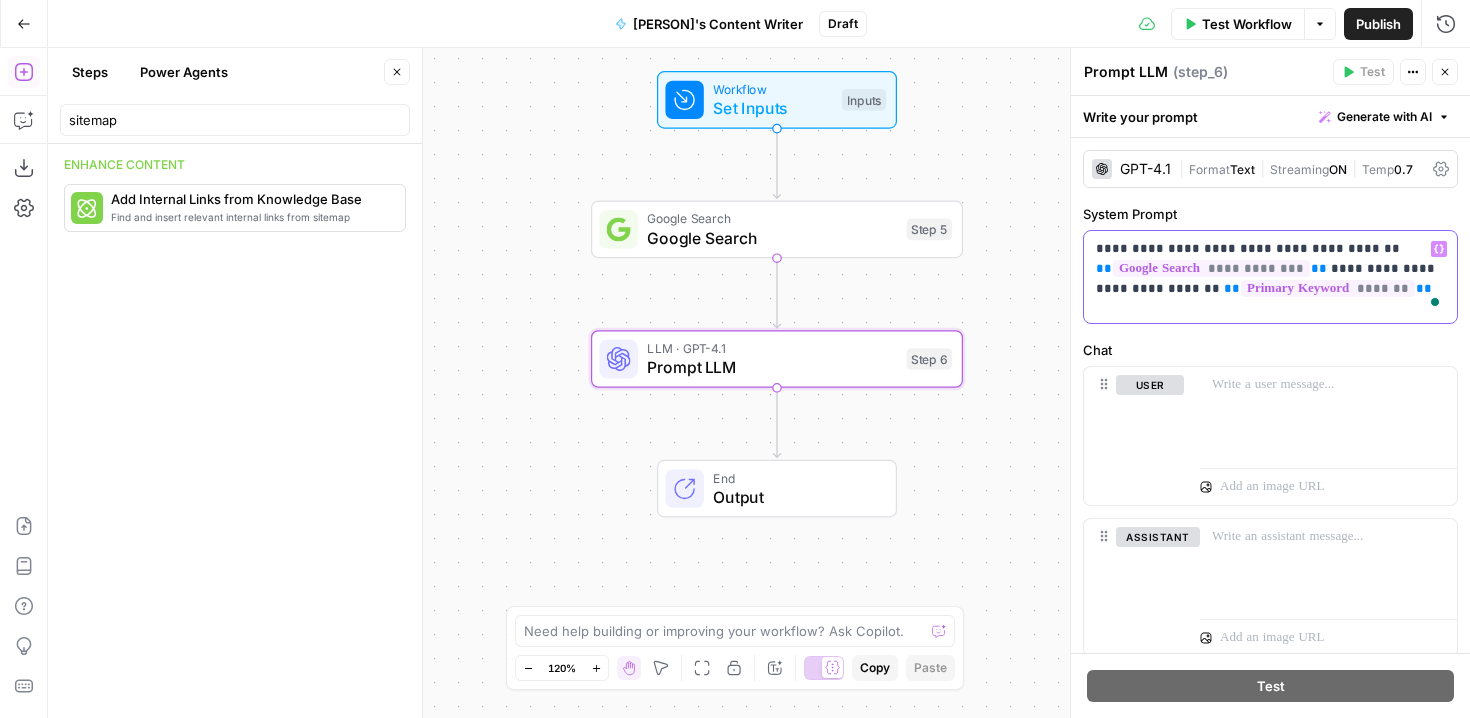 click on "**********" at bounding box center [1270, 269] 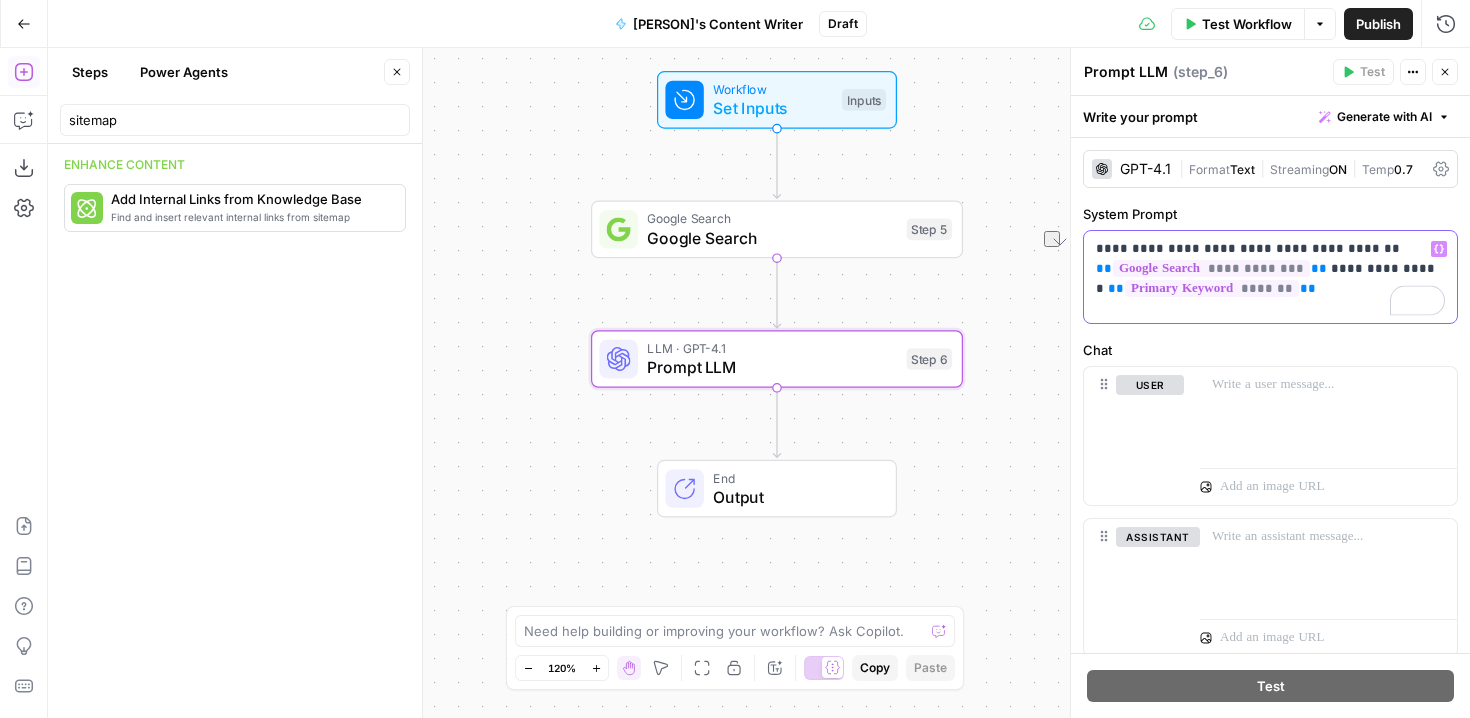drag, startPoint x: 1430, startPoint y: 271, endPoint x: 1319, endPoint y: 271, distance: 111 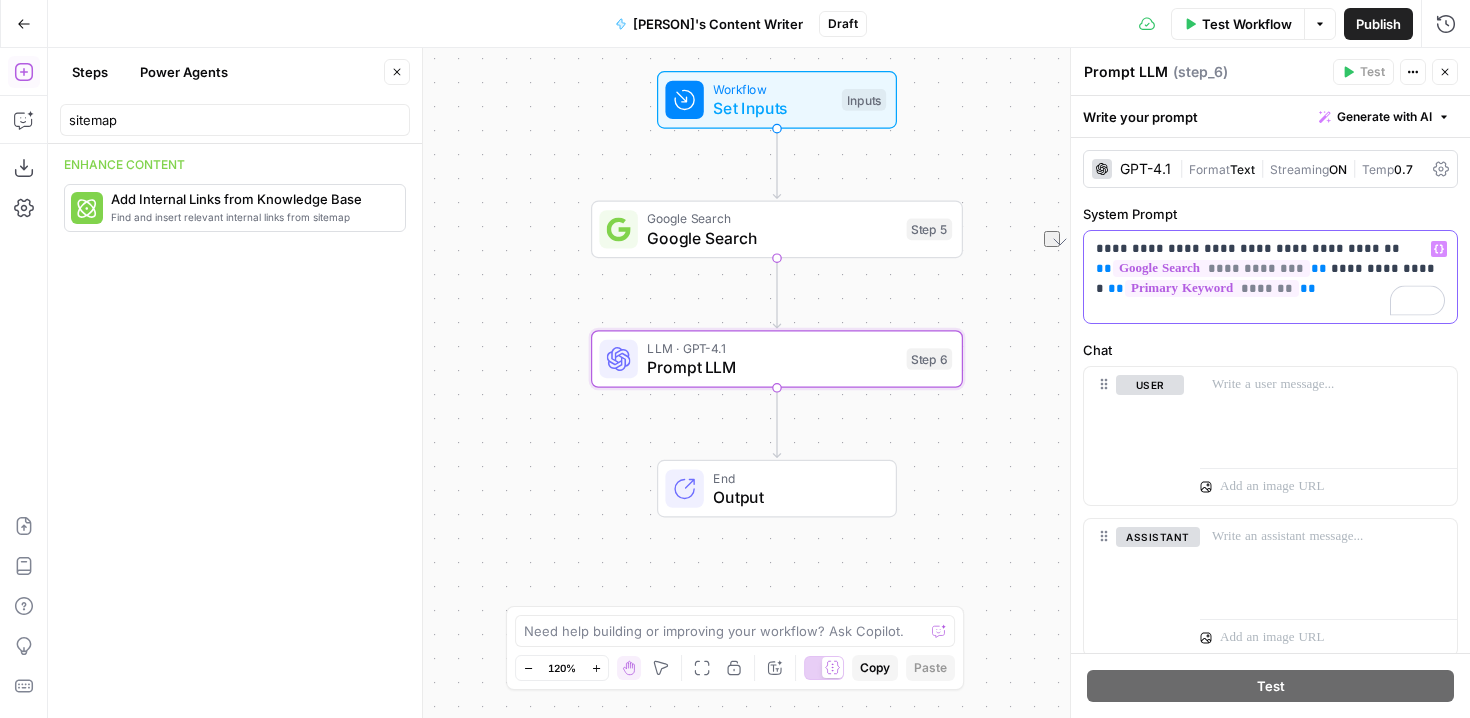 click on "**********" at bounding box center [1270, 269] 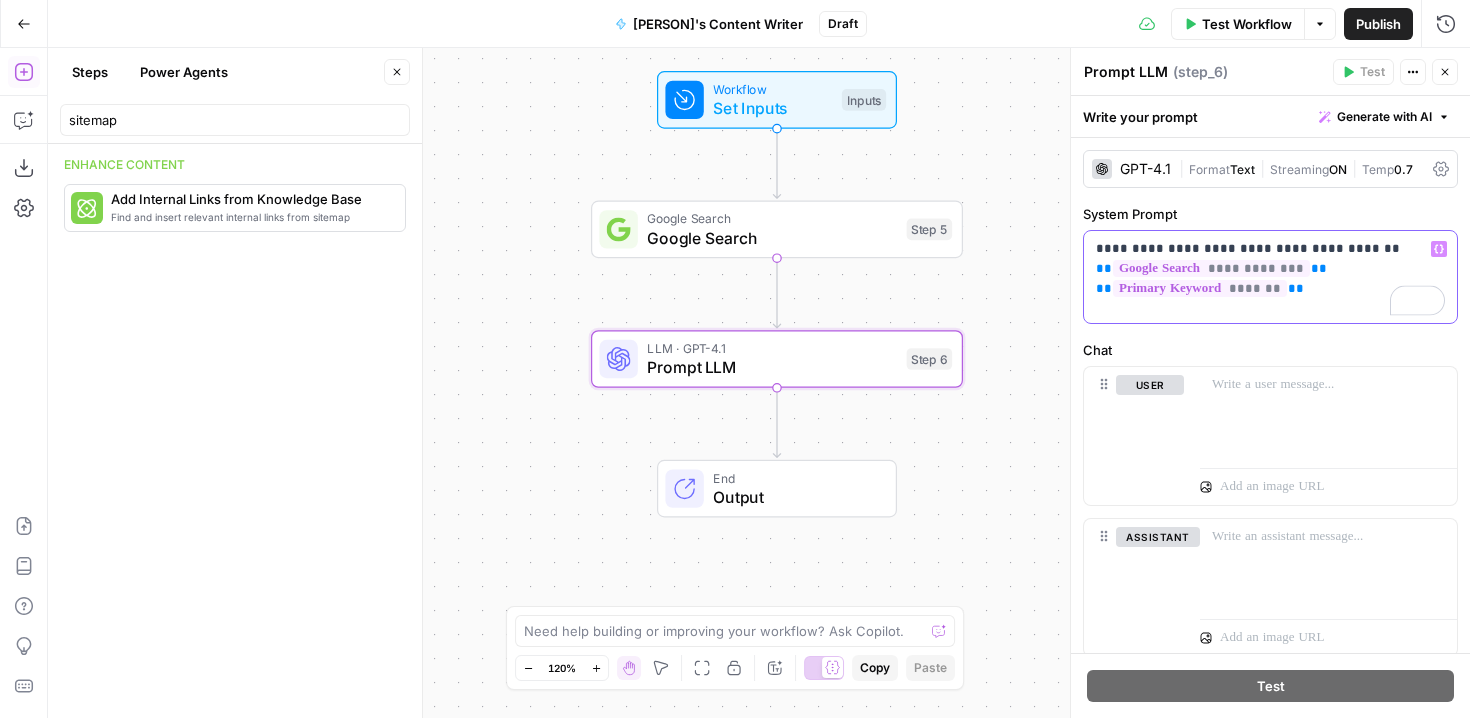 click on "**********" at bounding box center [1270, 269] 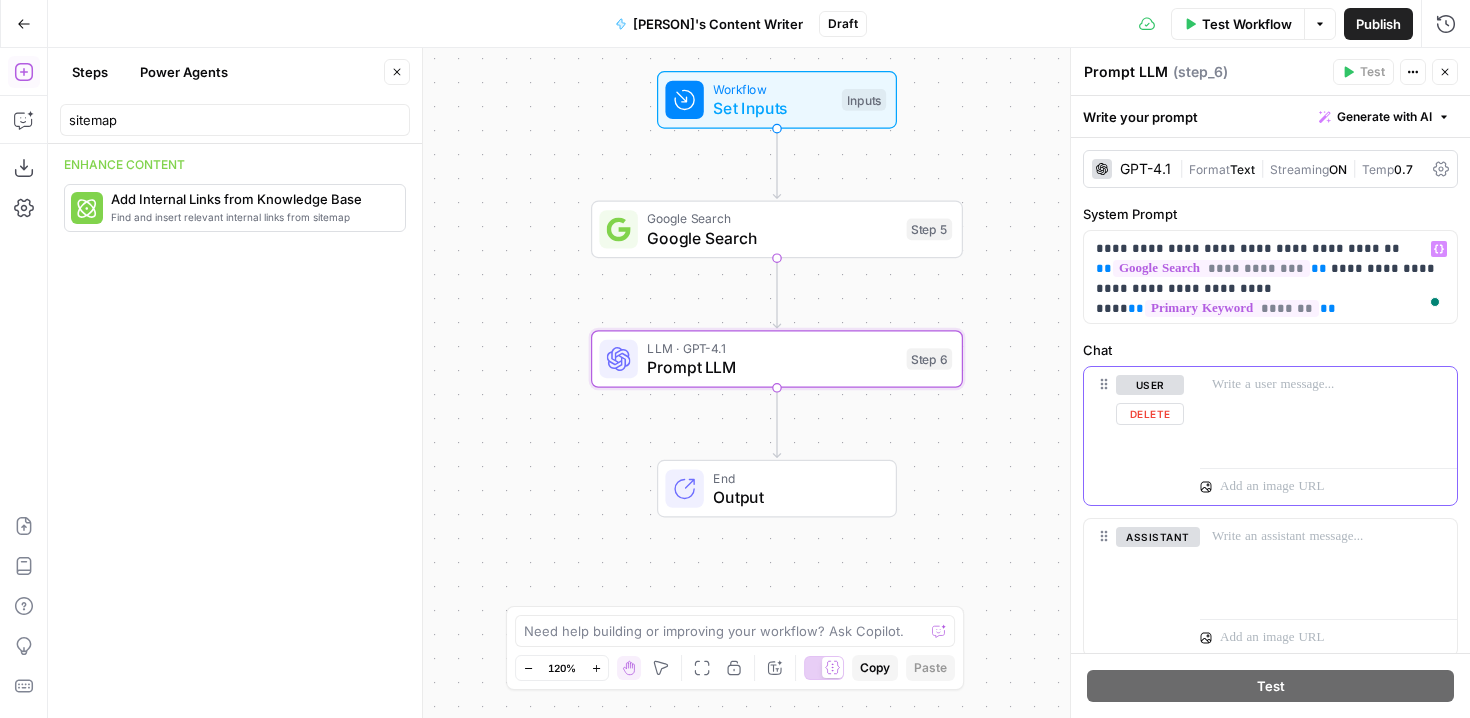 click on "user" at bounding box center [1150, 385] 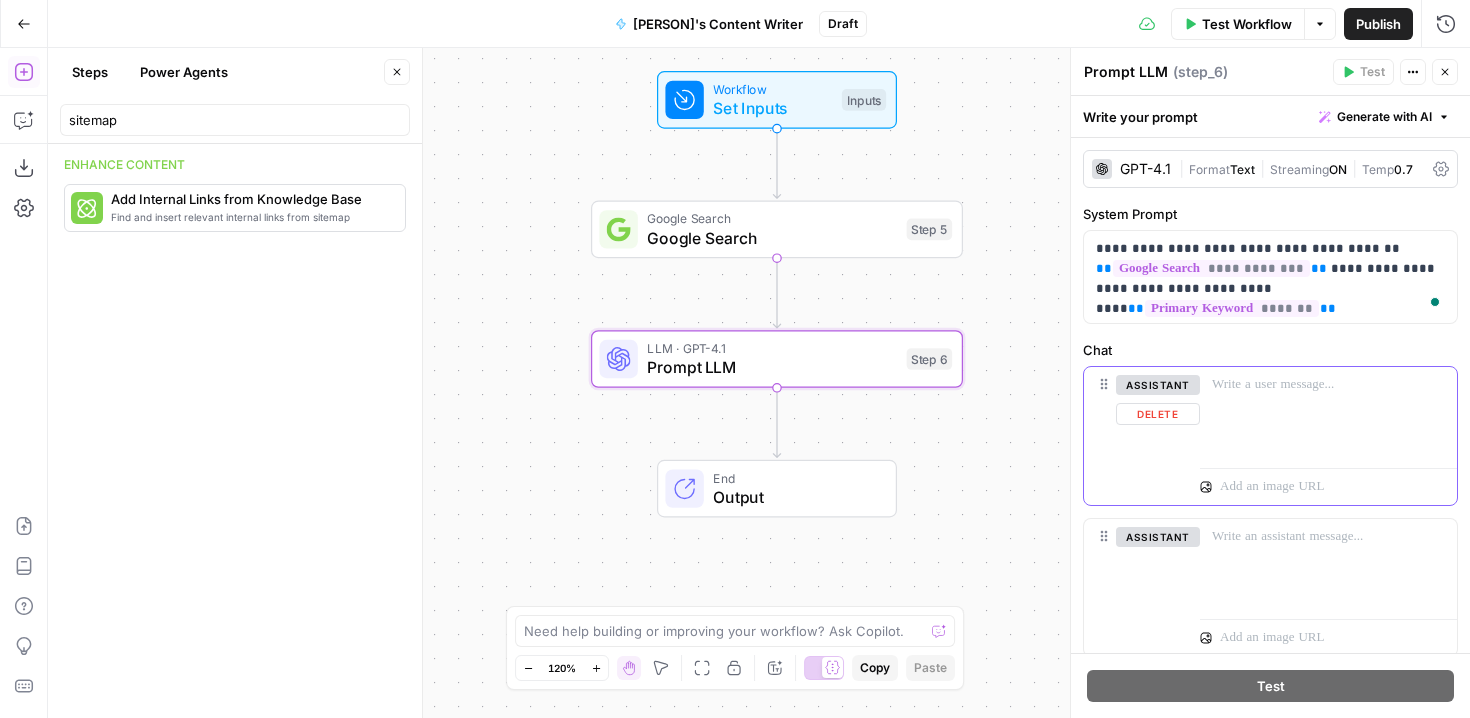click on "assistant" at bounding box center [1158, 385] 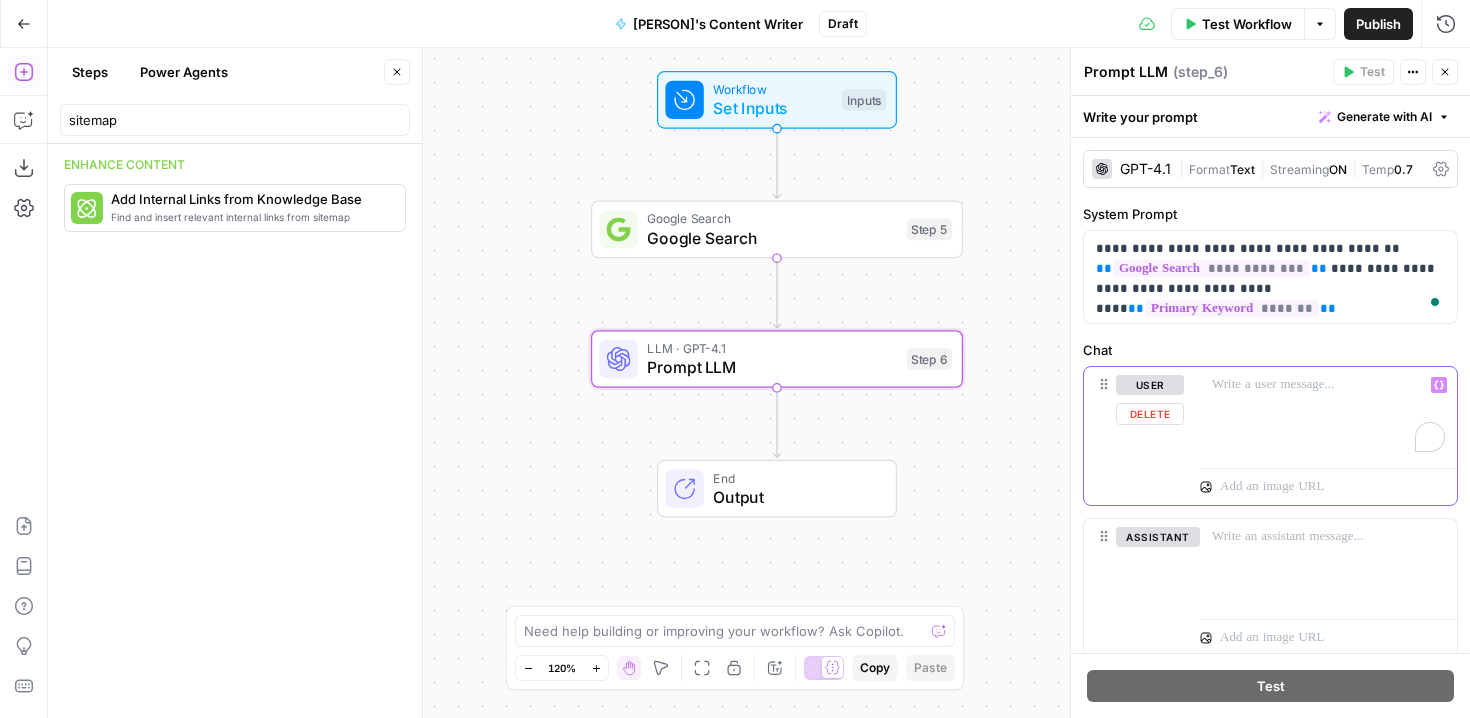 click at bounding box center [1328, 385] 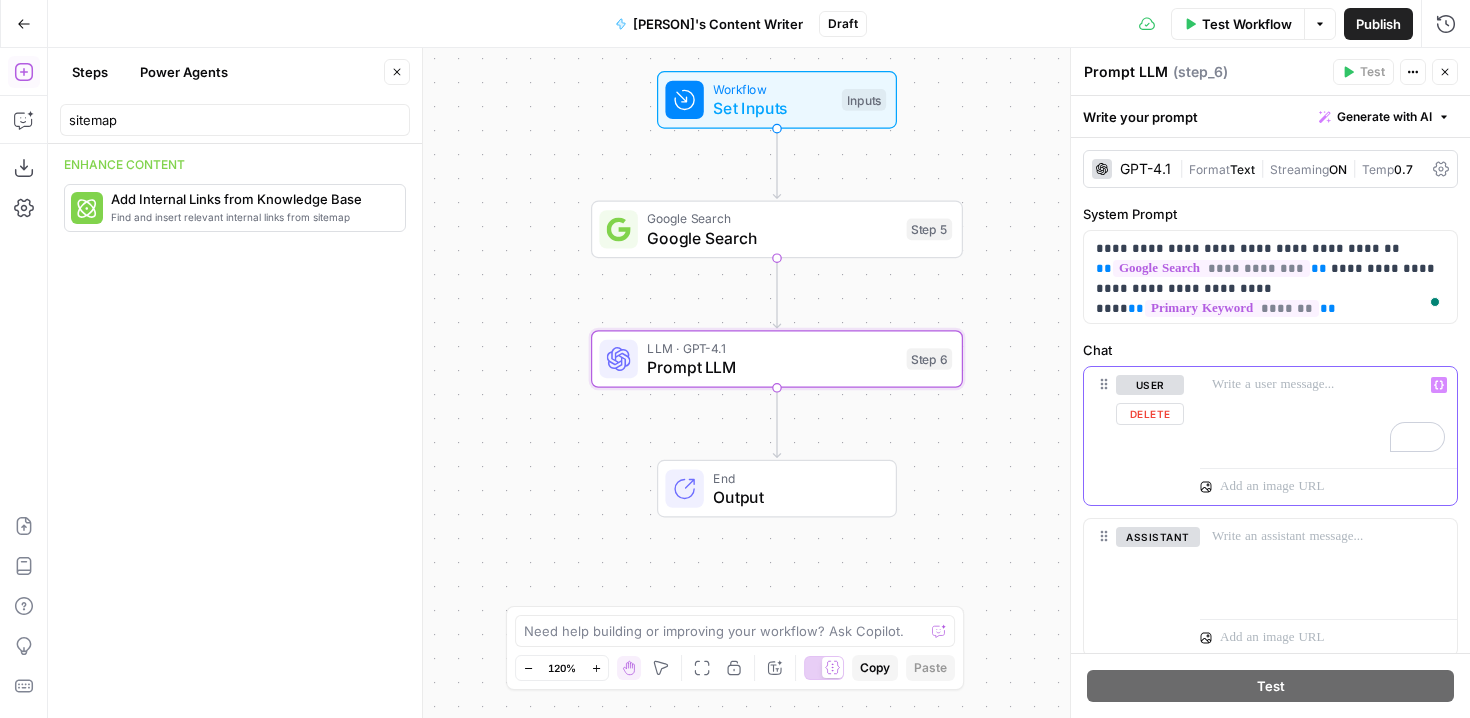 click at bounding box center [1328, 413] 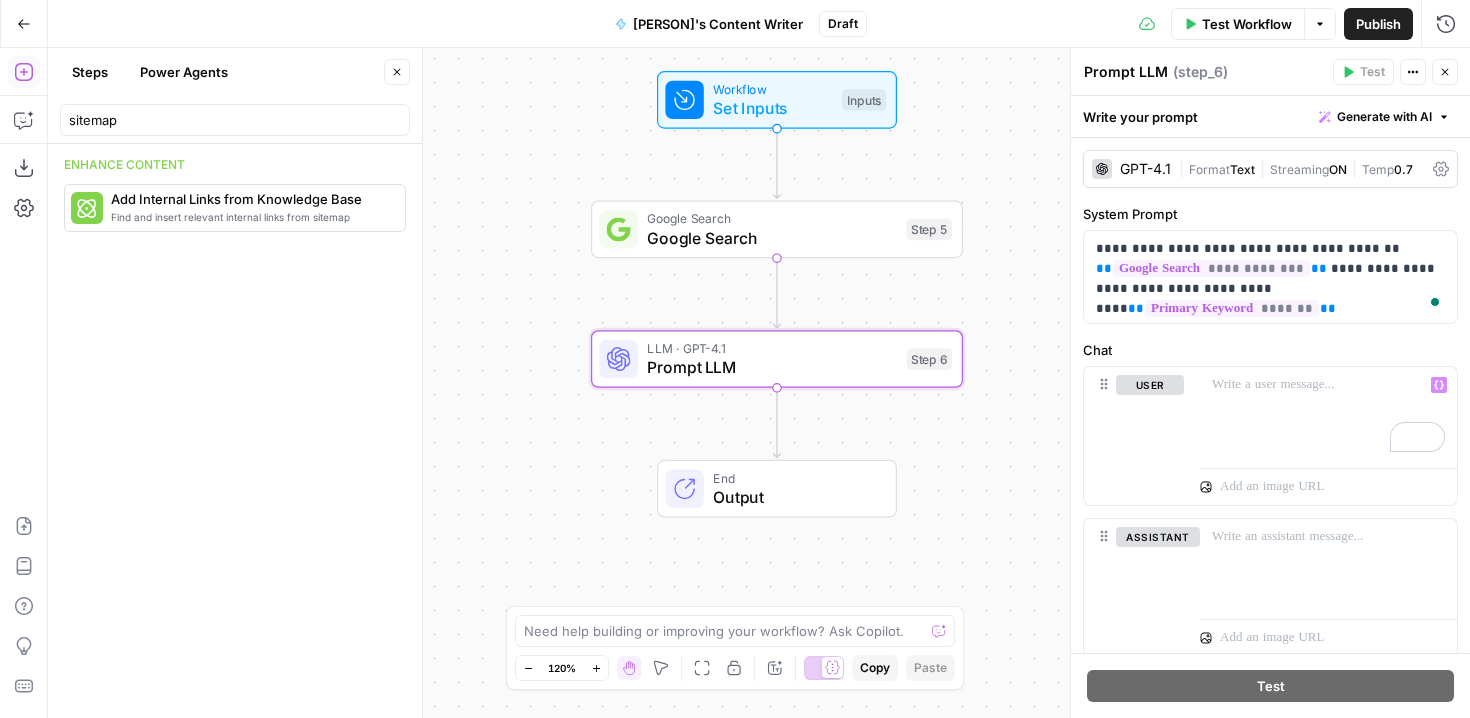 click on "Chat" at bounding box center [1270, 350] 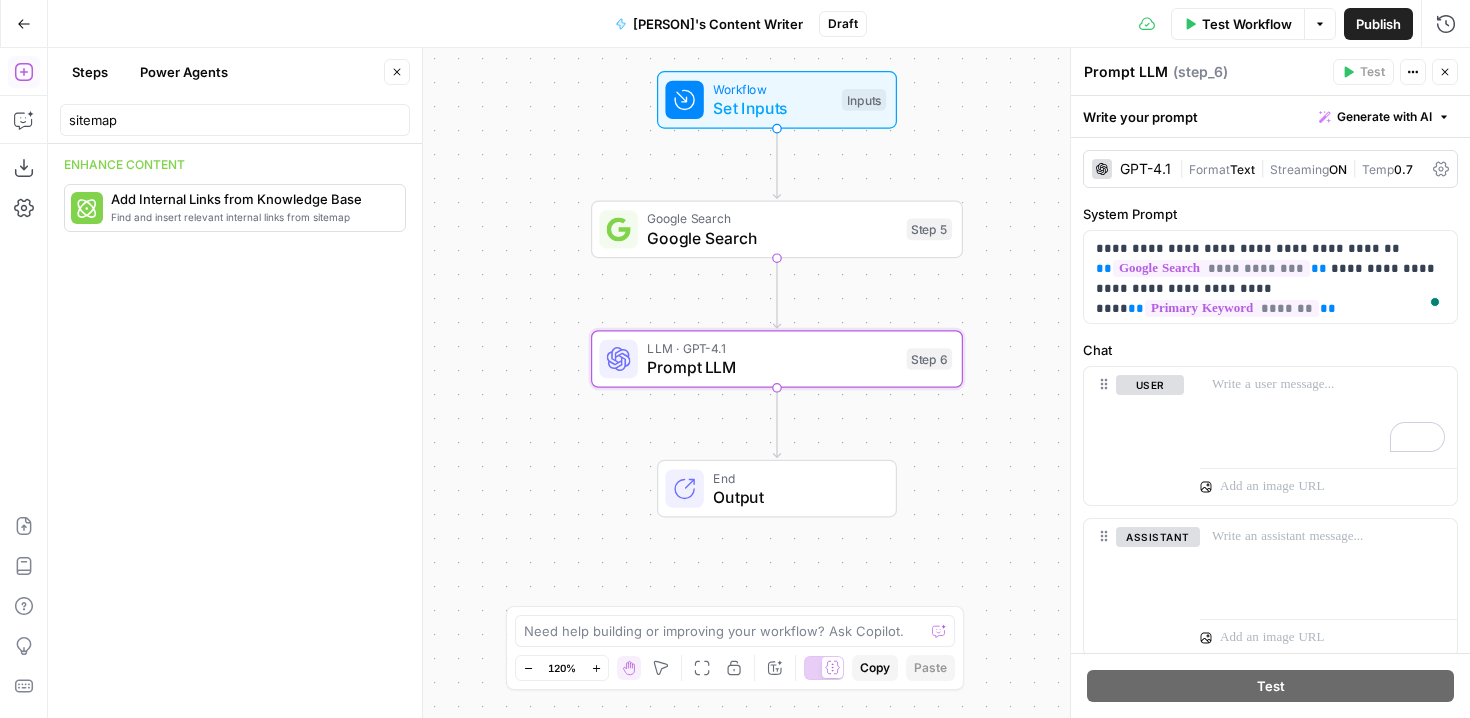 click on "Workflow Set Inputs Inputs Google Search Google Search Step 5 LLM · GPT-4.1 Prompt LLM Step 6 End Output" at bounding box center (759, 383) 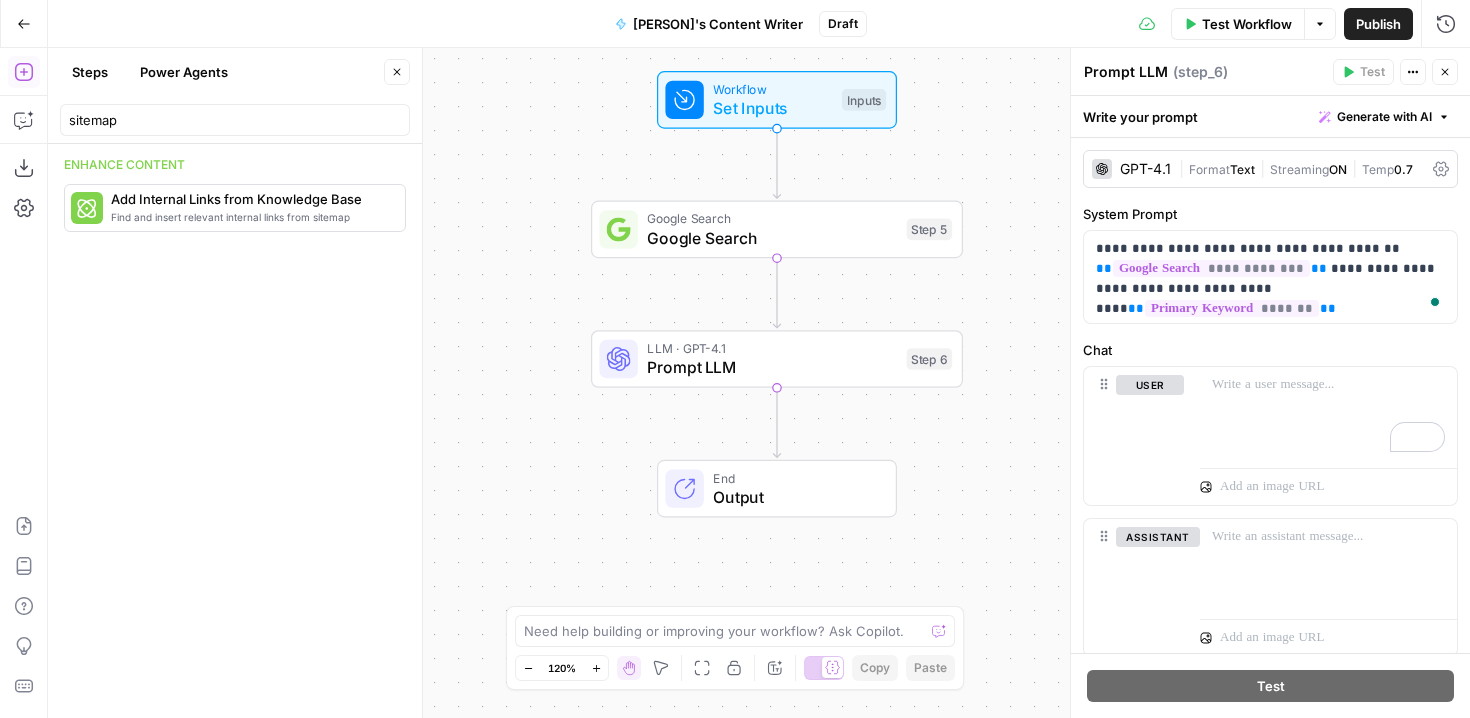 click on "Set Inputs" at bounding box center [772, 108] 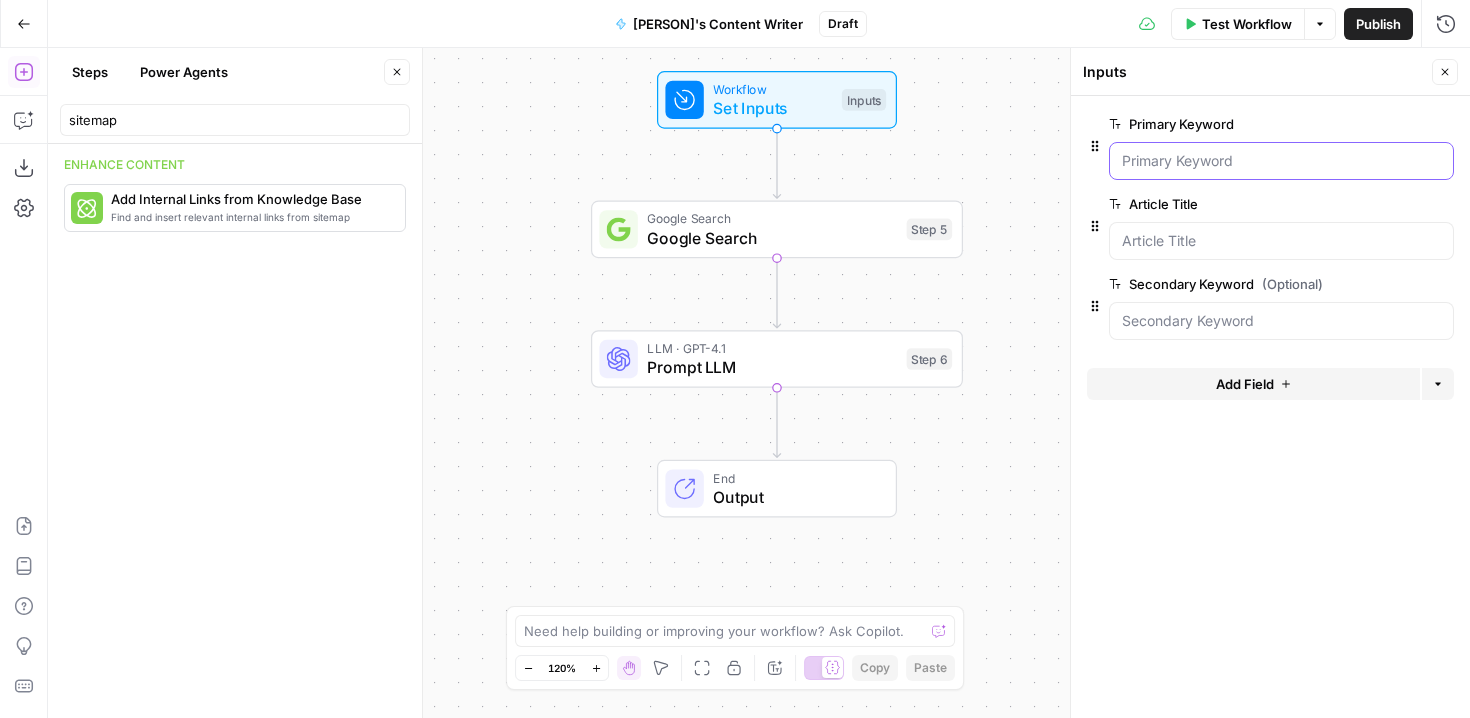 click on "Primary Keyword" at bounding box center [1281, 161] 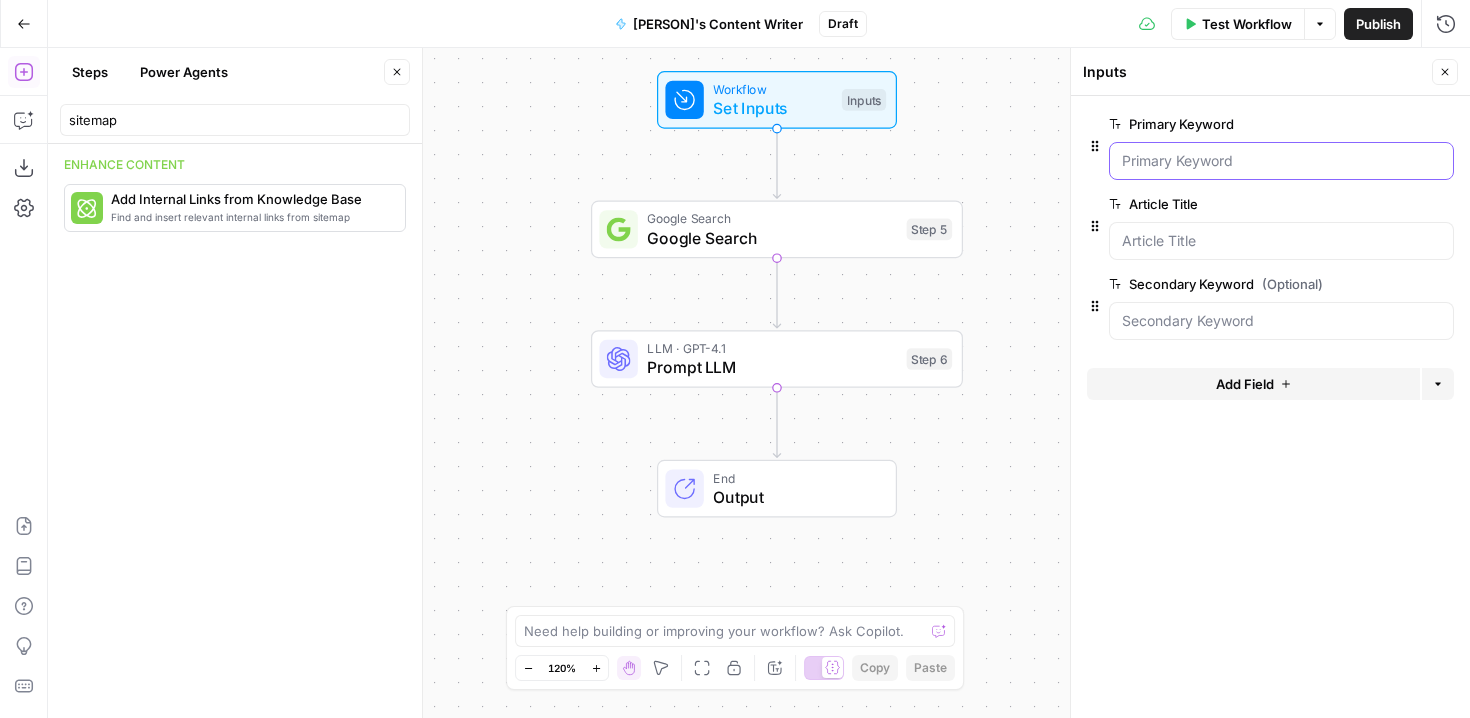 click on "Primary Keyword" at bounding box center (1281, 161) 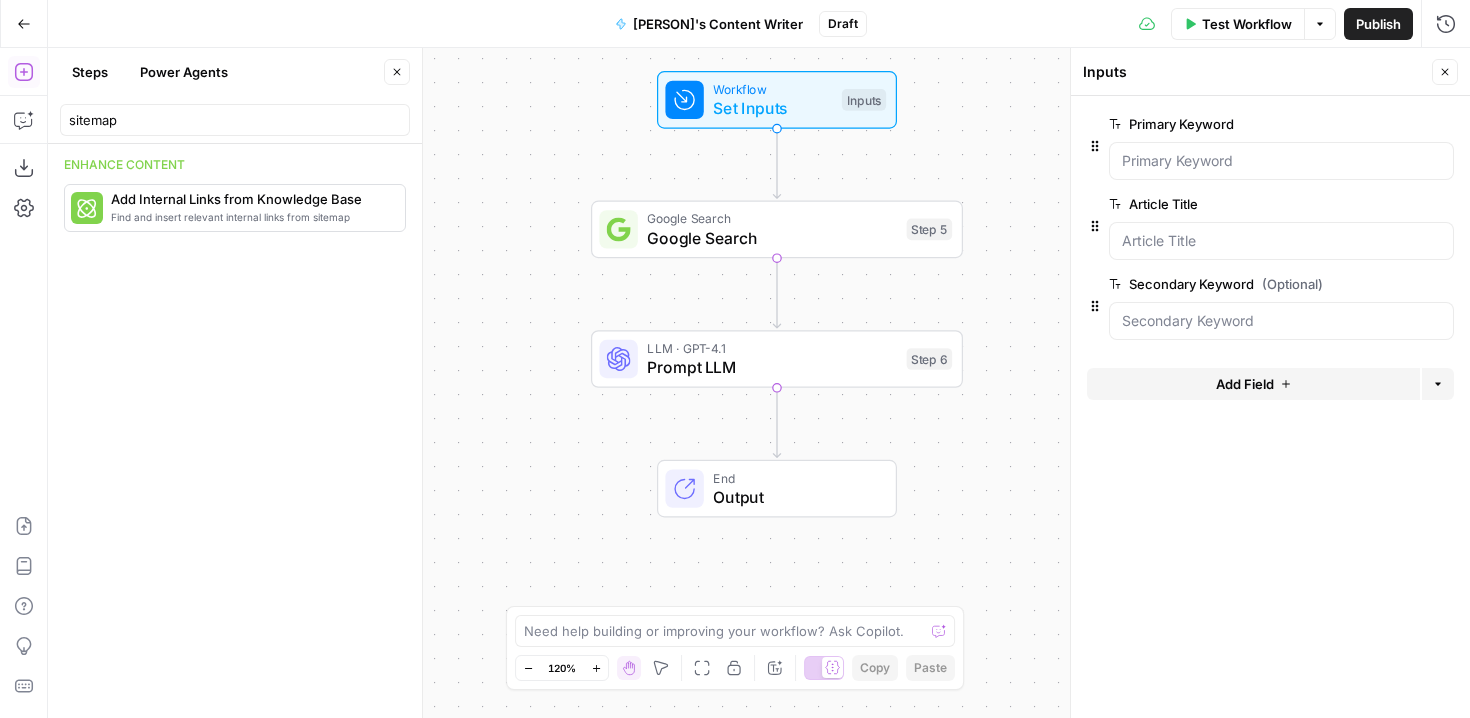 click on "Primary Keyword edit field Delete group Article Title edit field Delete group Secondary Keyword   (Optional) edit field Delete group Add Field Options" at bounding box center (1270, 407) 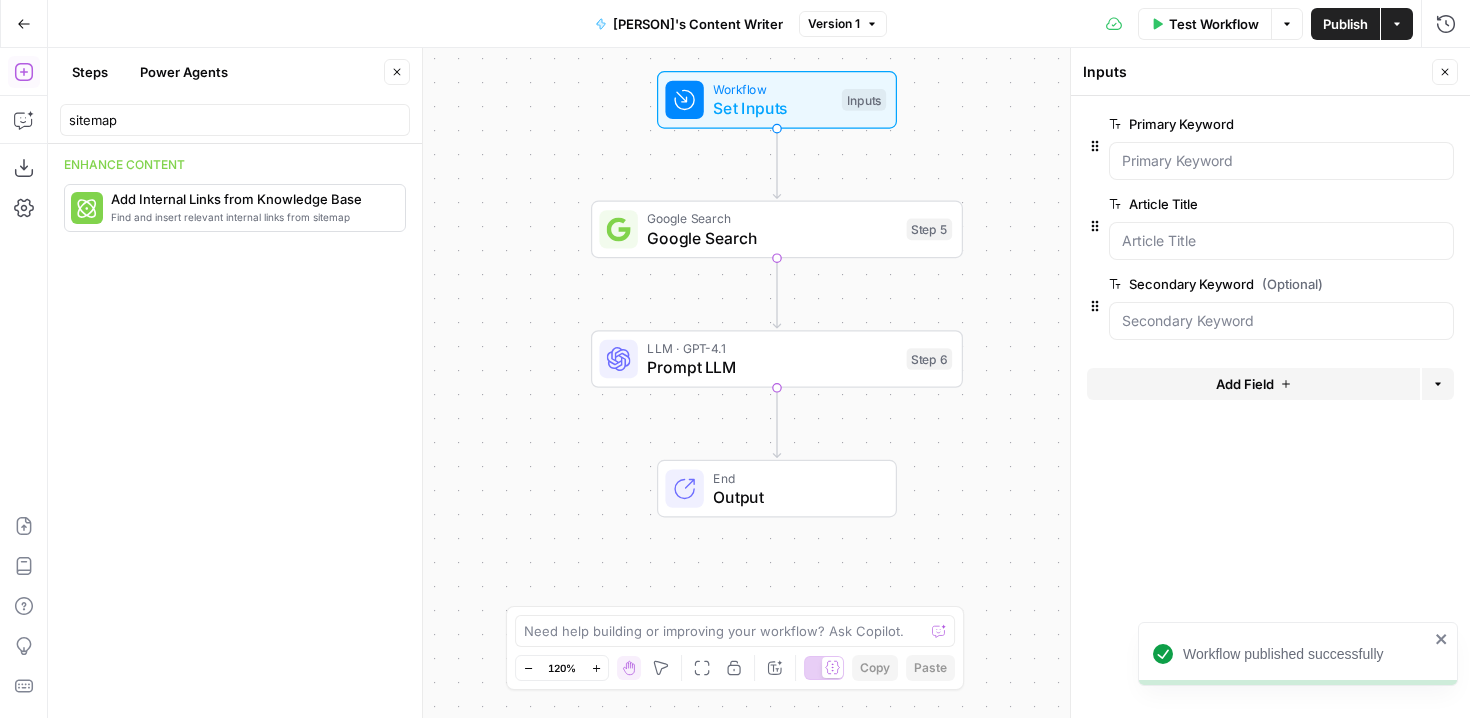 click on "Prompt LLM" at bounding box center [772, 367] 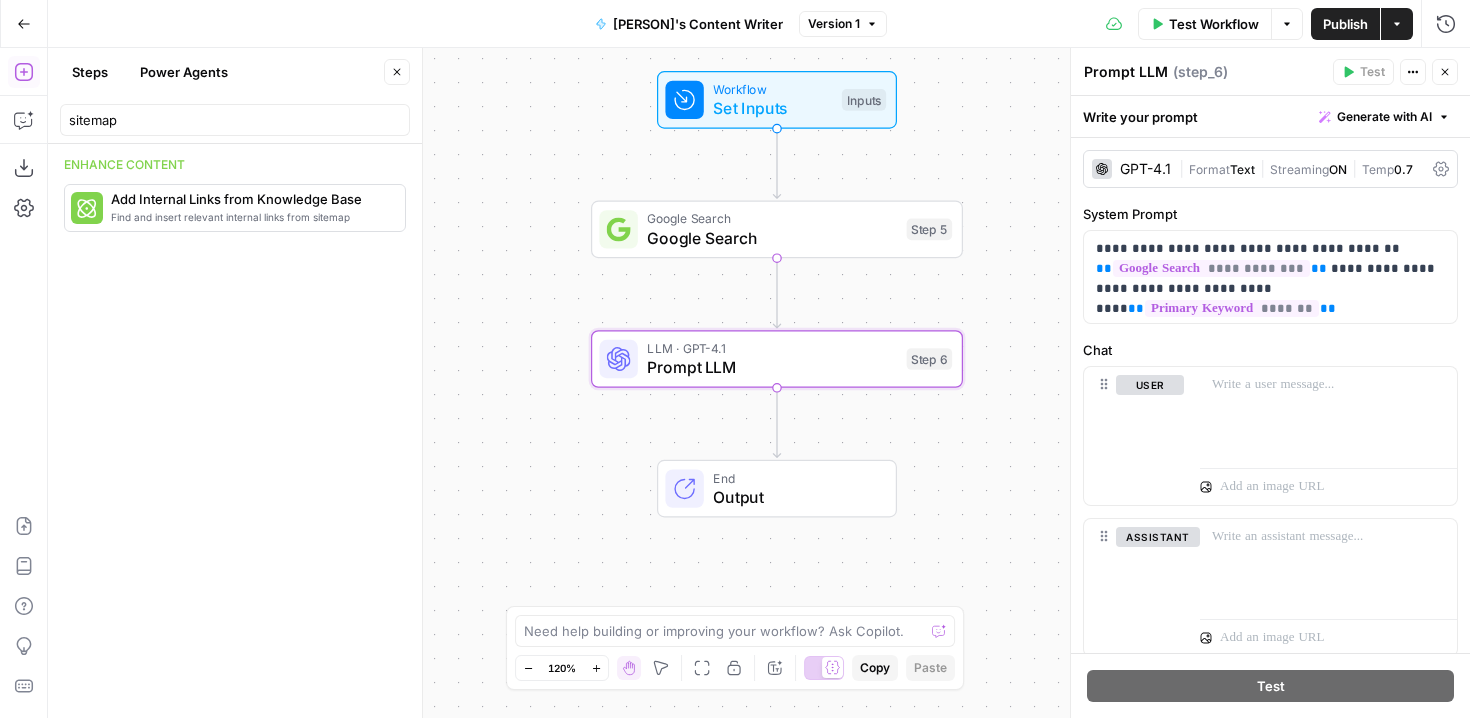 click on "Google Search" at bounding box center [772, 238] 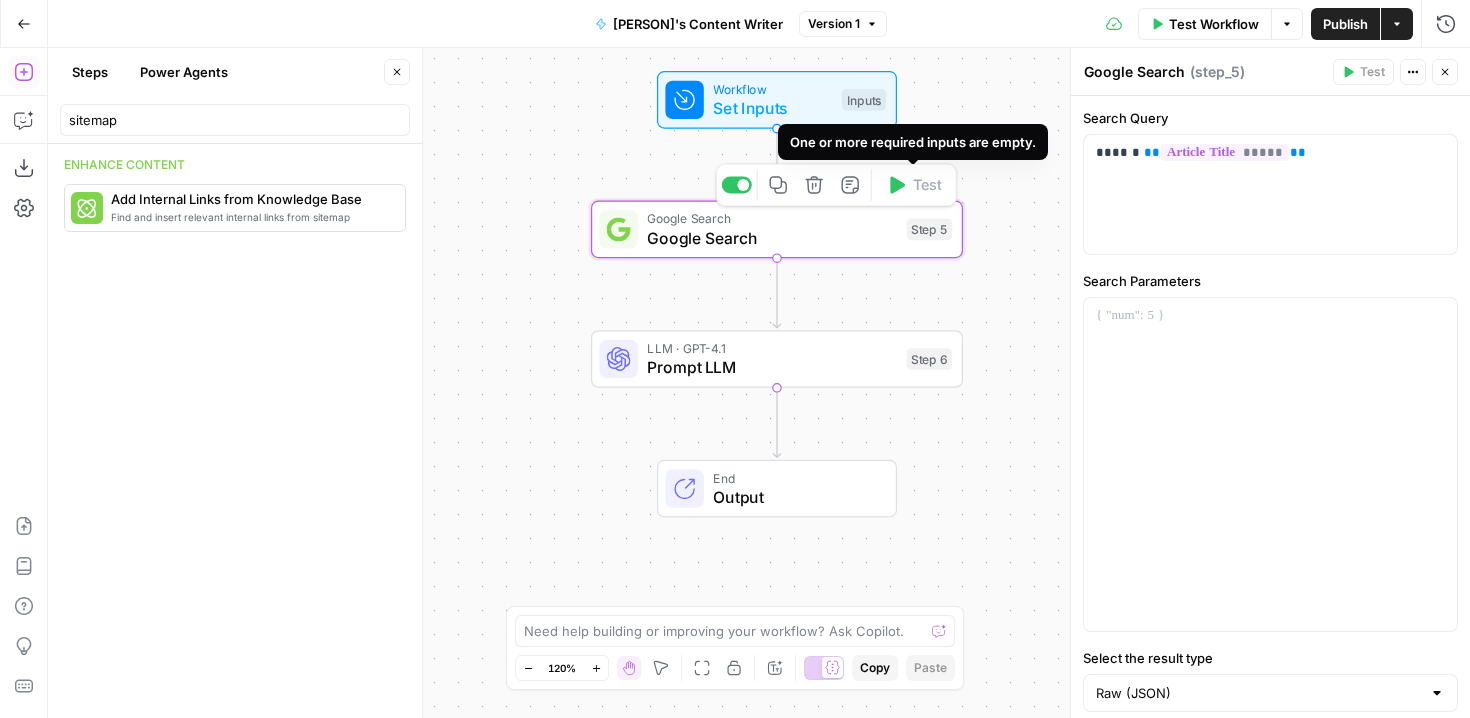 click on "Workflow" at bounding box center [772, 88] 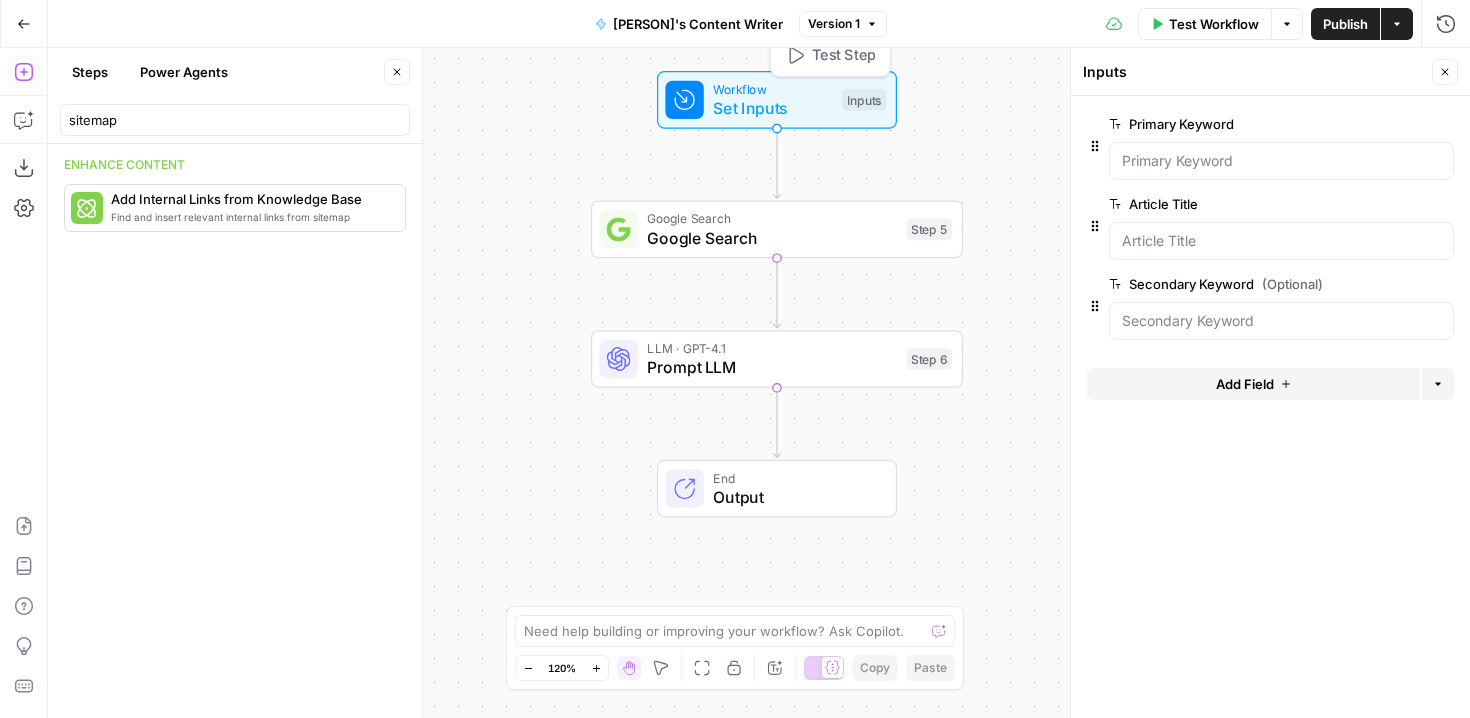 click 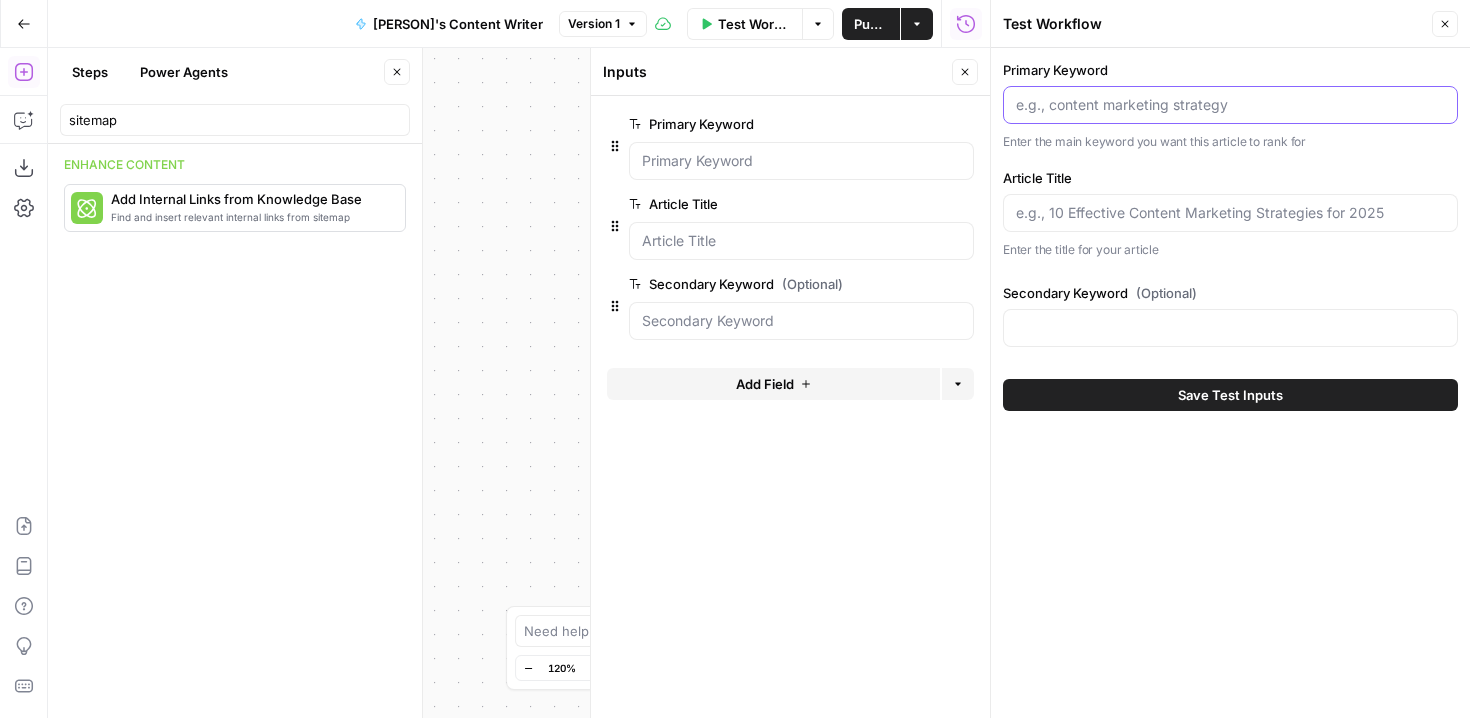 click on "Primary Keyword" at bounding box center (1230, 105) 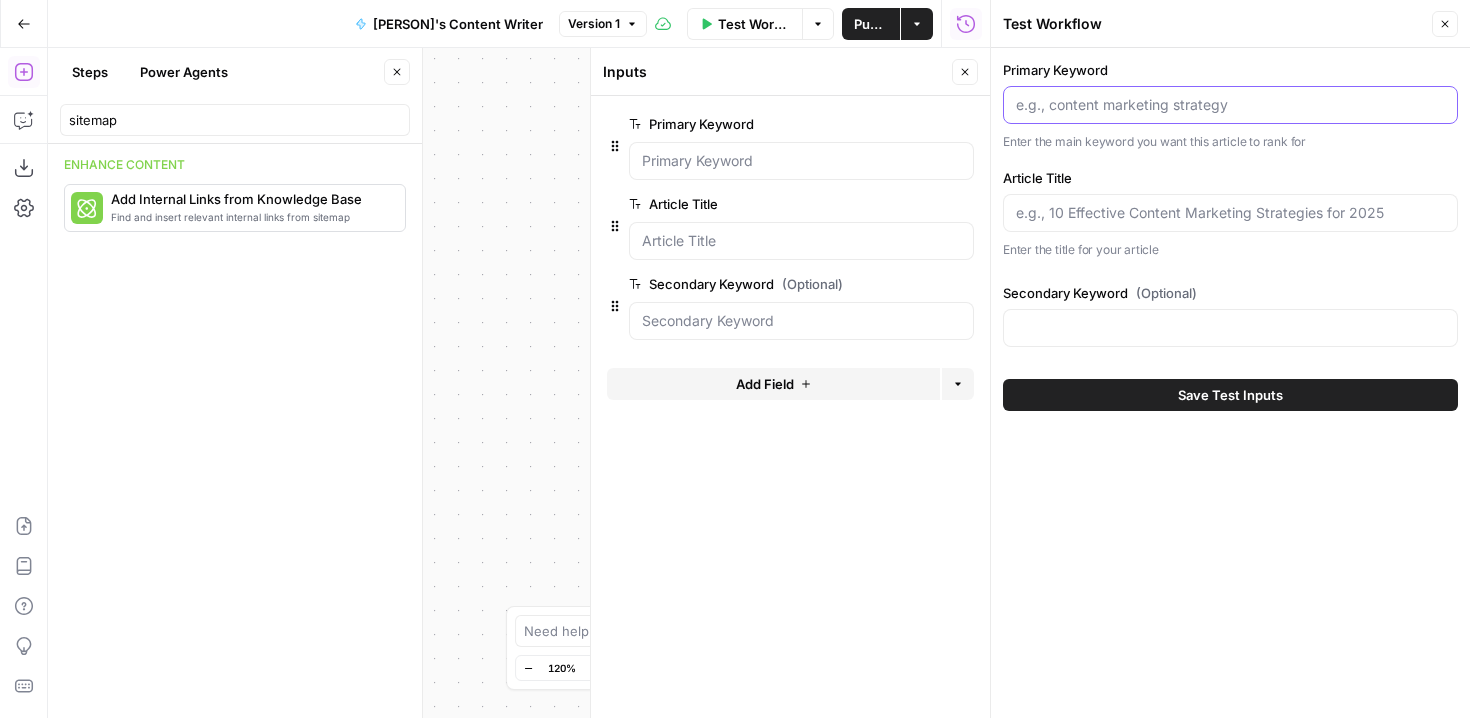 paste on "abstinence vs harm reduction" 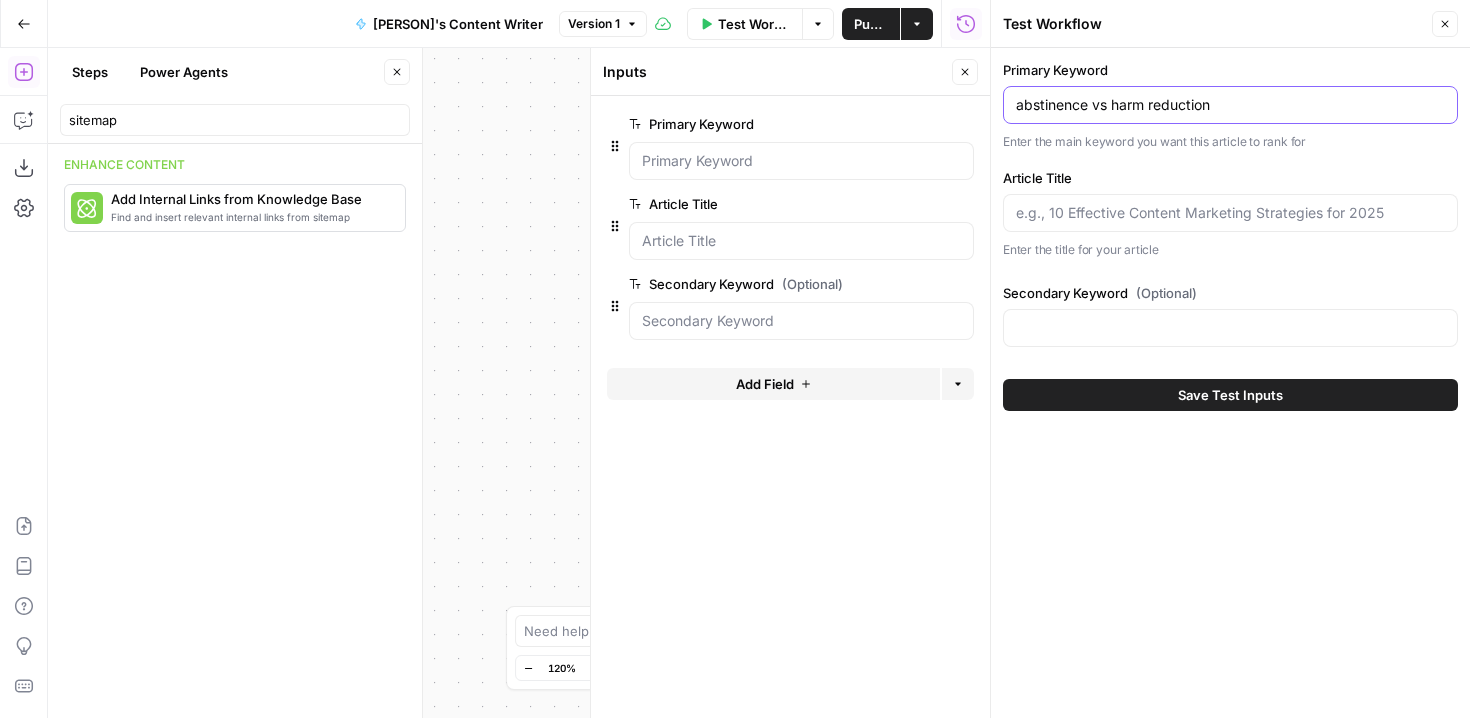 type on "abstinence vs harm reduction" 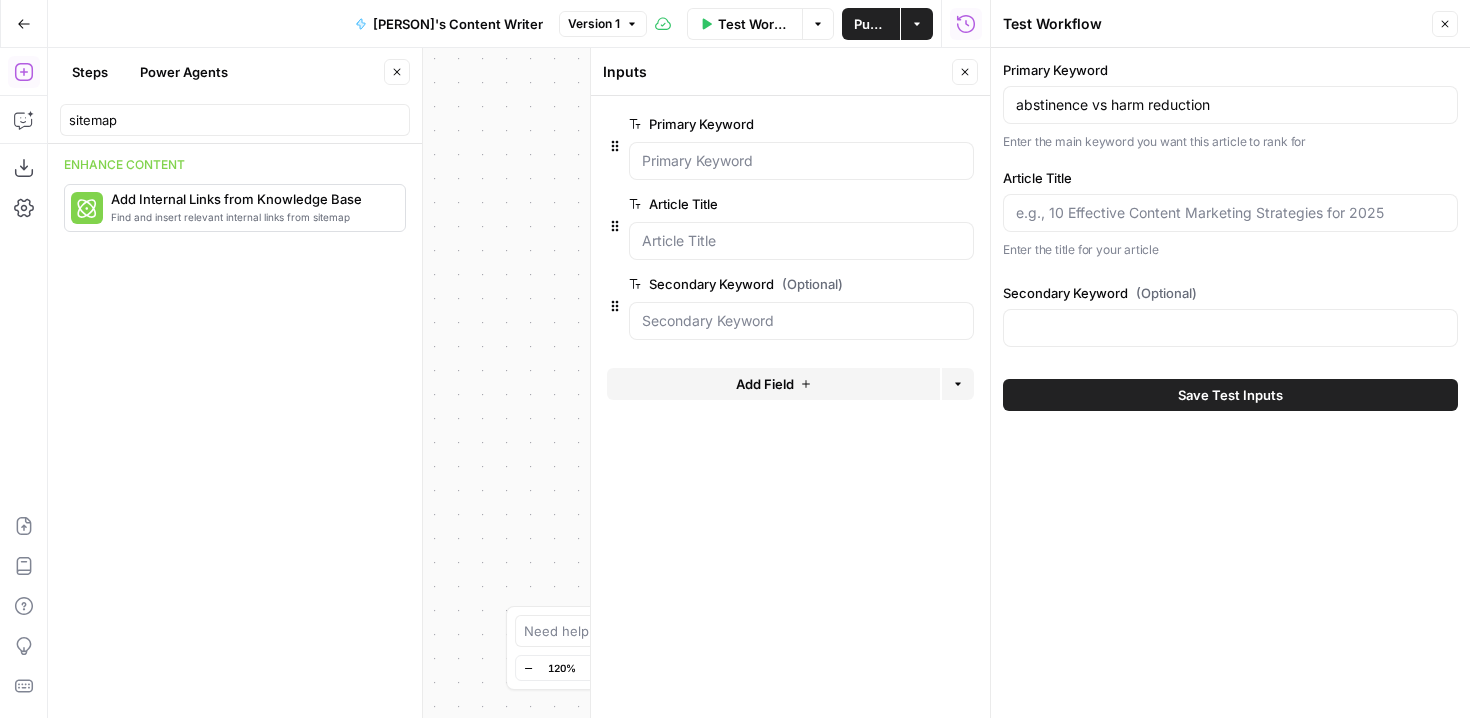 click at bounding box center (1230, 213) 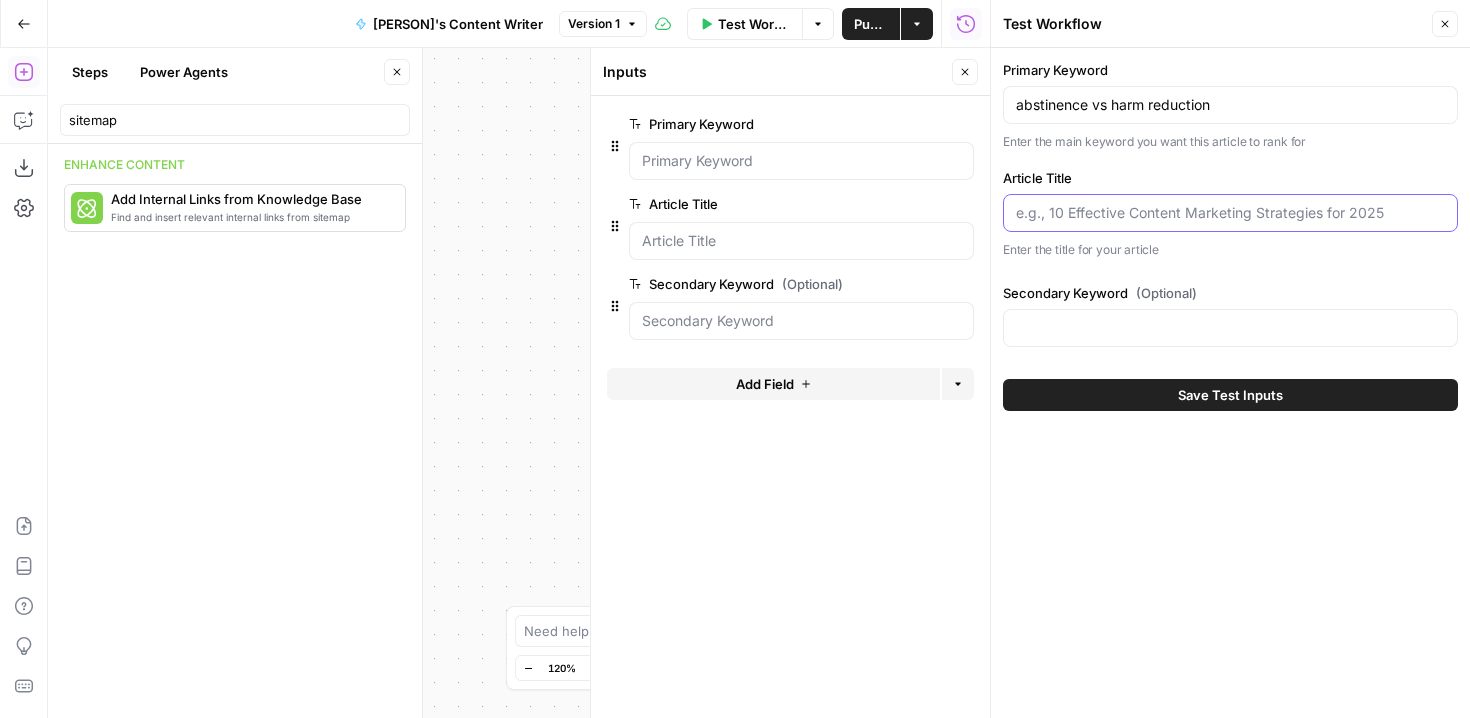 paste on "Abstinence vs Harm Reduction: When to Seek Professional Treatment" 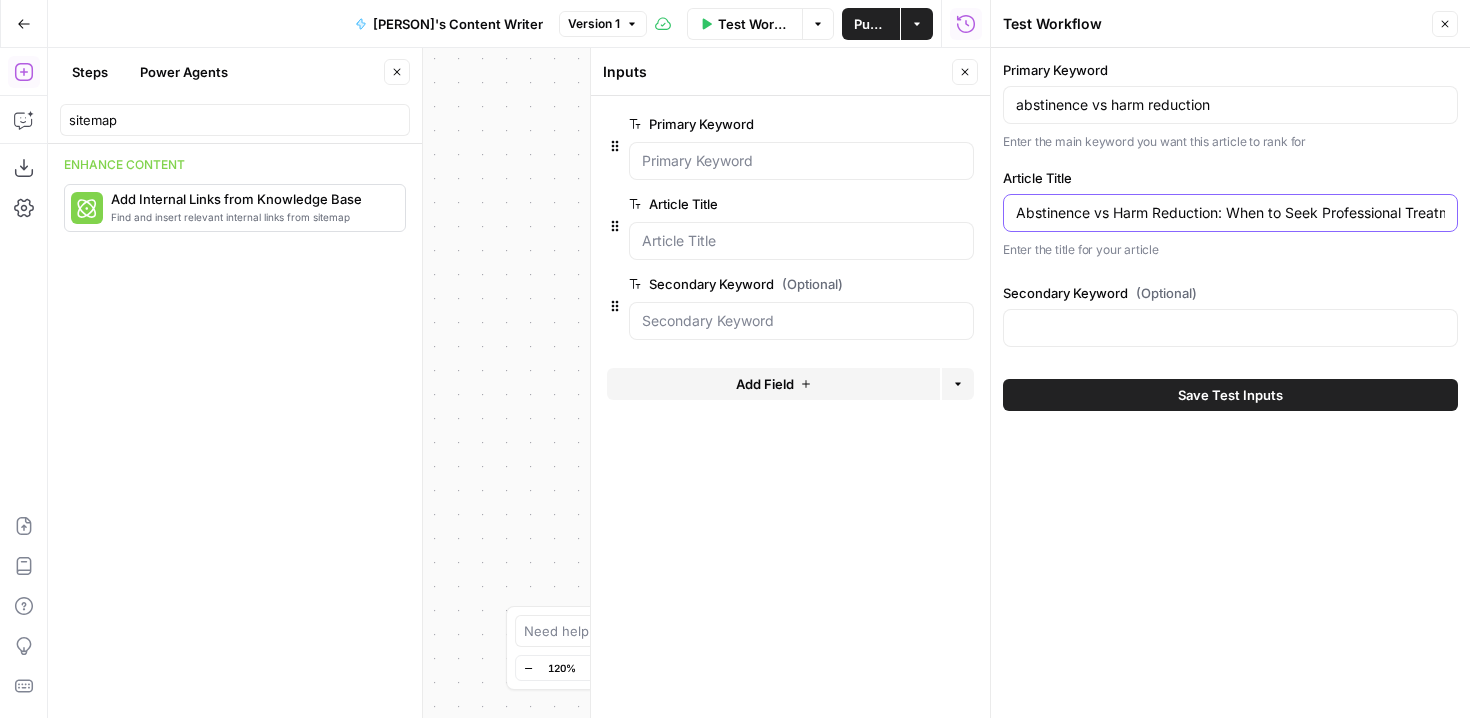 scroll, scrollTop: 0, scrollLeft: 35, axis: horizontal 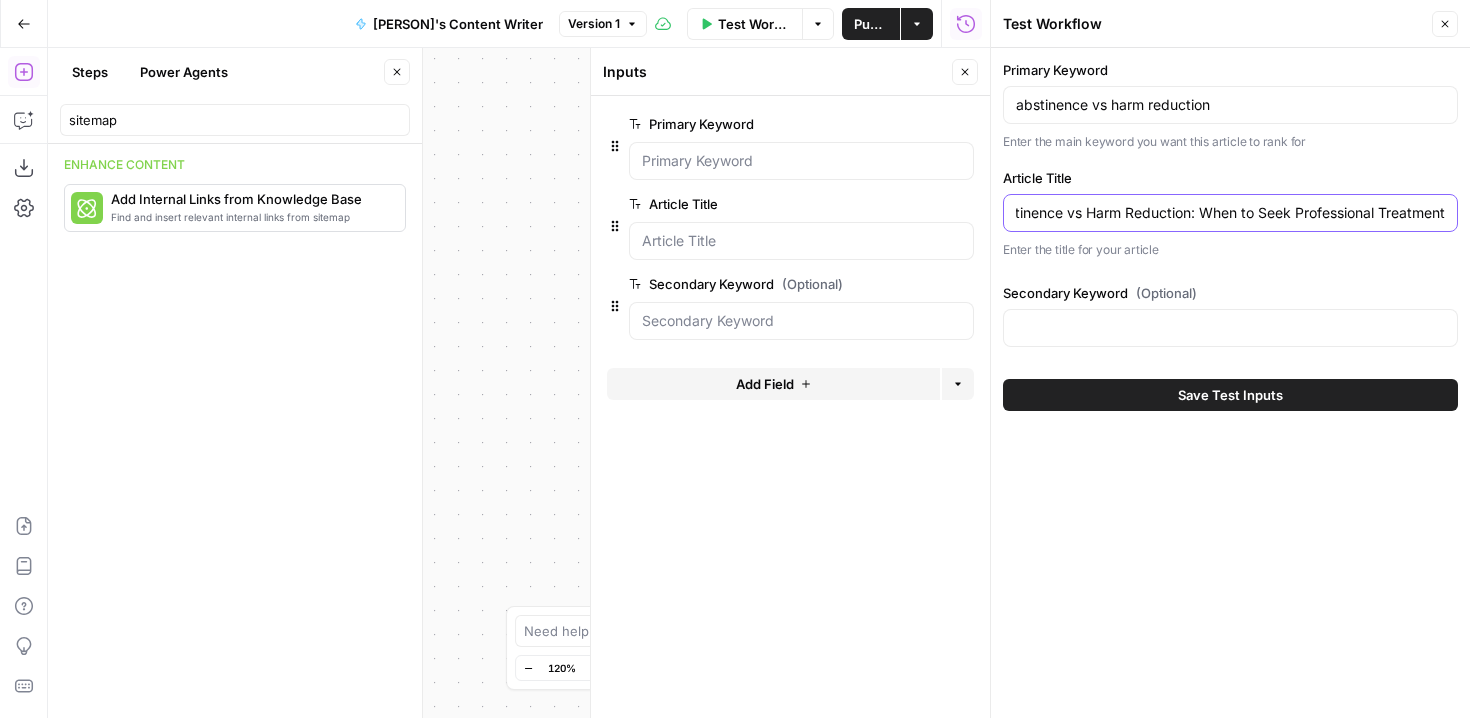 type on "Abstinence vs Harm Reduction: When to Seek Professional Treatment" 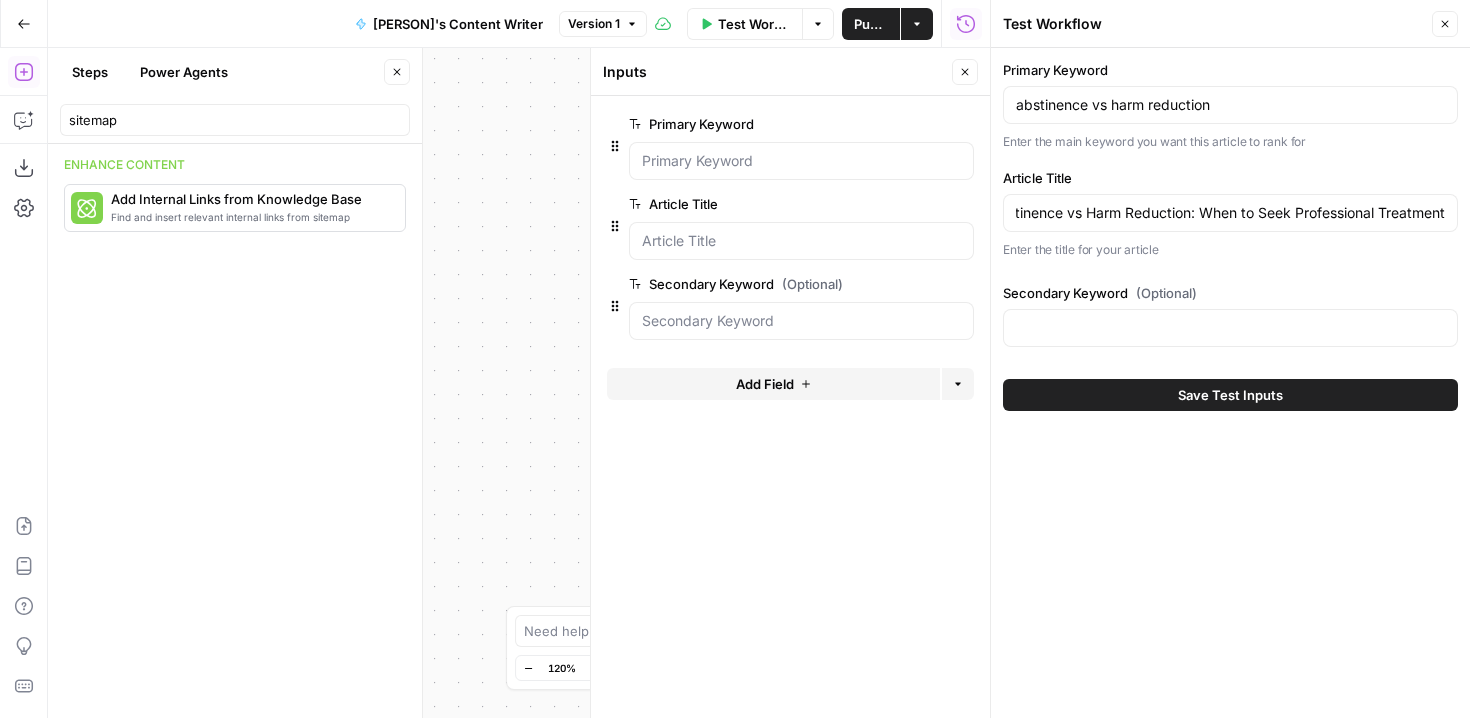 scroll, scrollTop: 0, scrollLeft: 0, axis: both 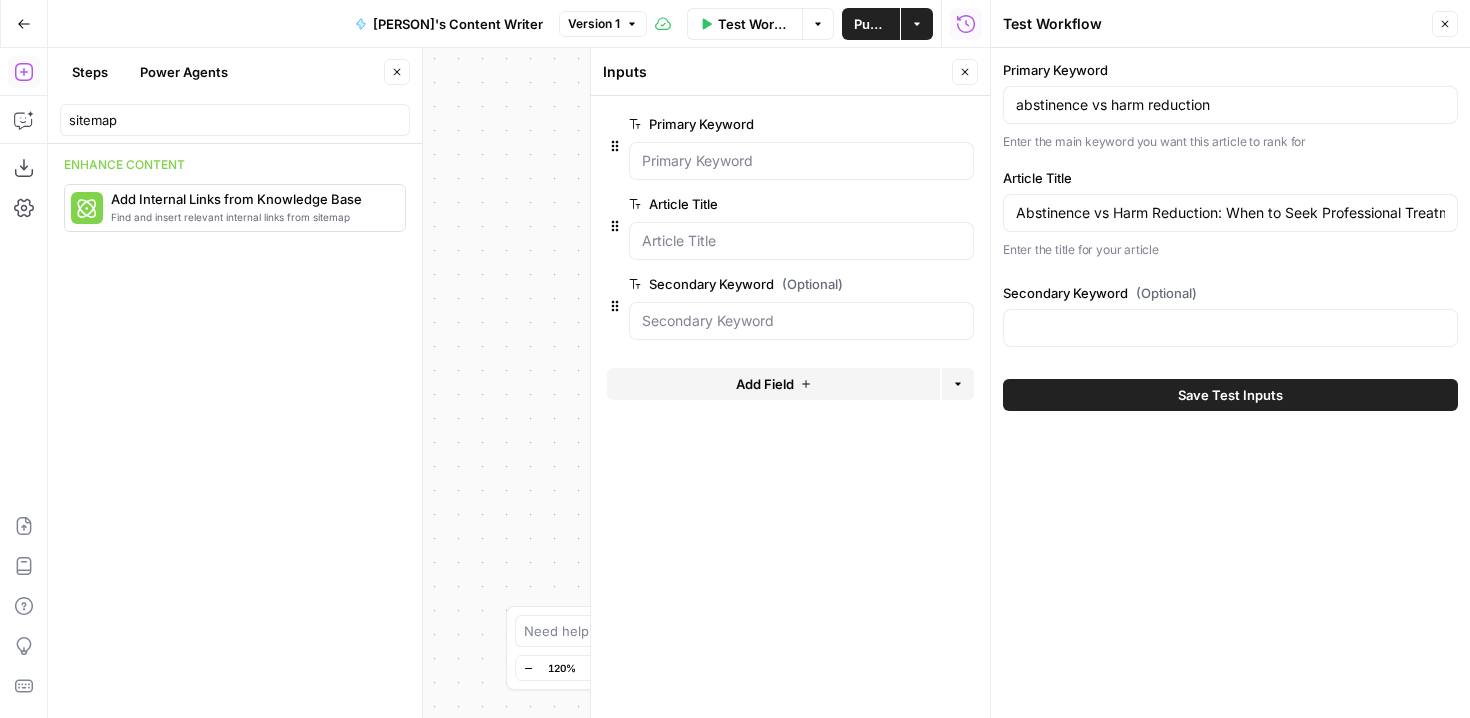 click on "Save Test Inputs" at bounding box center (1230, 395) 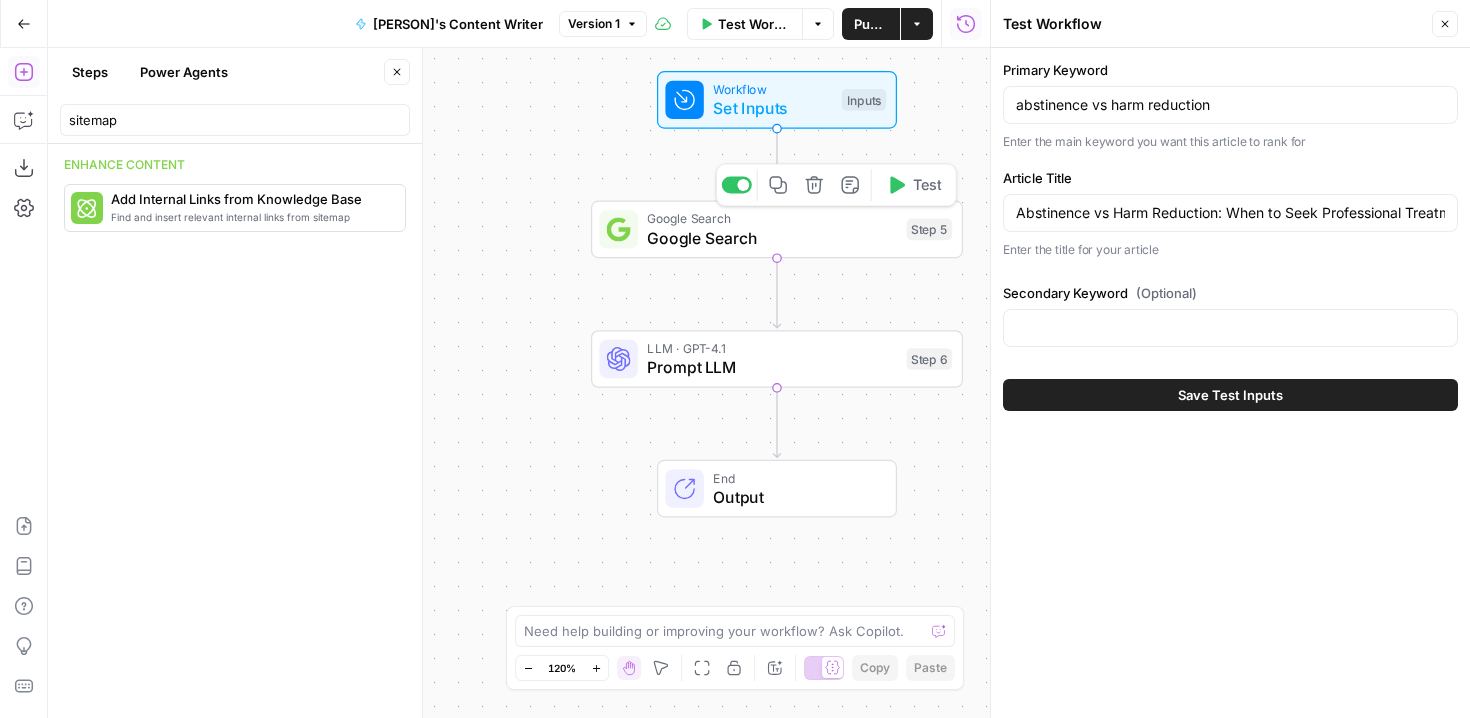 click 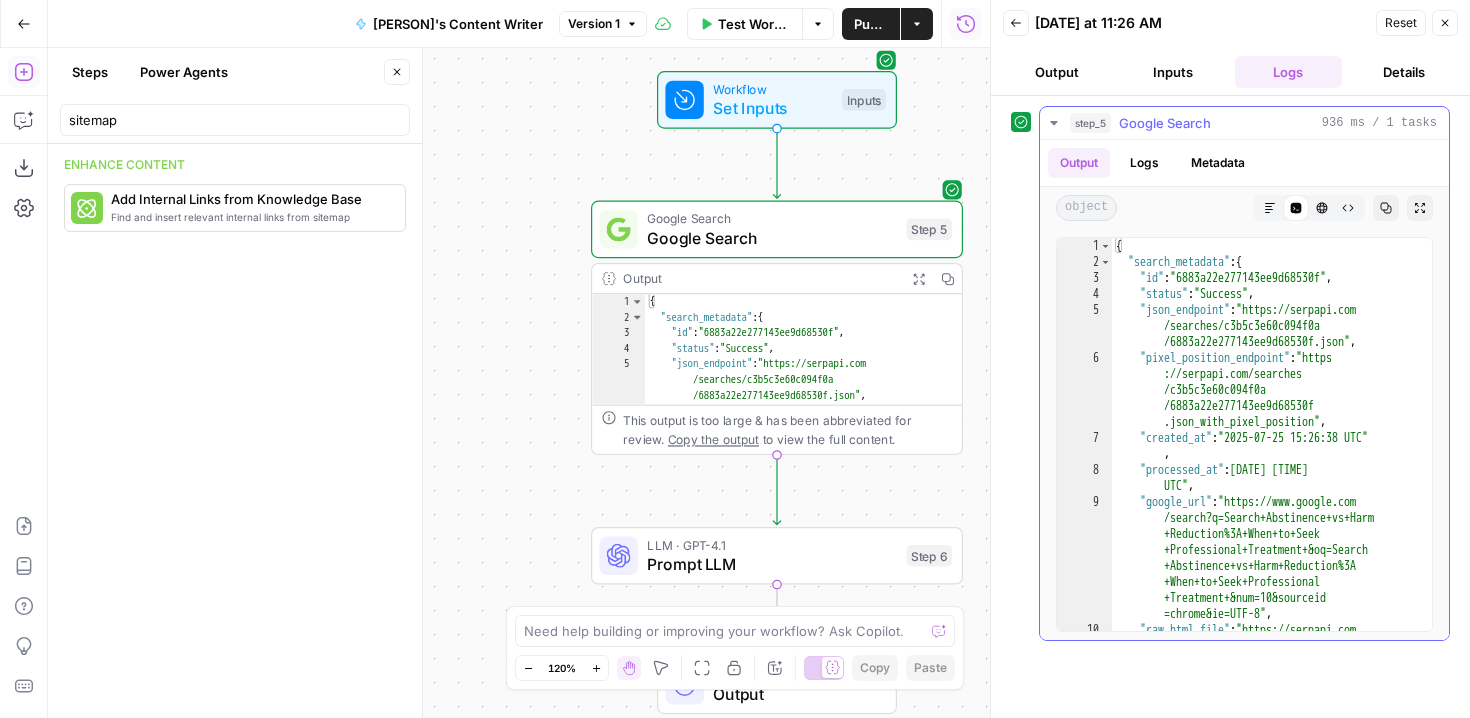 click on "Metadata" at bounding box center [1218, 163] 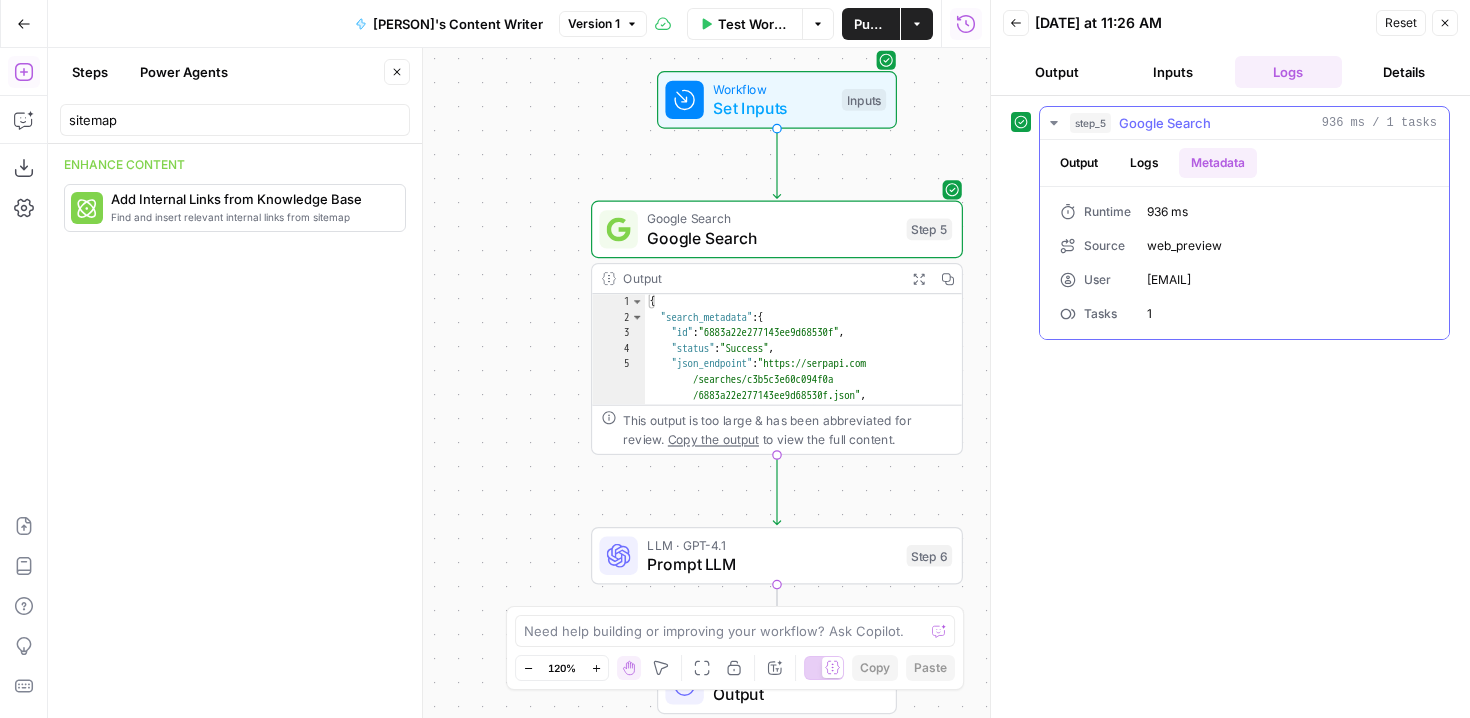 click on "Logs" at bounding box center (1144, 163) 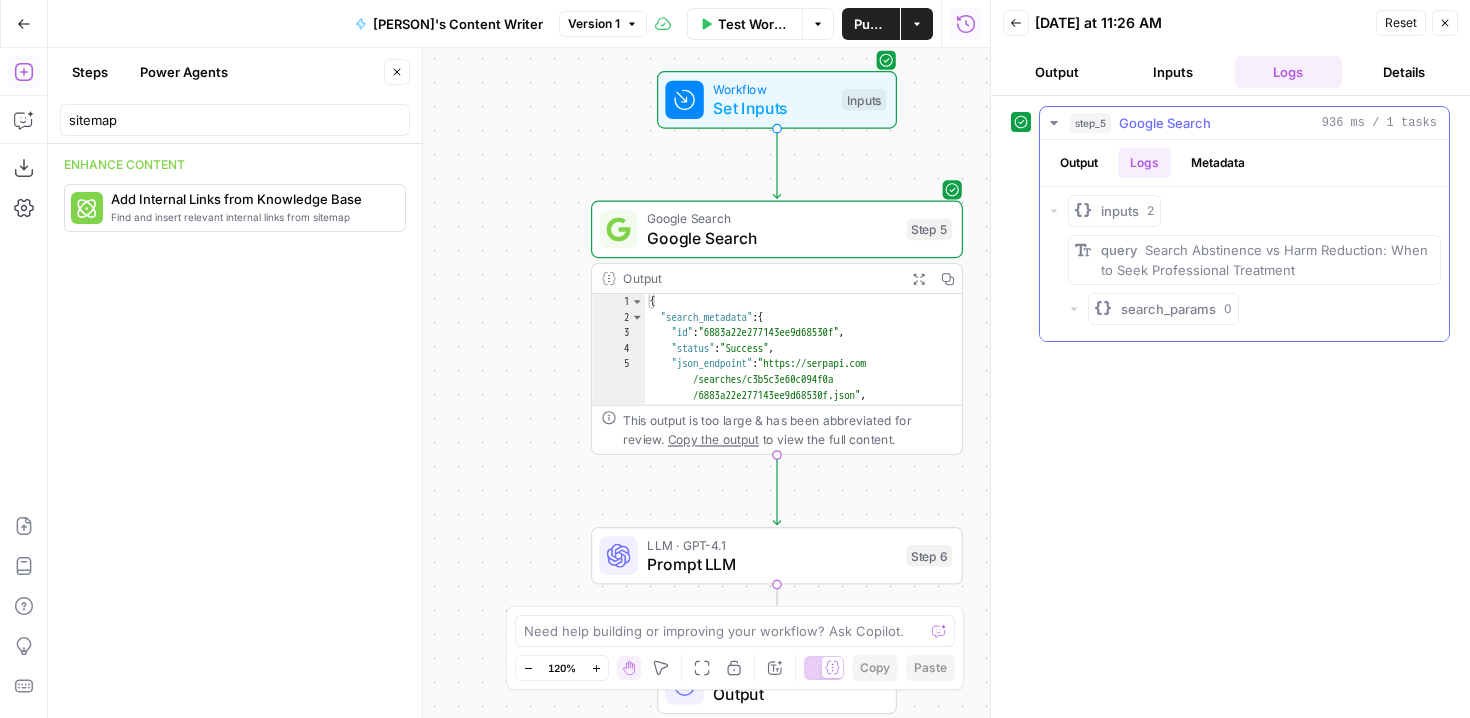 click on "Output" at bounding box center (1079, 163) 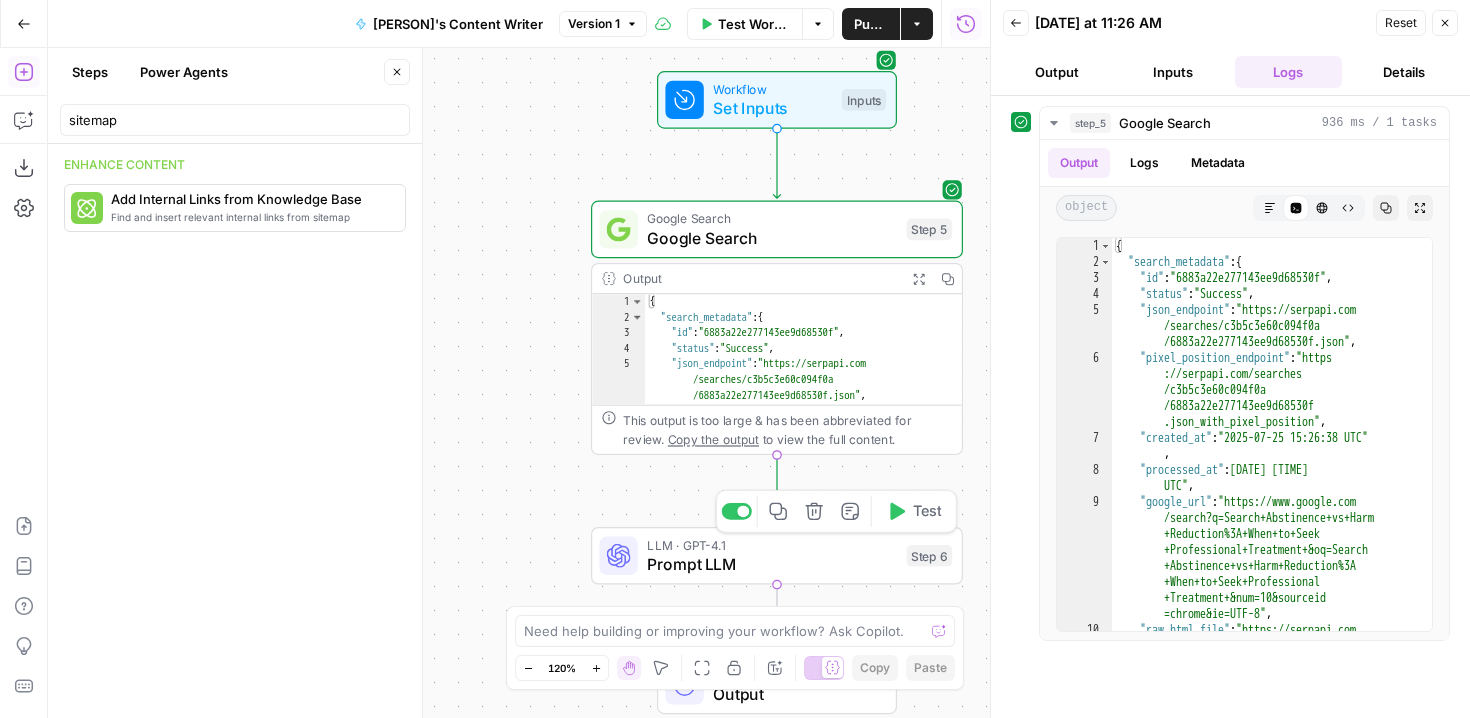 click 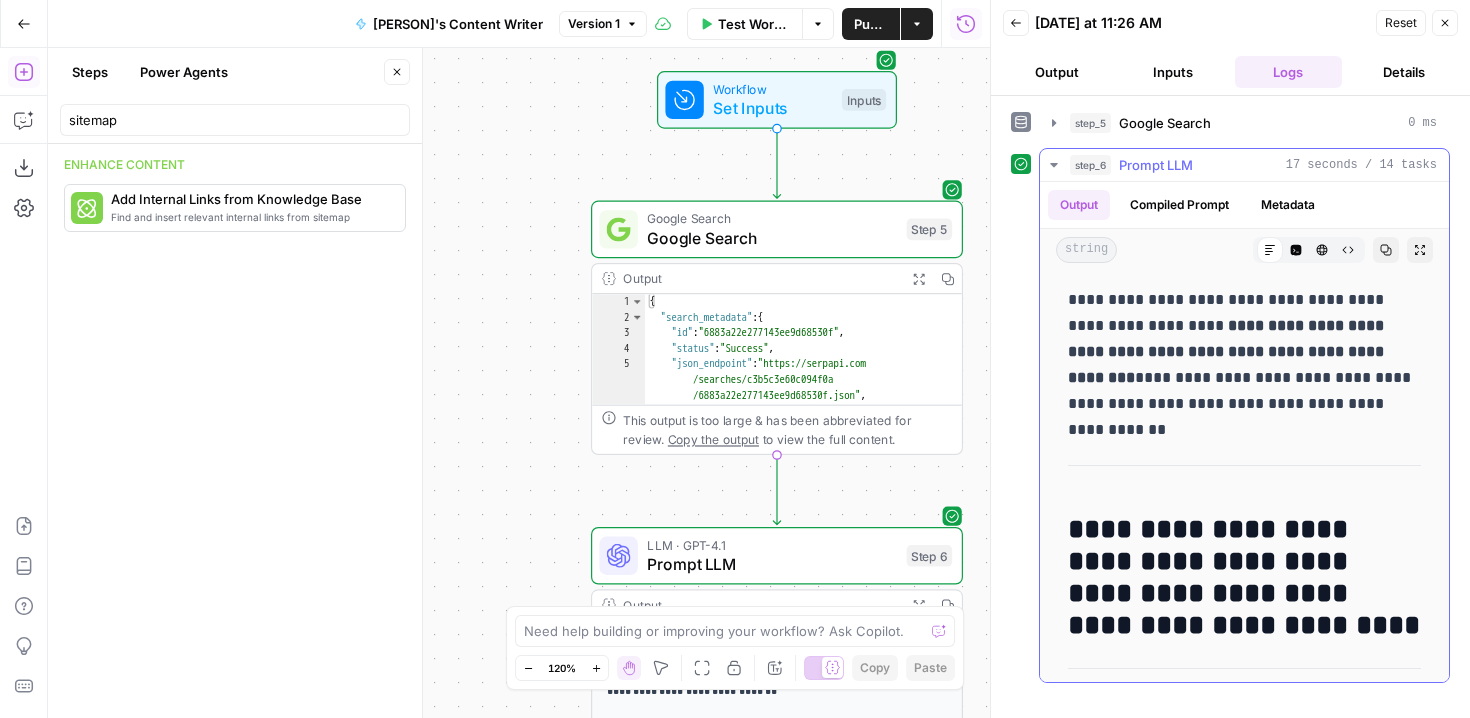 click on "**********" at bounding box center [1244, 352] 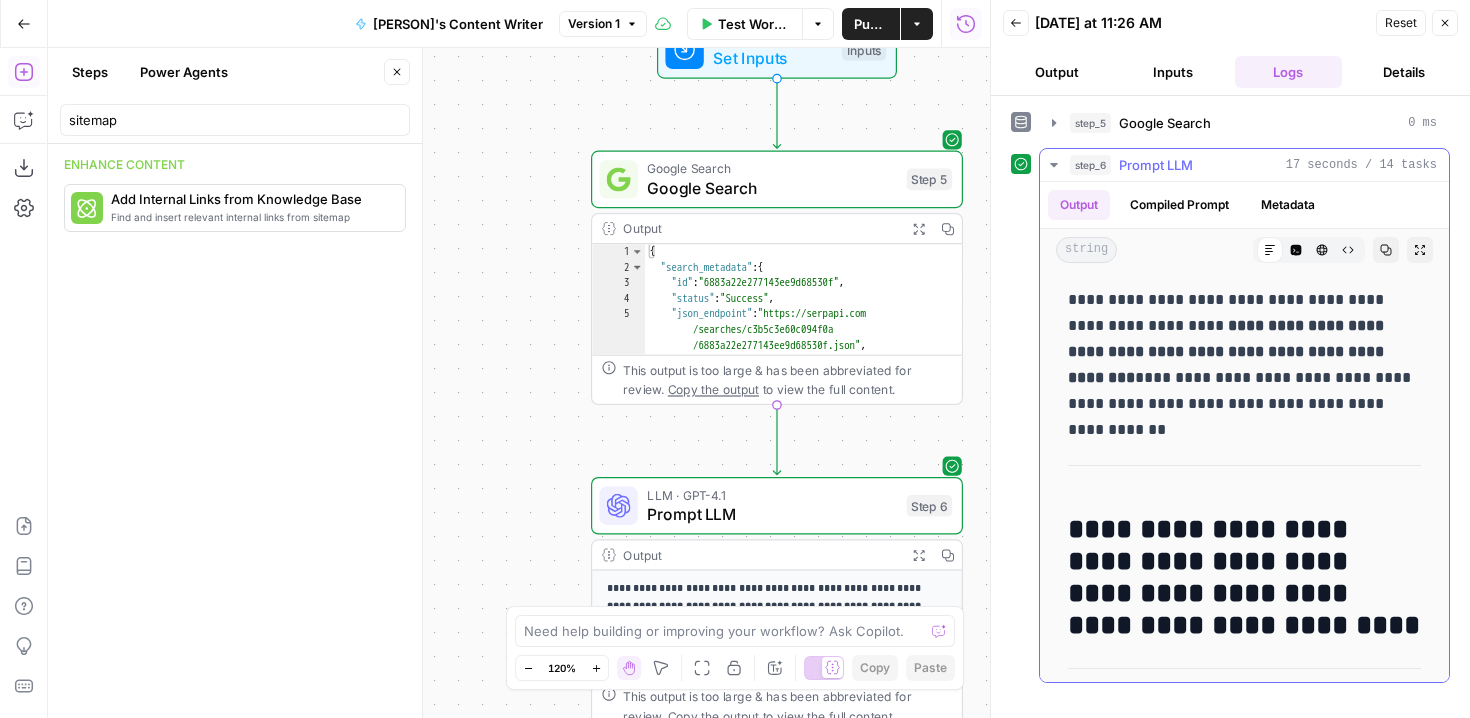 click on "**********" at bounding box center (1244, 3457) 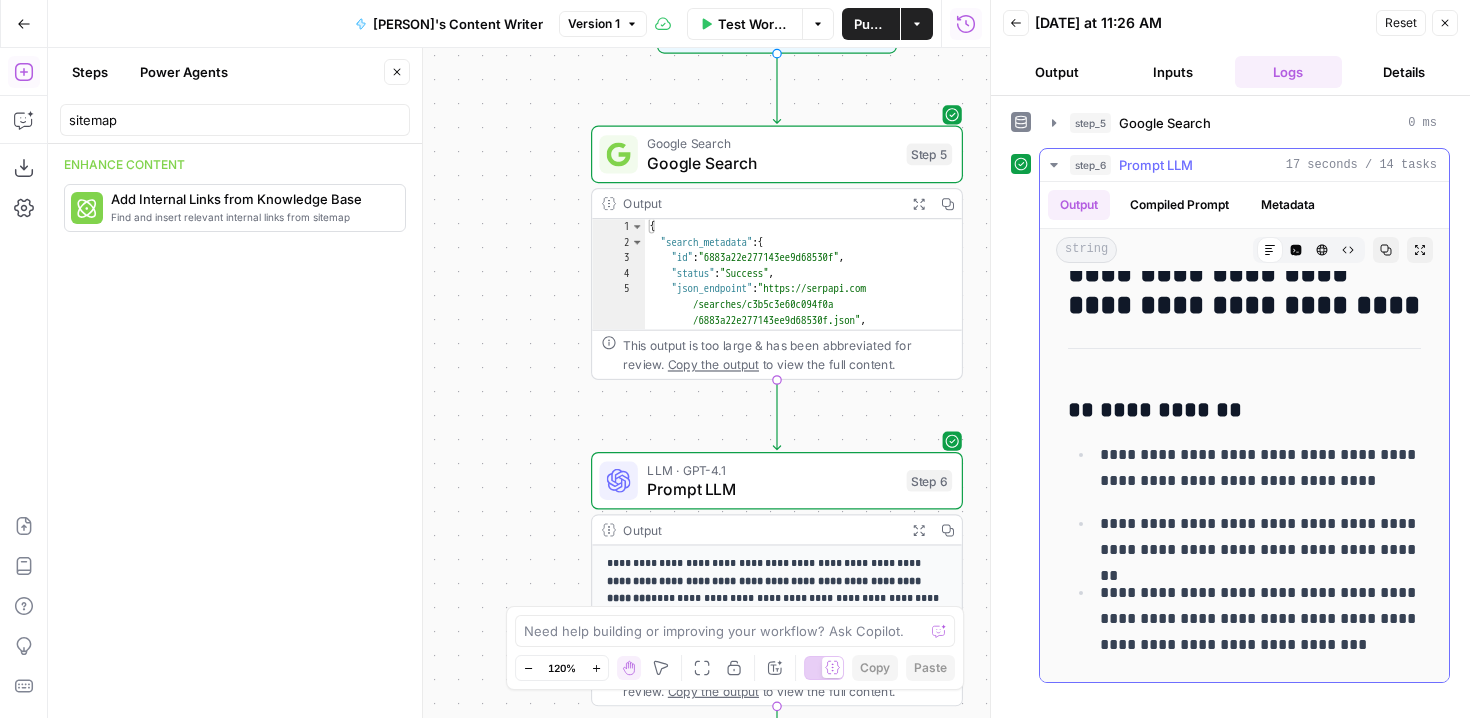 scroll, scrollTop: 365, scrollLeft: 0, axis: vertical 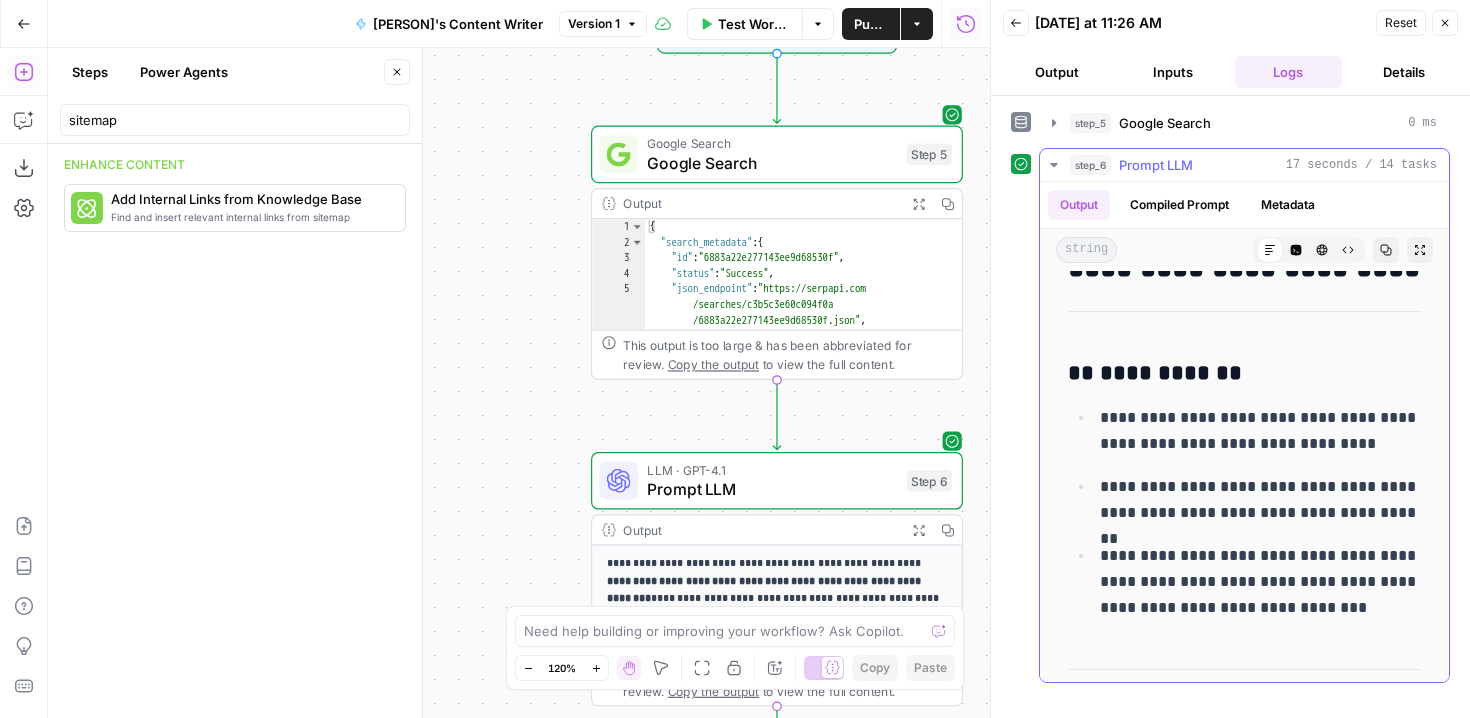 drag, startPoint x: 1325, startPoint y: 501, endPoint x: 1315, endPoint y: 676, distance: 175.28548 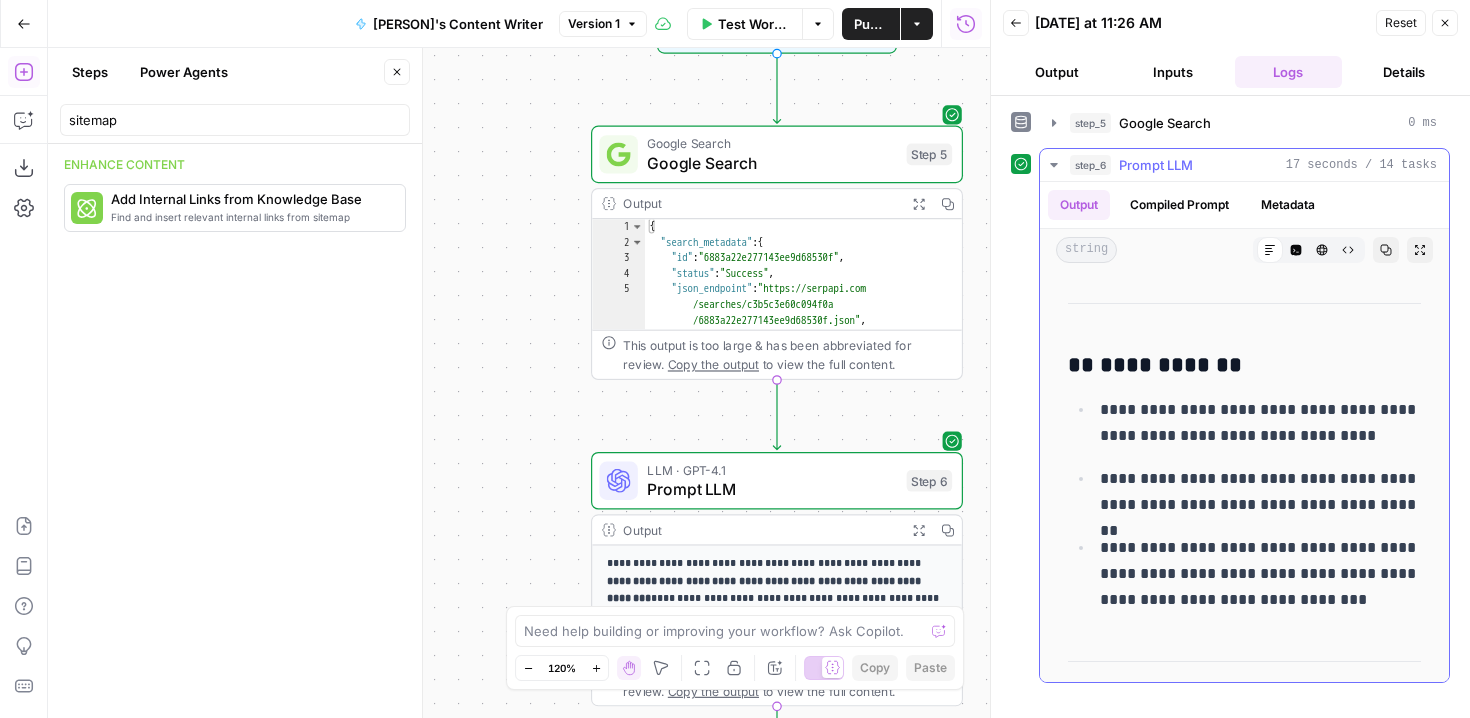 click on "**********" at bounding box center [1244, 3092] 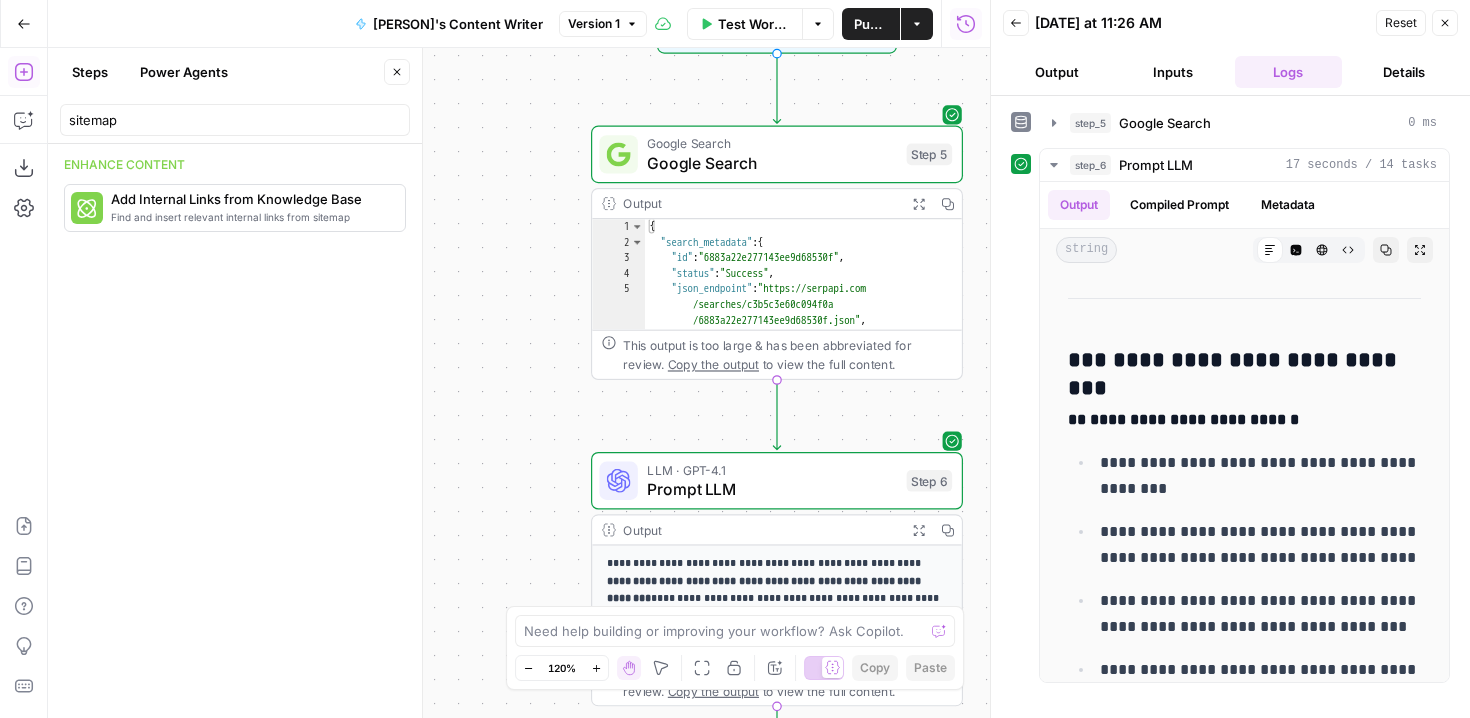 scroll, scrollTop: 922, scrollLeft: 0, axis: vertical 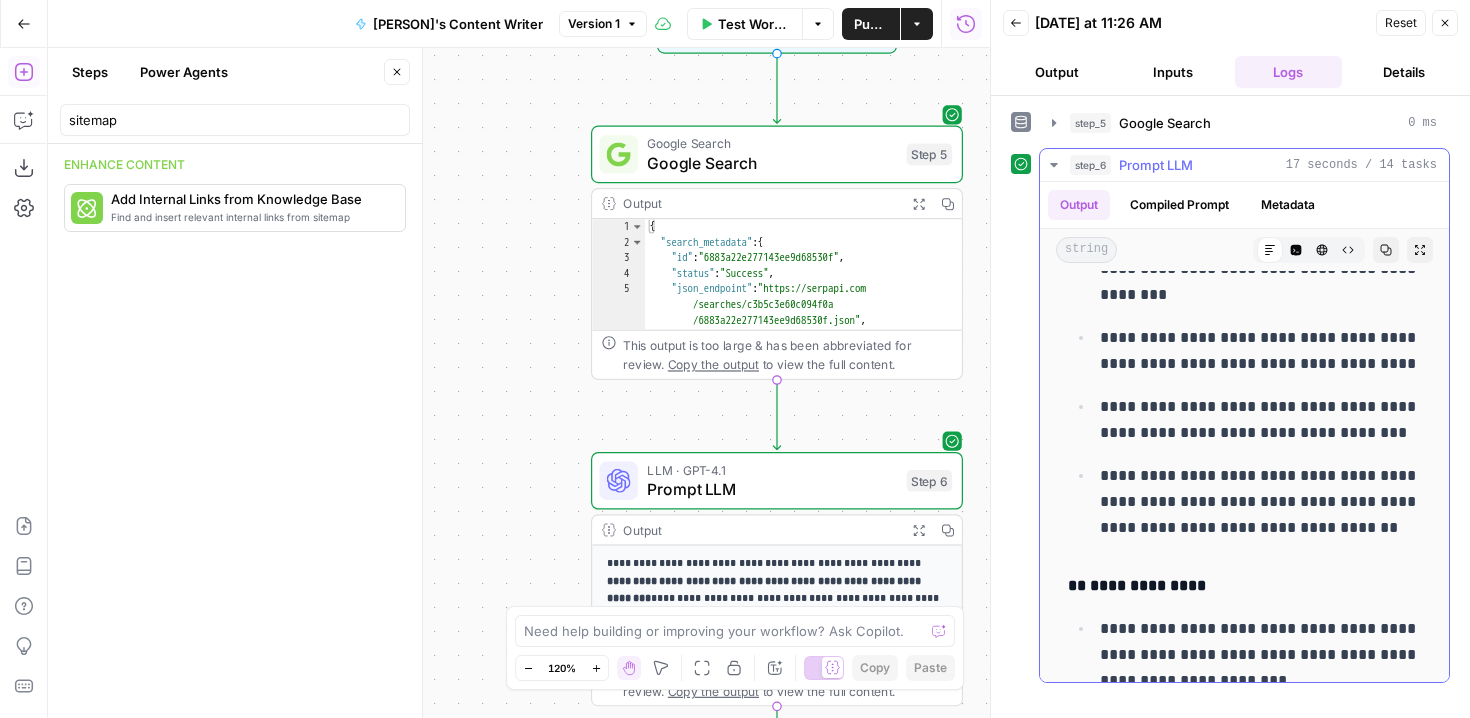 drag, startPoint x: 1389, startPoint y: 366, endPoint x: 1360, endPoint y: 336, distance: 41.725292 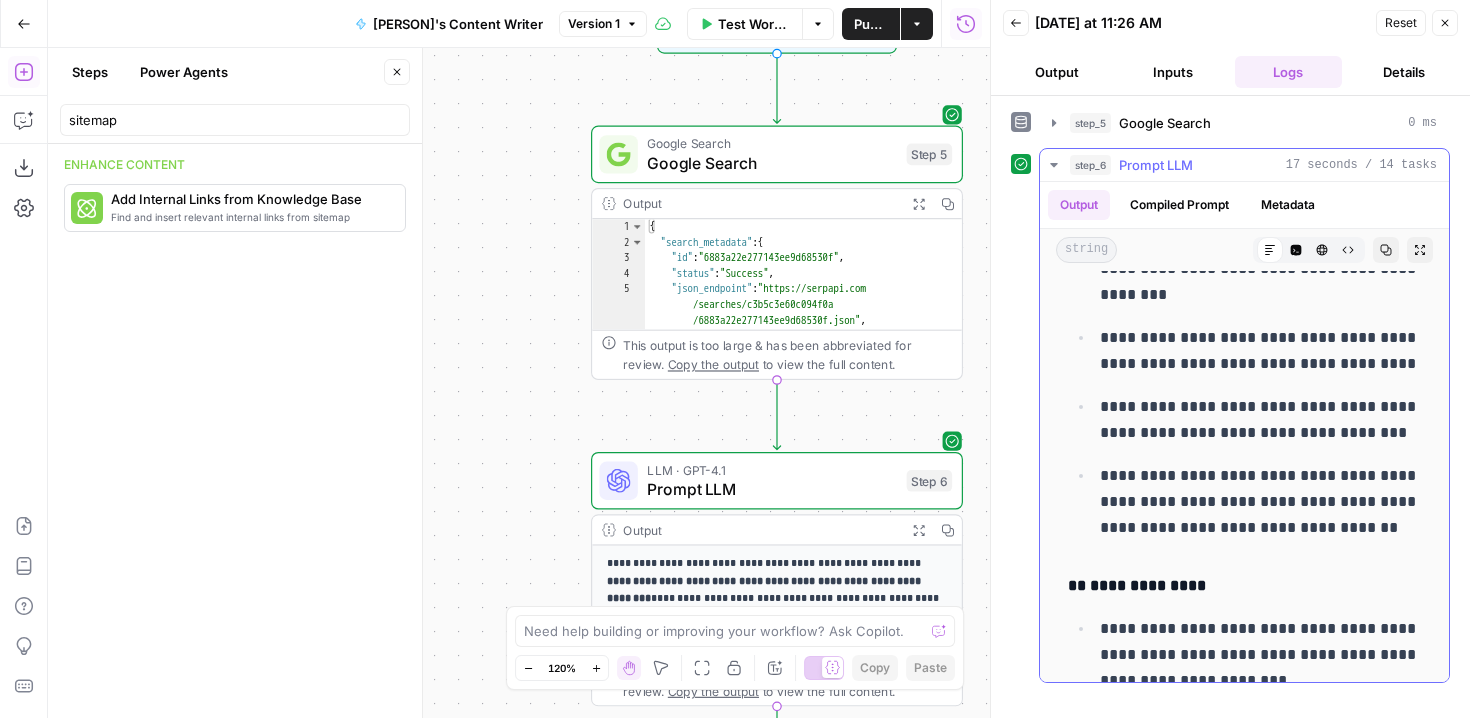 click on "**********" at bounding box center (1244, 2535) 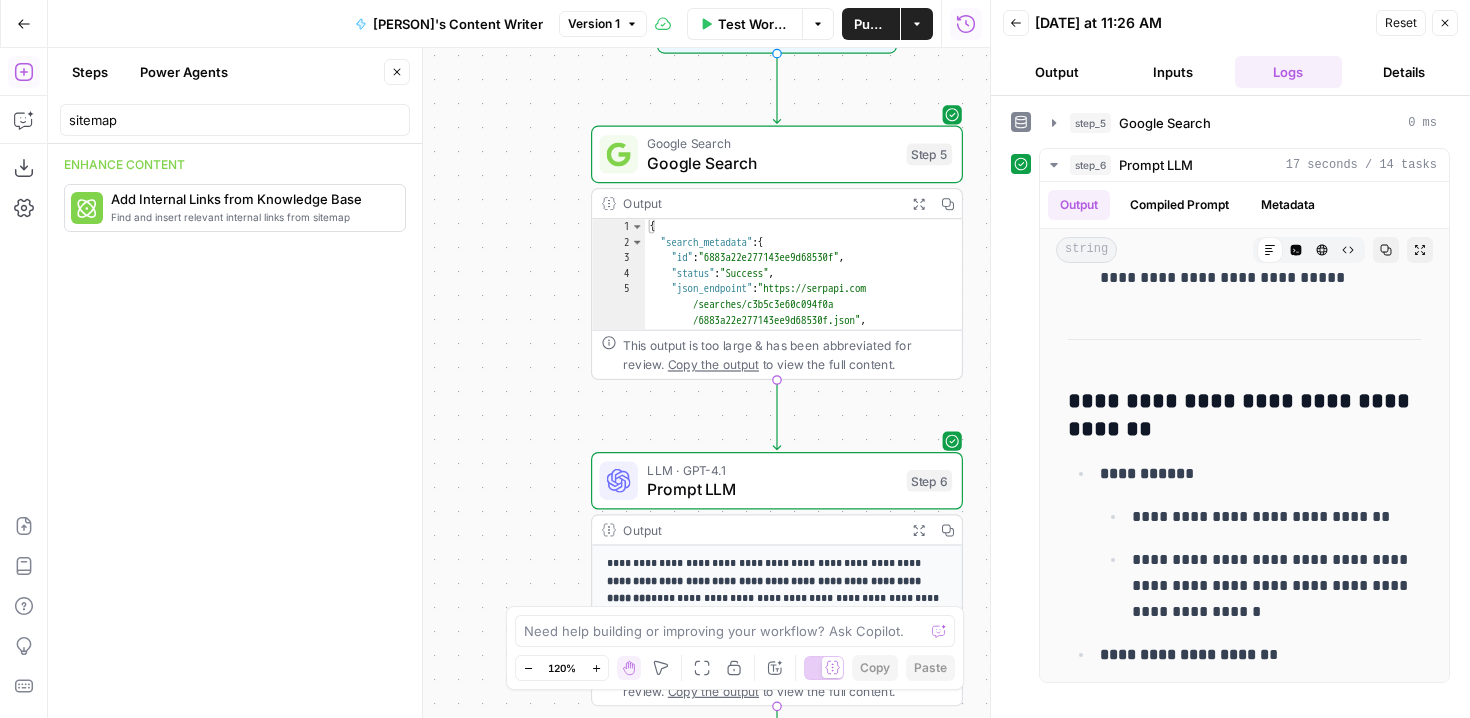 scroll, scrollTop: 1739, scrollLeft: 0, axis: vertical 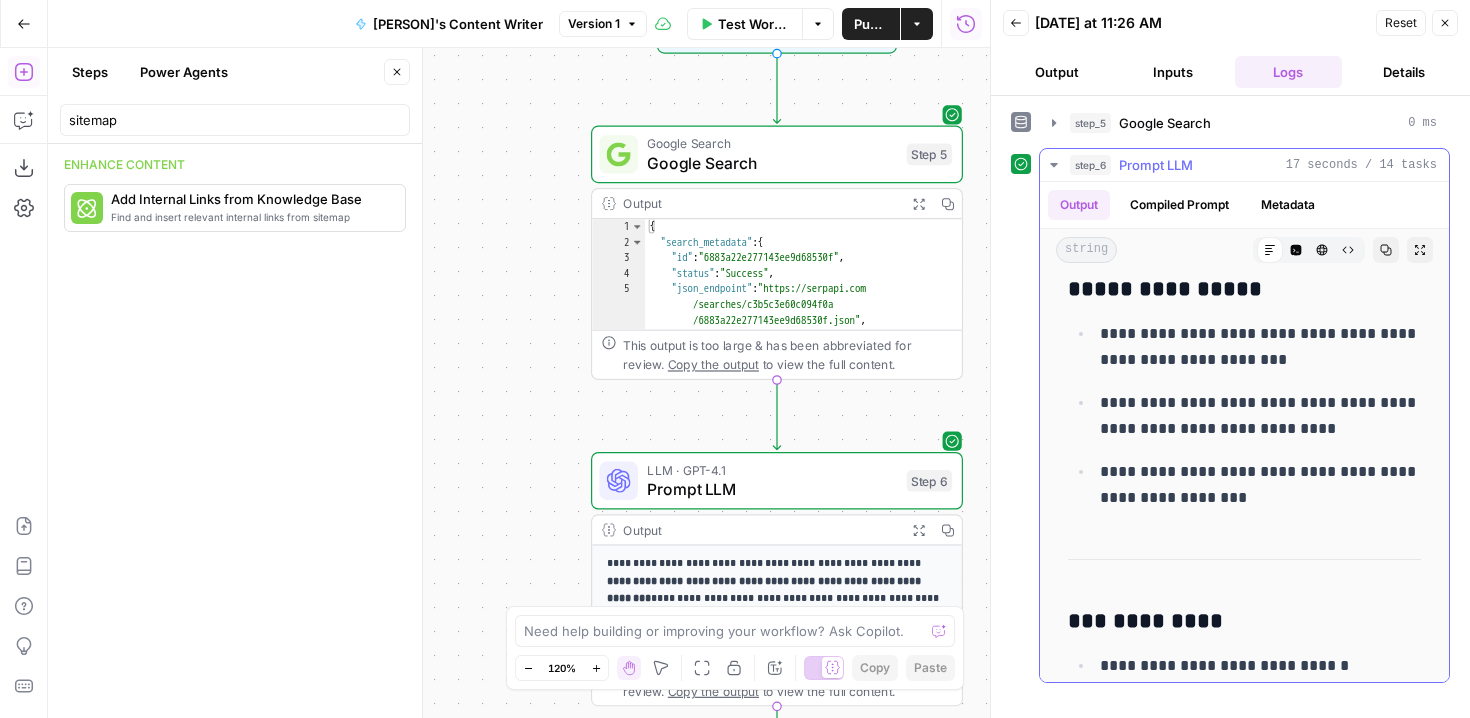 drag, startPoint x: 1336, startPoint y: 526, endPoint x: 1282, endPoint y: 676, distance: 159.42397 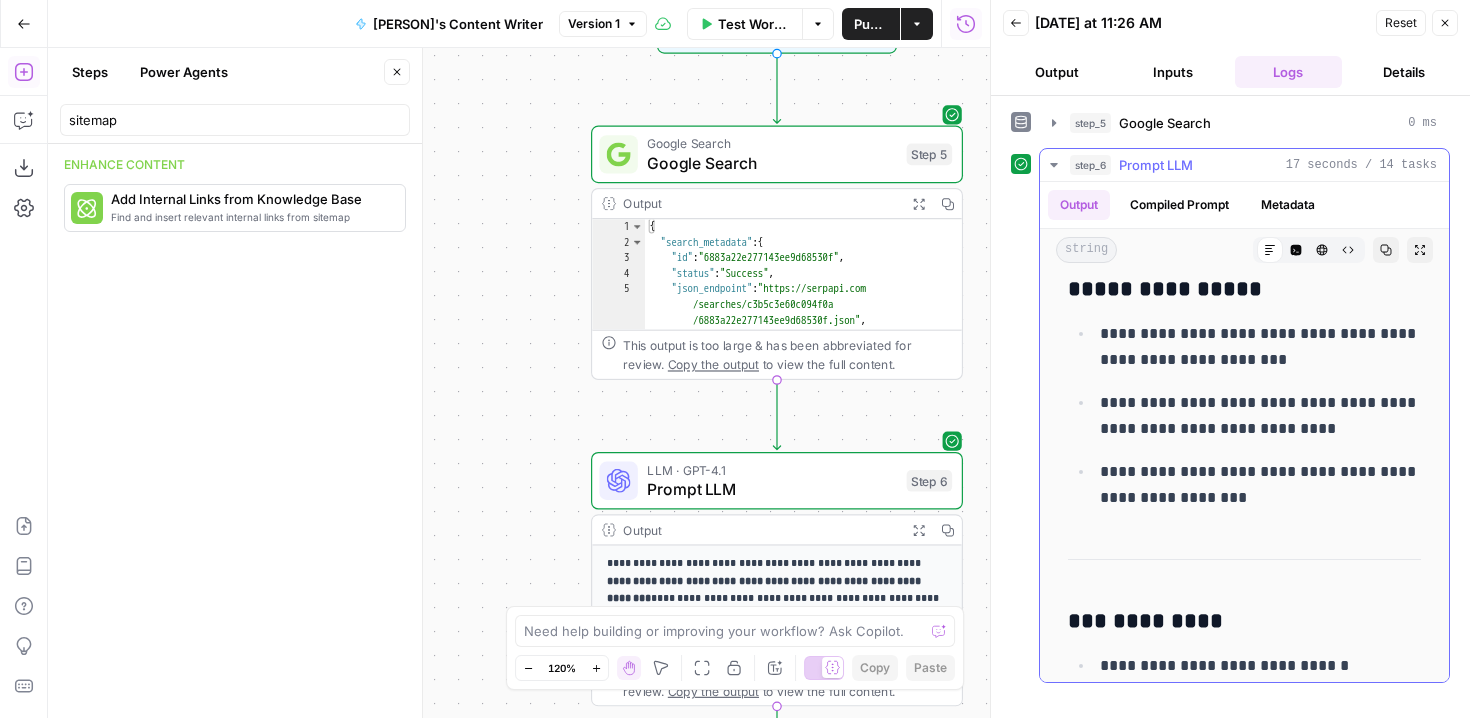 click on "**********" at bounding box center (1244, -1611) 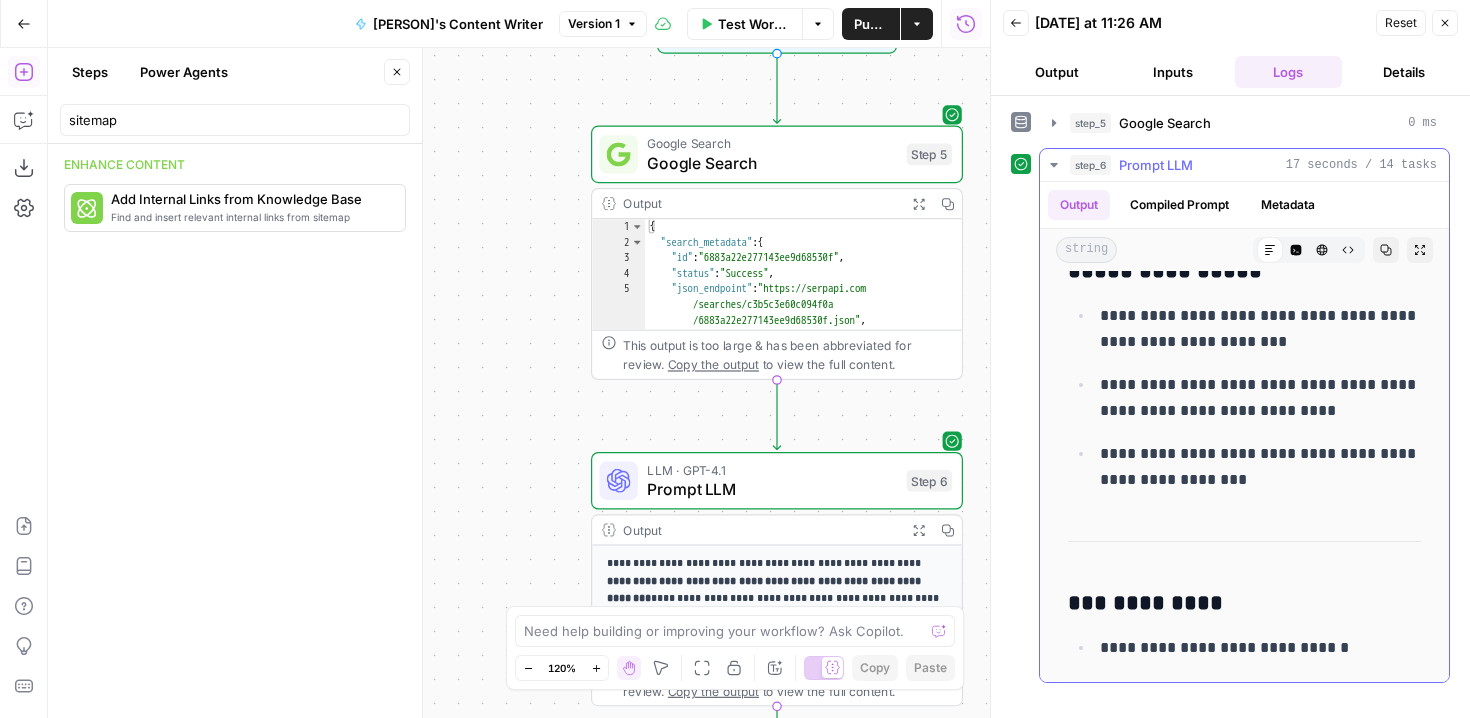 click on "**********" at bounding box center [1244, -1629] 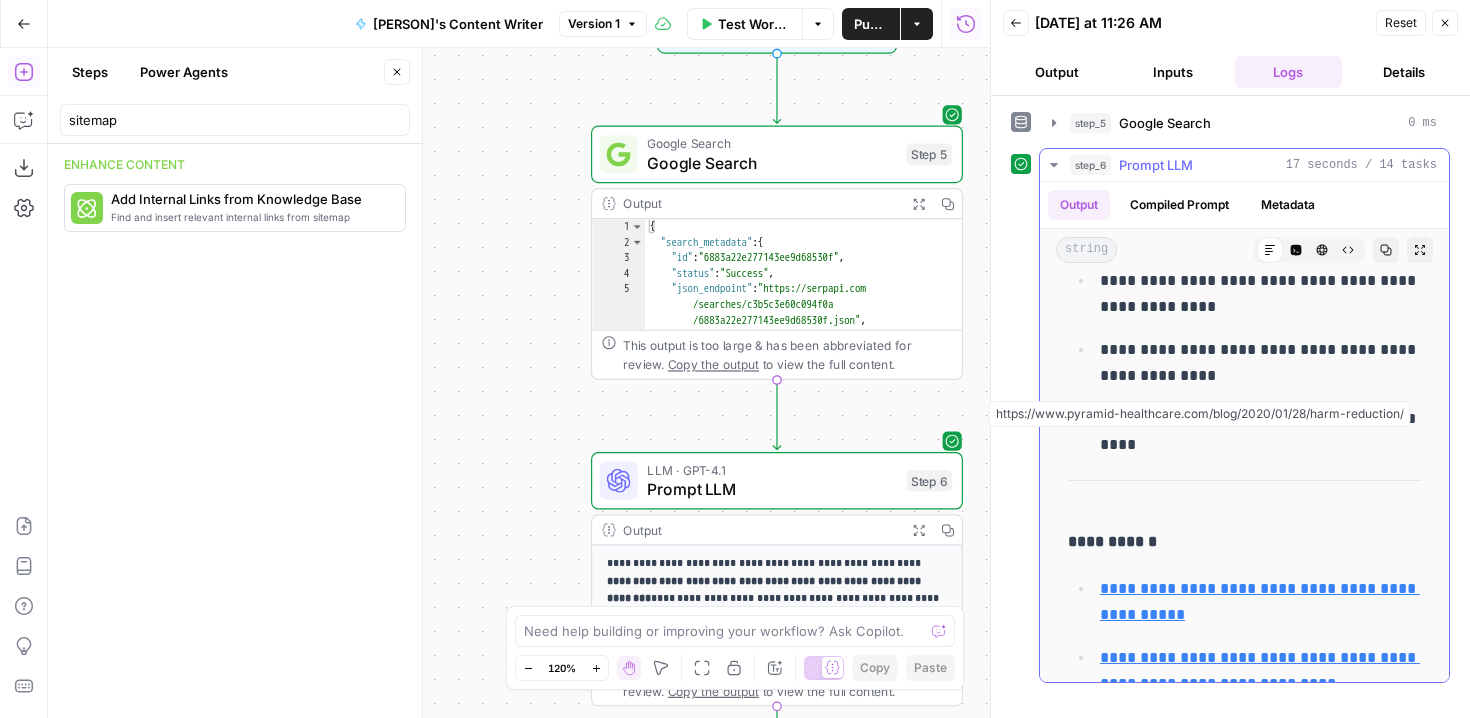 scroll, scrollTop: 5460, scrollLeft: 0, axis: vertical 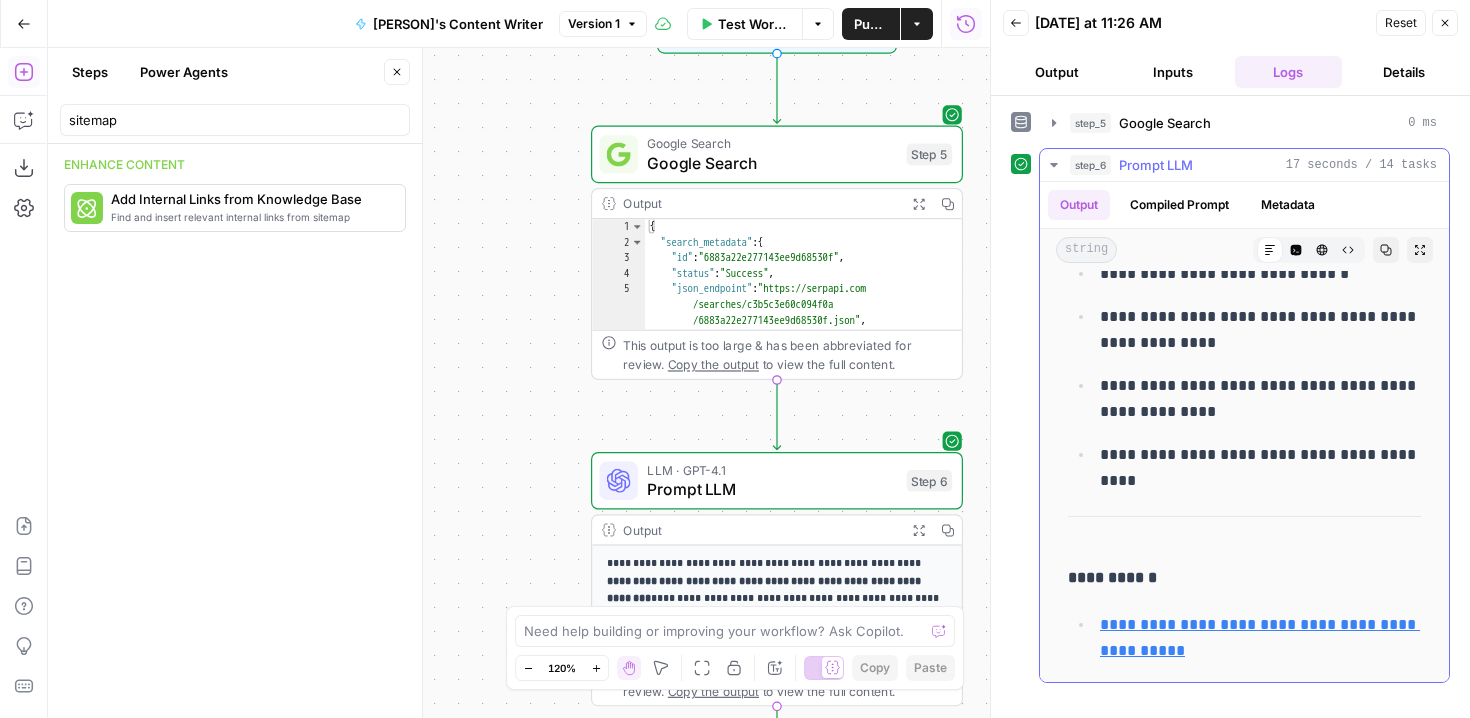 drag, startPoint x: 1061, startPoint y: 598, endPoint x: 1300, endPoint y: 484, distance: 264.79614 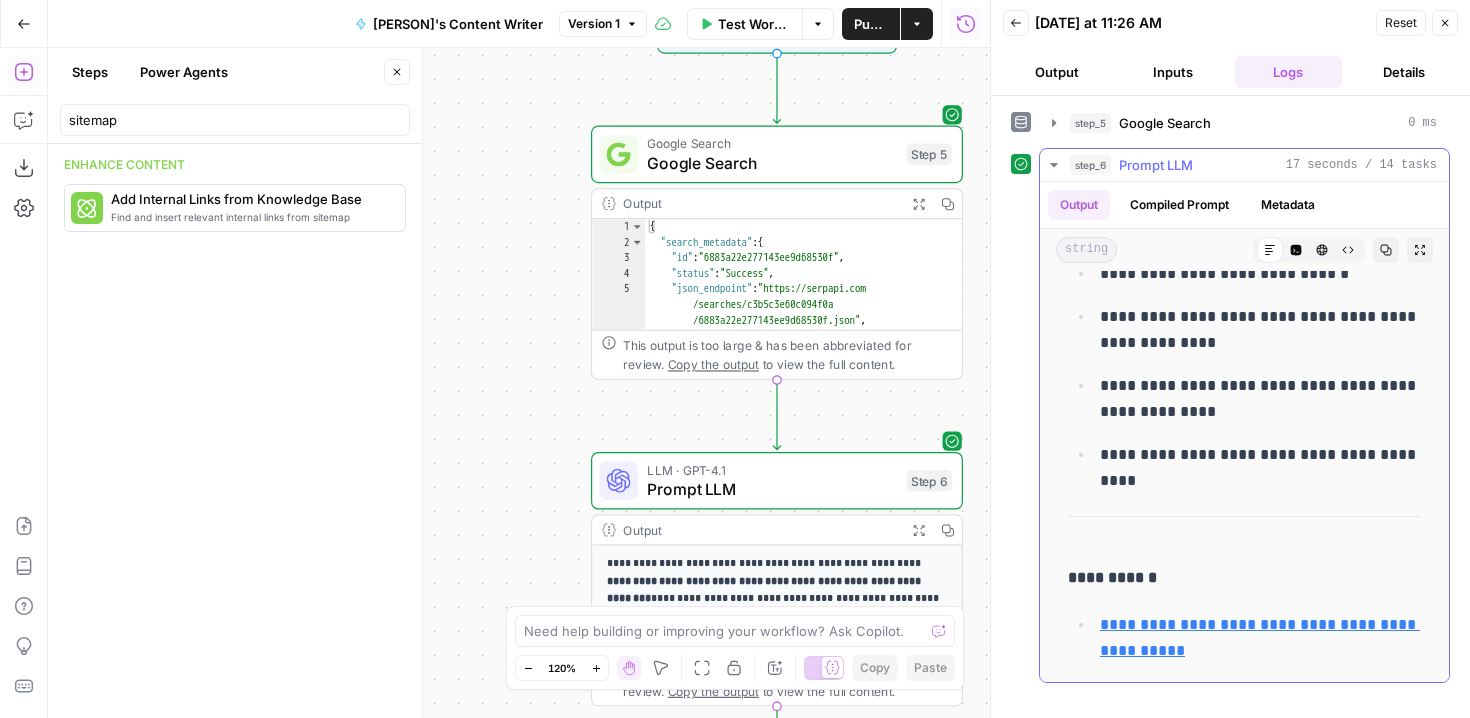 click on "**********" at bounding box center (1244, -2003) 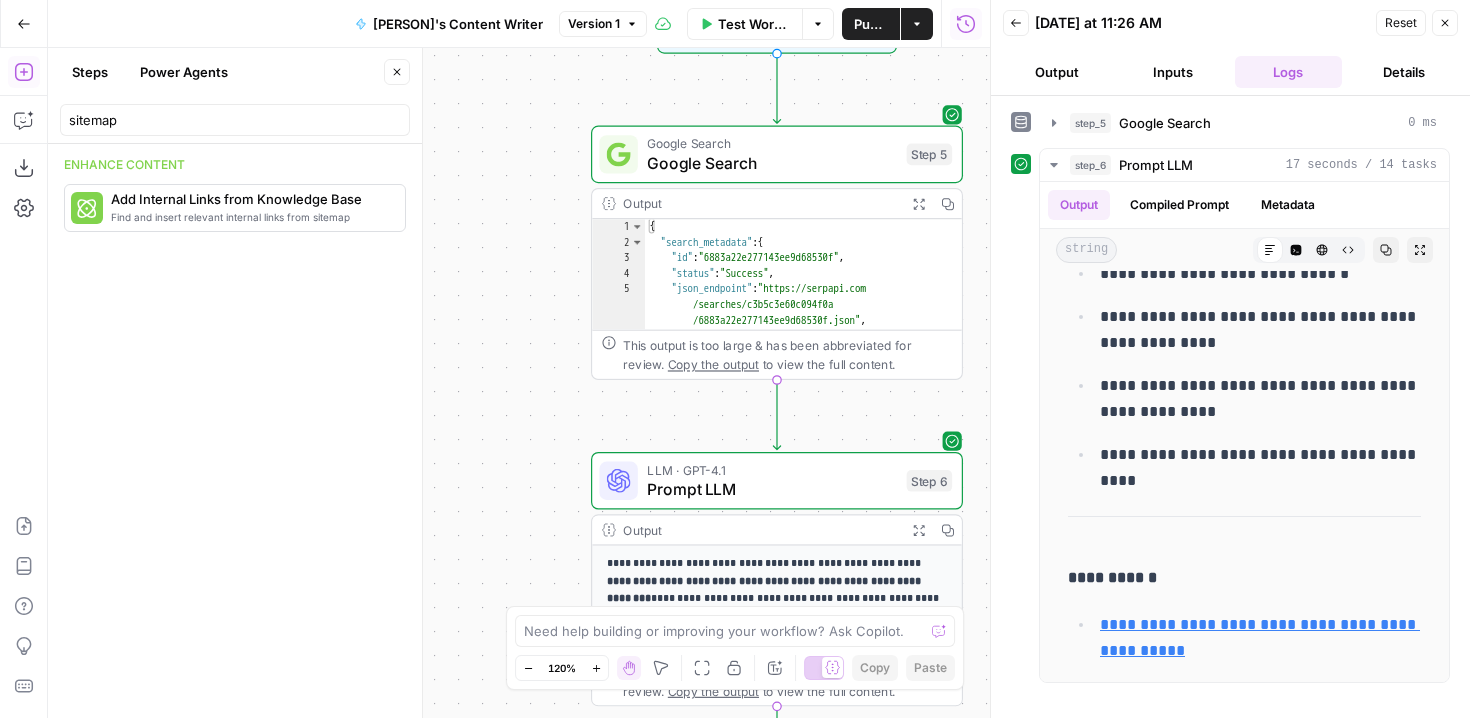 drag, startPoint x: 1001, startPoint y: 366, endPoint x: 999, endPoint y: 392, distance: 26.076809 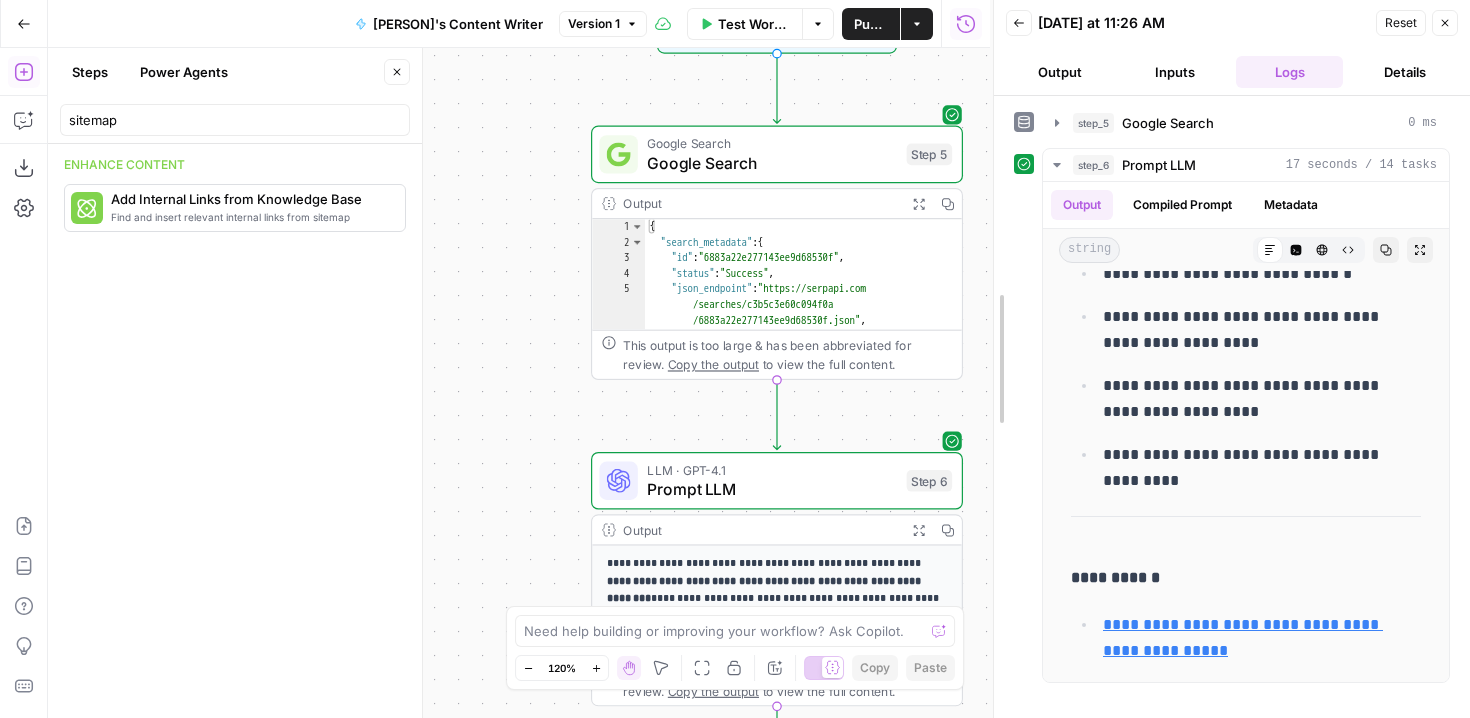 drag, startPoint x: 997, startPoint y: 384, endPoint x: 998, endPoint y: 437, distance: 53.009434 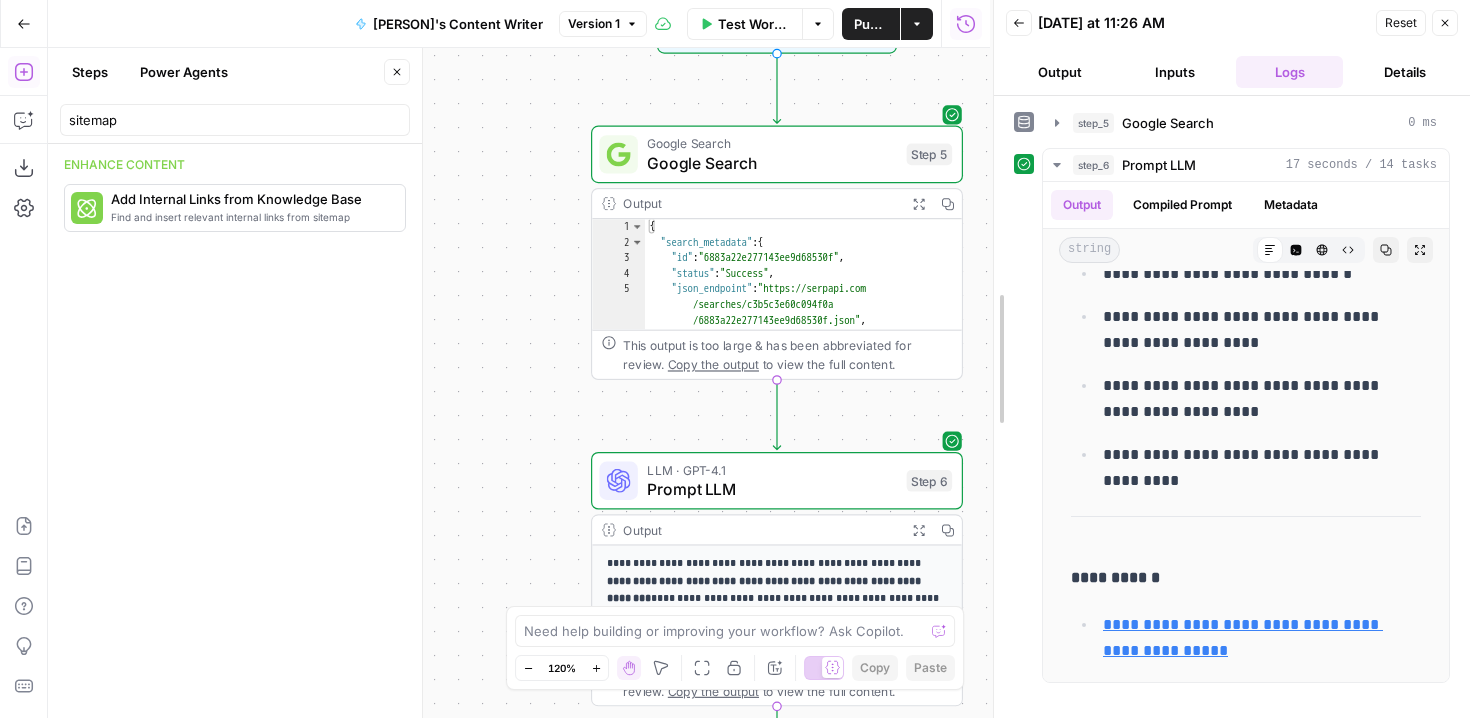 scroll, scrollTop: 5460, scrollLeft: 0, axis: vertical 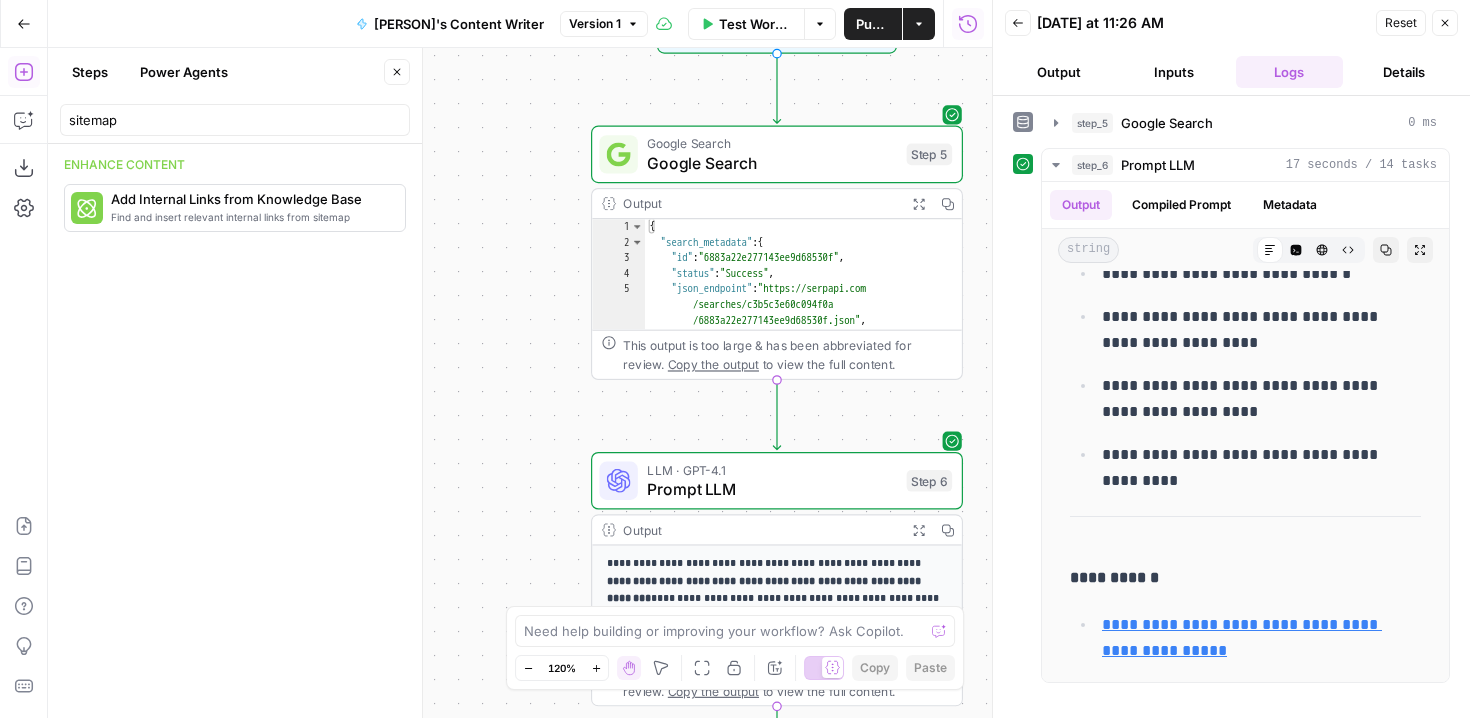 click on "**********" at bounding box center [520, 383] 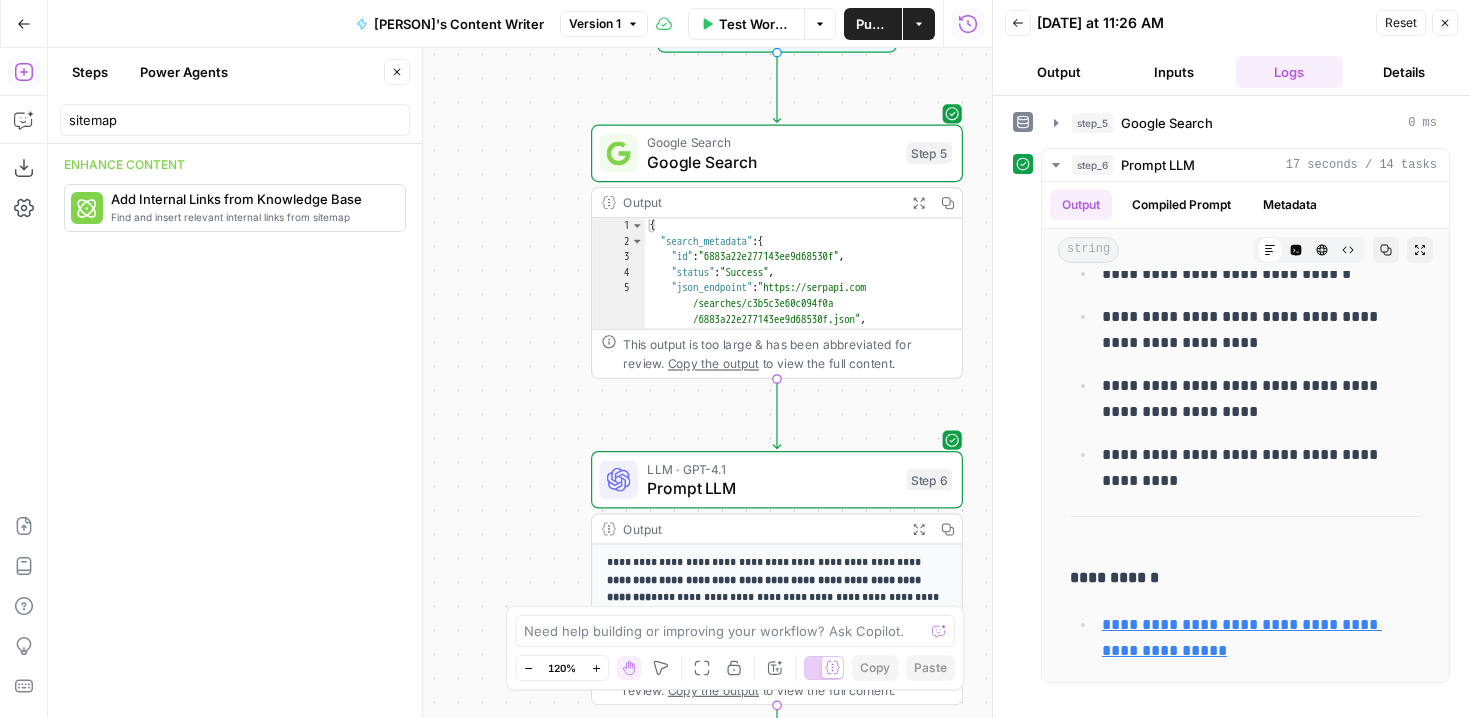 click 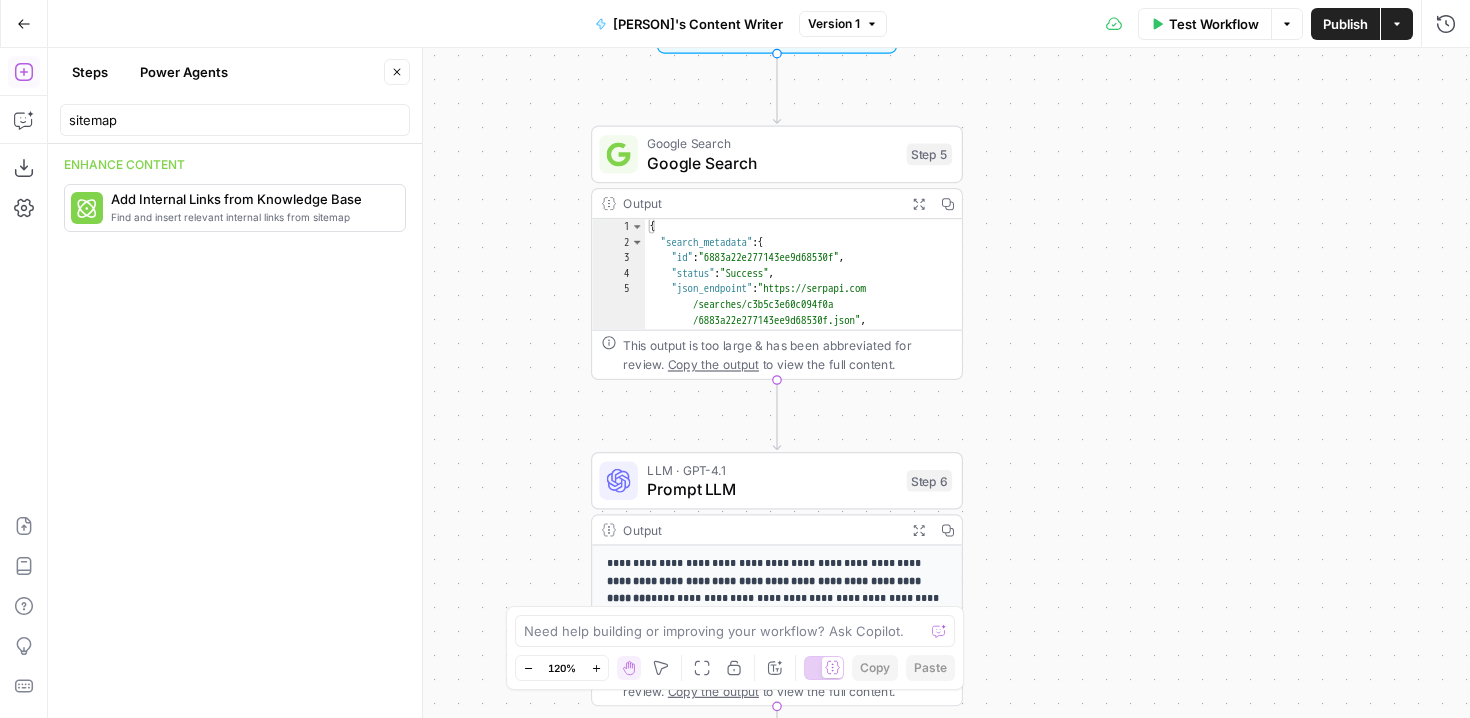 click on "**********" at bounding box center (759, 383) 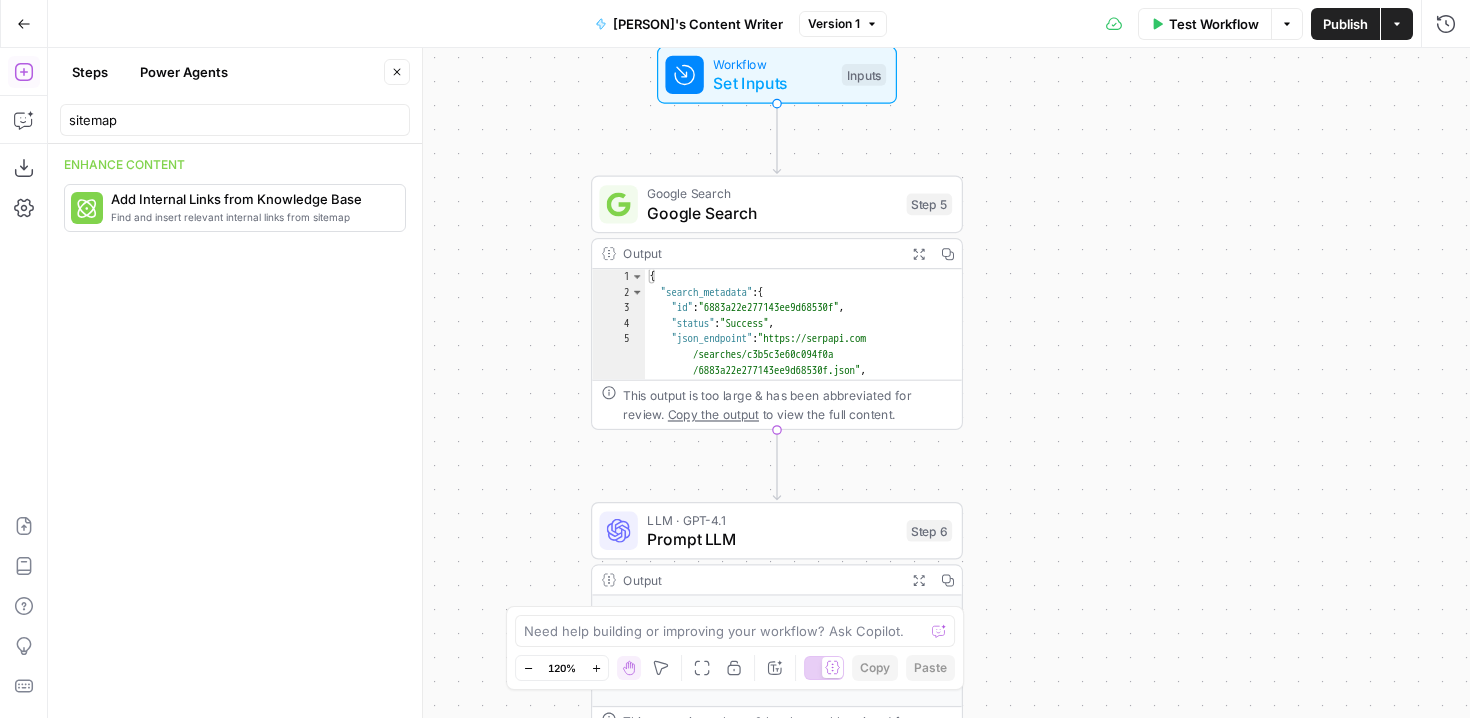 click on "**********" at bounding box center [759, 383] 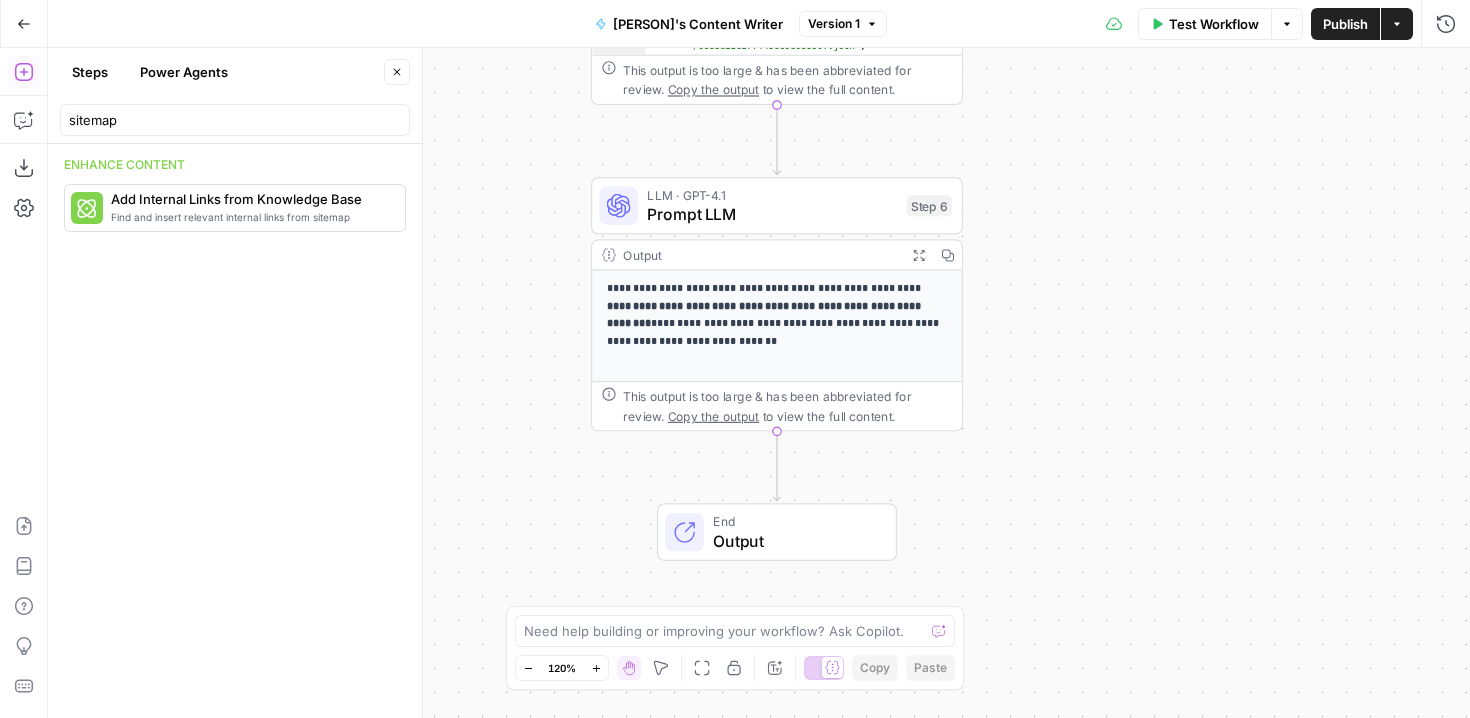 click on "Steps" at bounding box center [90, 72] 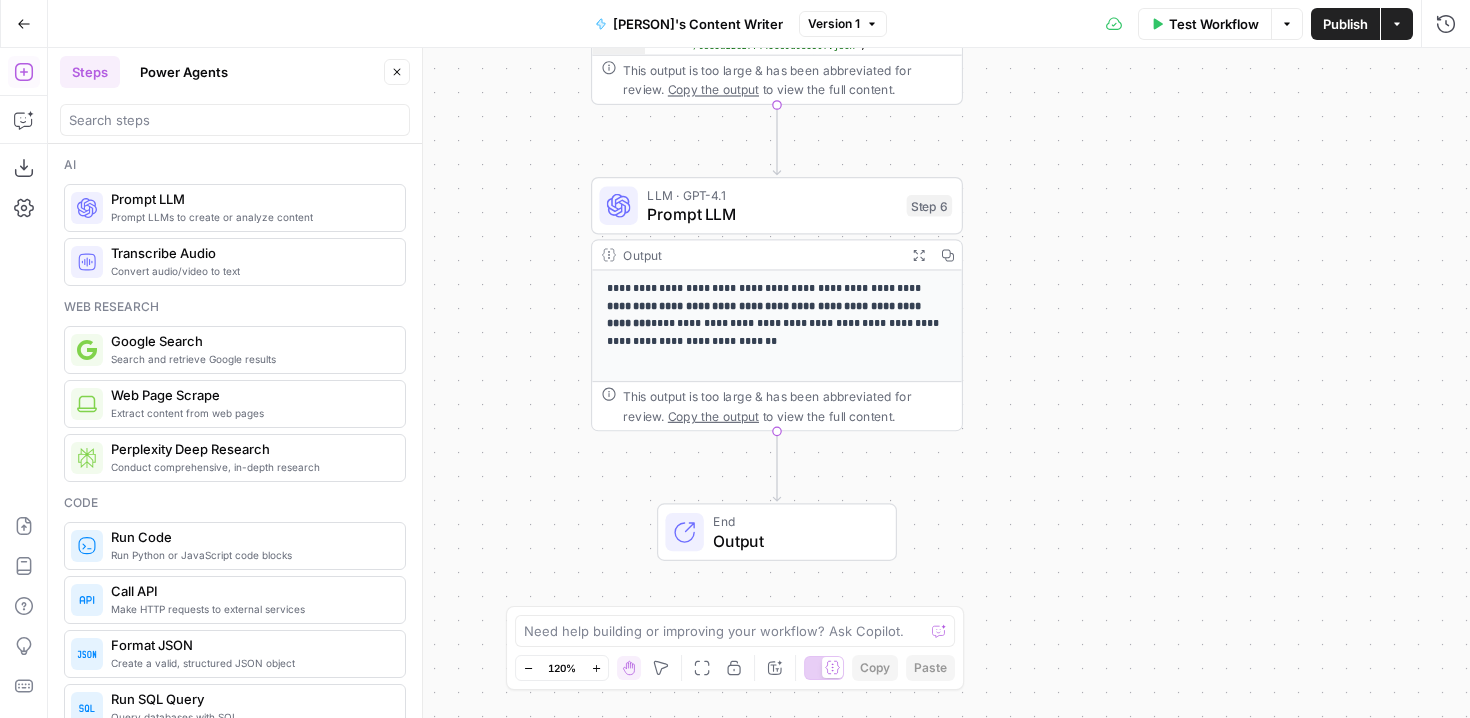 click on "Ai Prompt LLMs to create or analyze content Prompt LLM  Convert audio/video to text Transcribe Audio  Web research Search and retrieve Google results Google Search  Extract content from web pages Web Page Scrape  Conduct comprehensive, in-depth research Perplexity Deep Research  Code Run Python or JavaScript code blocks Run Code  Make HTTP requests to external services Call API  Create a valid, structured JSON object Format JSON  Query databases with SQL Run SQL Query  Process text using Liquid templating syntax Write Liquid Text  Flow Create conditional logic branches Condition  Loop through data sets and steps Iteration  Pause for manual review and approval Human Review  Handle and process workflow errors Error  Compare HTML content for differences Content Comparison  Data Import data from AirOps Grid Read from Grid  Add new rows to AirOps Grid Add Row(s) in Grid  Find relevant info in AirOps Knowledge Bases Search Knowledge Base  Add data to AirOps Knowledge Bases Write to Knowledge Base  Airops Workflow" at bounding box center [235, 431] 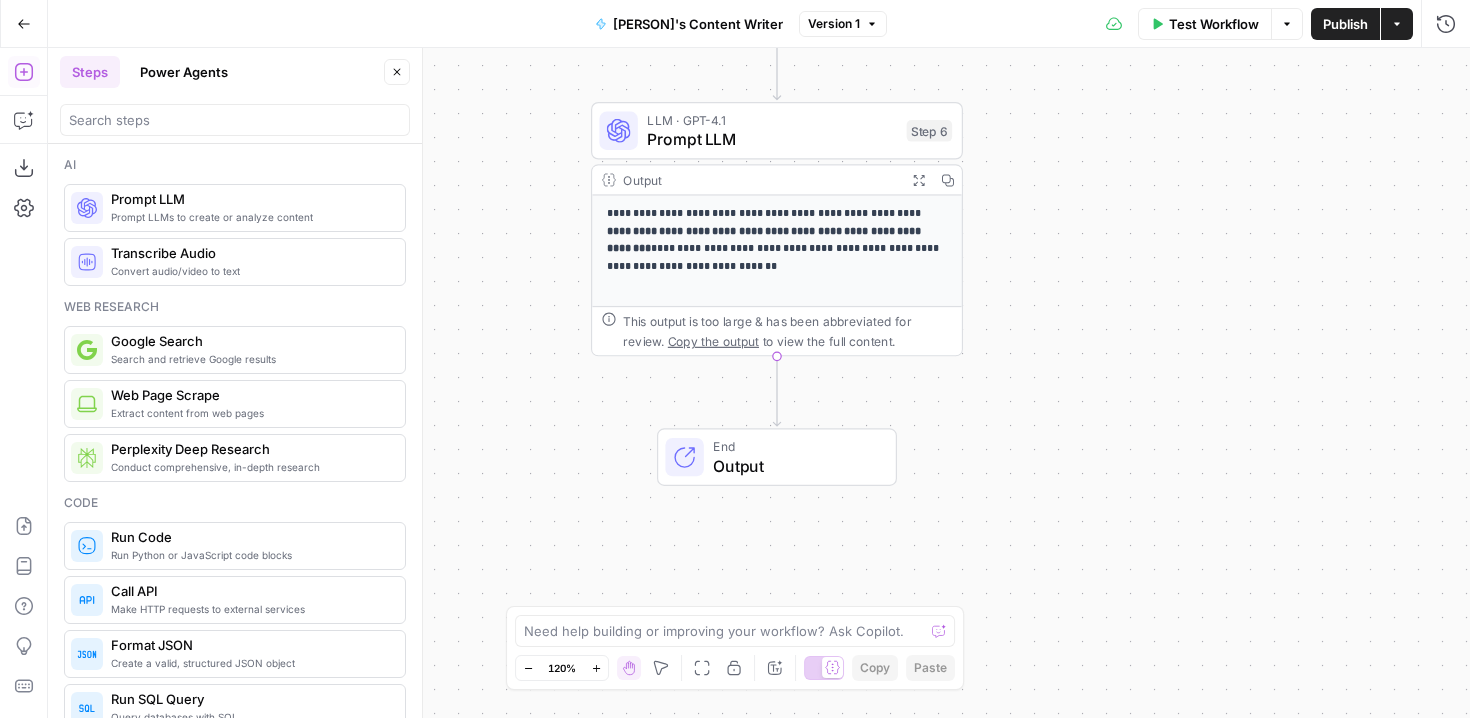 click on "Ai" at bounding box center (235, 165) 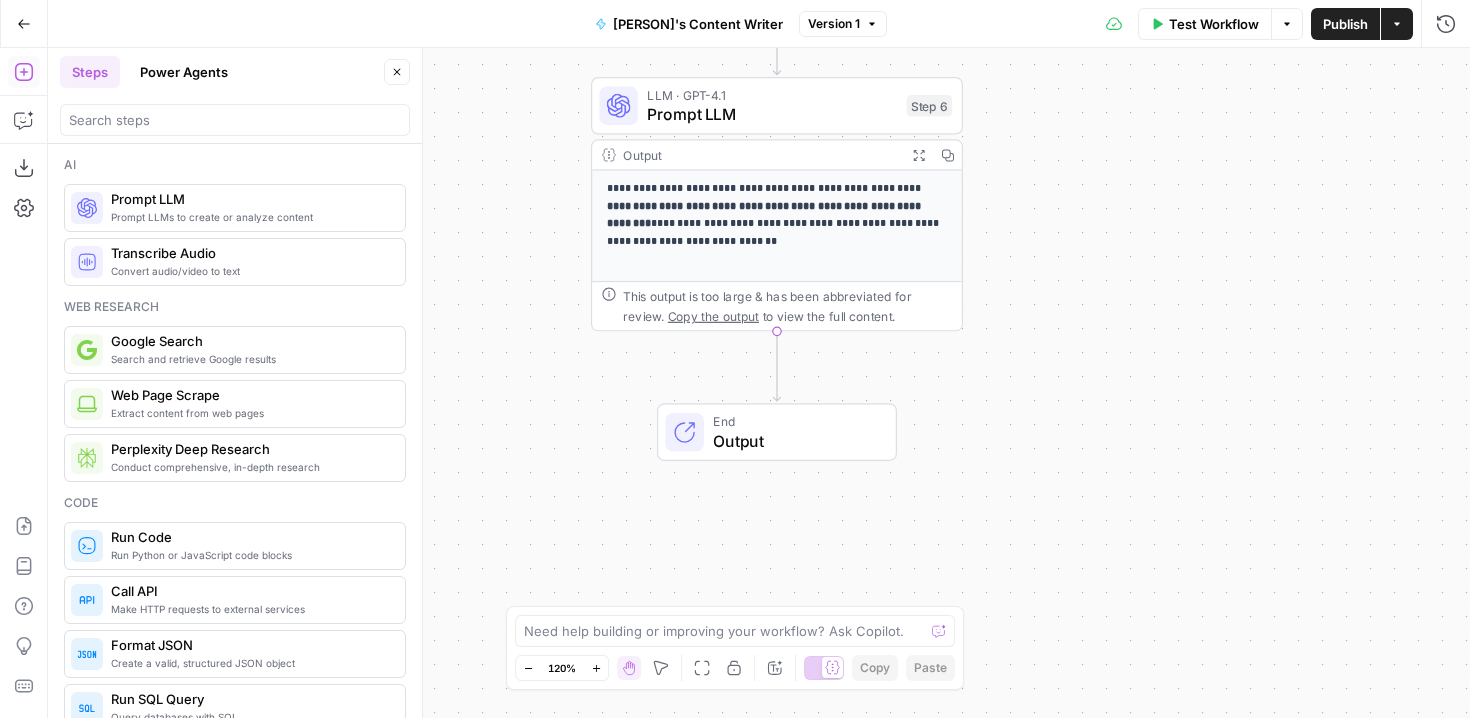 drag, startPoint x: 314, startPoint y: 162, endPoint x: 187, endPoint y: 752, distance: 603.51385 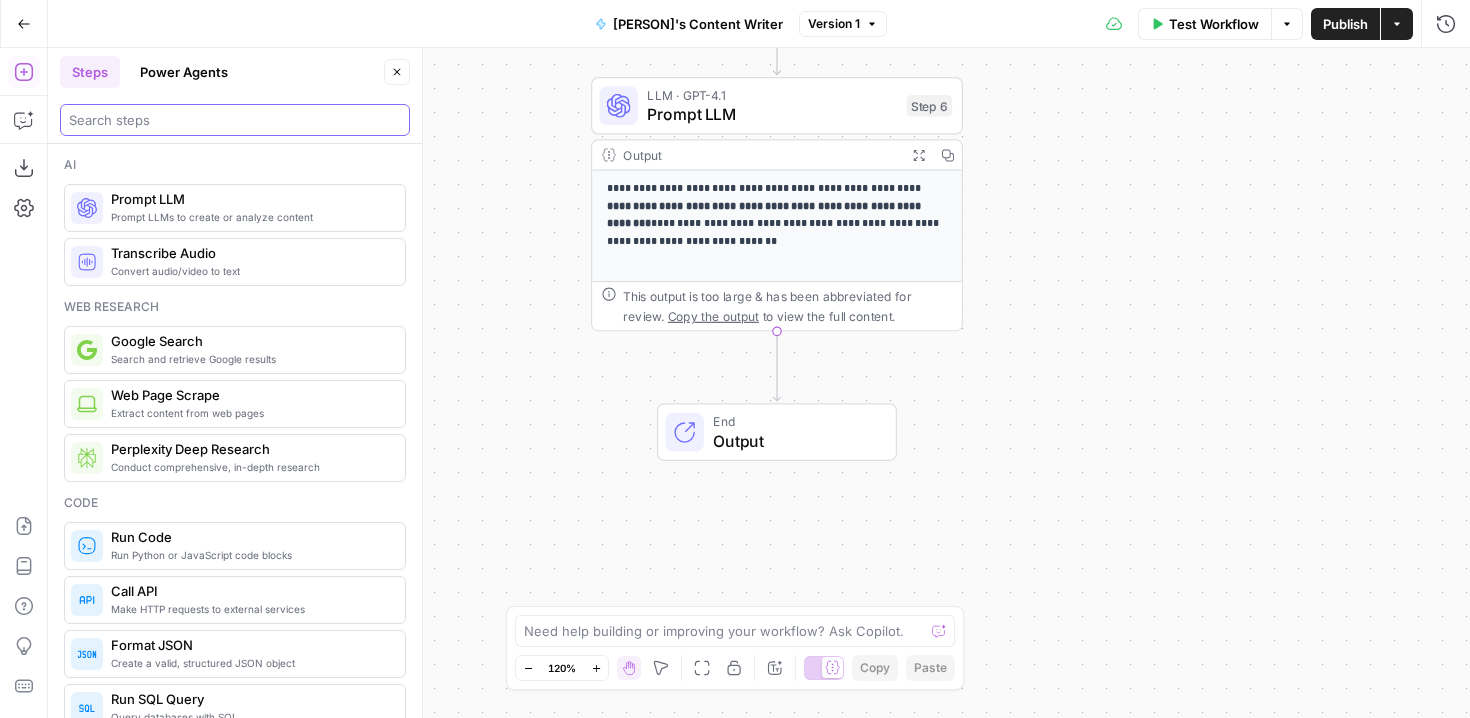 click at bounding box center (235, 120) 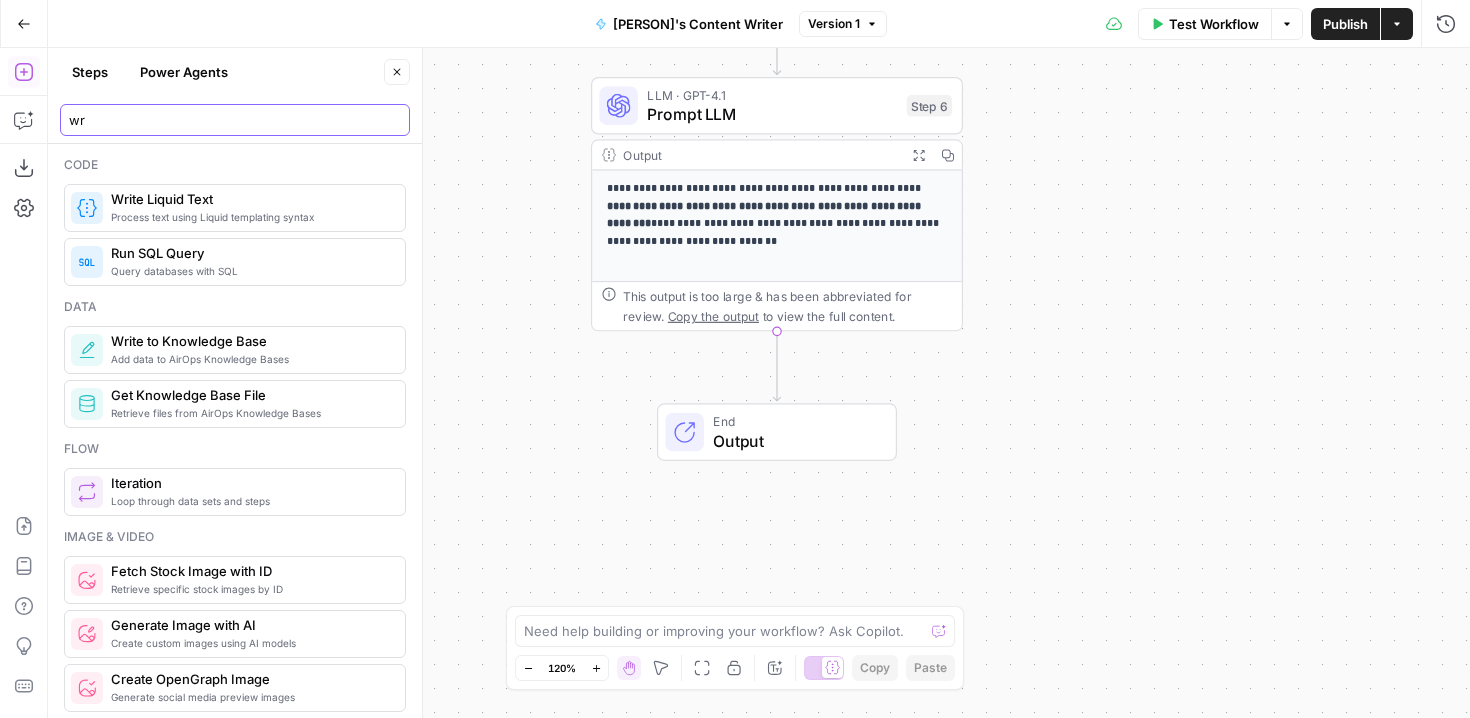type on "w" 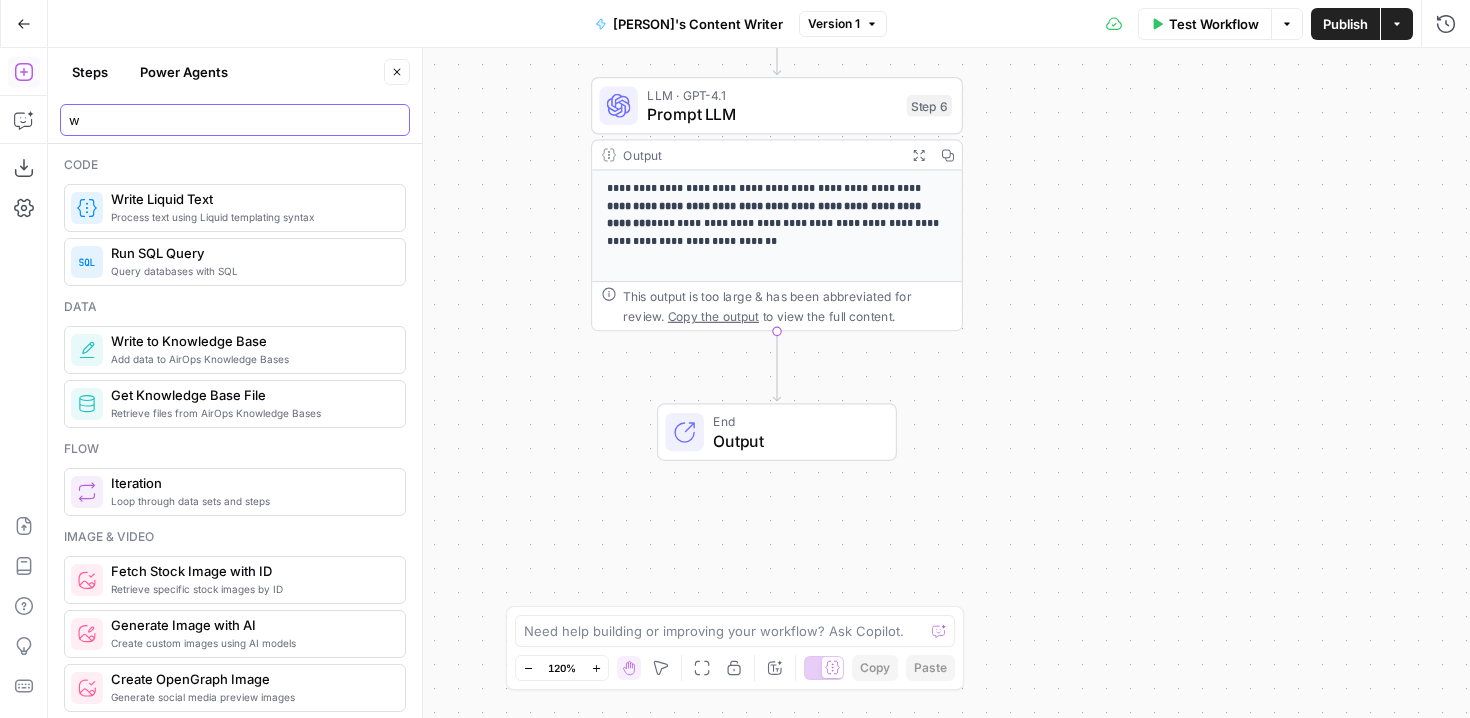 type 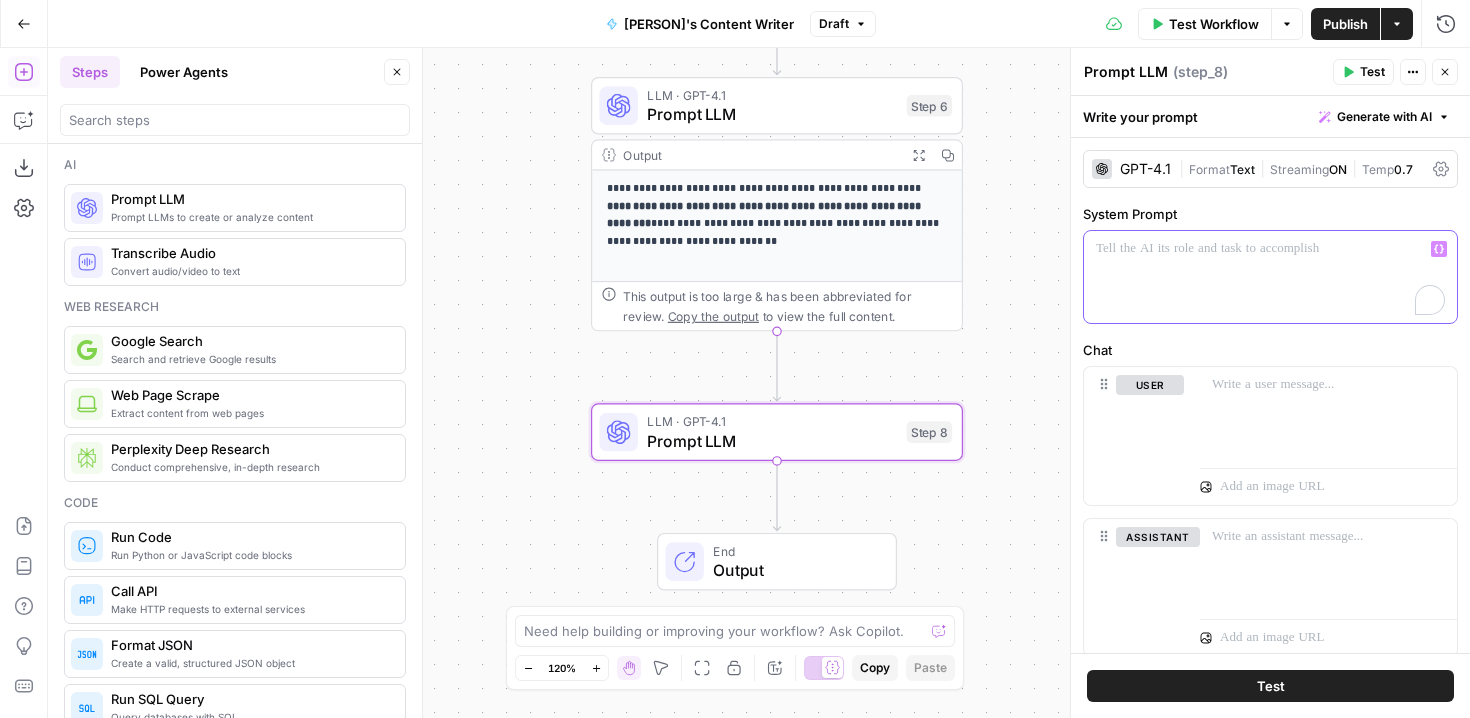 click at bounding box center (1270, 249) 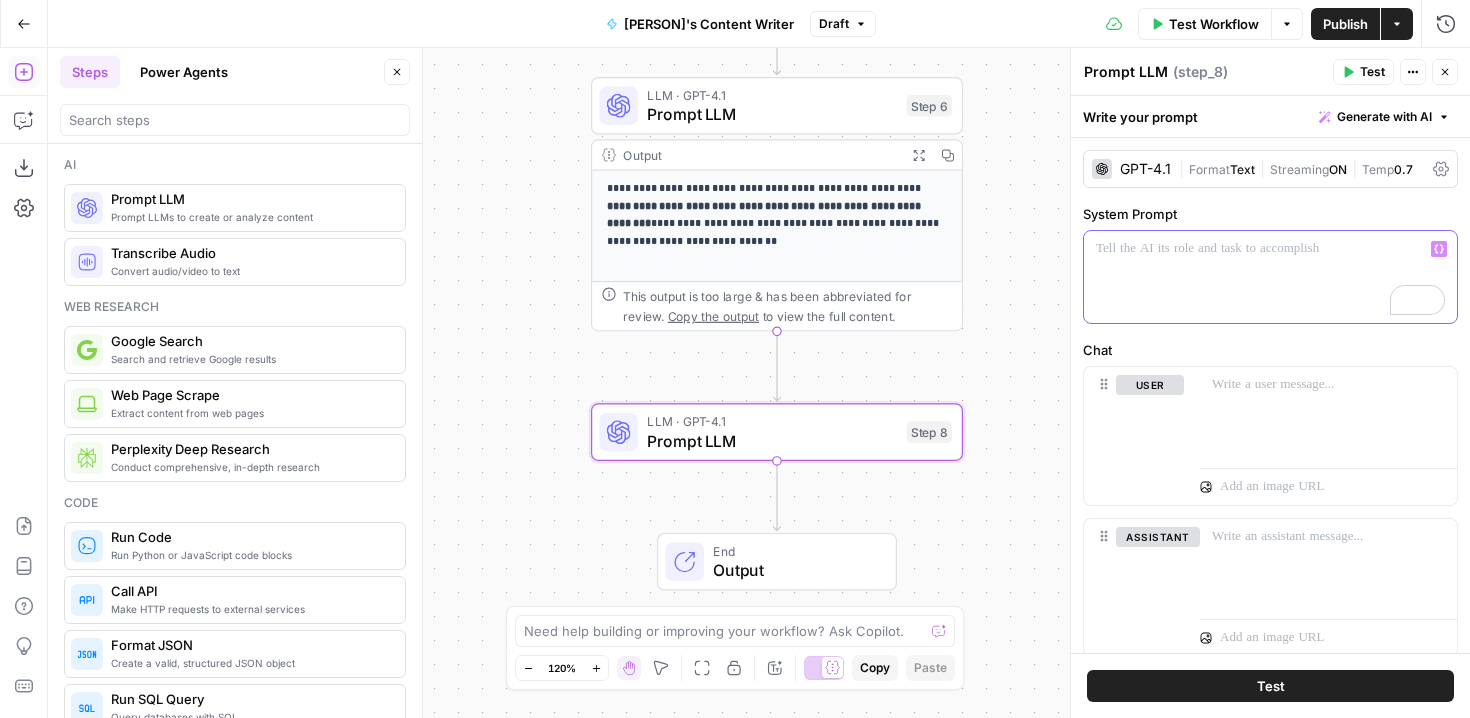 type 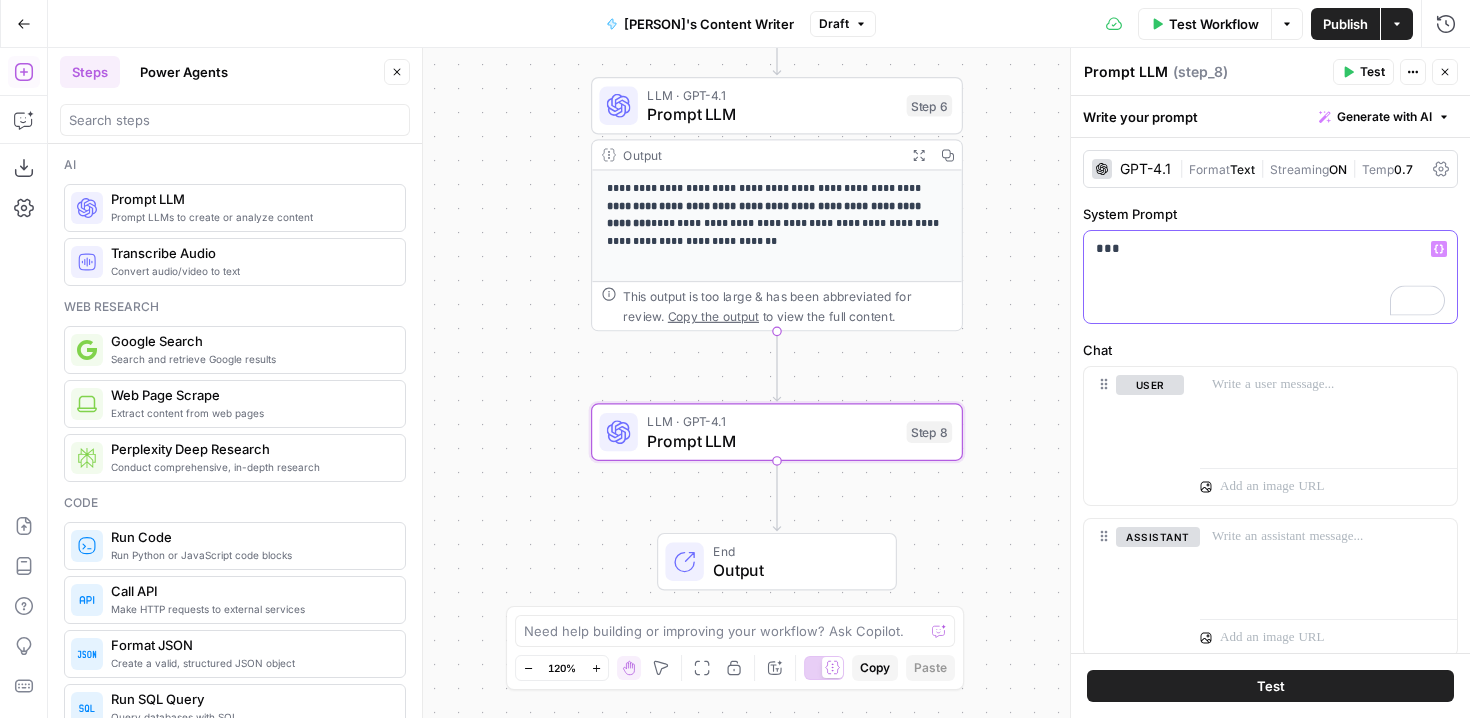 click 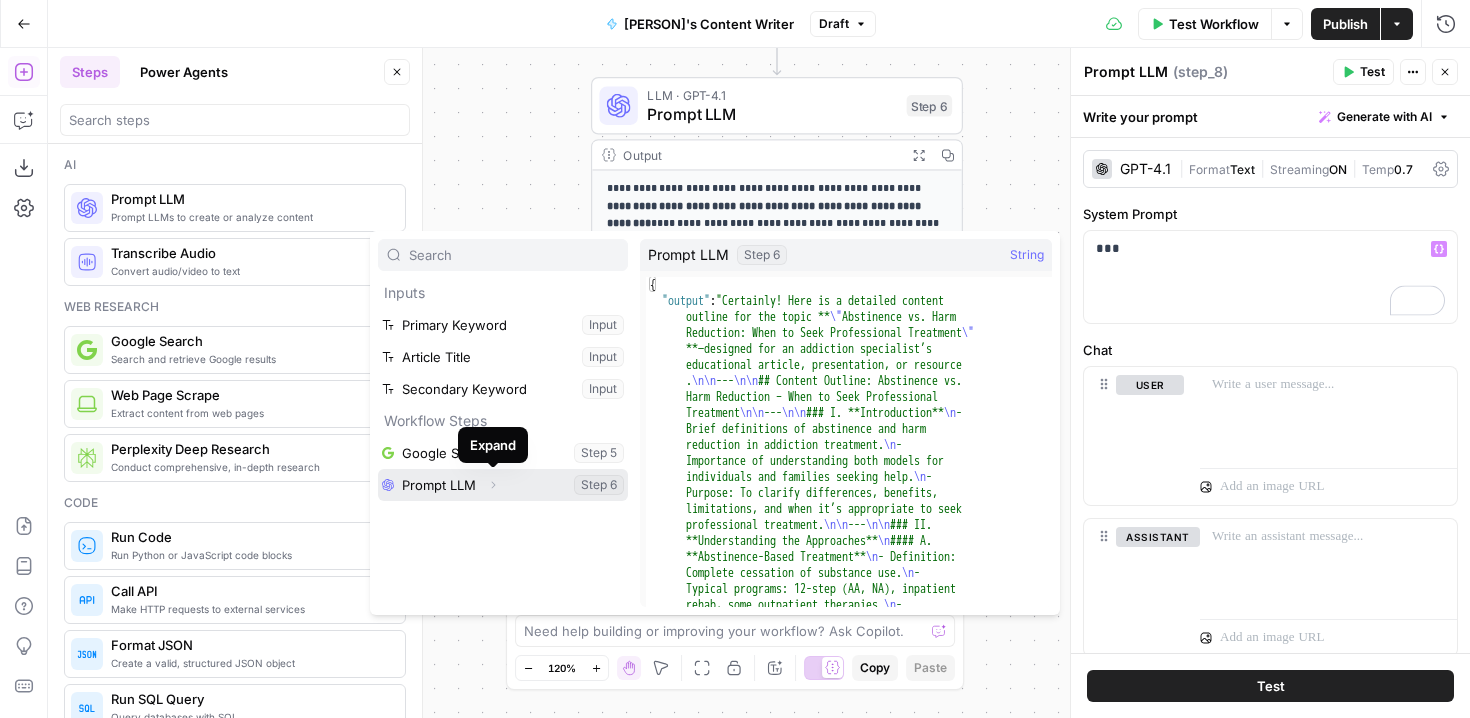 click on "Expand" at bounding box center [493, 485] 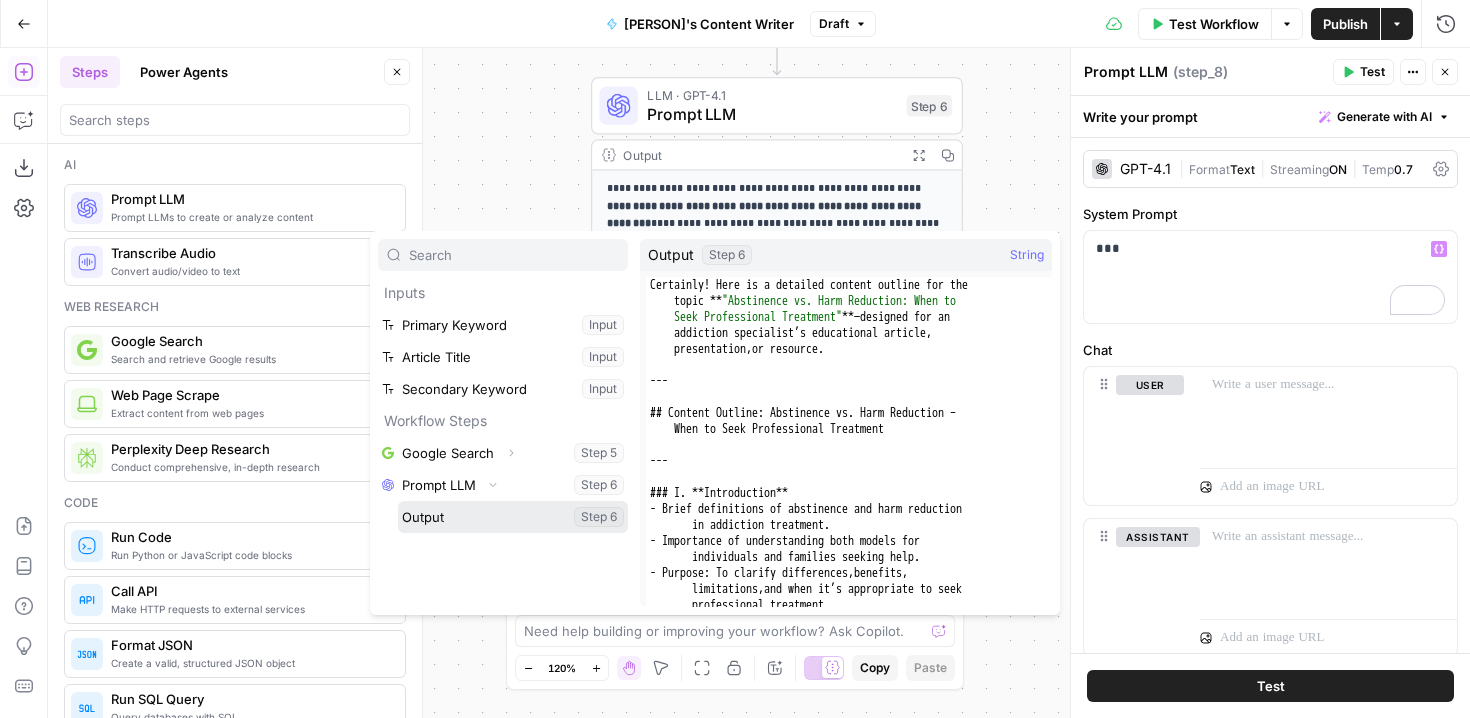 click at bounding box center (513, 517) 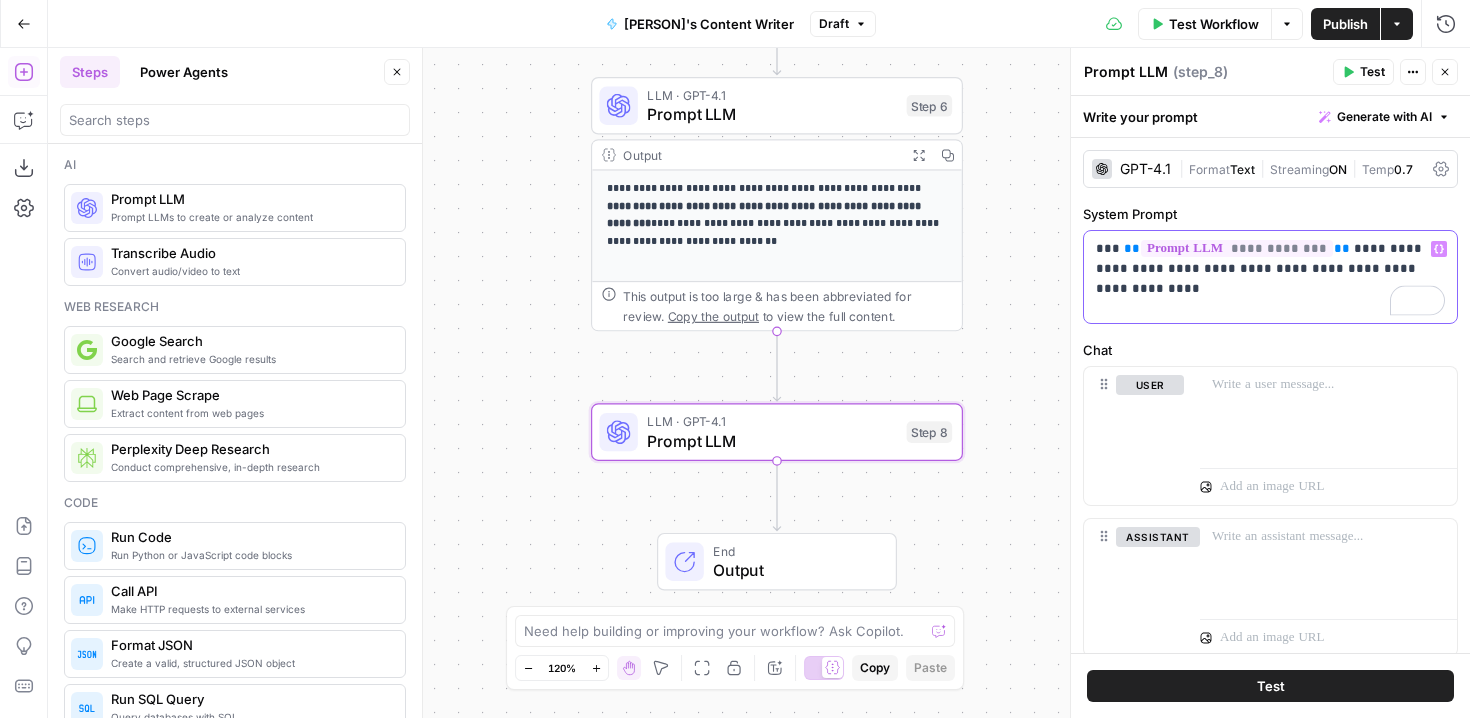 click 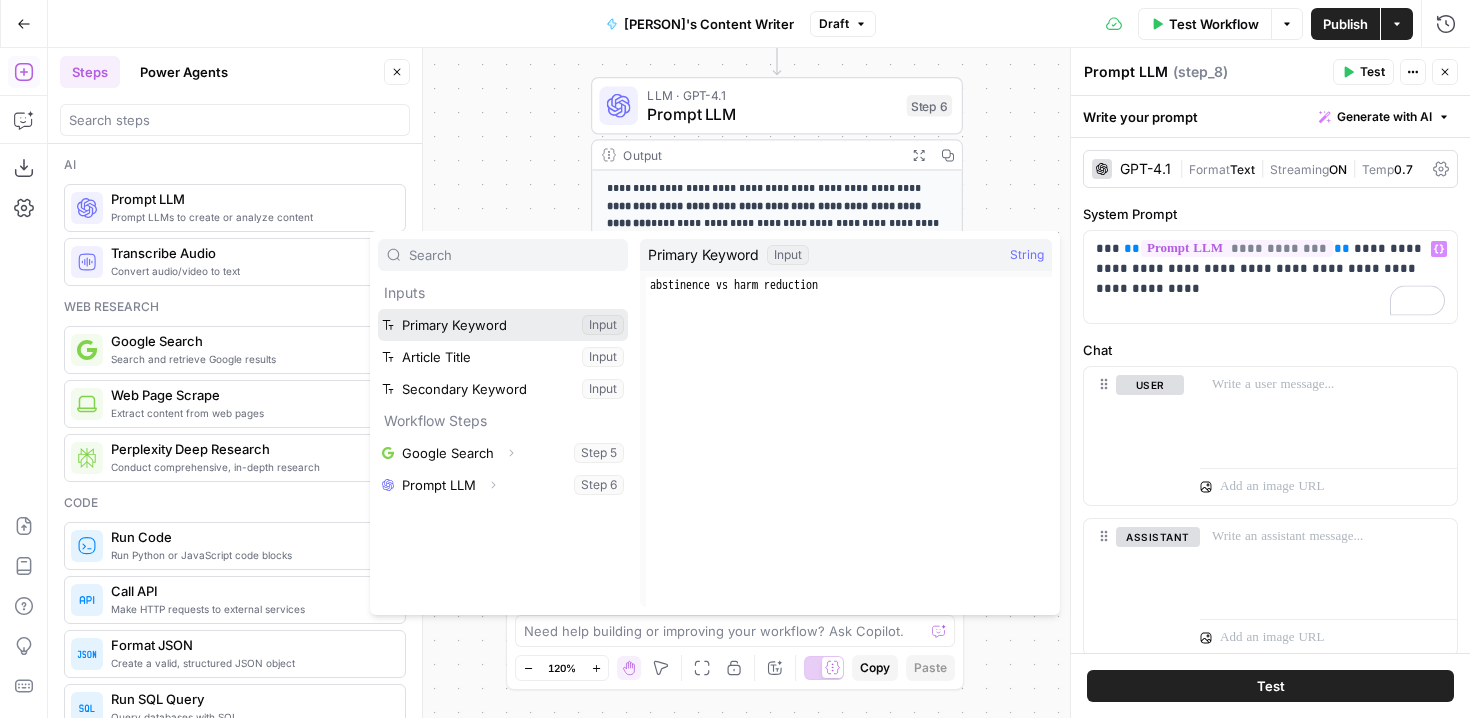 click at bounding box center [503, 325] 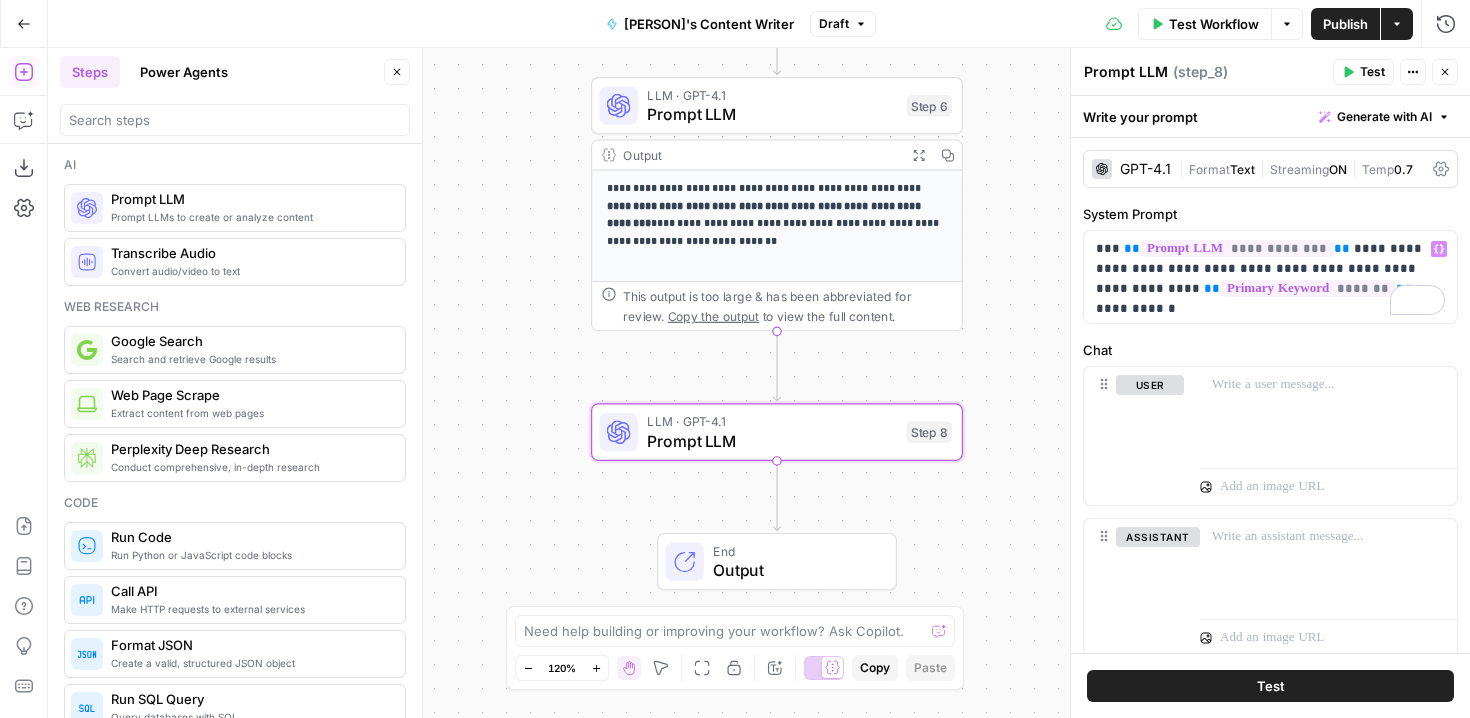 click on "GPT-4.1" at bounding box center (1145, 169) 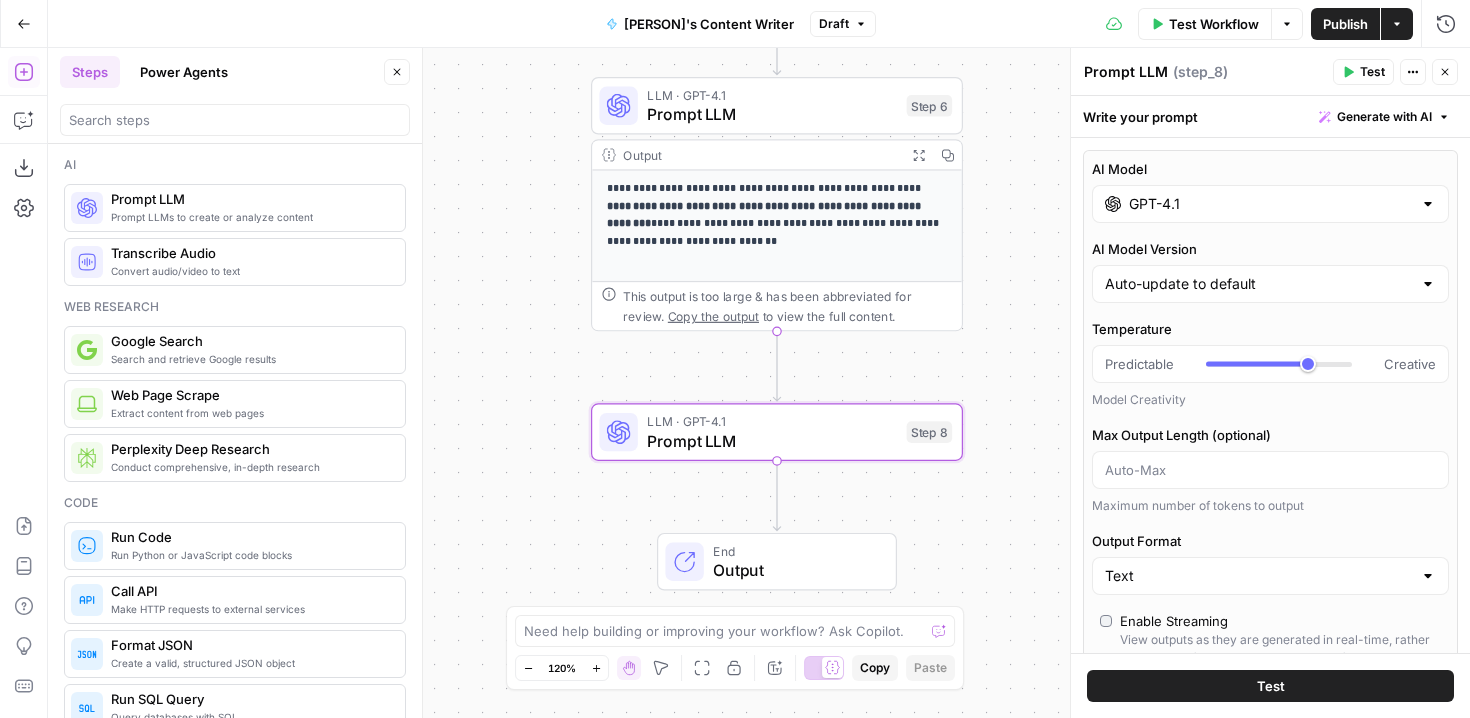 click on "GPT-4.1" at bounding box center [1270, 204] 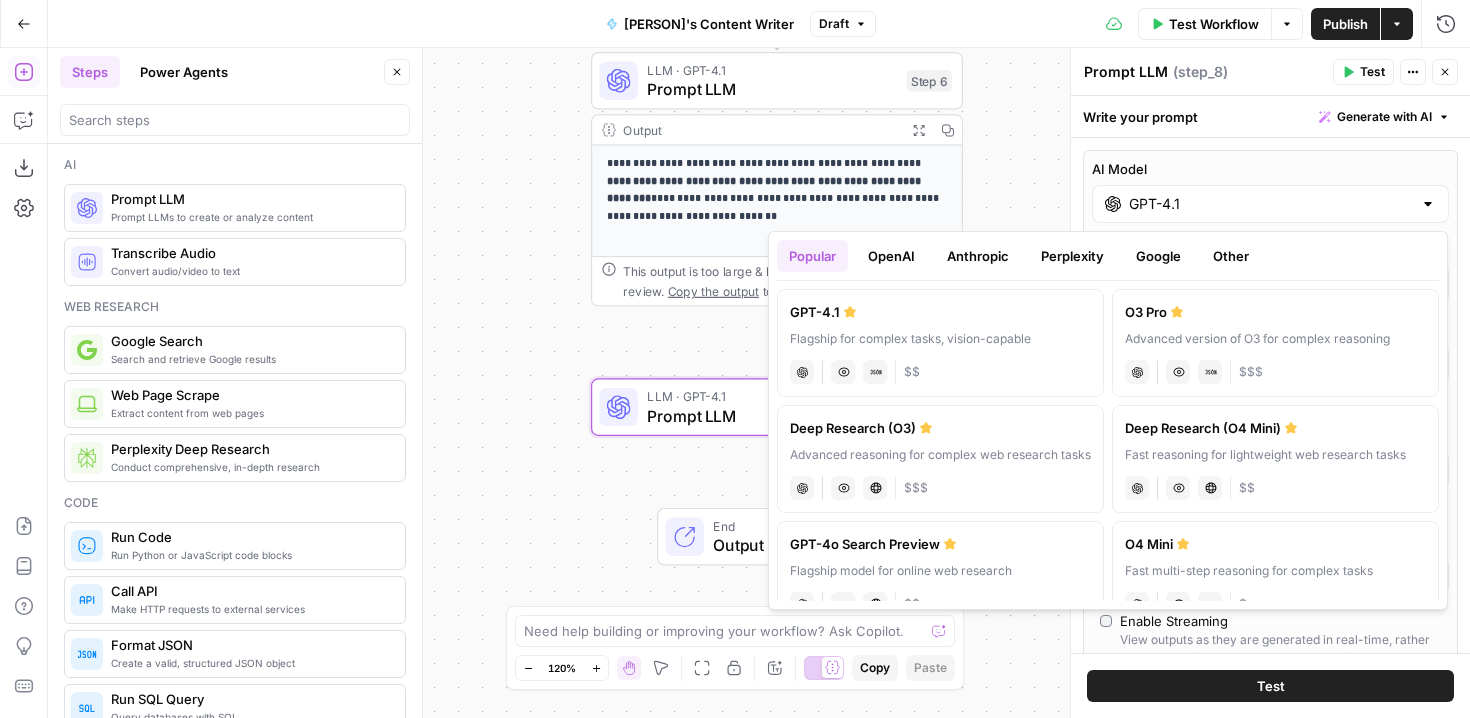 click on "GPT-4.1 Flagship for complex tasks, vision-capable chat Vision Capabilities JSON Mode $$ O3 Pro Advanced version of O3 for complex reasoning chat Vision Capabilities JSON Mode $$$ Deep Research (O3) Advanced reasoning for complex web research tasks chat Vision Capabilities Live Web Research $$$ Deep Research (O4 Mini) Fast reasoning for lightweight web research tasks chat Vision Capabilities Live Web Research $$ GPT-4o Search Preview Flagship model for online web research chat JSON Mode Live Web Research $$ O4 Mini Fast multi-step reasoning for complex tasks chat Vision Capabilities JSON Mode $ O3 Advanced reasoning for complex tasks chat Vision Capabilities JSON Mode $$ O3 Mini Fast multi-step reasoning for complex tasks chat JSON Mode $ Claude Opus 4 Powerful model for complex and writing tasks anthropic Vision Capabilities Live Web Research $$$ Claude Sonnet 4 Hybrid reasoning: fast answers or deep thinking anthropic Vision Capabilities Live Web Research $$ Gemini 2.5 Pro gemini JSON Mode Live Web Research" at bounding box center (1108, 441) 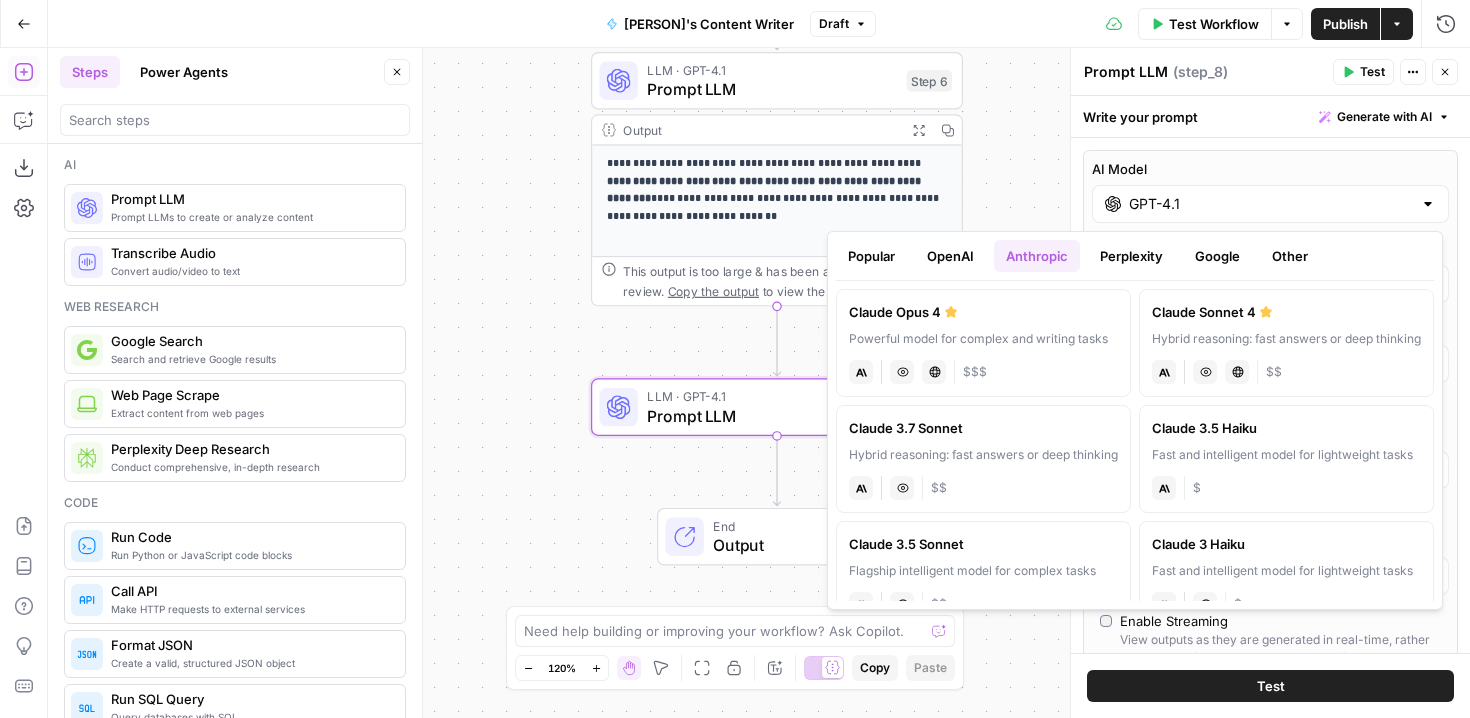 click on "Flagship intelligent model for complex tasks" at bounding box center [983, 571] 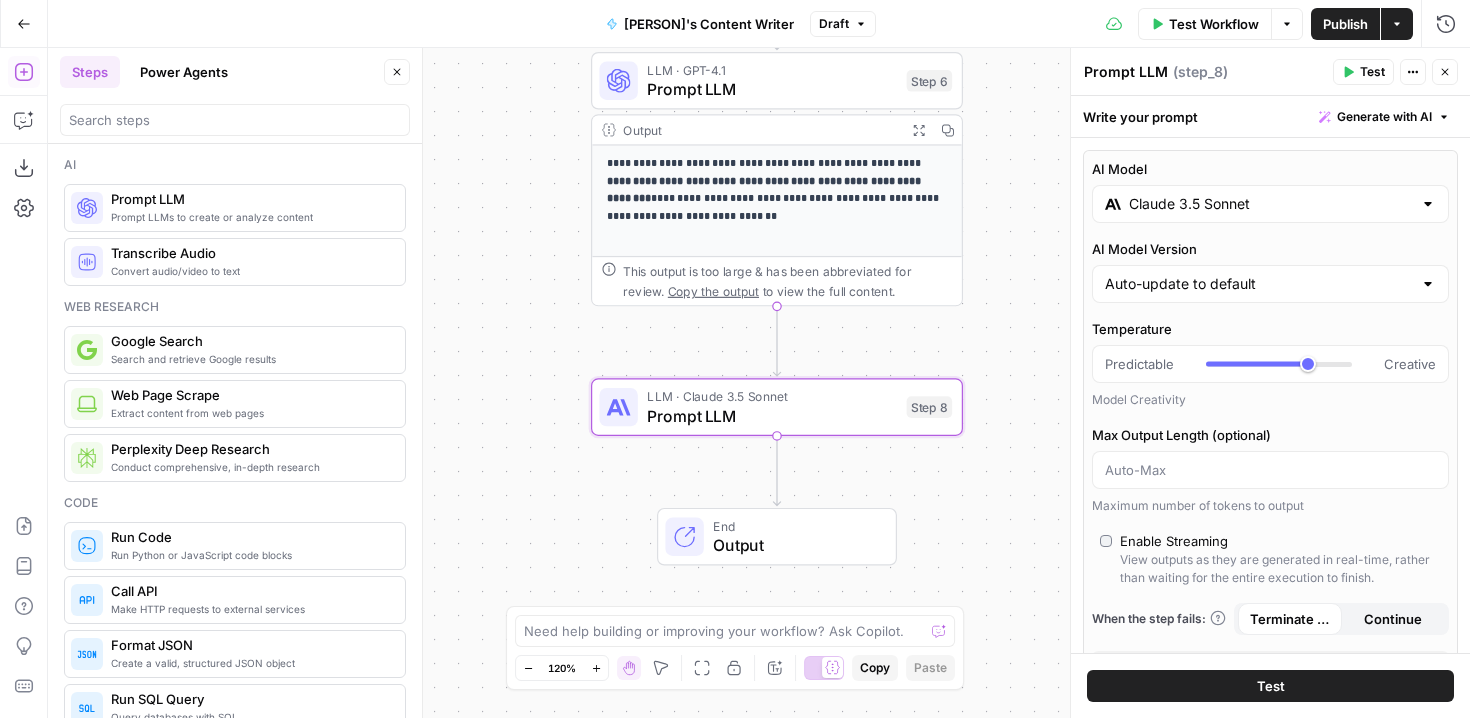 click on "Max Output Length (optional)" at bounding box center [1270, 435] 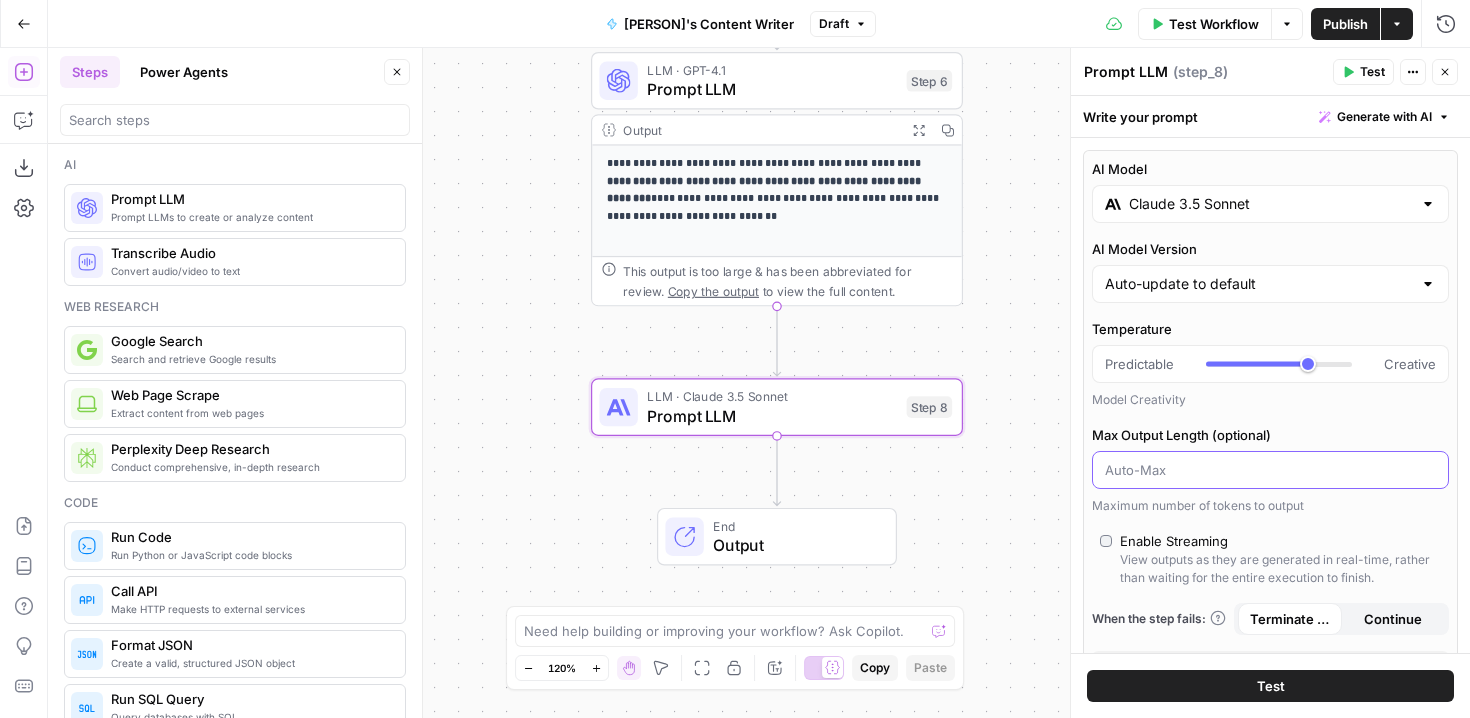 click on "Max Output Length (optional)" at bounding box center [1270, 470] 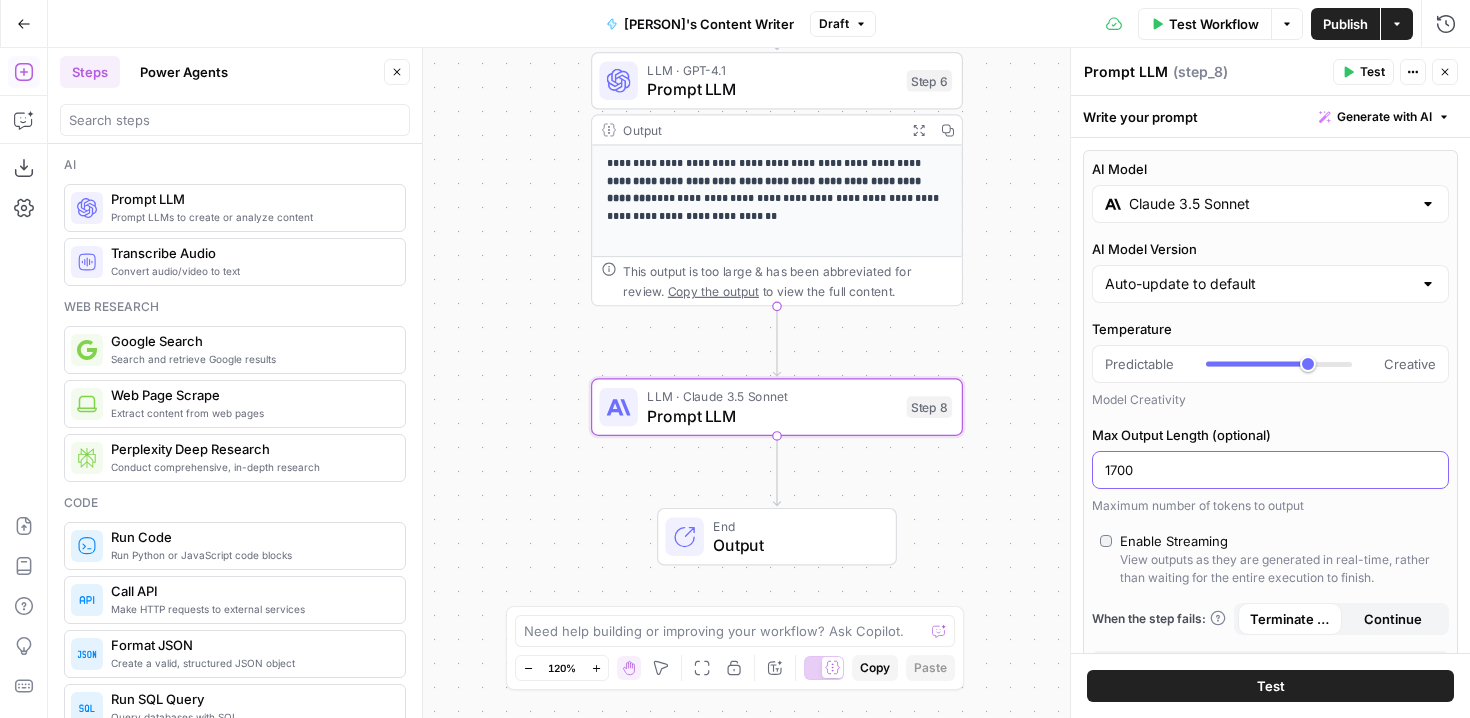 type on "1700" 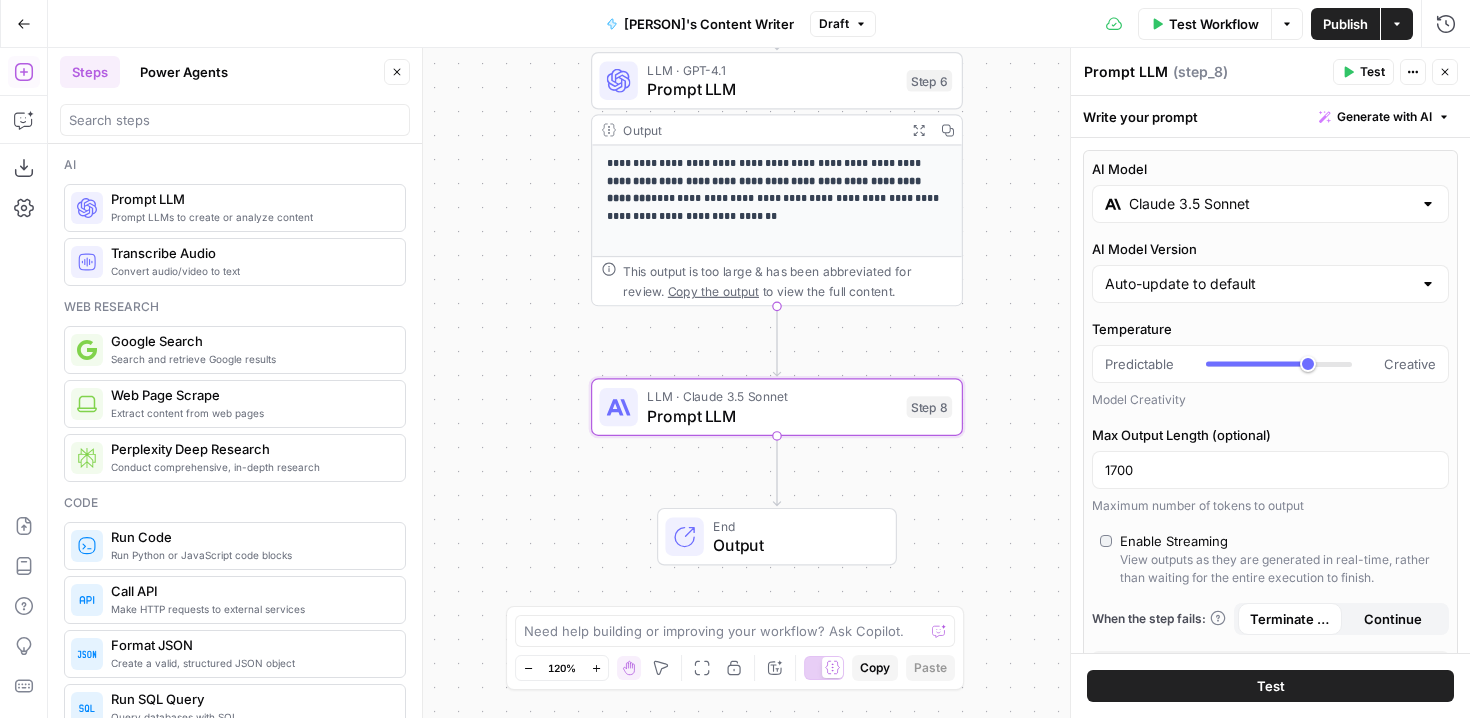 click on "Temperature Predictable Creative Model Creativity Max Output Length (optional) 1700 Maximum number of tokens to output" at bounding box center [1270, 417] 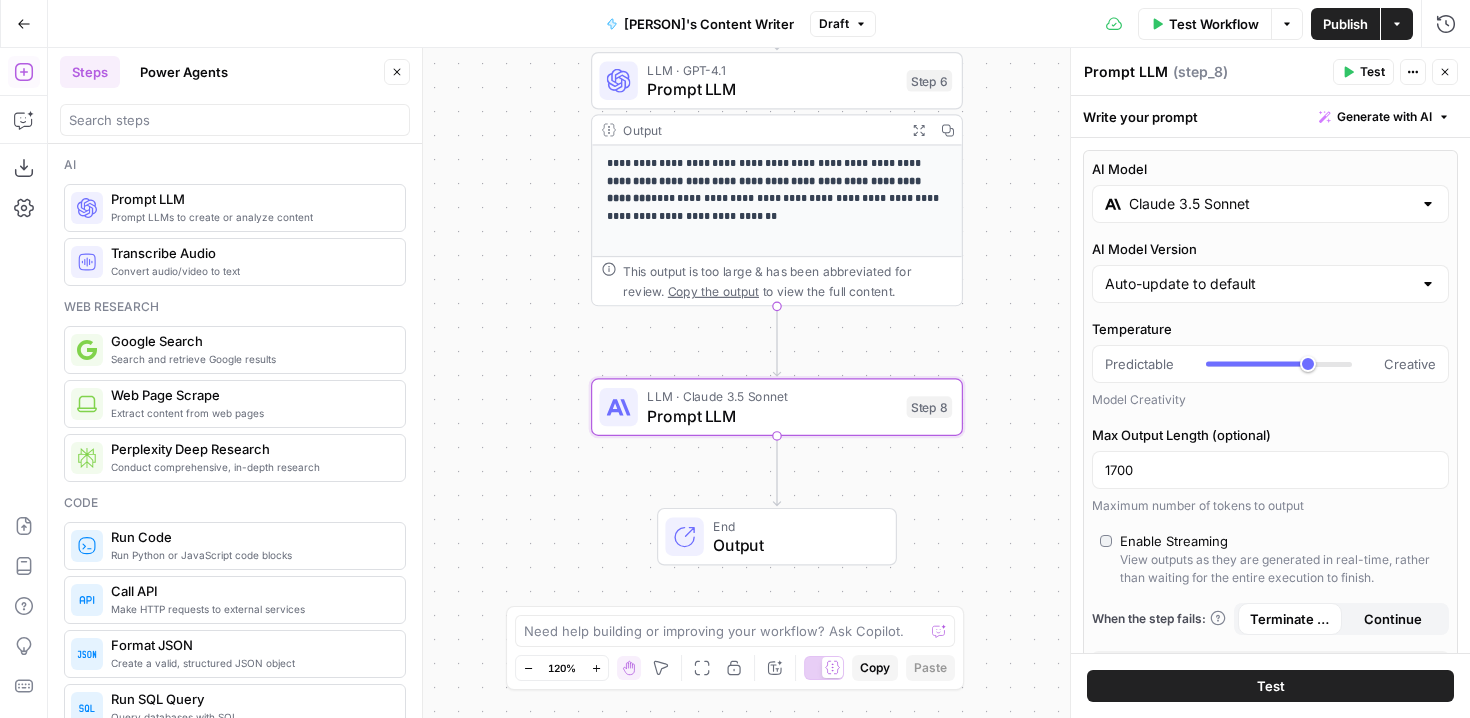 scroll, scrollTop: 57, scrollLeft: 0, axis: vertical 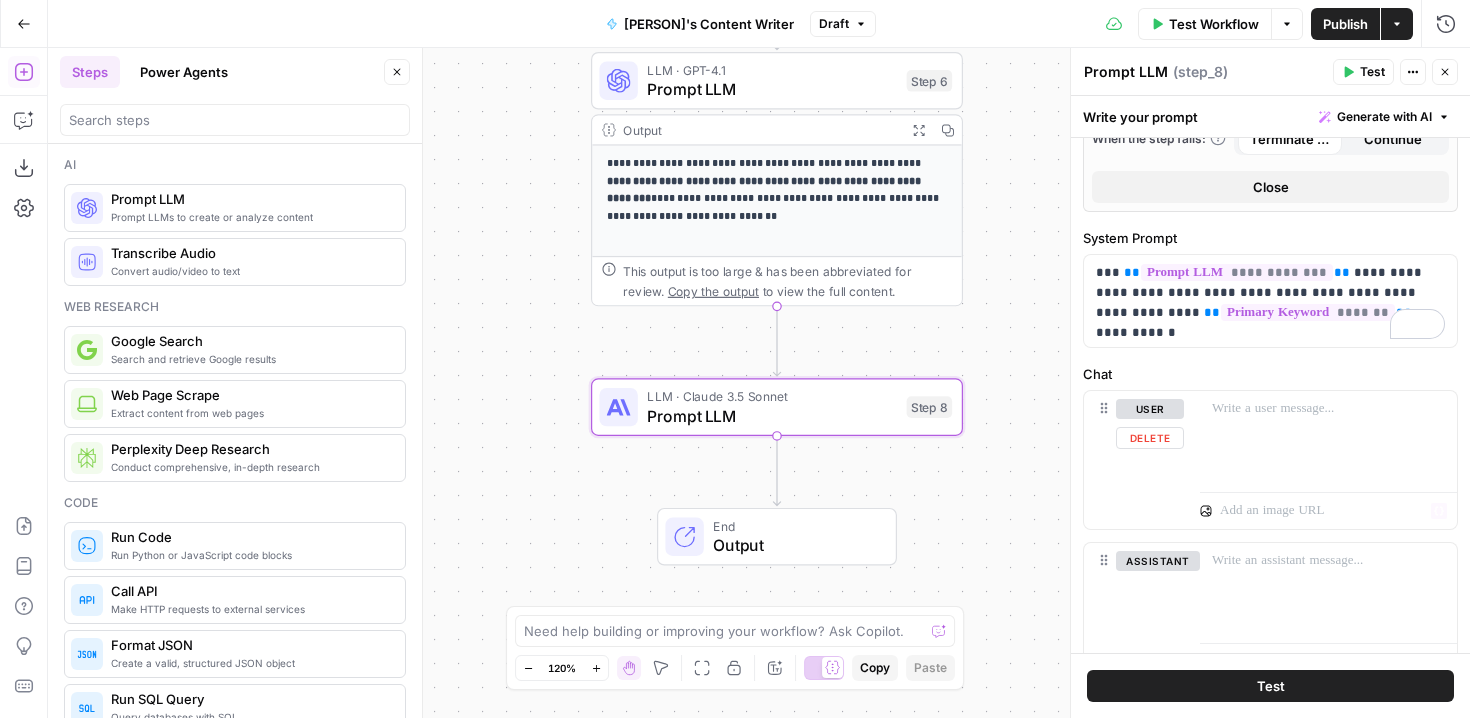 drag, startPoint x: 1435, startPoint y: 415, endPoint x: 1394, endPoint y: 431, distance: 44.011364 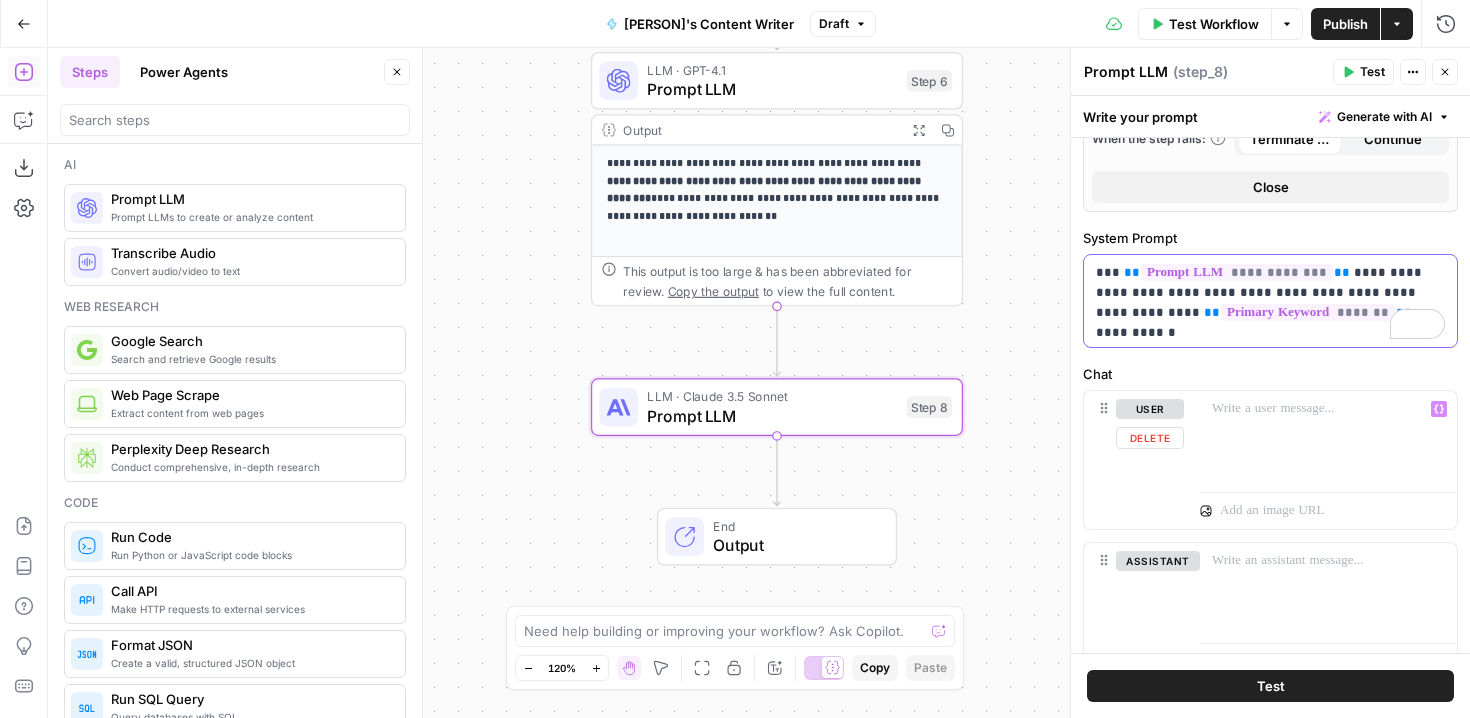 click on "**********" at bounding box center [1270, 301] 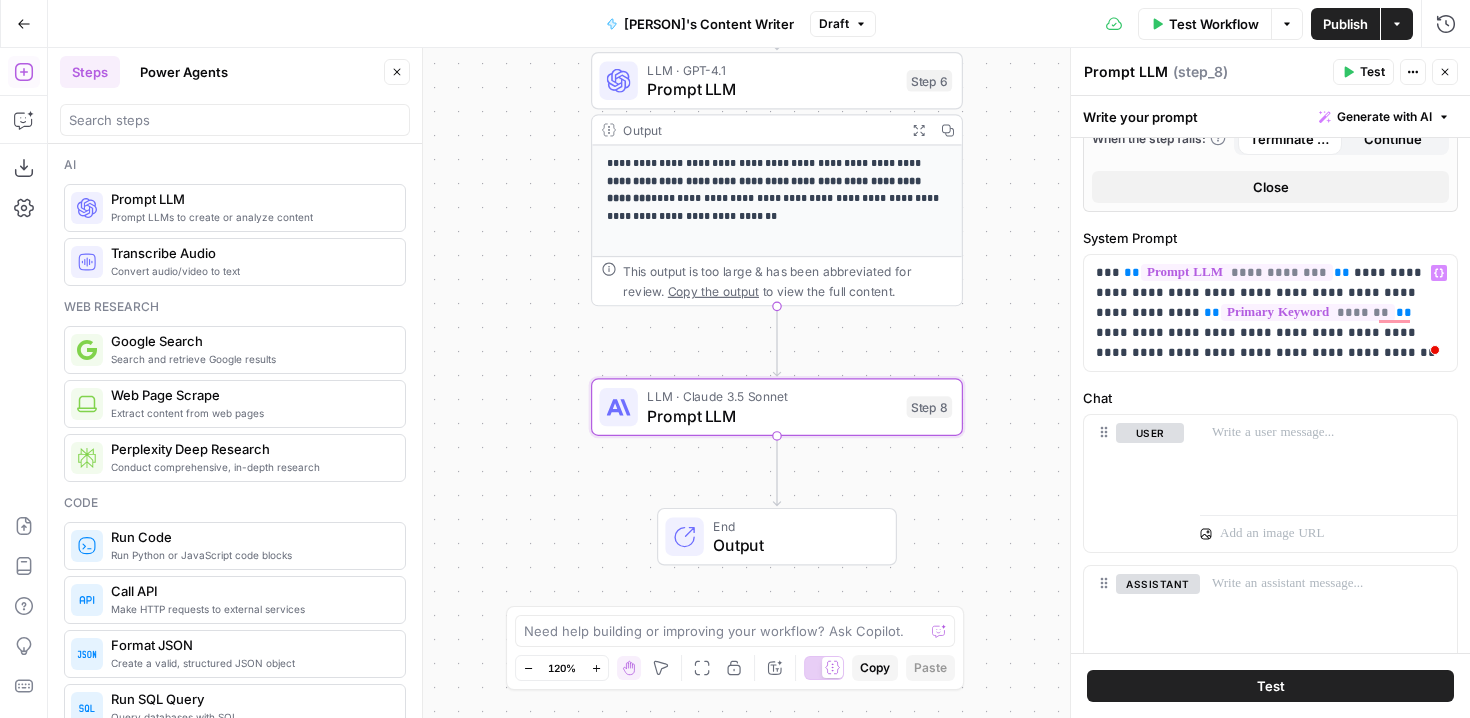 click on "Chat" at bounding box center (1270, 398) 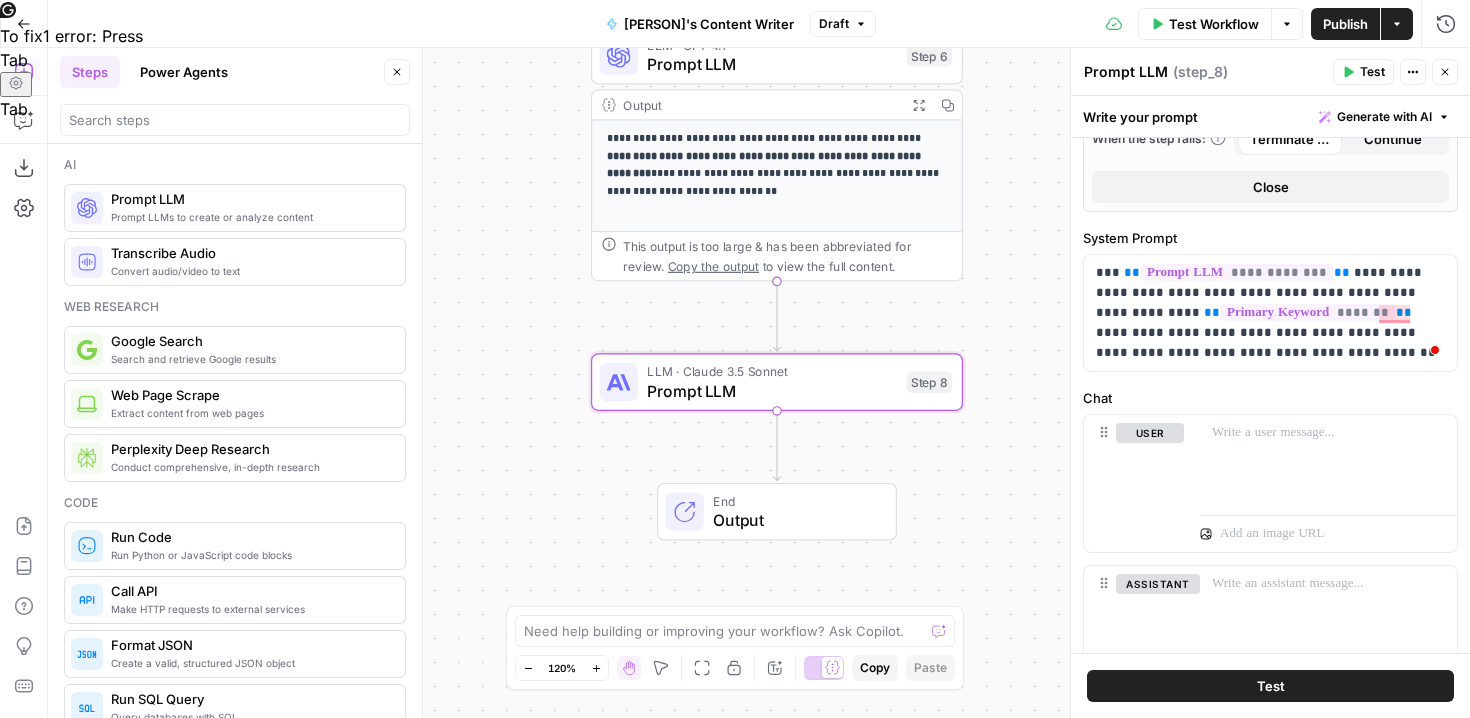 click on "Test" at bounding box center (1270, 686) 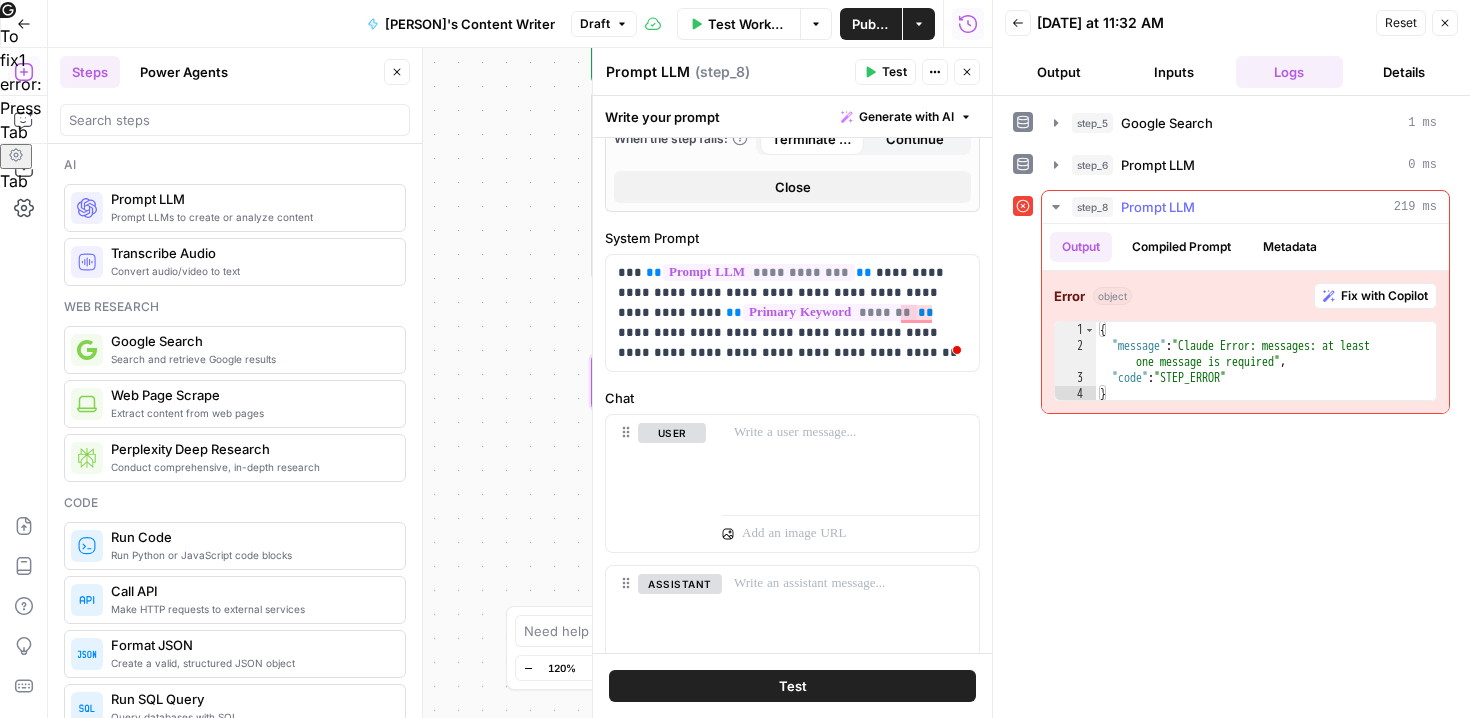 click on "Fix with Copilot" at bounding box center [1384, 296] 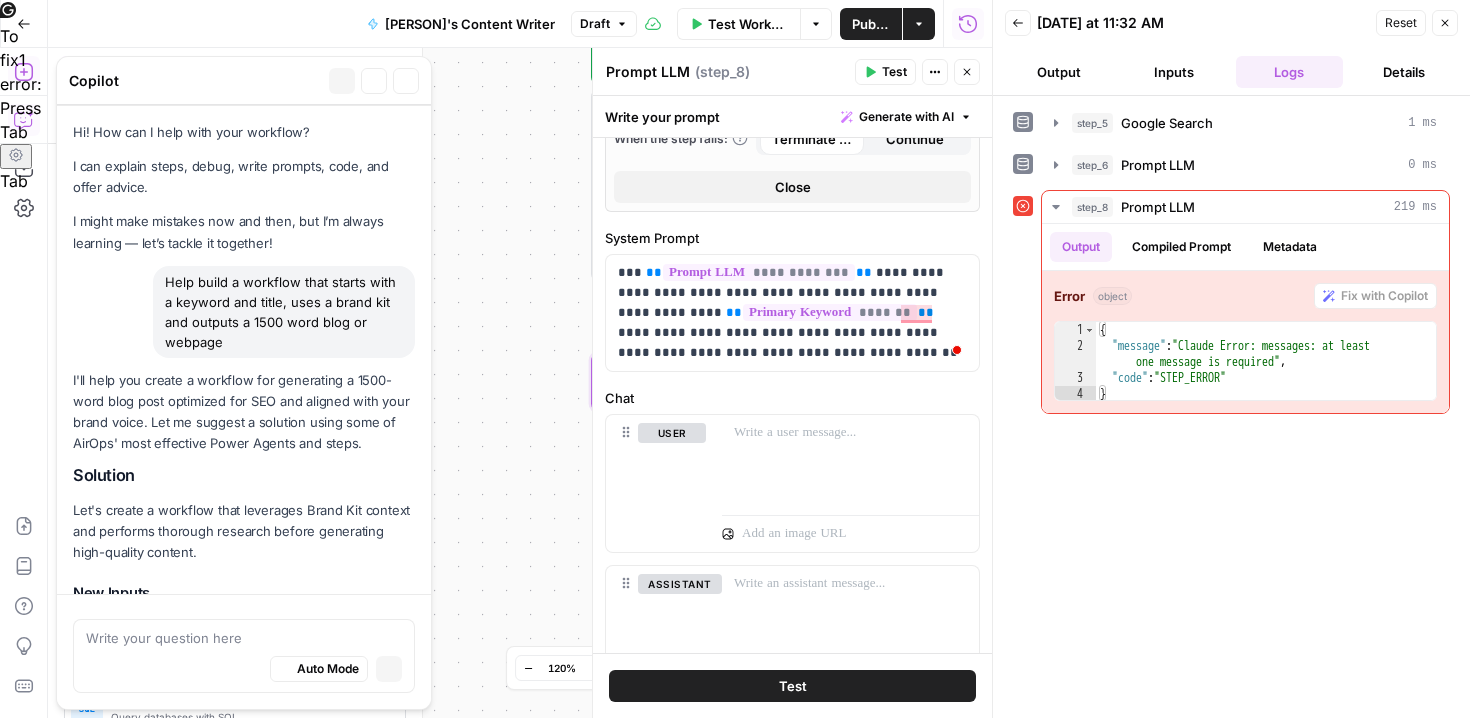 scroll, scrollTop: 1298, scrollLeft: 0, axis: vertical 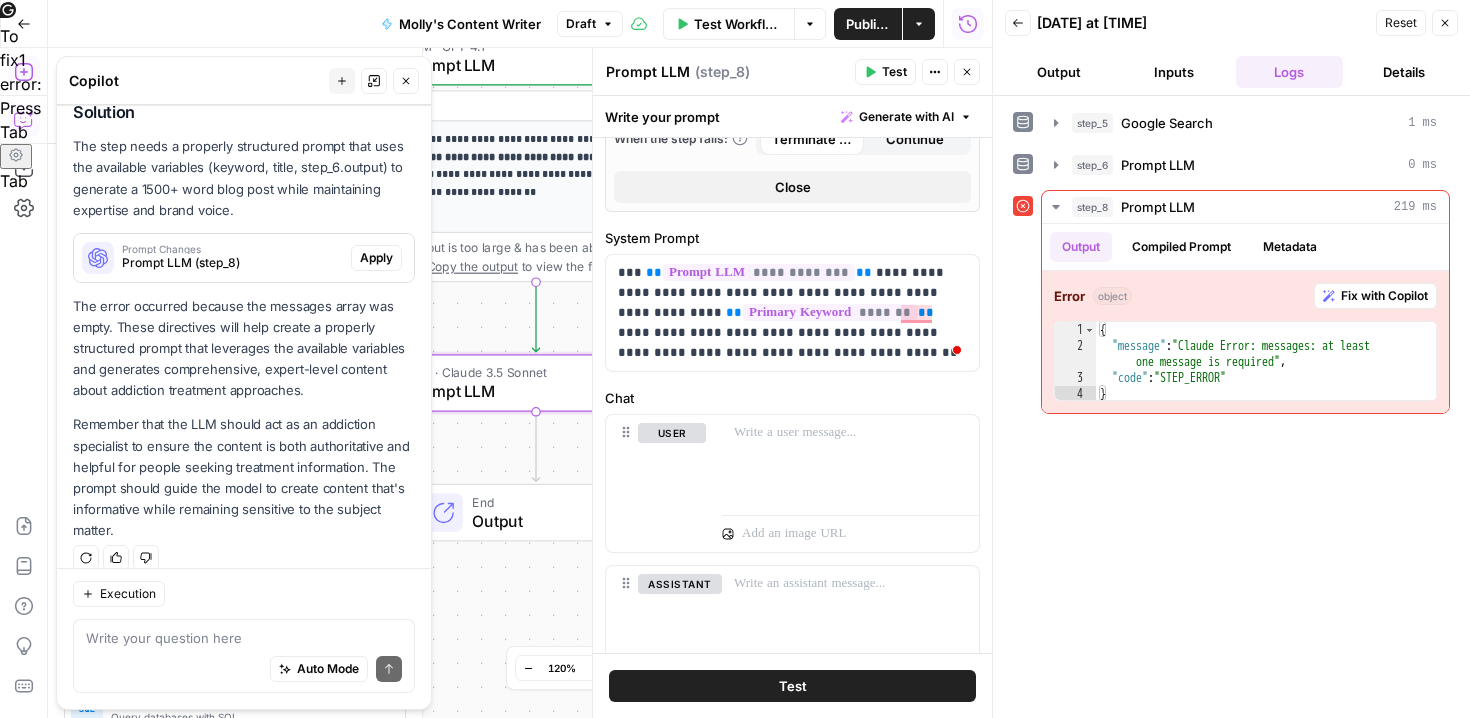 click on "Apply" at bounding box center [376, 258] 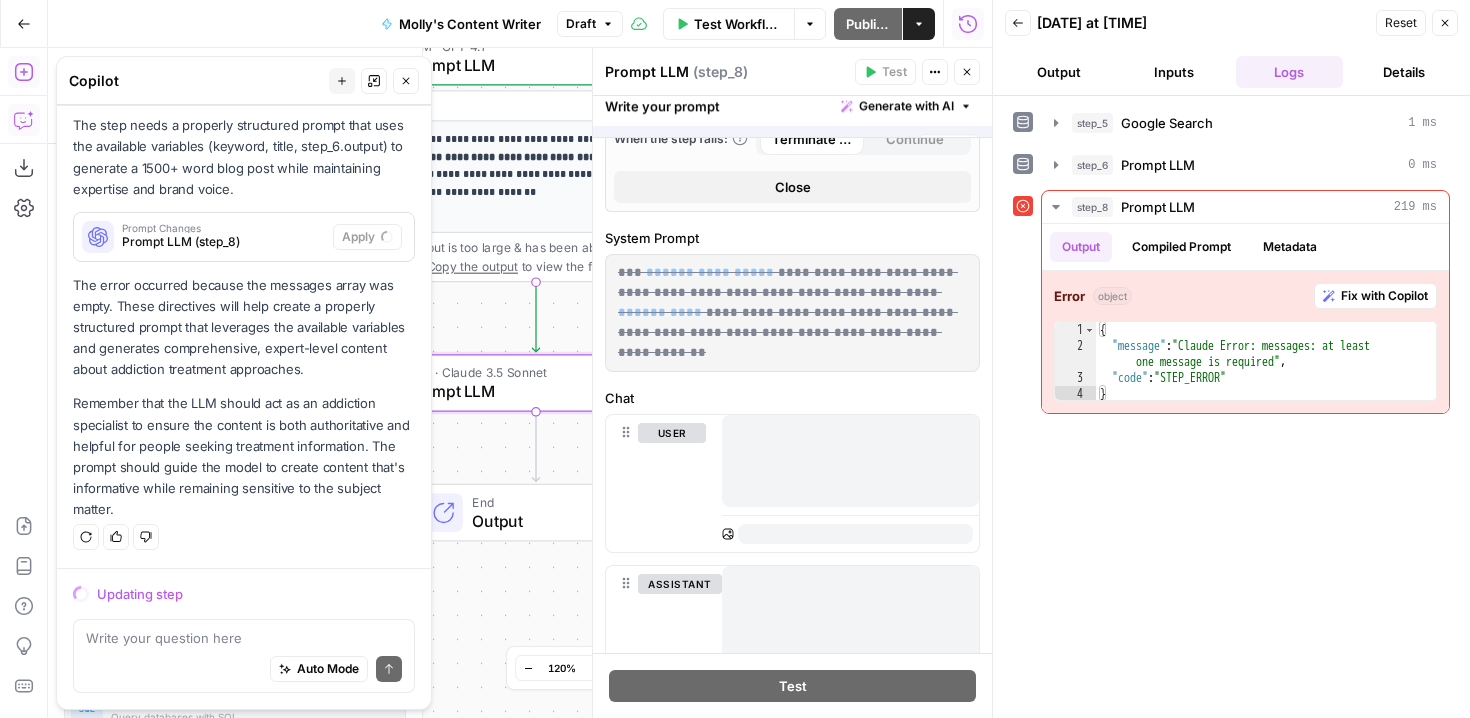 scroll, scrollTop: 1886, scrollLeft: 0, axis: vertical 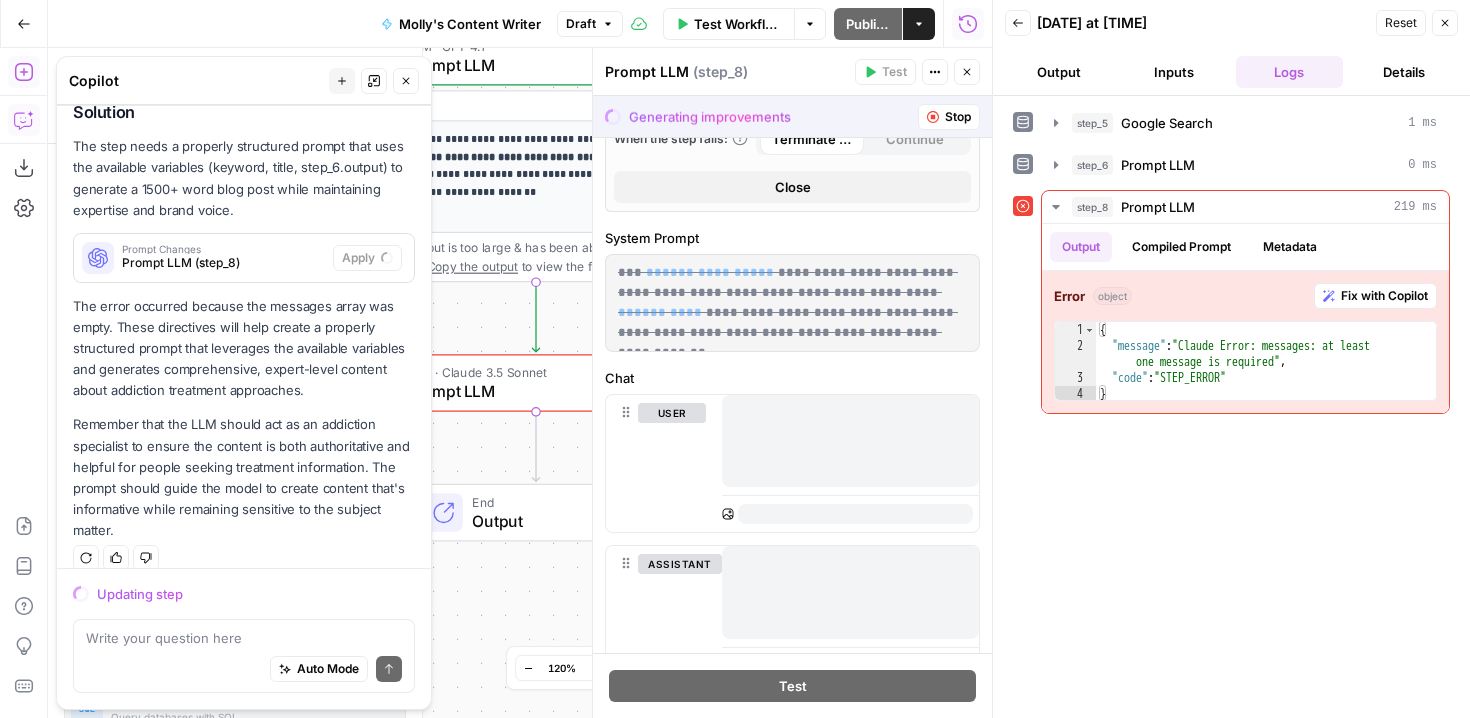 click on "The step needs a properly structured prompt that uses the available variables (keyword, title, step_[NUMBER].output) to generate a [NUMBER]+ word blog post while maintaining expertise and brand voice." at bounding box center [244, 178] 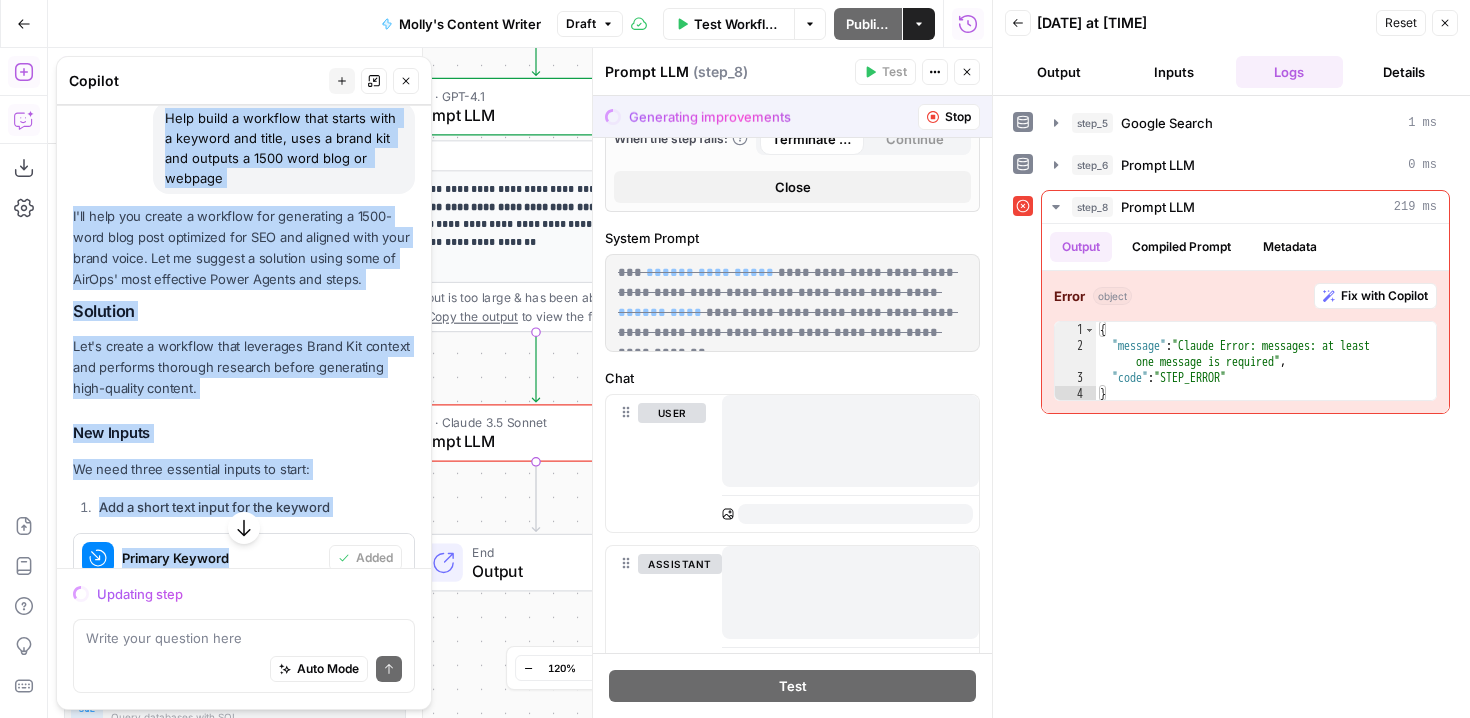 scroll, scrollTop: 0, scrollLeft: 0, axis: both 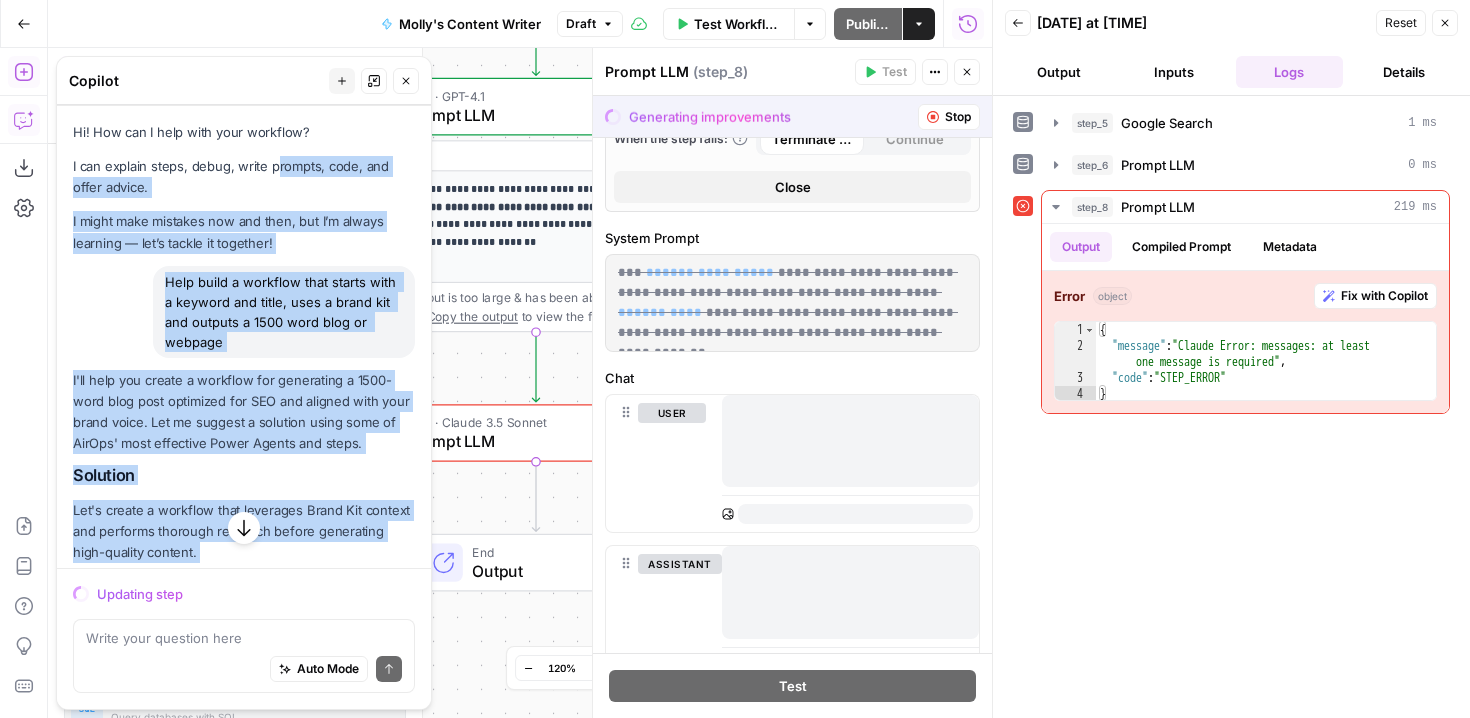 drag, startPoint x: 291, startPoint y: 177, endPoint x: 275, endPoint y: 164, distance: 20.615528 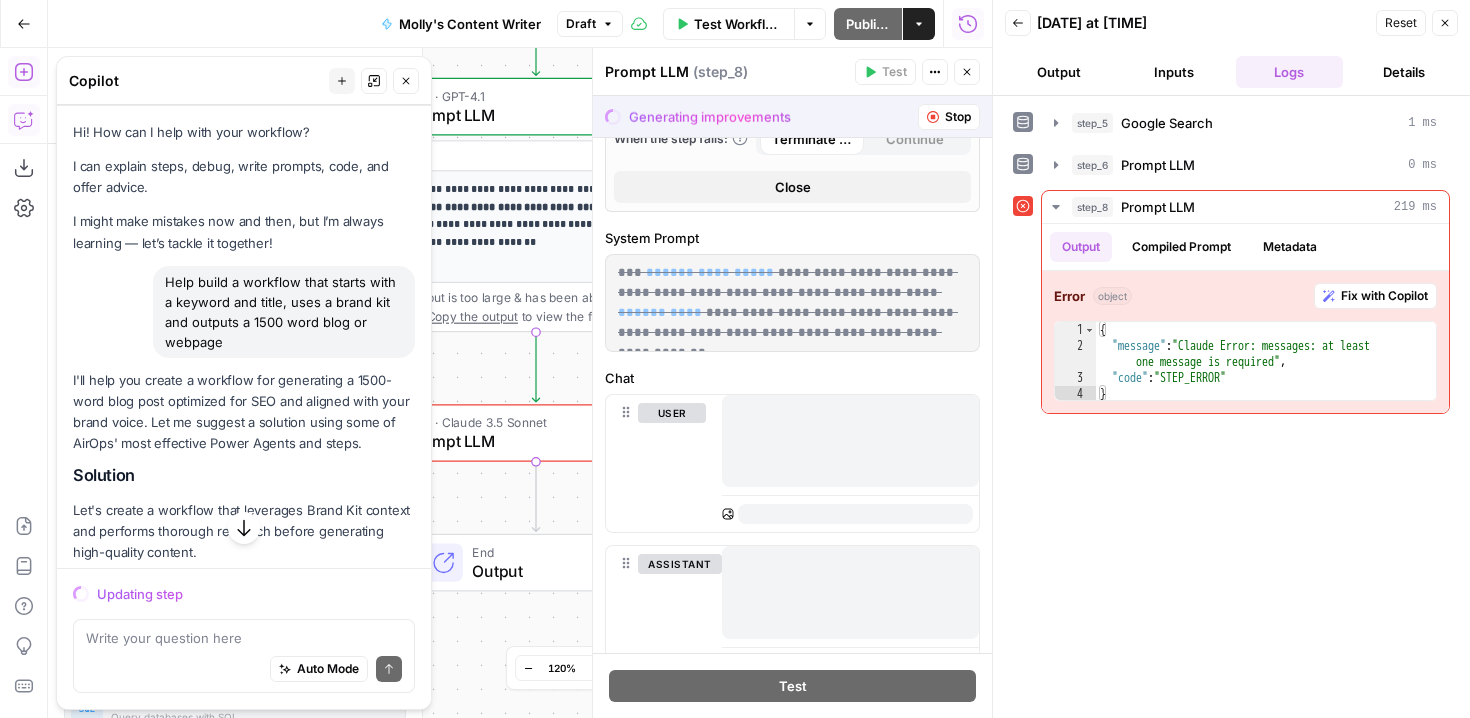 click on "I'll help you create a workflow for generating a 1500-word blog post optimized for SEO and aligned with your brand voice. Let me suggest a solution using some of AirOps' most effective Power Agents and steps." at bounding box center (244, 412) 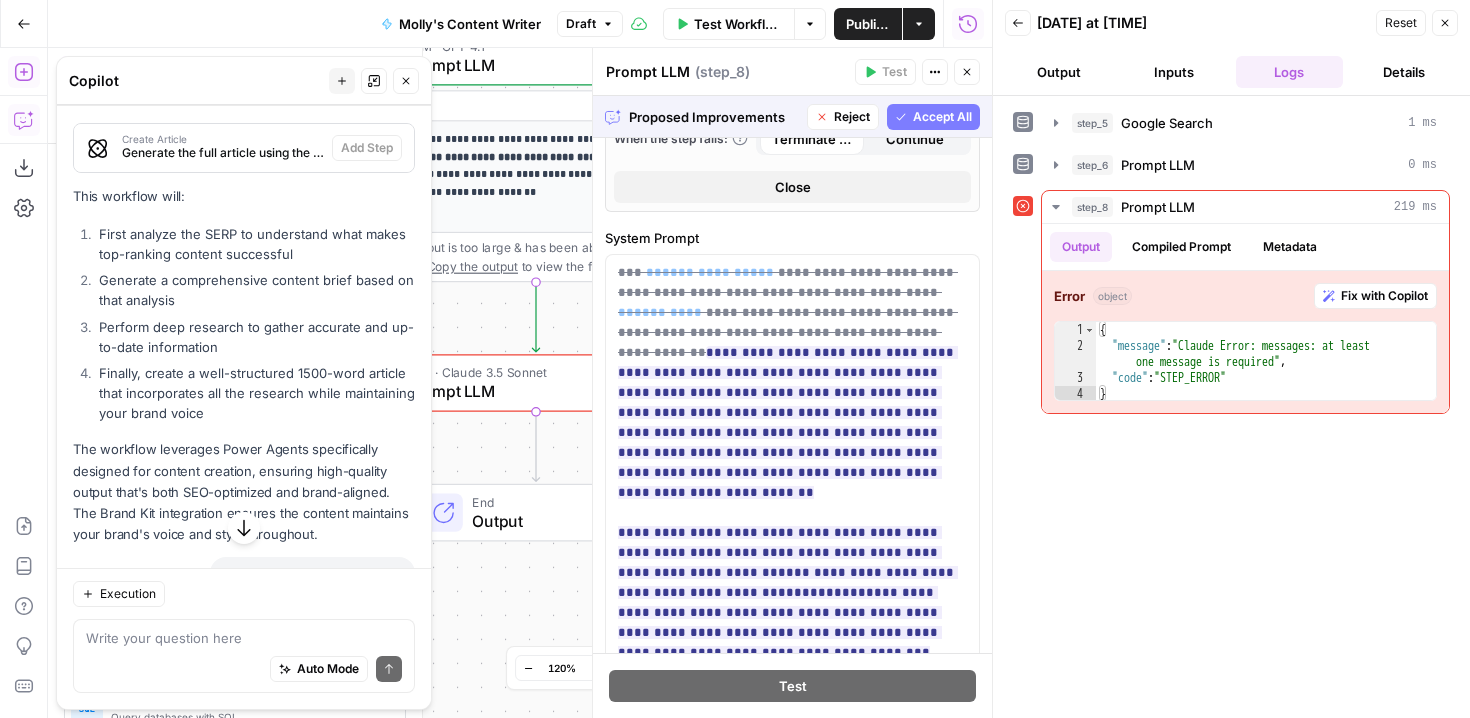 scroll, scrollTop: 1272, scrollLeft: 0, axis: vertical 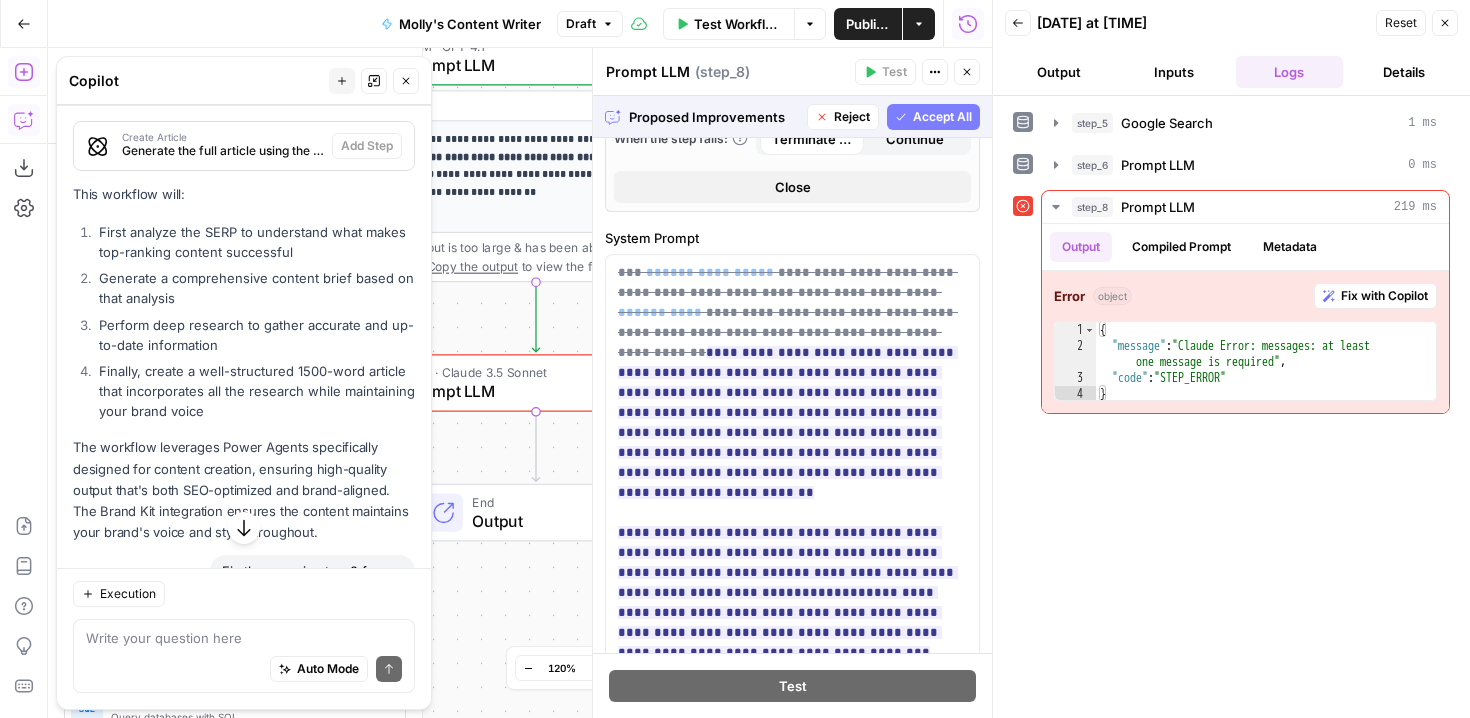 click on "Accept All" at bounding box center (942, 117) 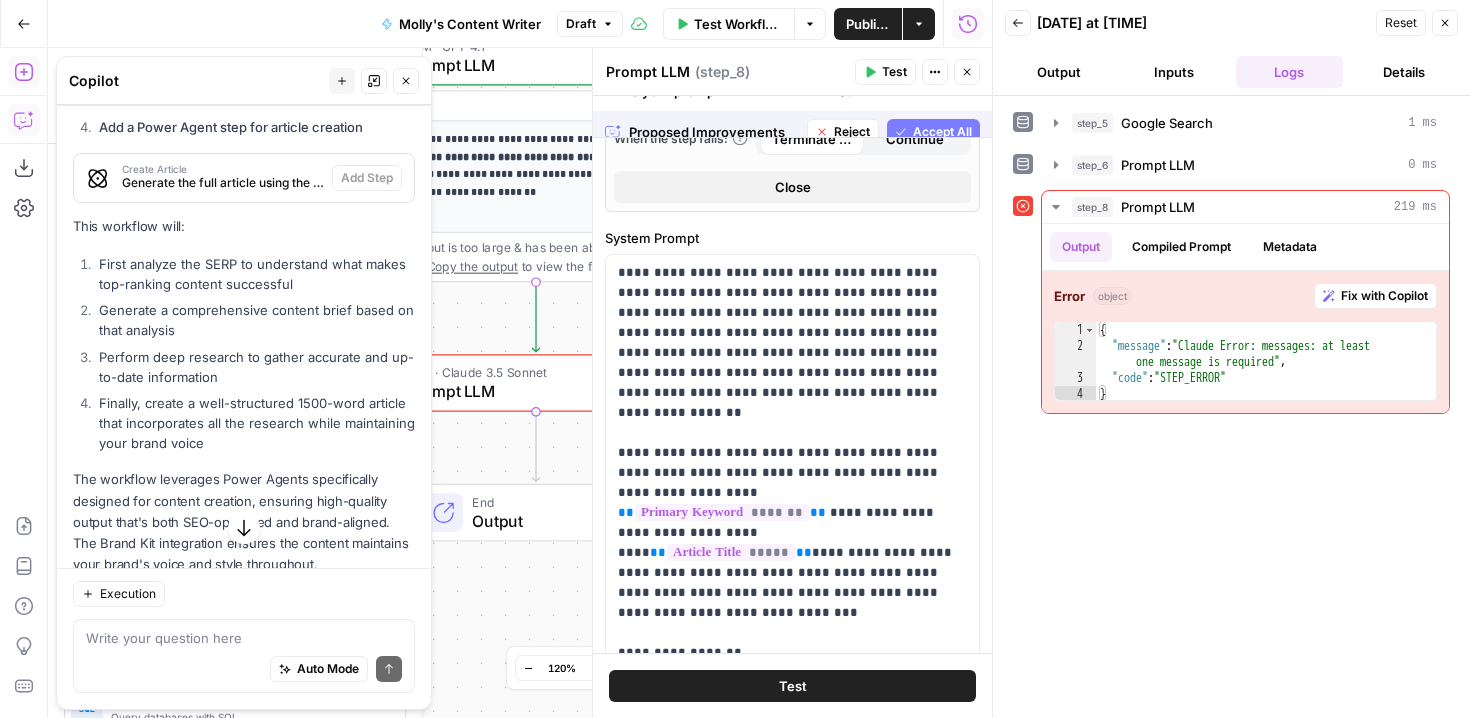 scroll, scrollTop: 1304, scrollLeft: 0, axis: vertical 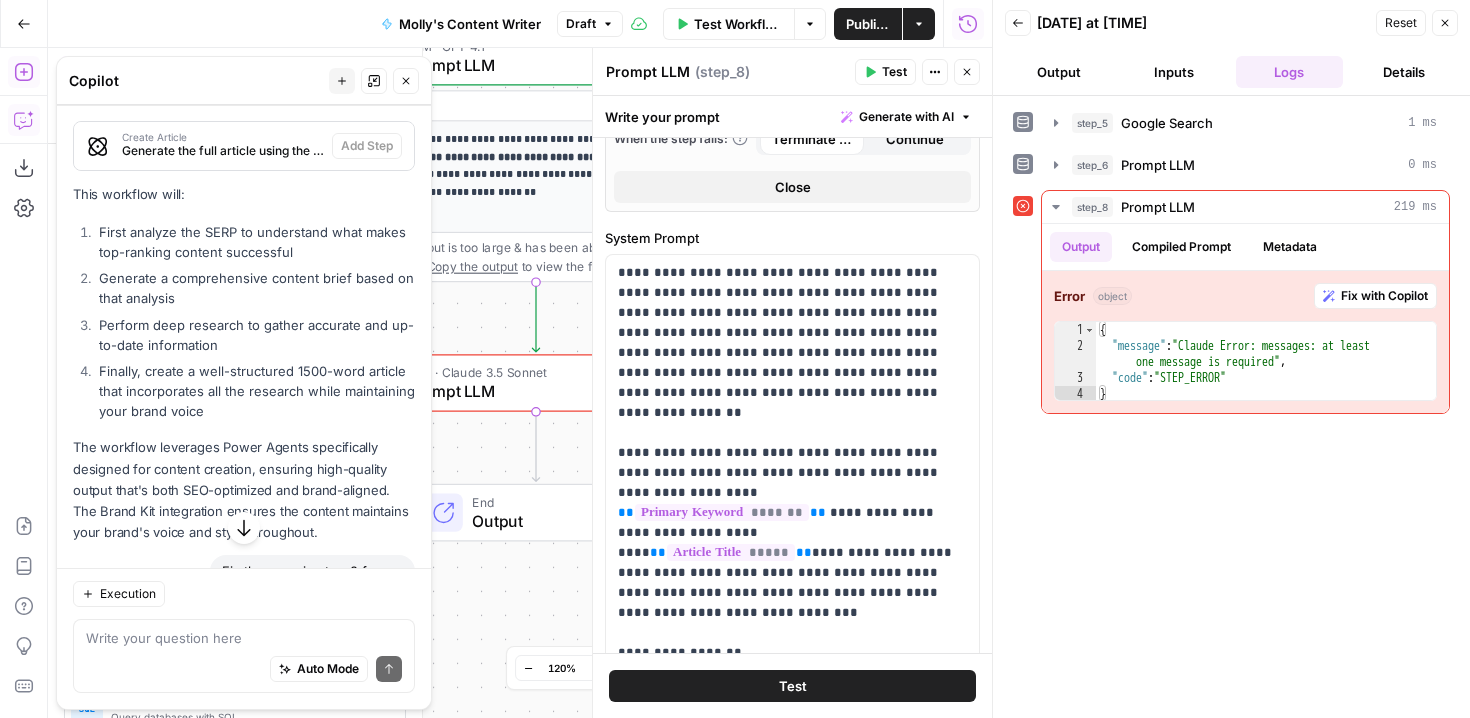 click on "Finally, create a well-structured 1500-word article that incorporates all the research while maintaining your brand voice" at bounding box center [254, 391] 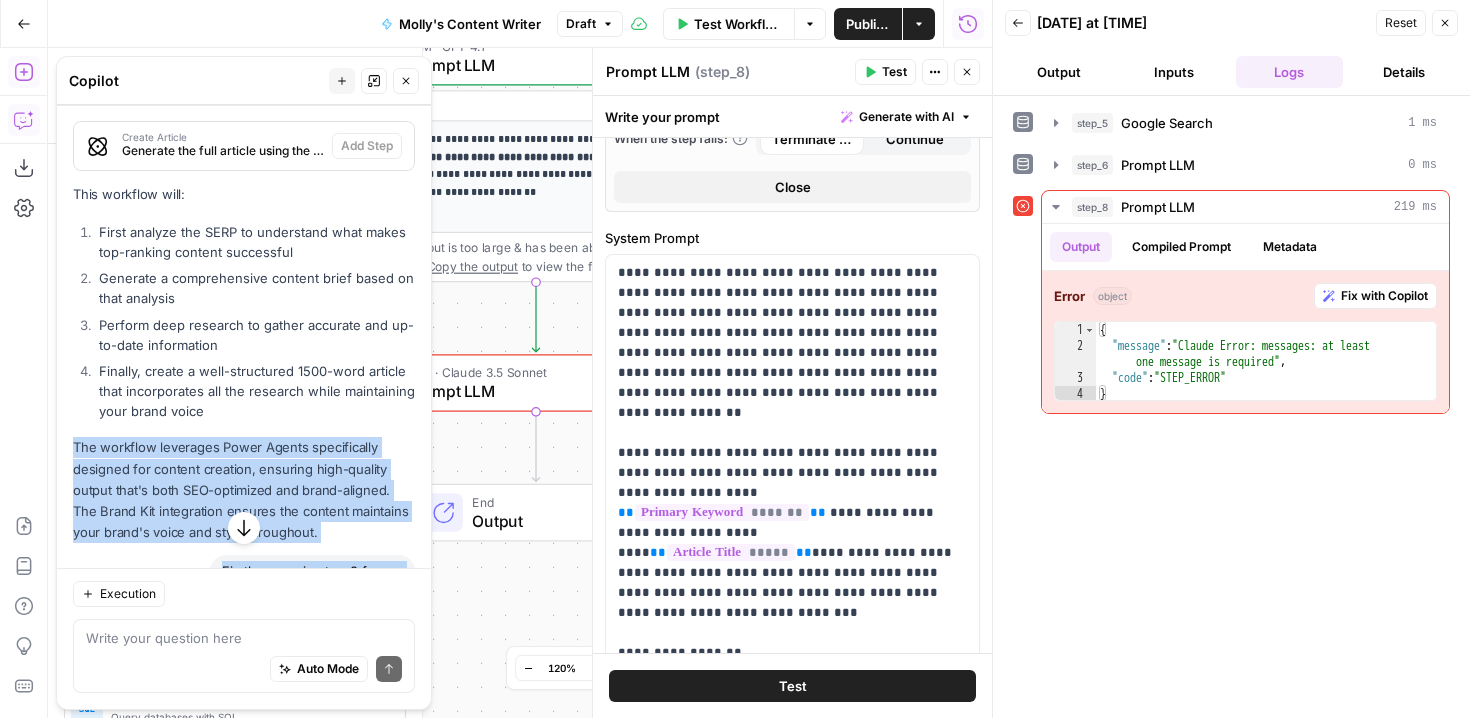 drag, startPoint x: 339, startPoint y: 416, endPoint x: 353, endPoint y: 606, distance: 190.51509 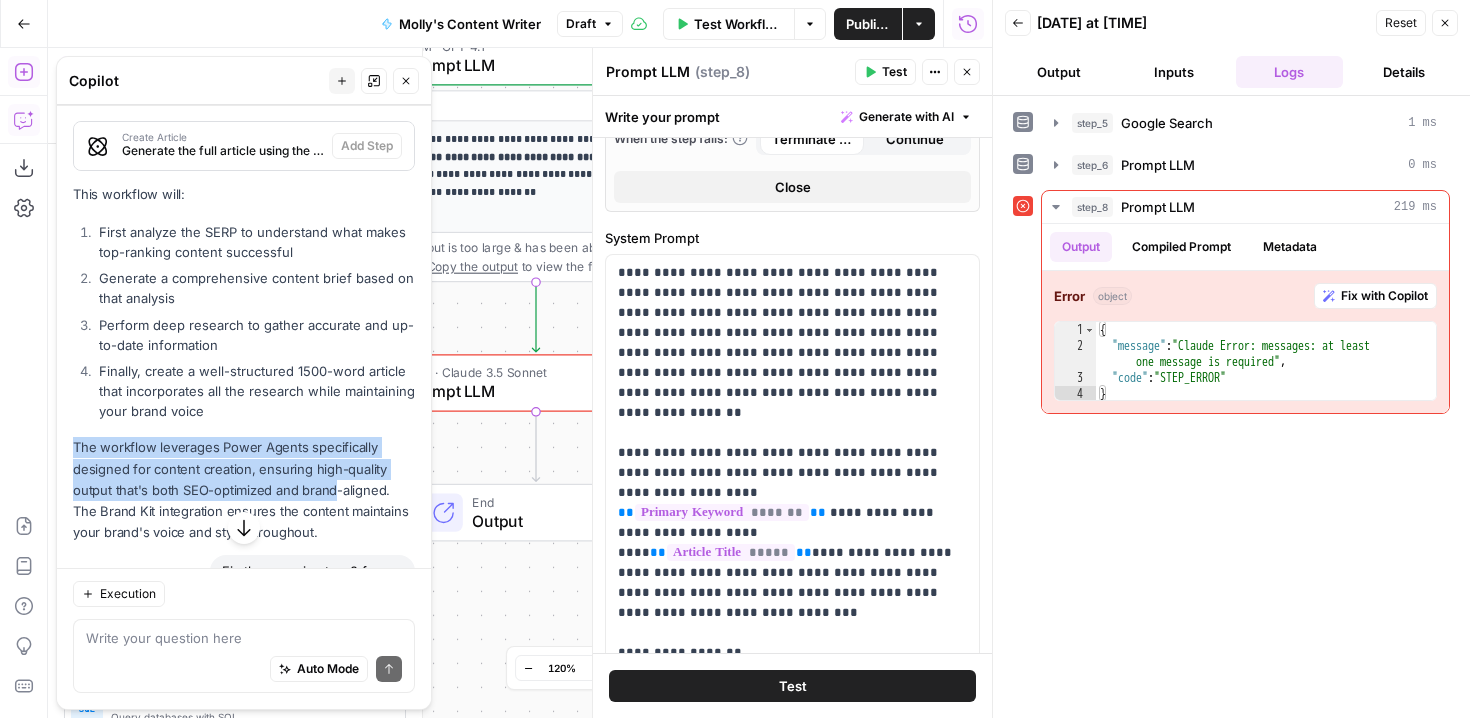 drag, startPoint x: 333, startPoint y: 405, endPoint x: 323, endPoint y: 503, distance: 98.50888 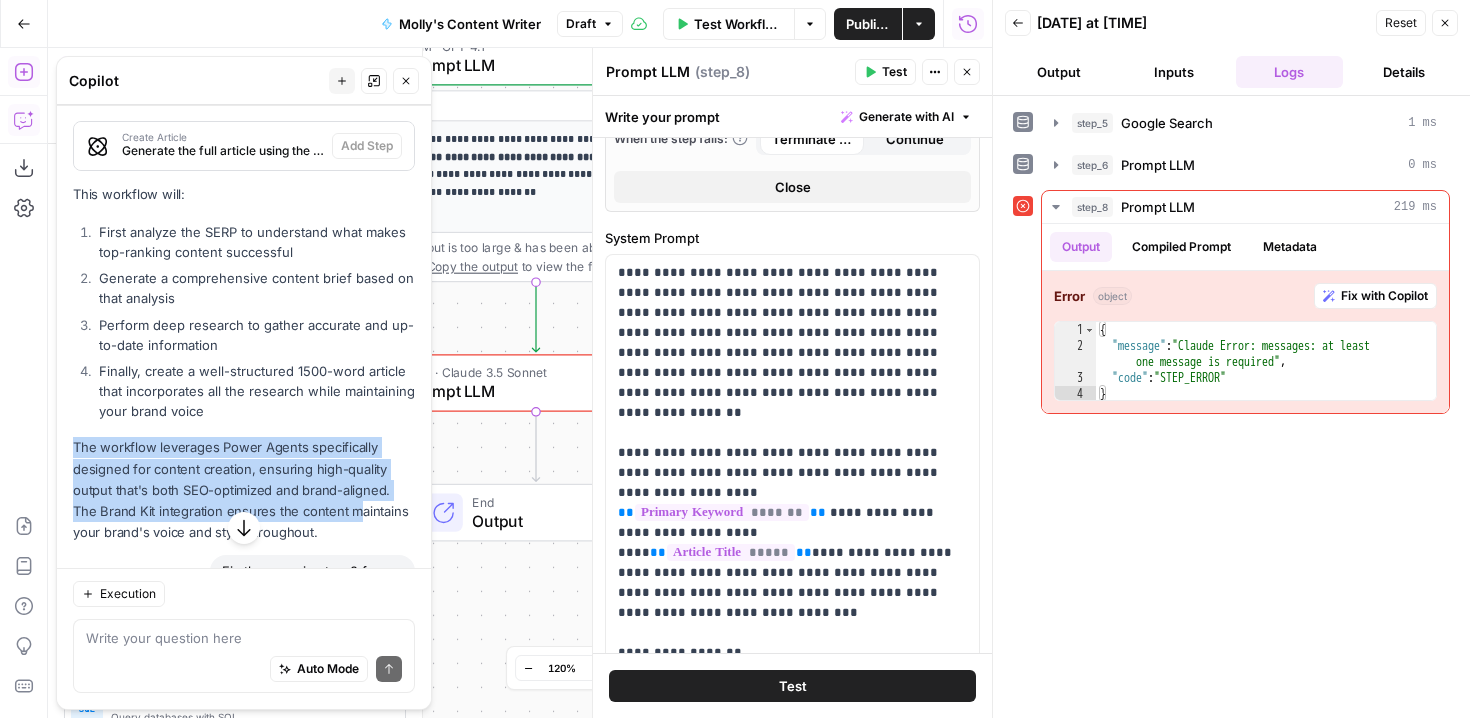 click on "Test" at bounding box center [793, 686] 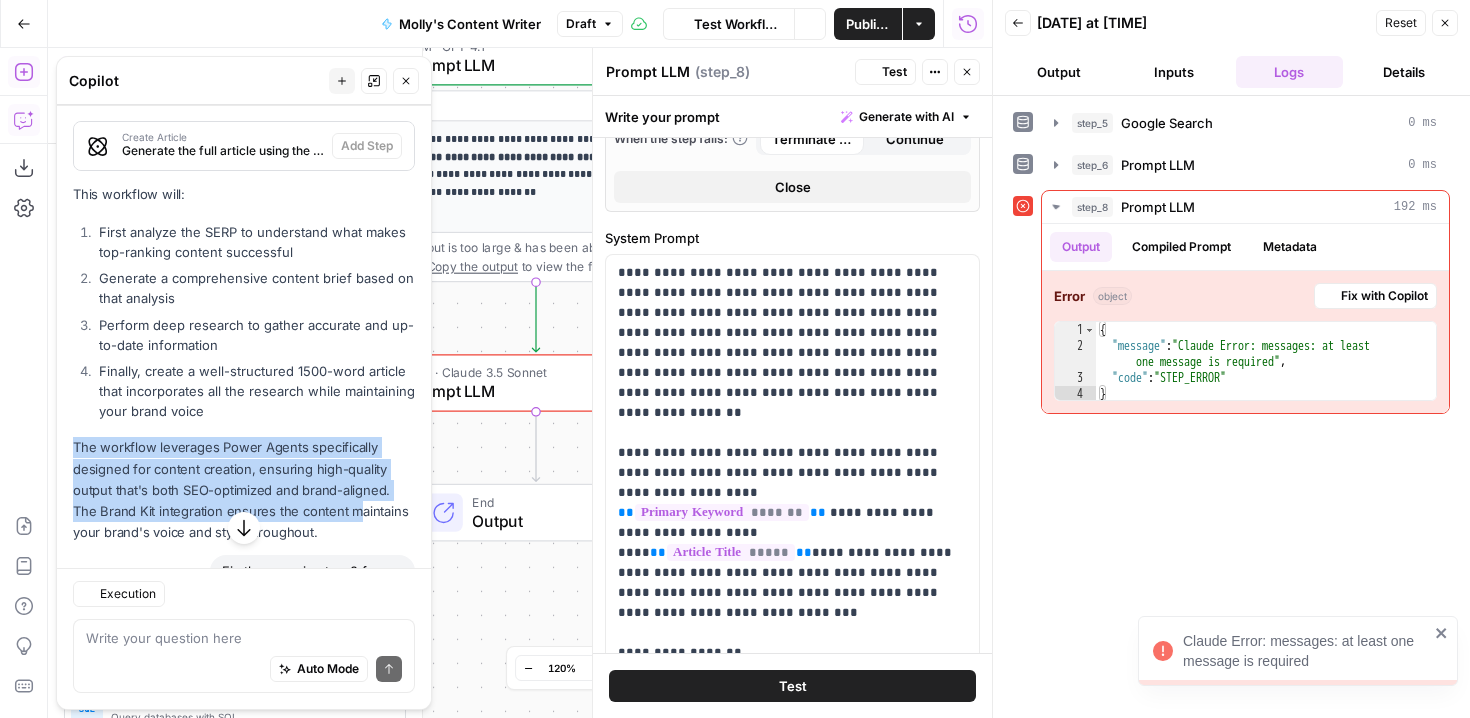 scroll, scrollTop: 1304, scrollLeft: 0, axis: vertical 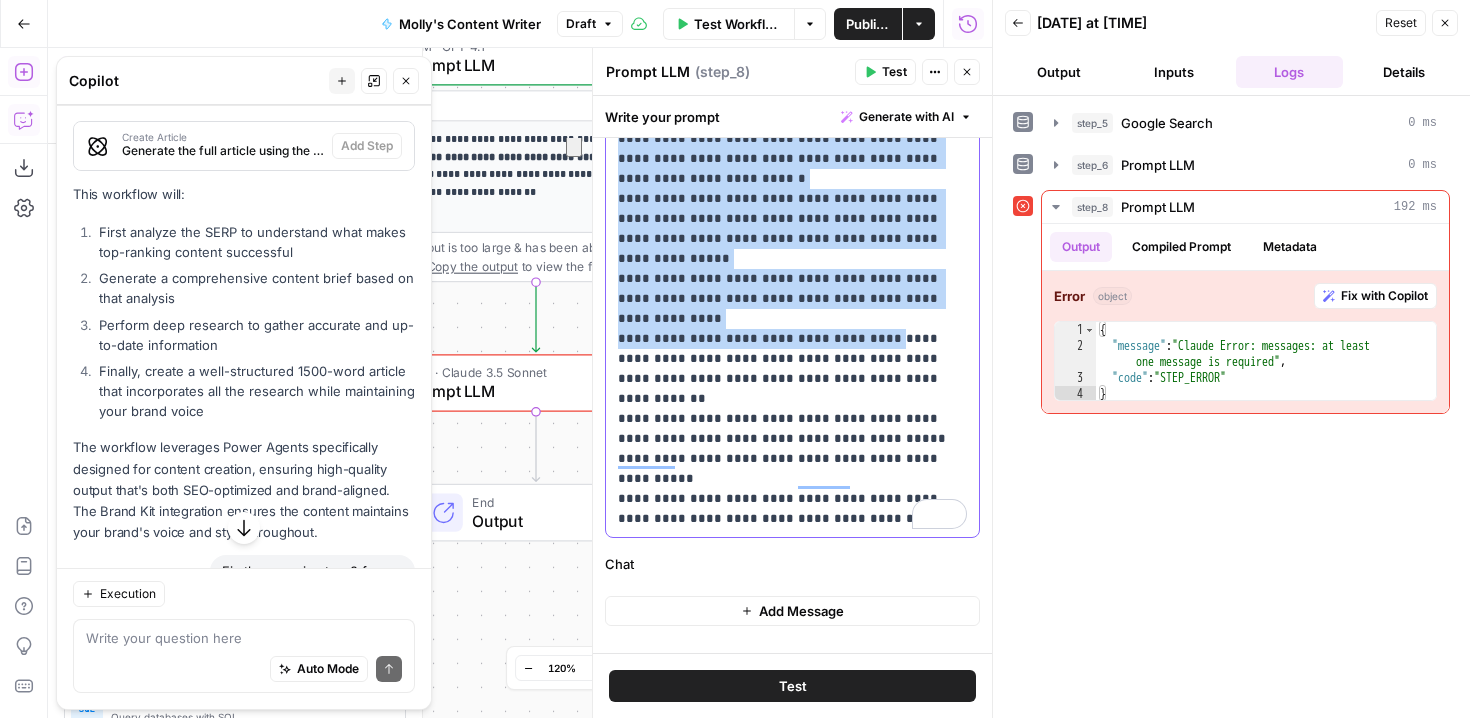 drag, startPoint x: 863, startPoint y: 375, endPoint x: 873, endPoint y: 243, distance: 132.37825 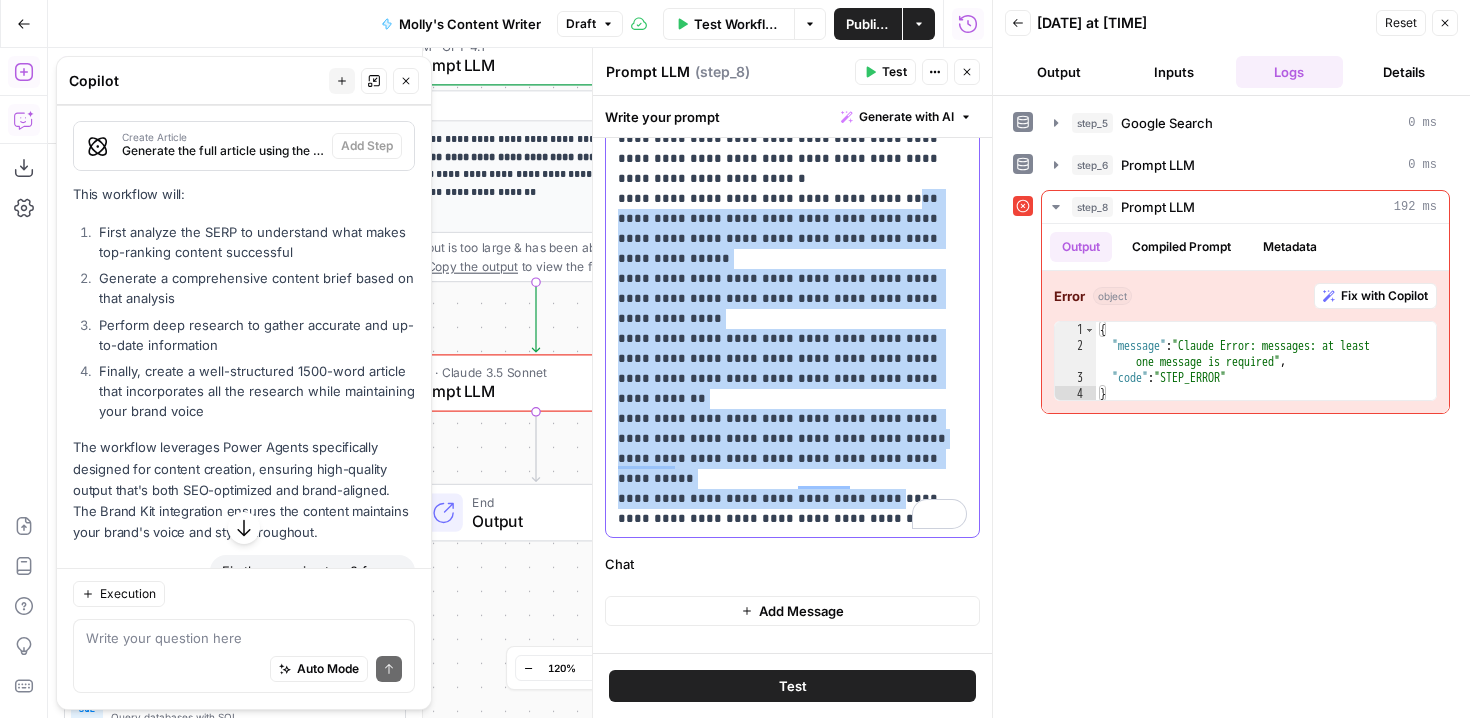 scroll, scrollTop: 960, scrollLeft: 0, axis: vertical 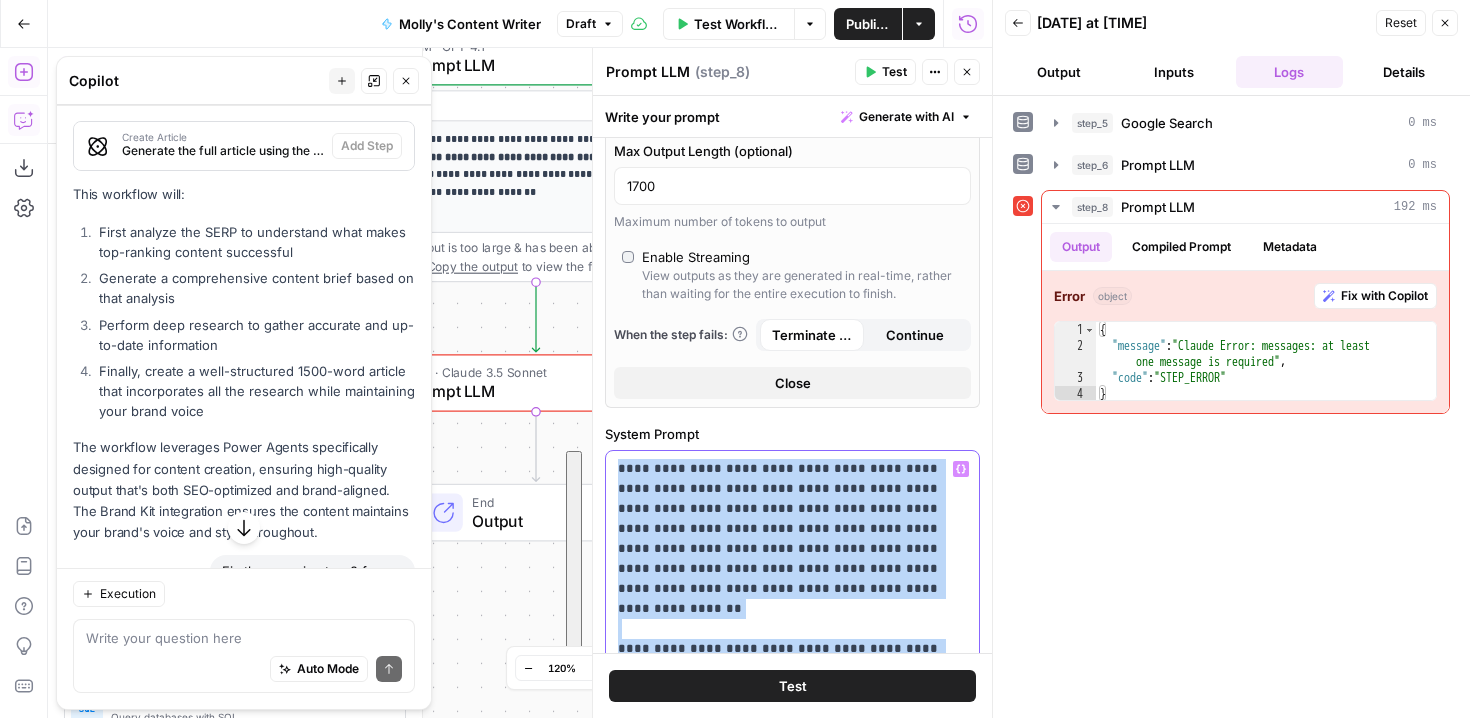 drag, startPoint x: 871, startPoint y: 385, endPoint x: 867, endPoint y: 412, distance: 27.294687 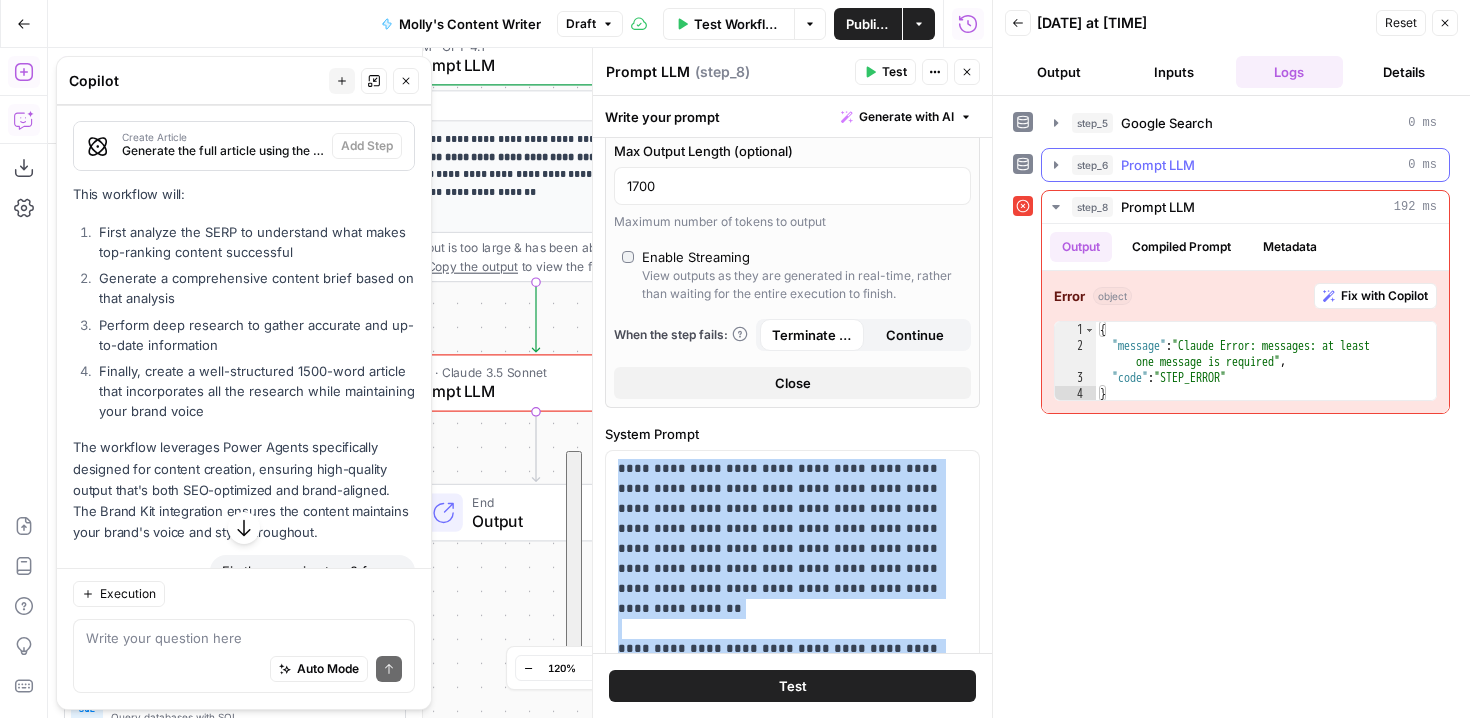 click on "step_6 Prompt LLM 0 ms" at bounding box center (1254, 165) 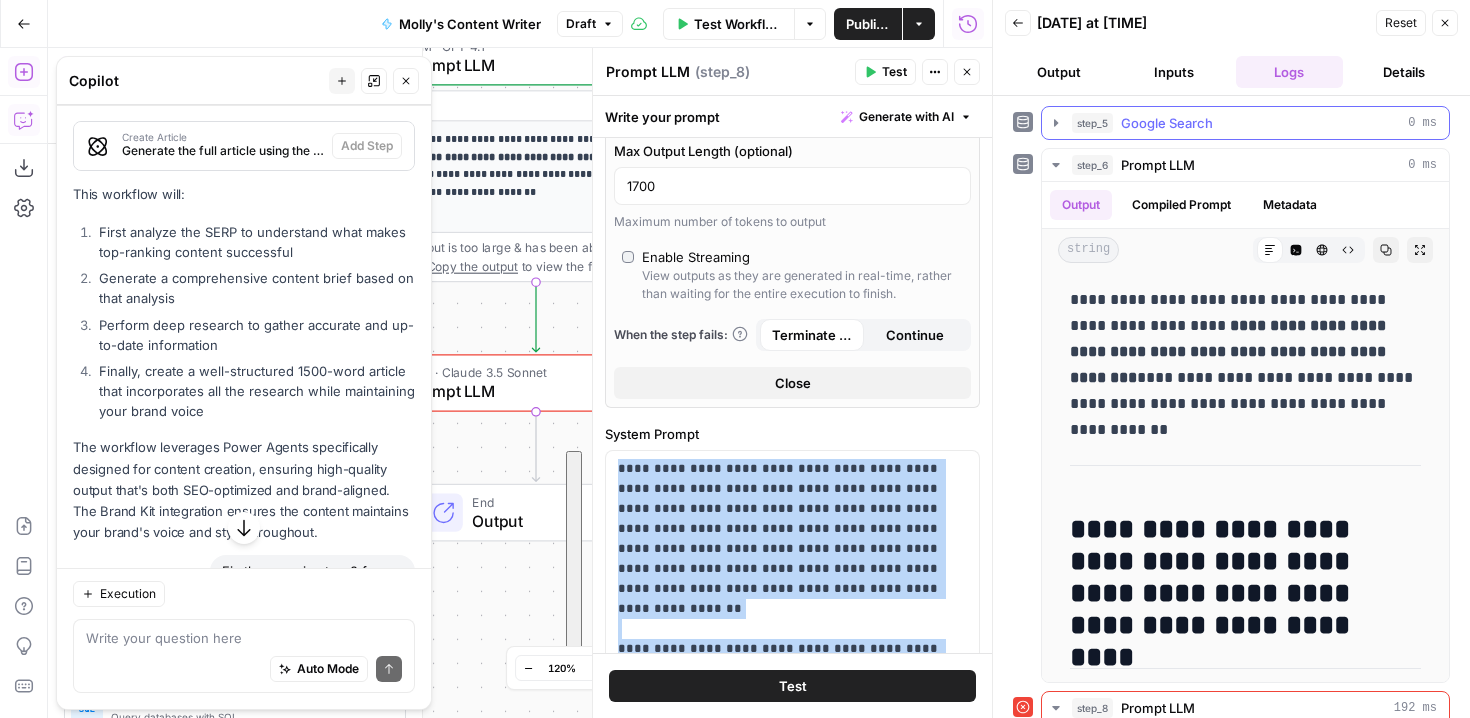 click on "Google Search" at bounding box center [1167, 123] 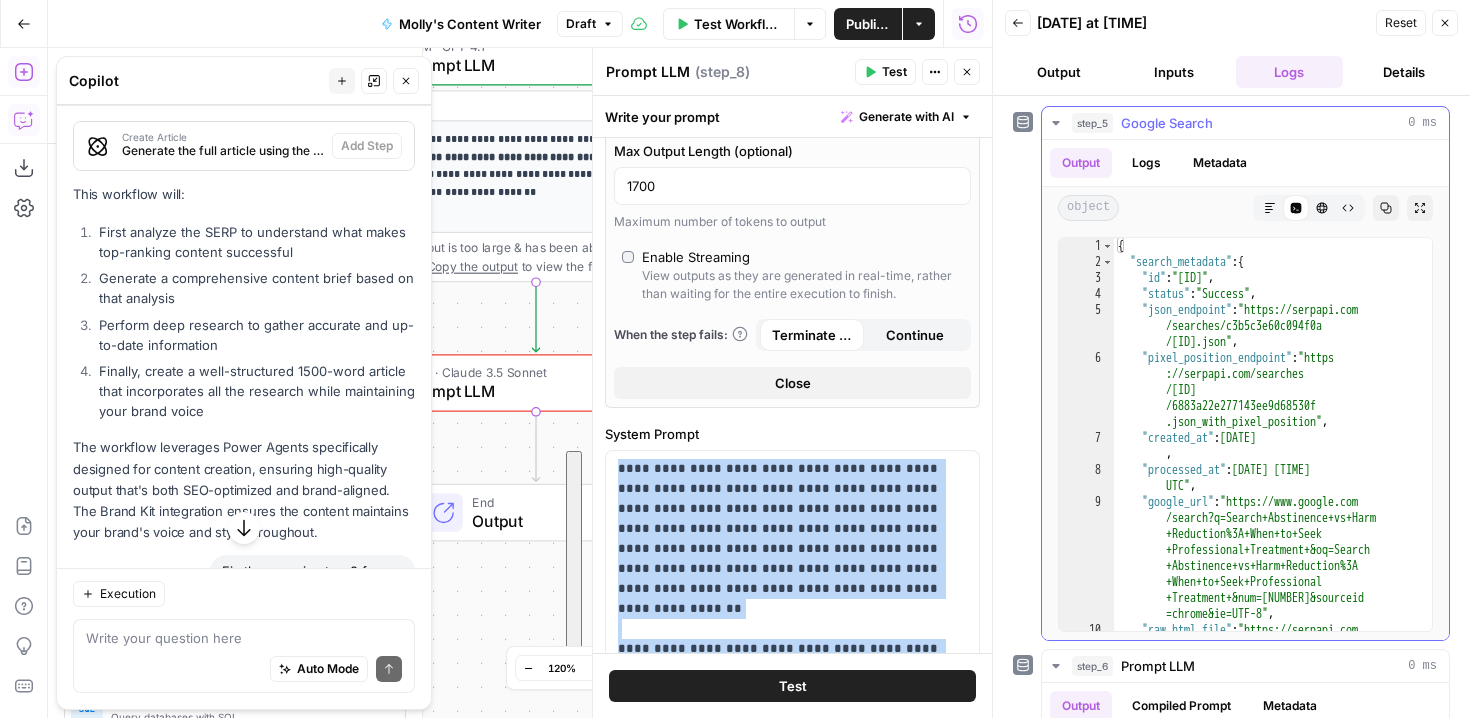 click on "Google Search" at bounding box center (1167, 123) 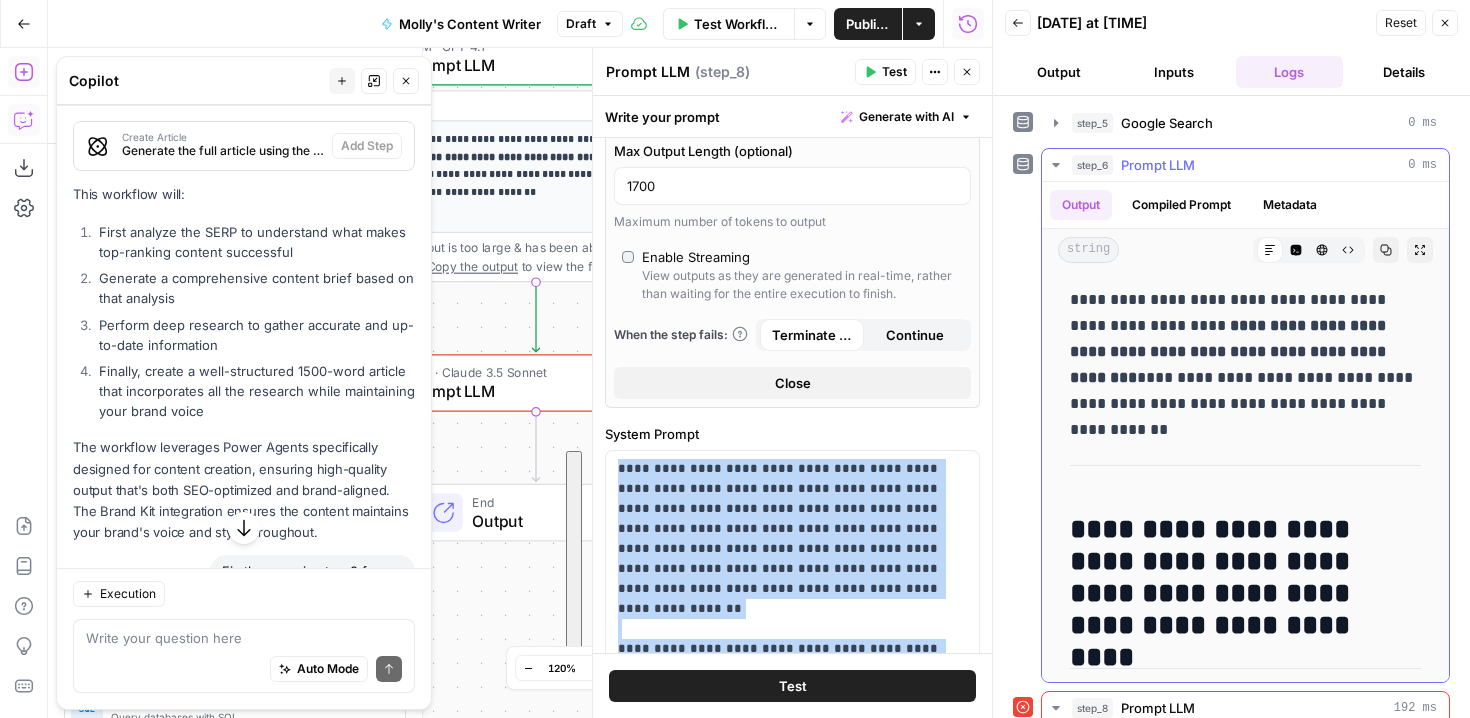 click 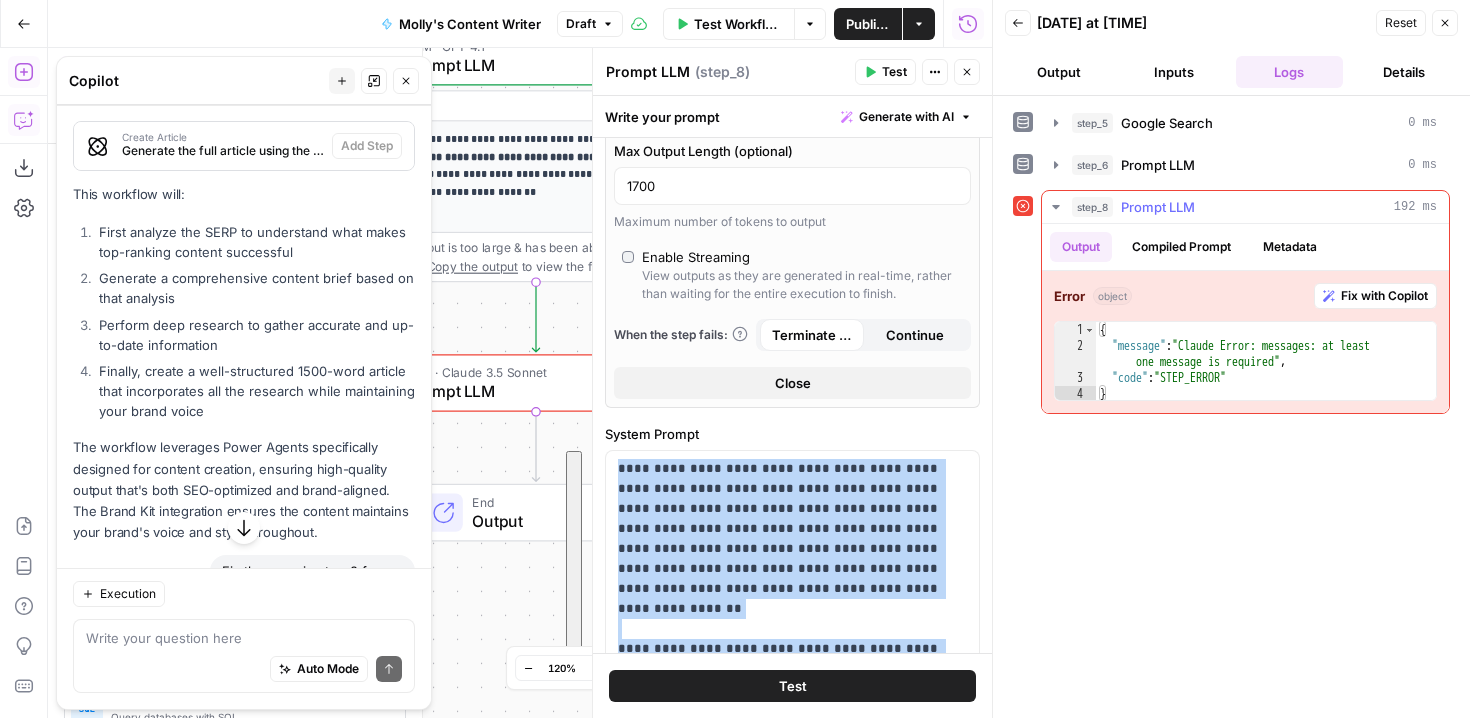 click on "Compiled Prompt" at bounding box center (1181, 247) 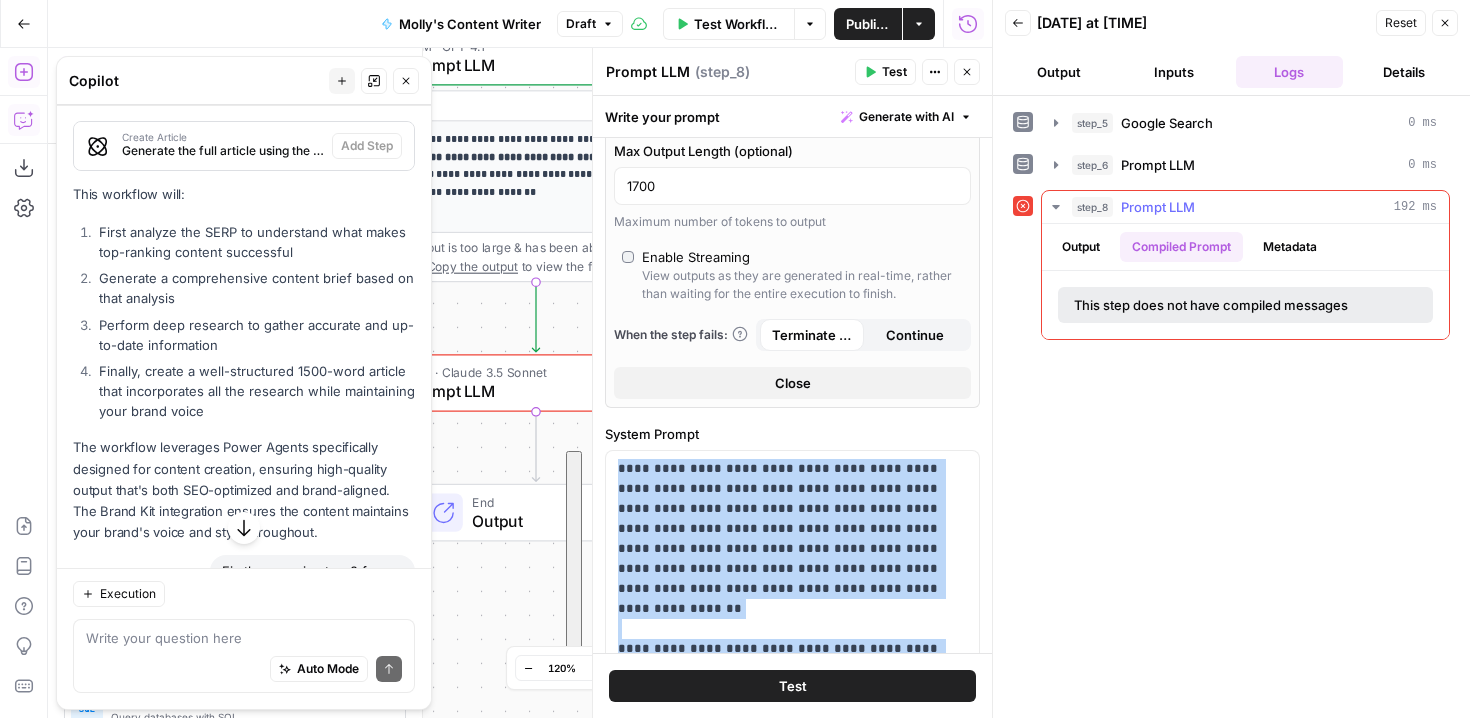 click on "Metadata" at bounding box center [1290, 247] 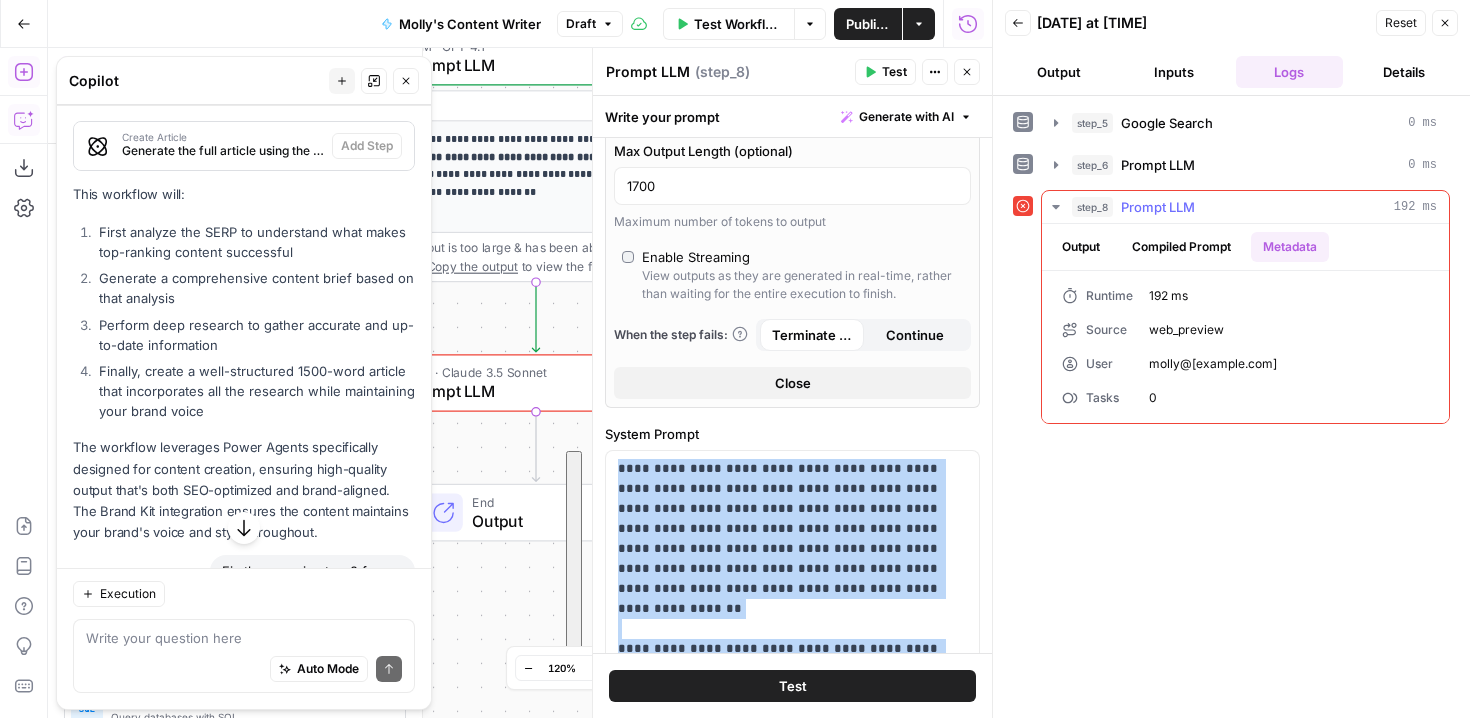 click on "Output" at bounding box center (1081, 247) 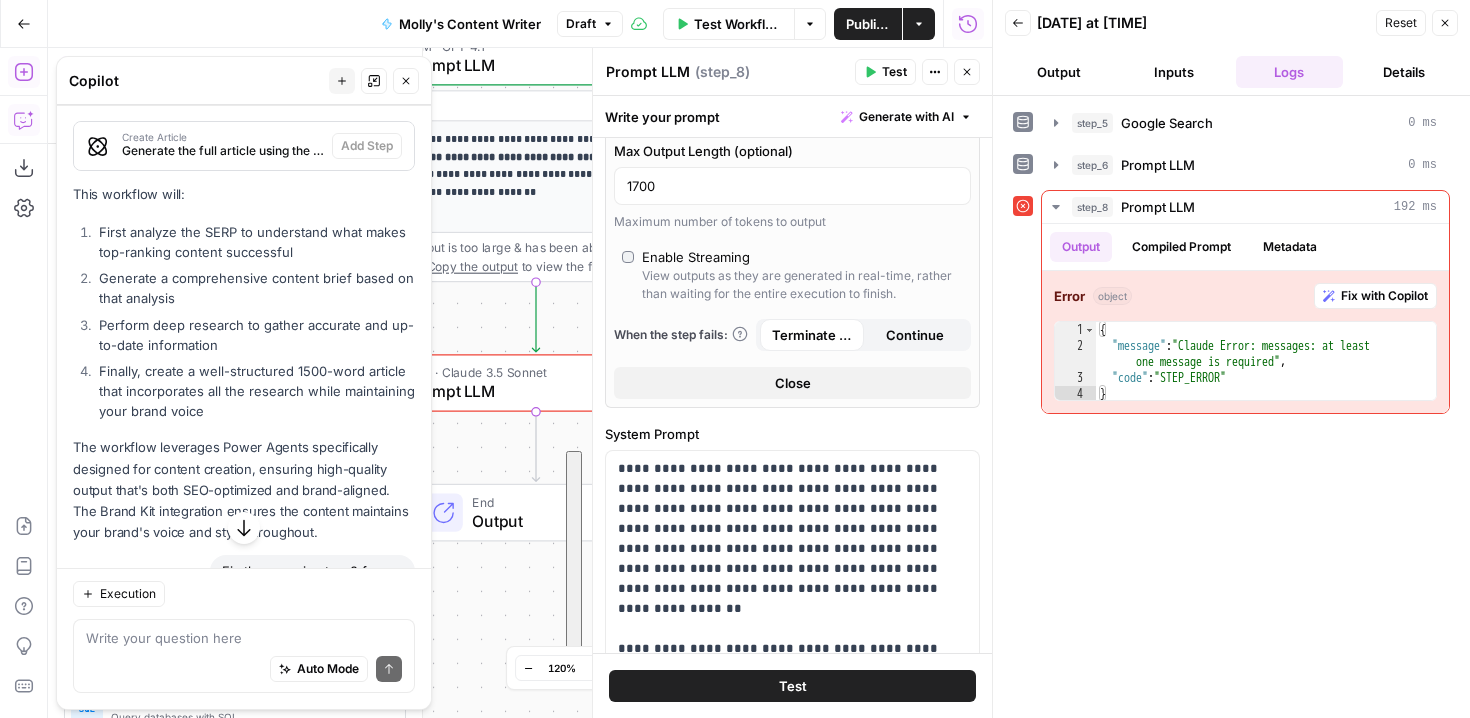 click on "**********" at bounding box center [792, 395] 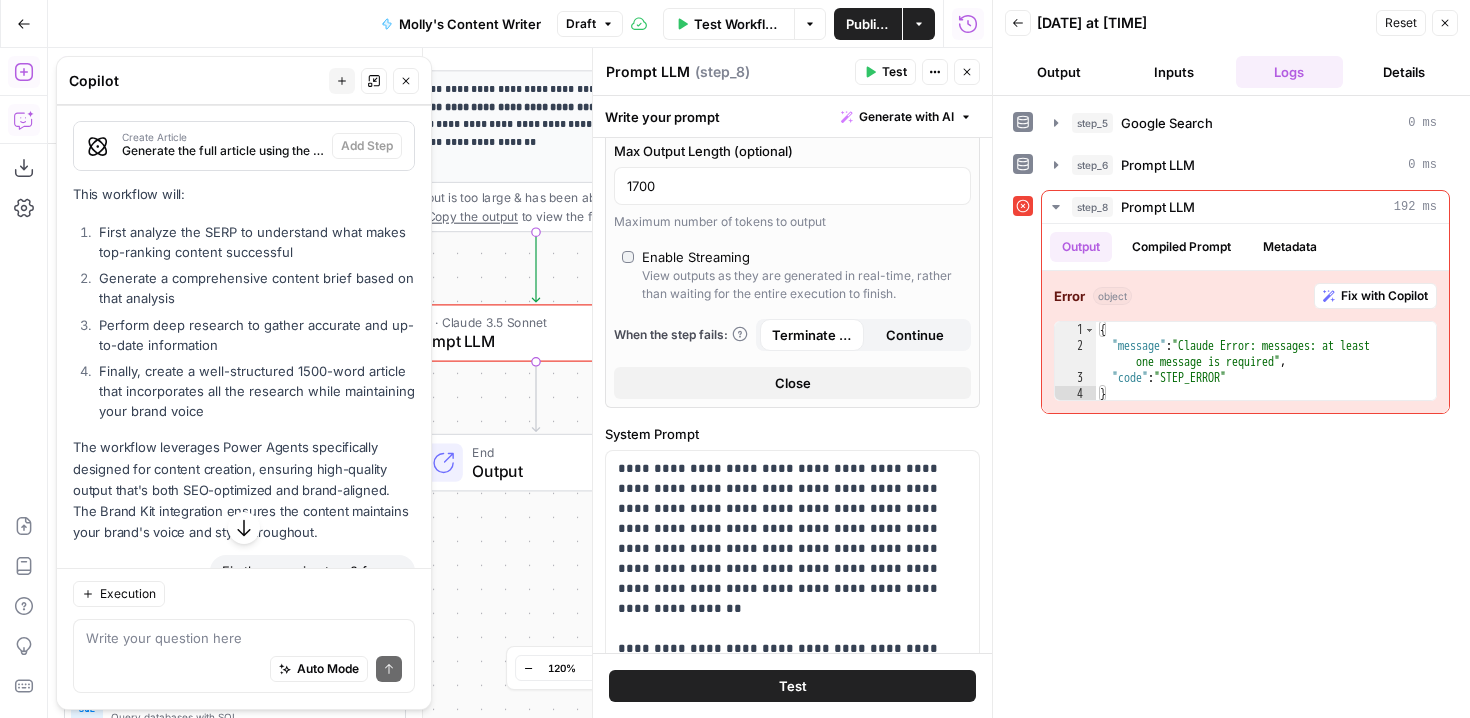 click on "**********" at bounding box center [792, 395] 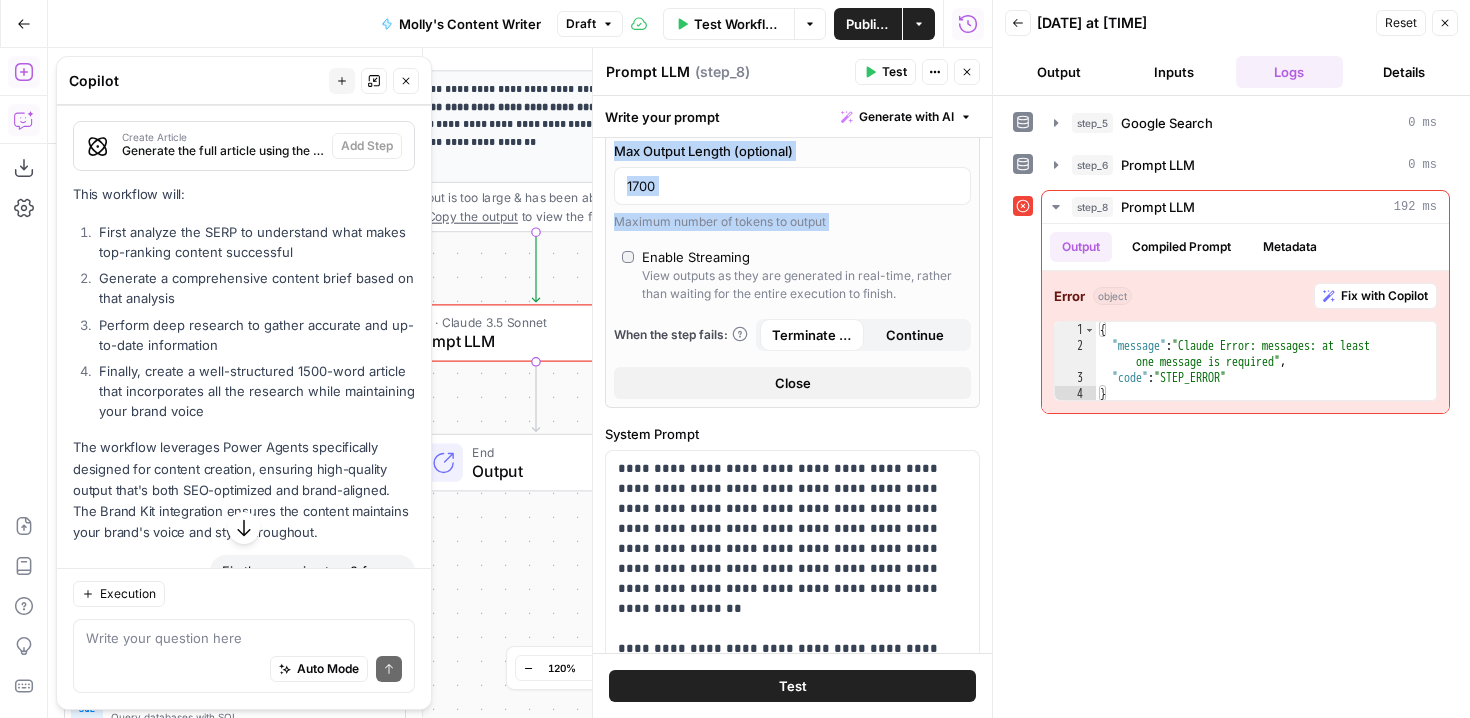 scroll, scrollTop: 111, scrollLeft: 0, axis: vertical 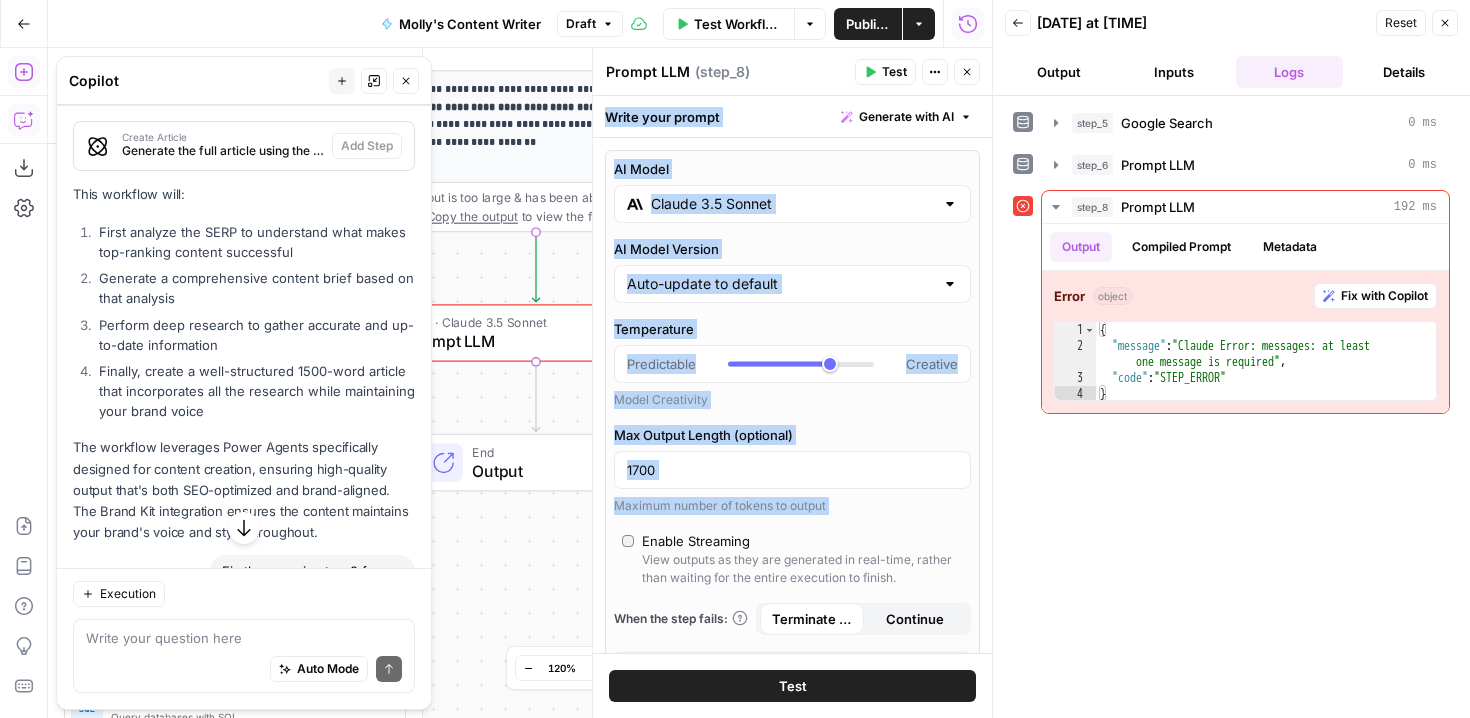 drag, startPoint x: 967, startPoint y: 243, endPoint x: 968, endPoint y: 88, distance: 155.00322 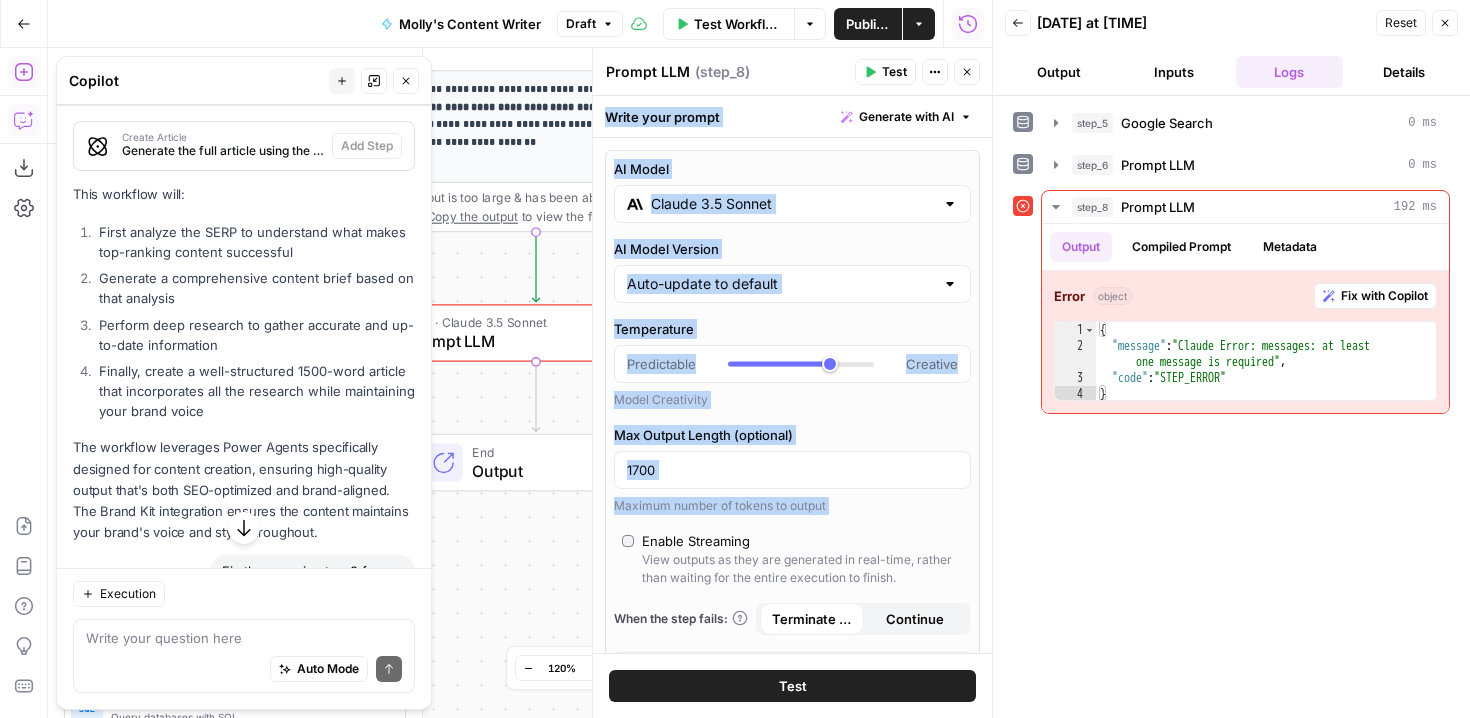 click on "**********" at bounding box center [792, 383] 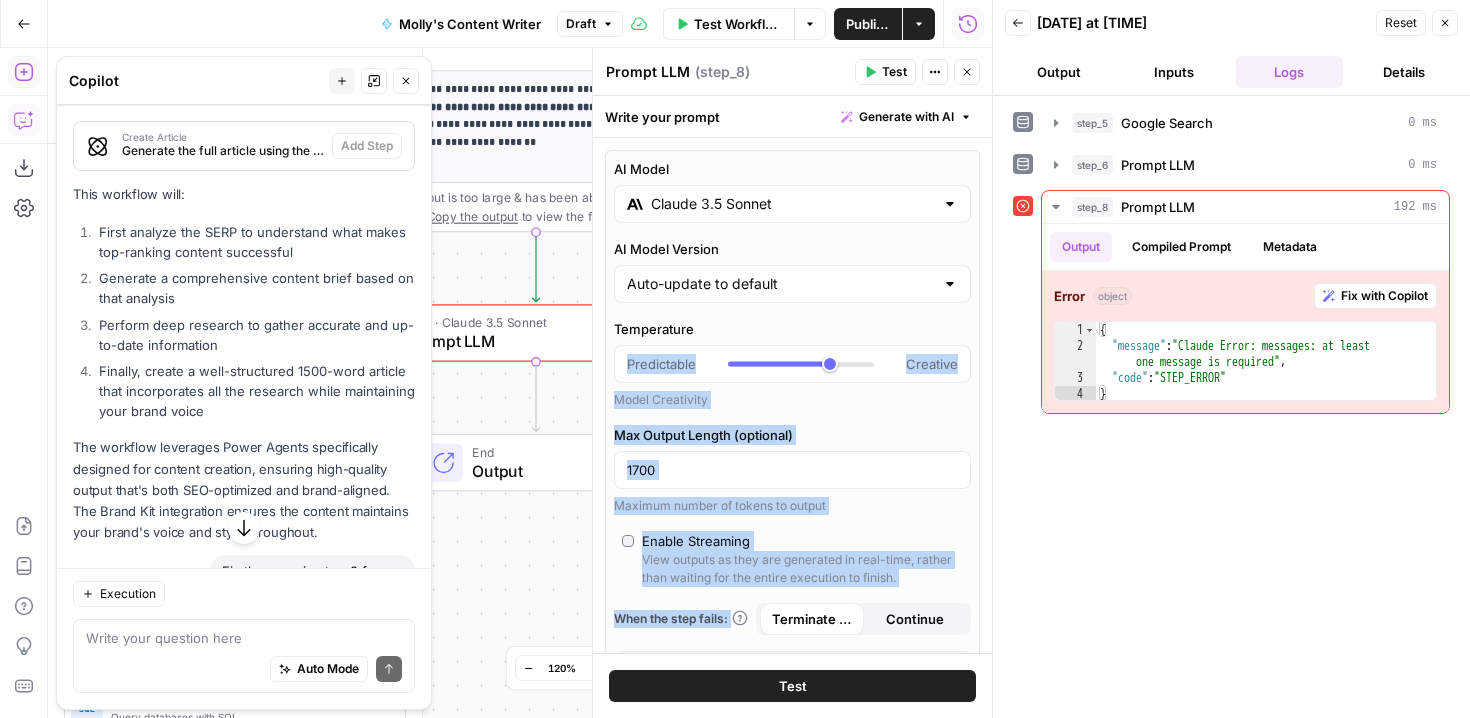 scroll, scrollTop: 67, scrollLeft: 0, axis: vertical 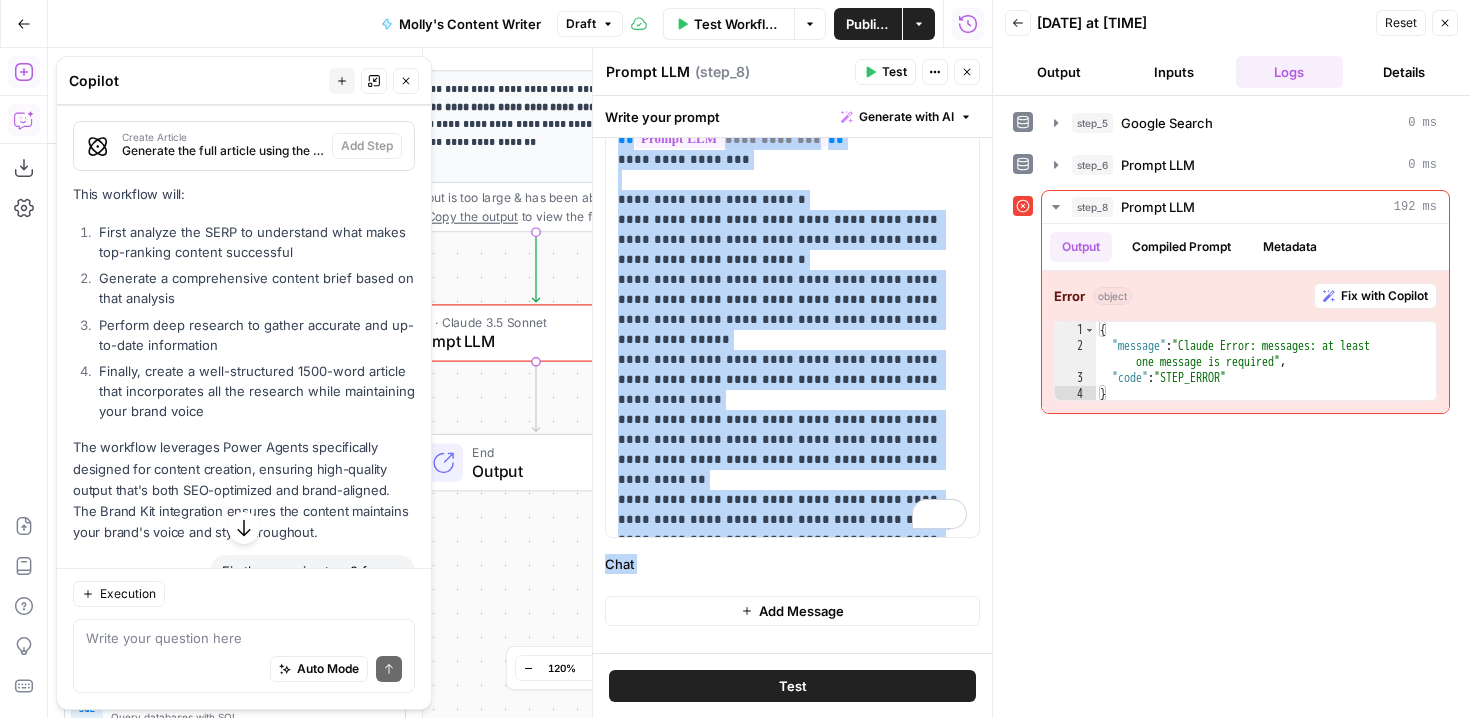 drag, startPoint x: 977, startPoint y: 323, endPoint x: 954, endPoint y: 672, distance: 349.75705 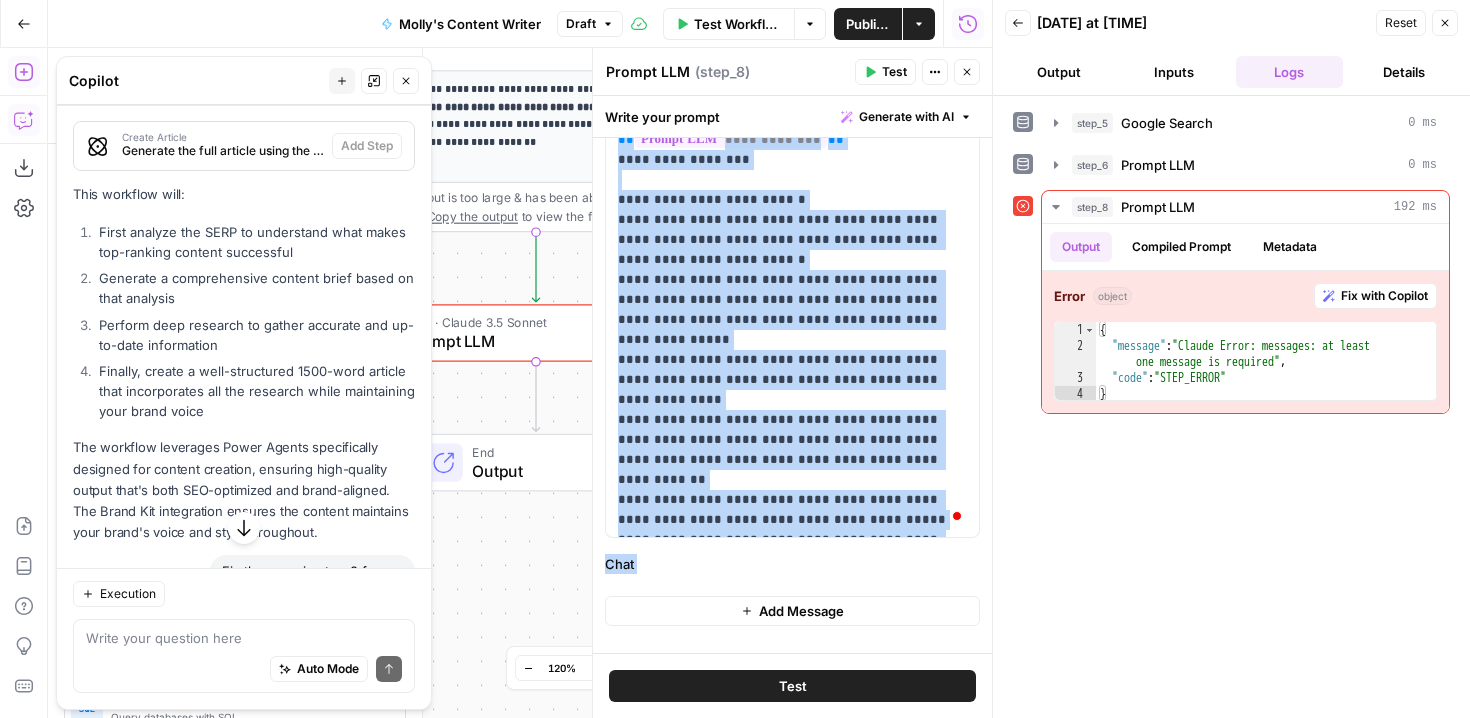 click on "Test" at bounding box center [792, 686] 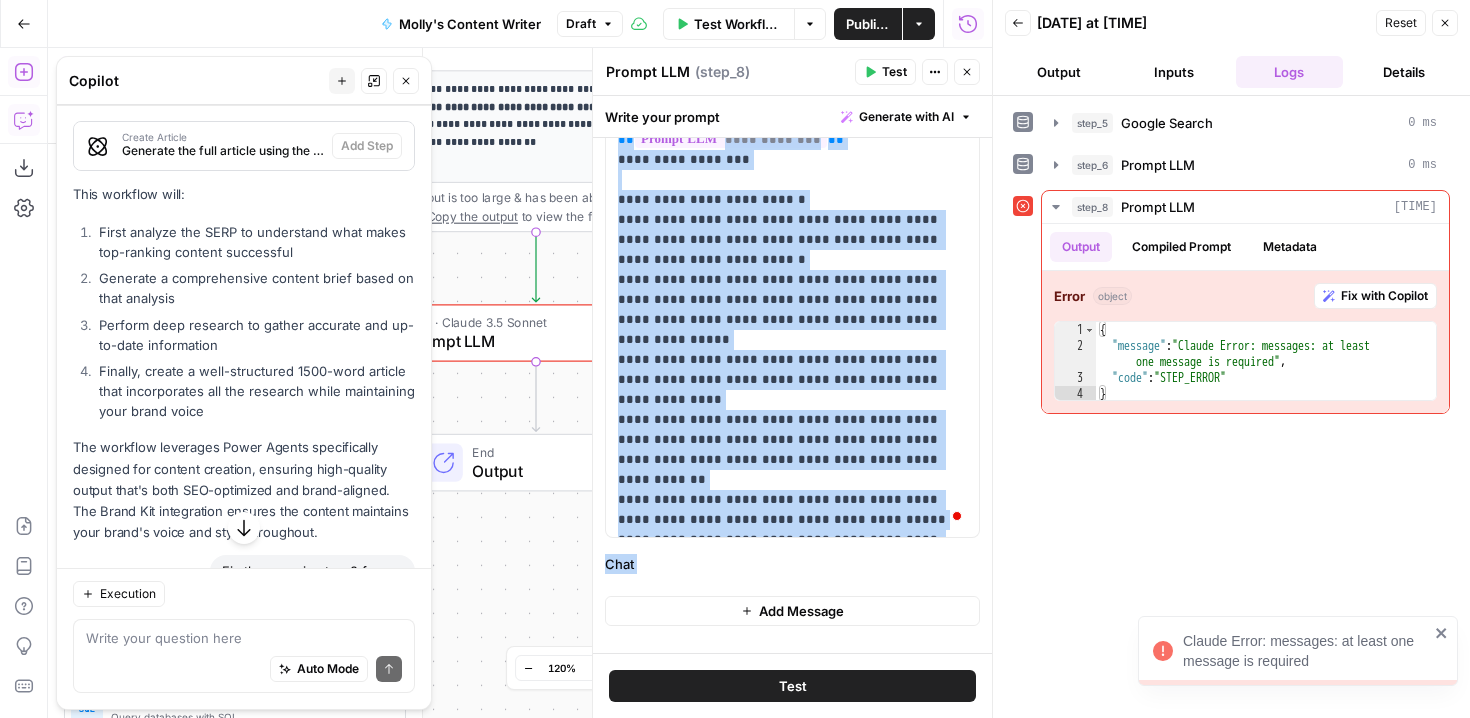 click 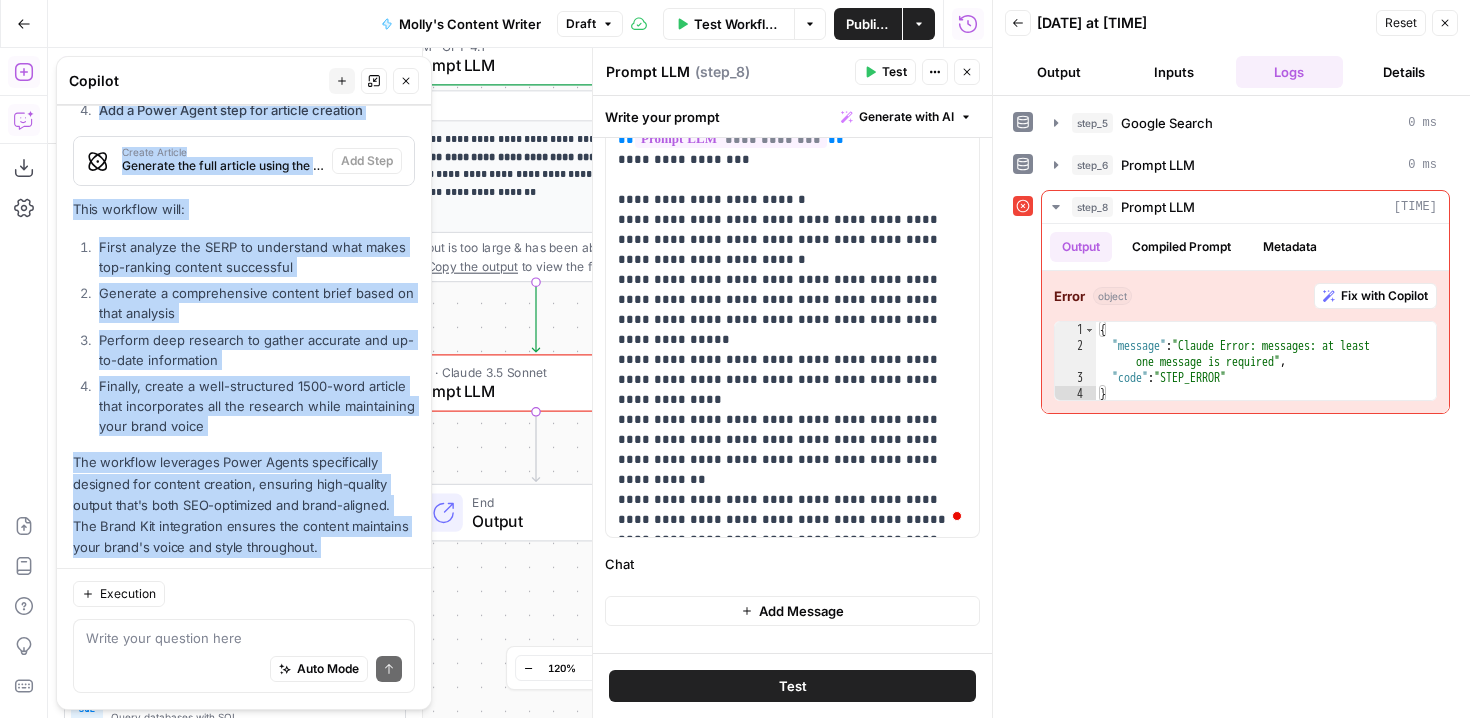 scroll, scrollTop: 1280, scrollLeft: 0, axis: vertical 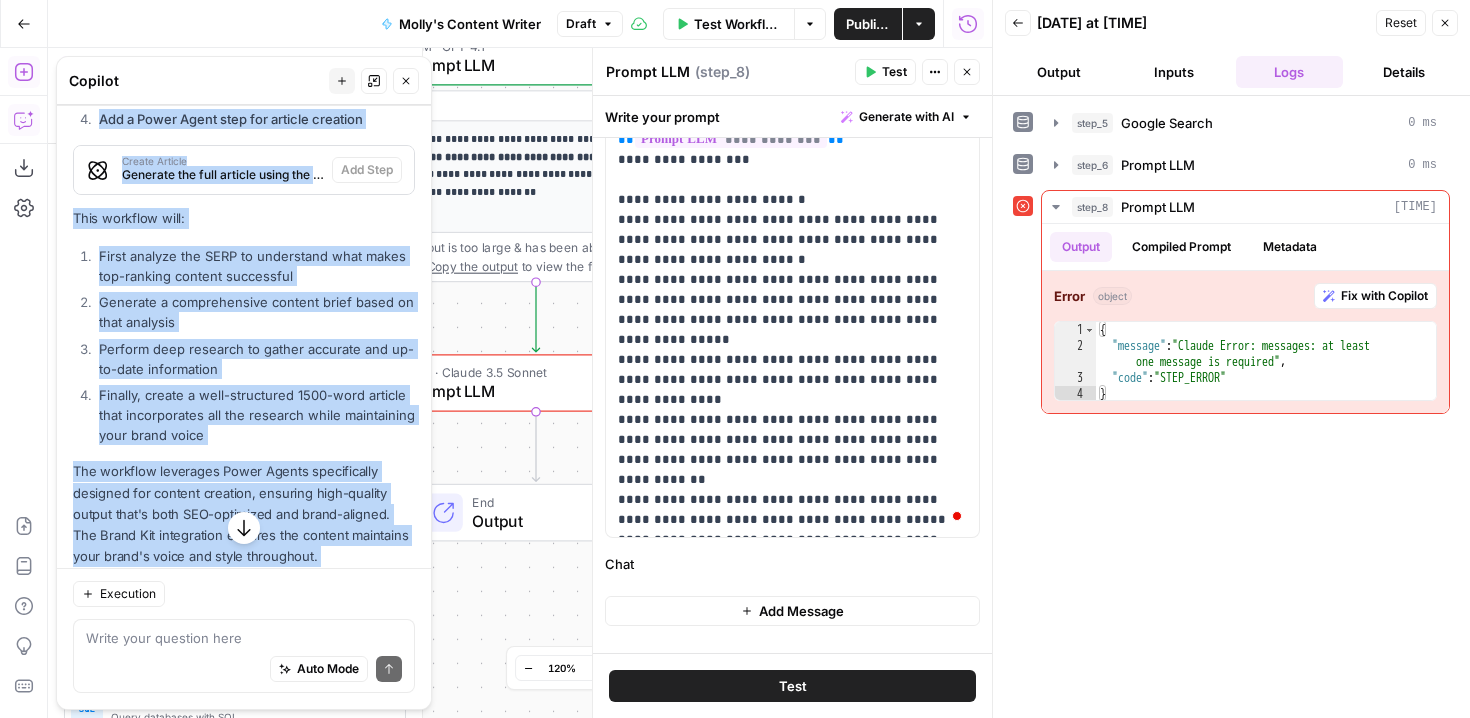 drag, startPoint x: 277, startPoint y: 159, endPoint x: 284, endPoint y: 288, distance: 129.18979 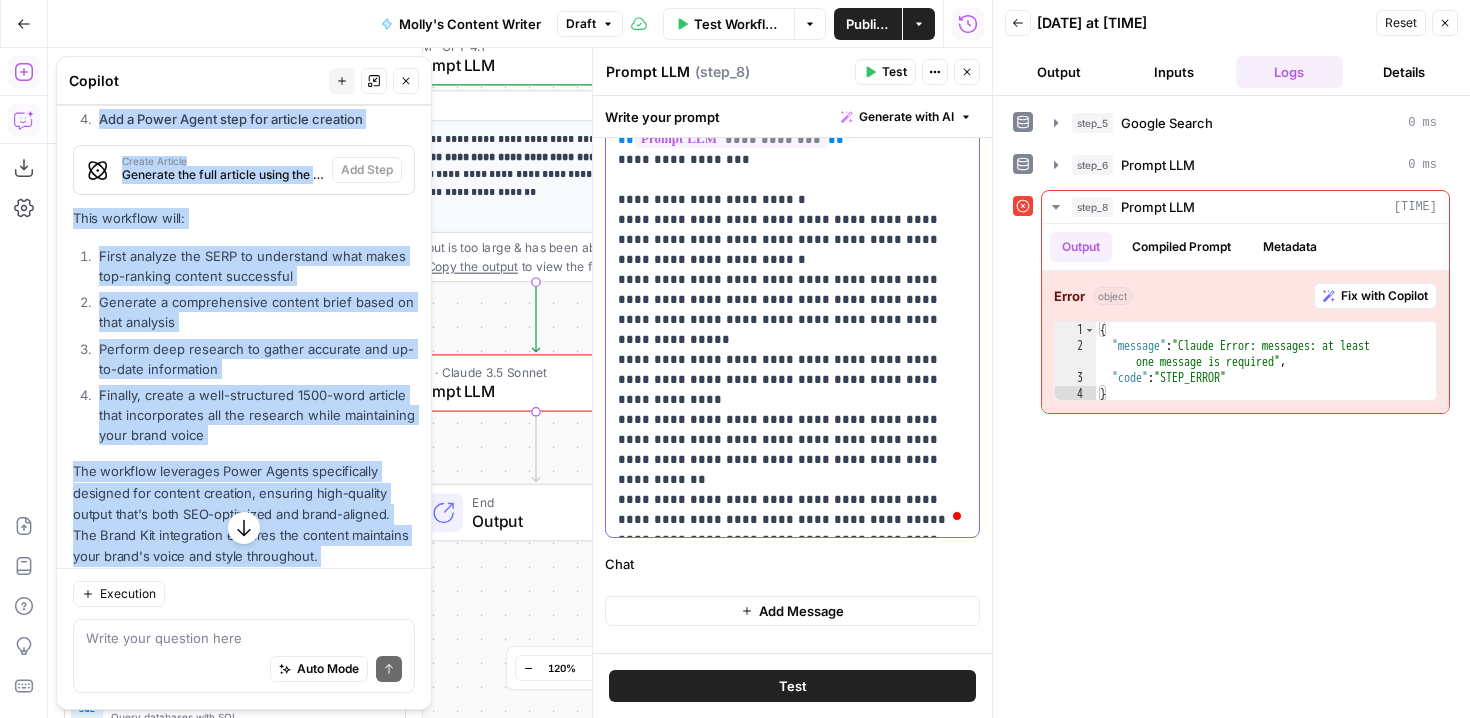 scroll, scrollTop: 249, scrollLeft: 0, axis: vertical 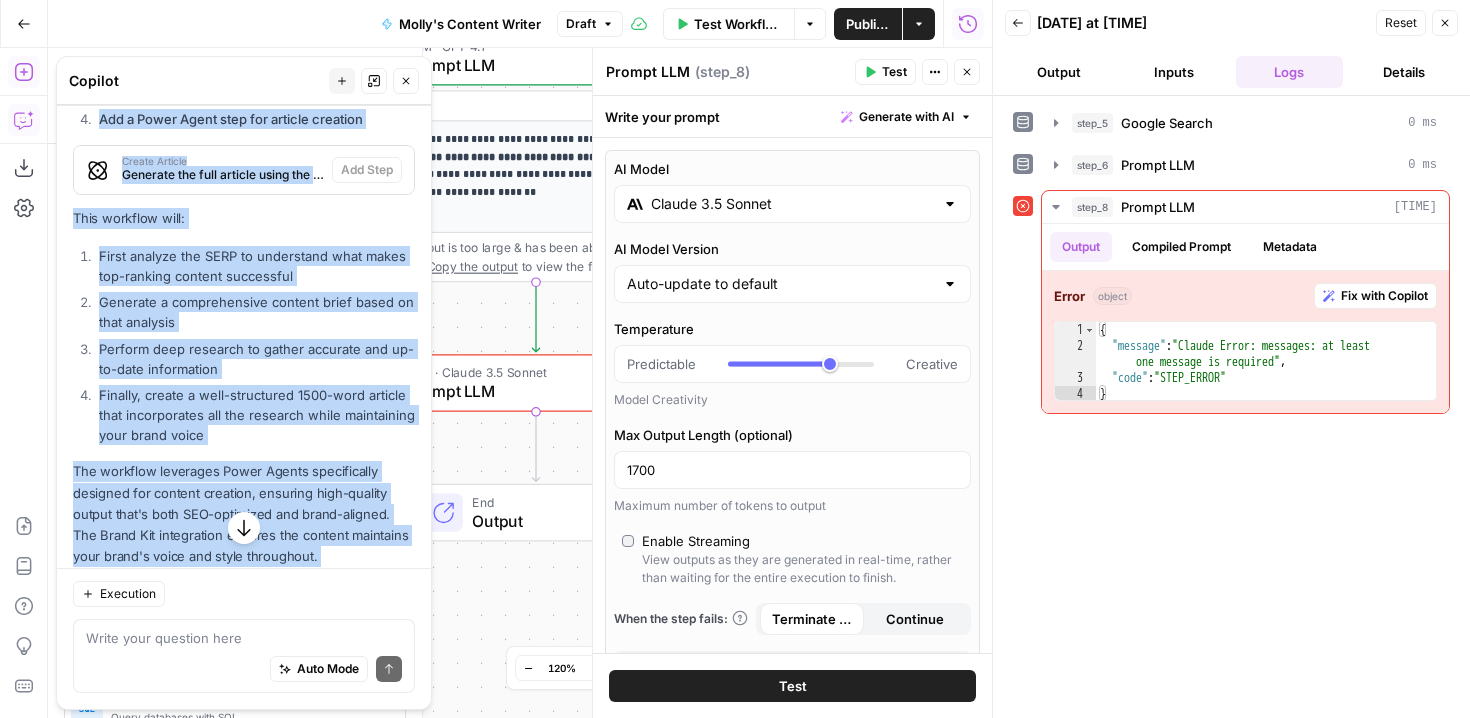 drag, startPoint x: 960, startPoint y: 231, endPoint x: 948, endPoint y: 29, distance: 202.35612 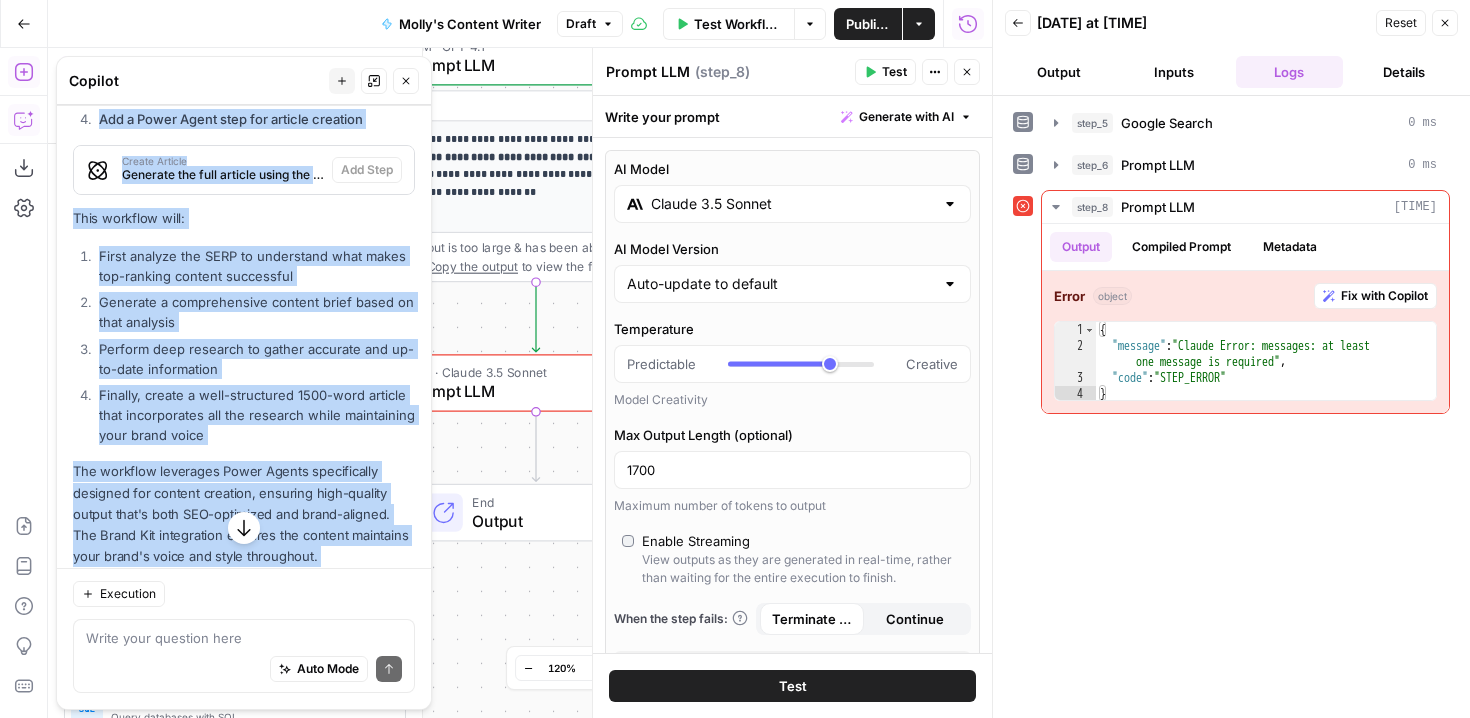 click on "Cohort 4 New Home Browse Your Data Monitoring Settings Recent Grids New grid Long form Articles - Ian Grid Marlene's Workflow Testing Marlene's Meta Description Workflow #1 Recent Workflows New Workflow Molly's Content Writer Untitled Review Homepage AirOps Academy What's new? Help + Support Go Back Molly's Content Writer Draft Test Workflow Options Publish Actions Run History Add Steps Copilot Download as JSON Settings Import JSON AirOps Academy Help Give Feedback Shortcuts Workflow Set Inputs Inputs Google Search Google Search Step 5 Output Expand Output Copy 1 2 3 4 5 6 {    "search_metadata" :  {      "id" :  "6883a22e277143ee9d68530f" ,      "status" :  "Success" ,      "json_endpoint" :  "https://serpapi.com          /searches/c3b5c3e60c094f0a          /6883a22e277143ee9d68530f.json" ,      "pixel_position_endpoint" :  "https://serpapi          .com/searches/c3b5c3e60c094f0a          /6883a22e277143ee9d68530f          .json_with_pixel_position" ," at bounding box center (735, 359) 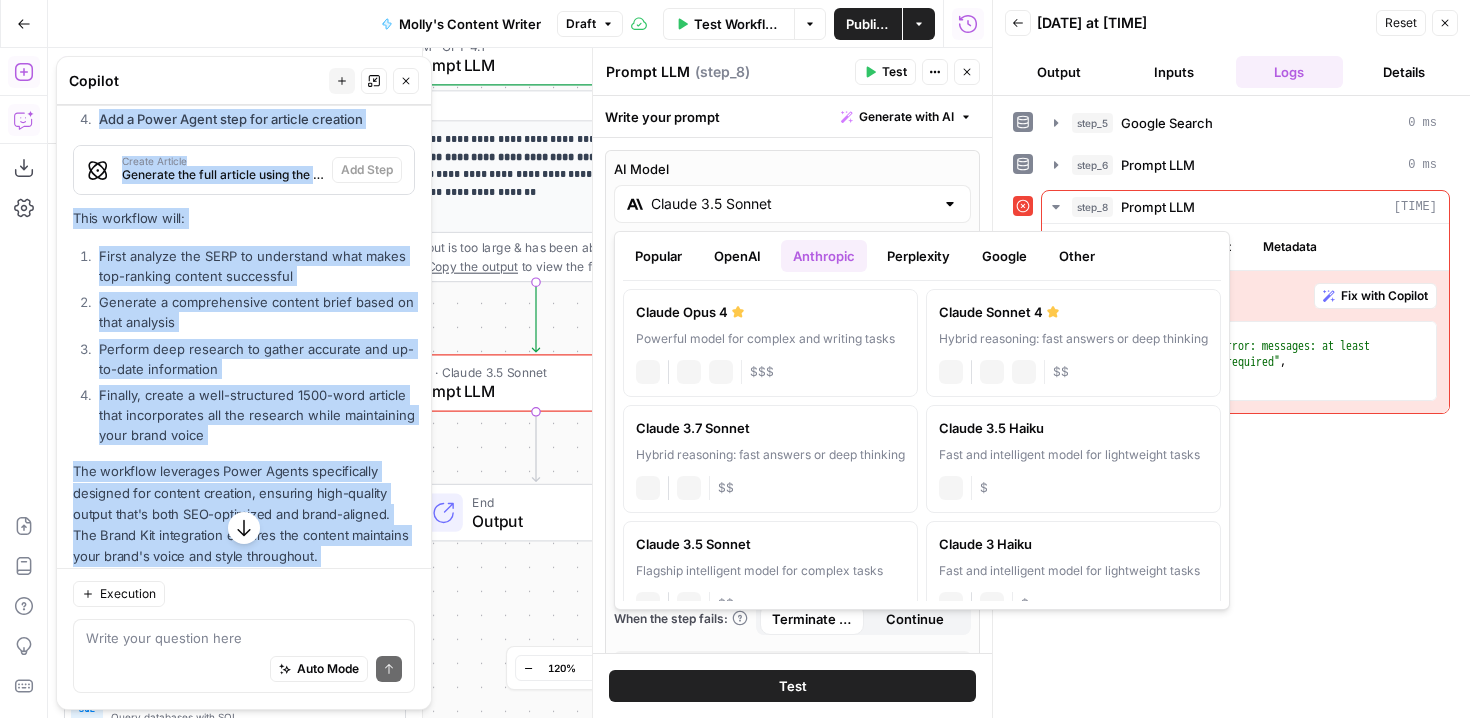 click on "Claude 3.5 Sonnet" at bounding box center [792, 204] 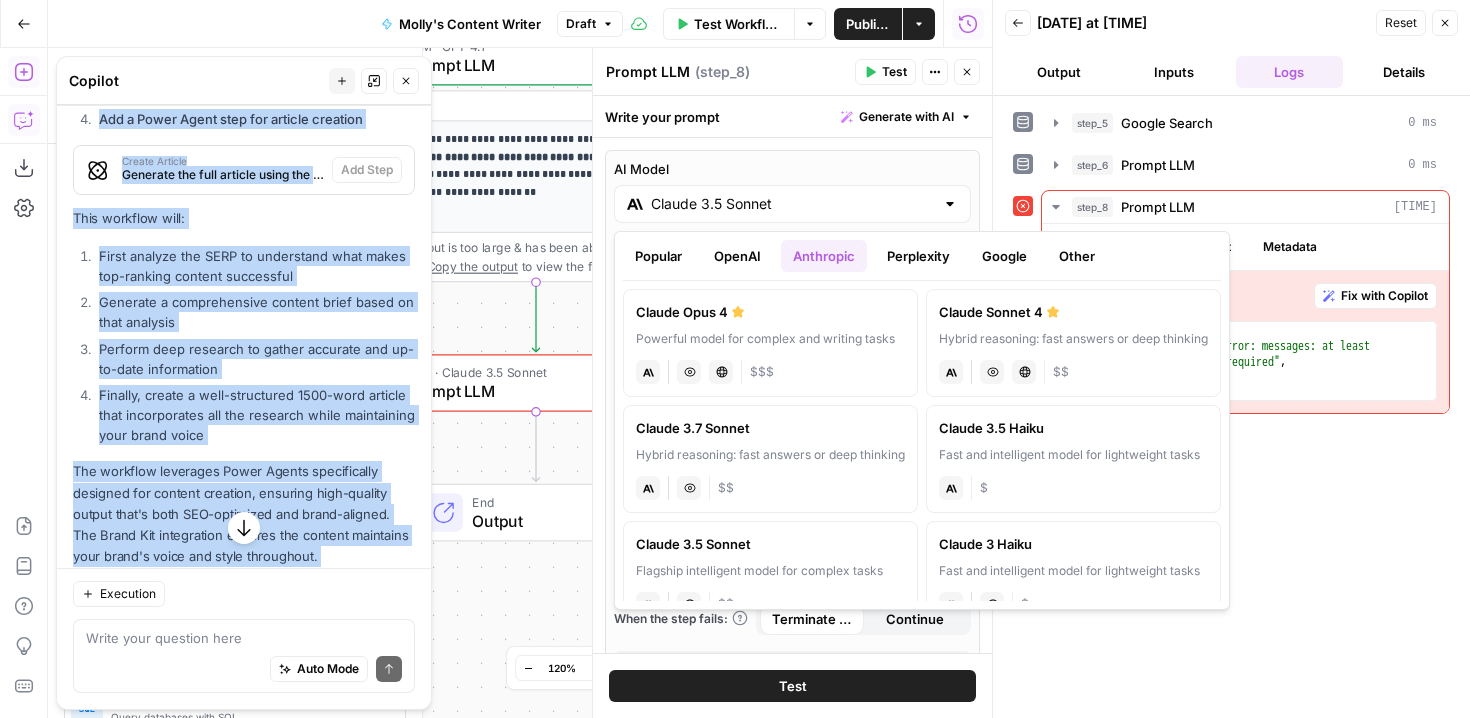 click on "OpenAI" at bounding box center (737, 256) 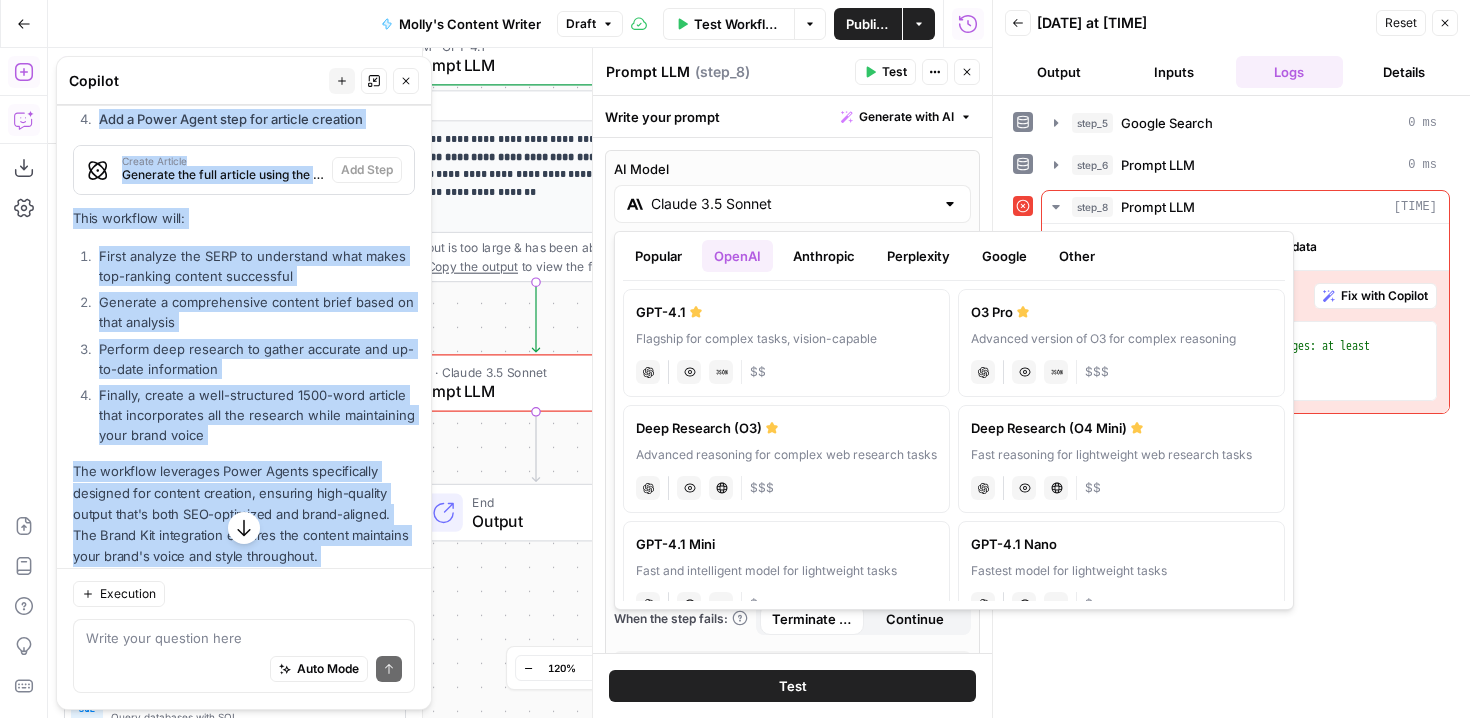 click on "chat Vision Capabilities JSON Mode $$" at bounding box center (786, 370) 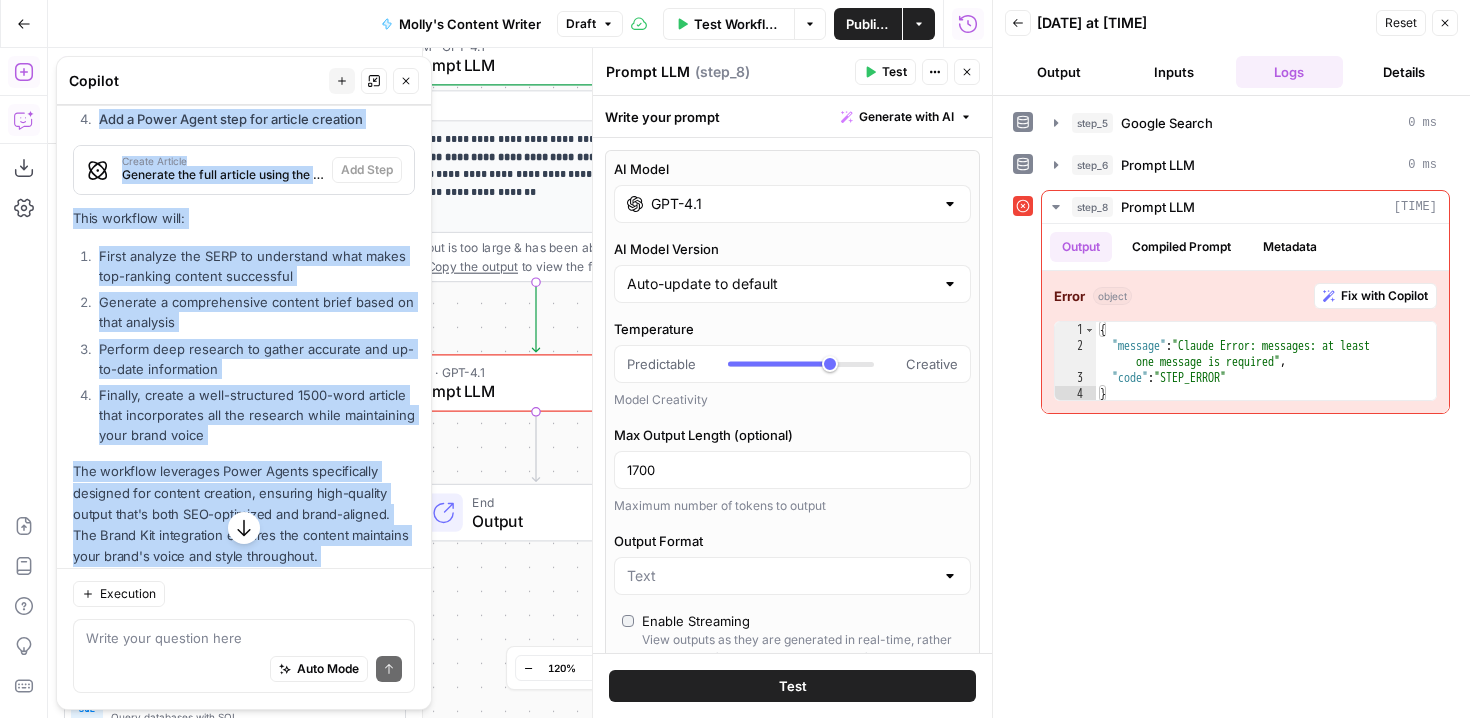 drag, startPoint x: 967, startPoint y: 413, endPoint x: 960, endPoint y: 523, distance: 110.2225 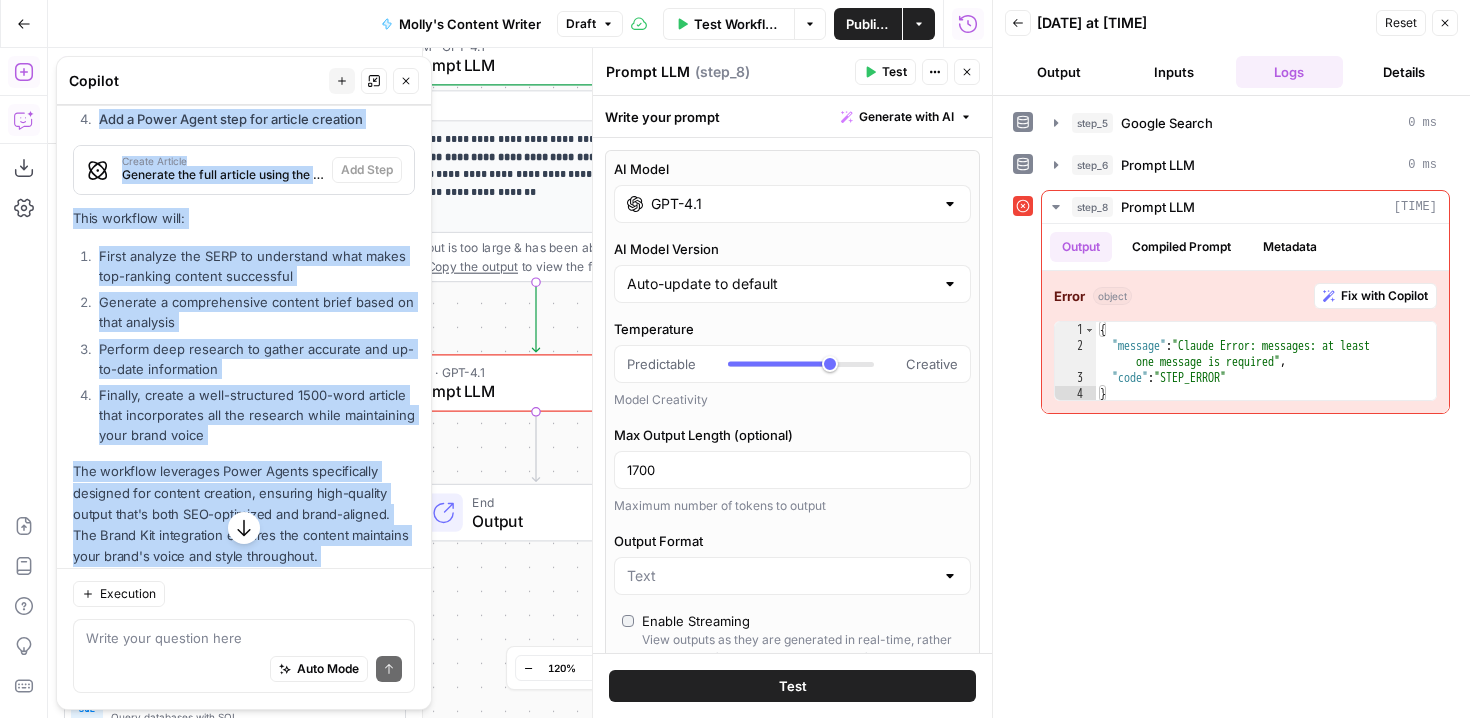 click on "AI Model GPT-4.1 AI Model Version Auto-update to default Temperature Predictable Creative Model Creativity Max Output Length (optional) 1700 Maximum number of tokens to output Output Format Enable Streaming View outputs as they are generated in real-time, rather than waiting for the entire execution to finish. Request Consistent Results The model aims to return consistent outputs when the same inputs are used repeatedly. When the step fails: Terminate Workflow Continue Close" at bounding box center (792, 497) 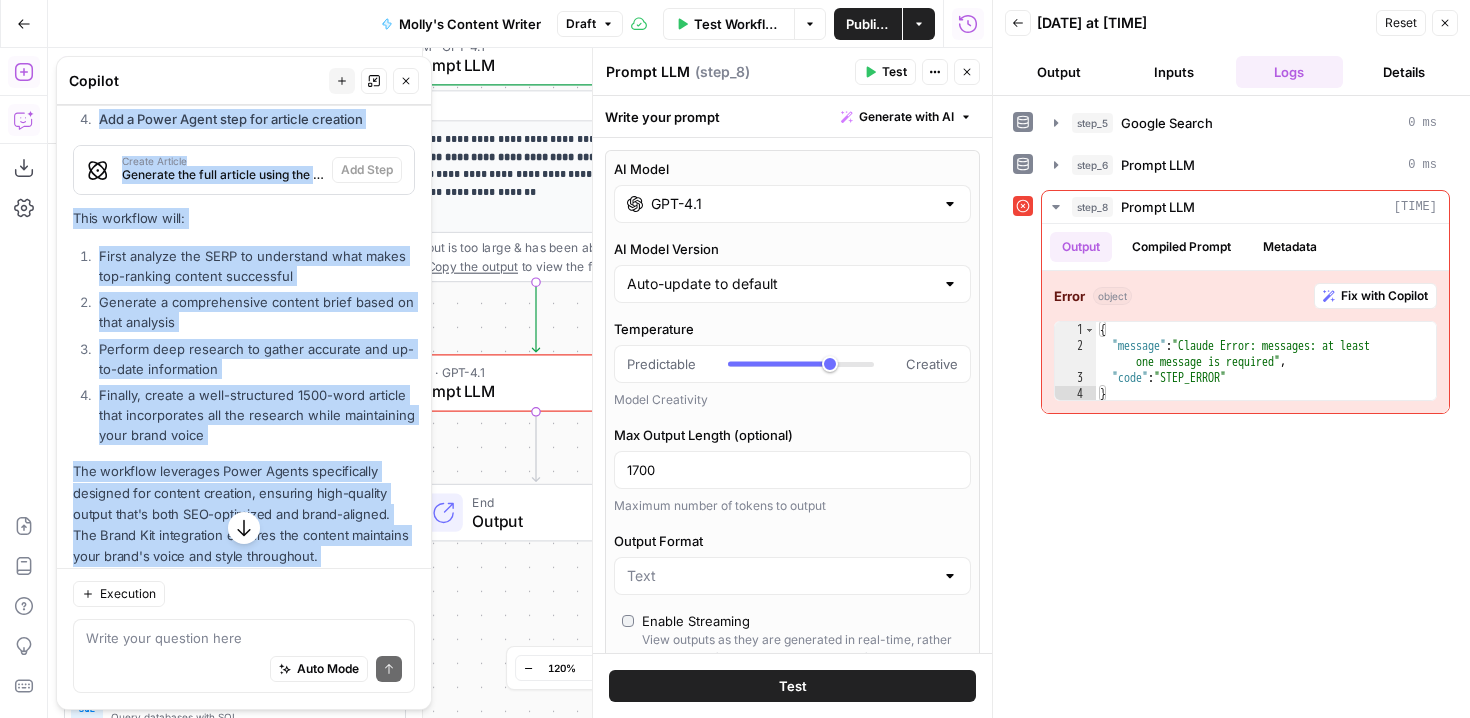 scroll, scrollTop: 30, scrollLeft: 0, axis: vertical 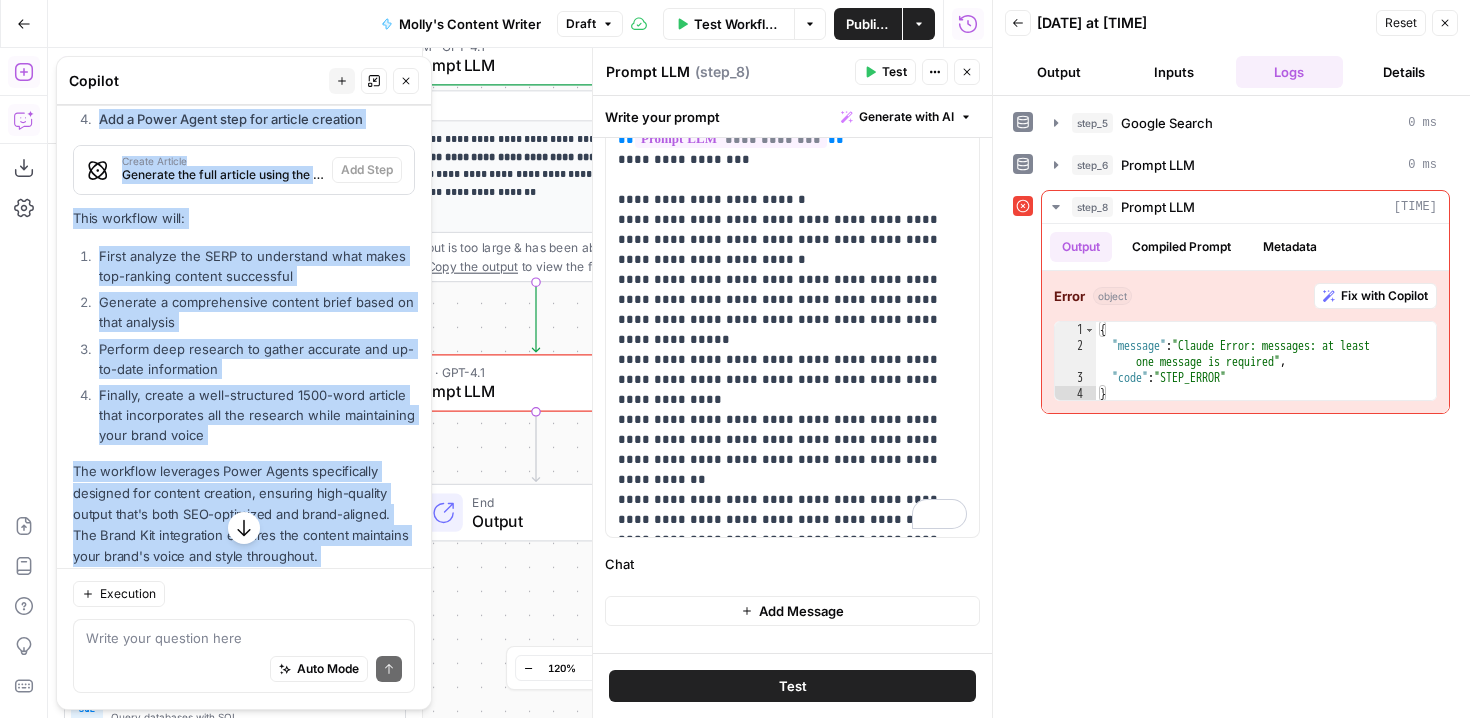 drag, startPoint x: 948, startPoint y: 424, endPoint x: 956, endPoint y: 649, distance: 225.14218 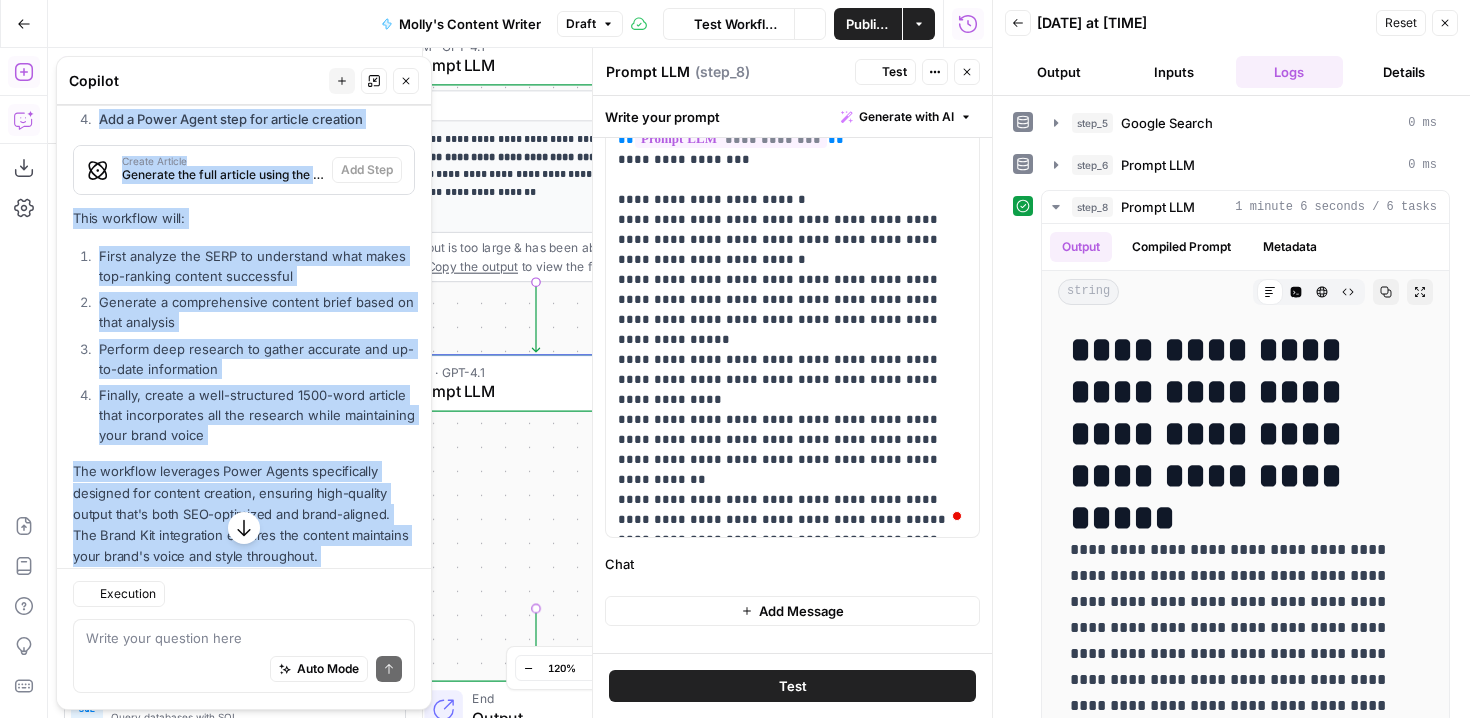 scroll, scrollTop: 1280, scrollLeft: 0, axis: vertical 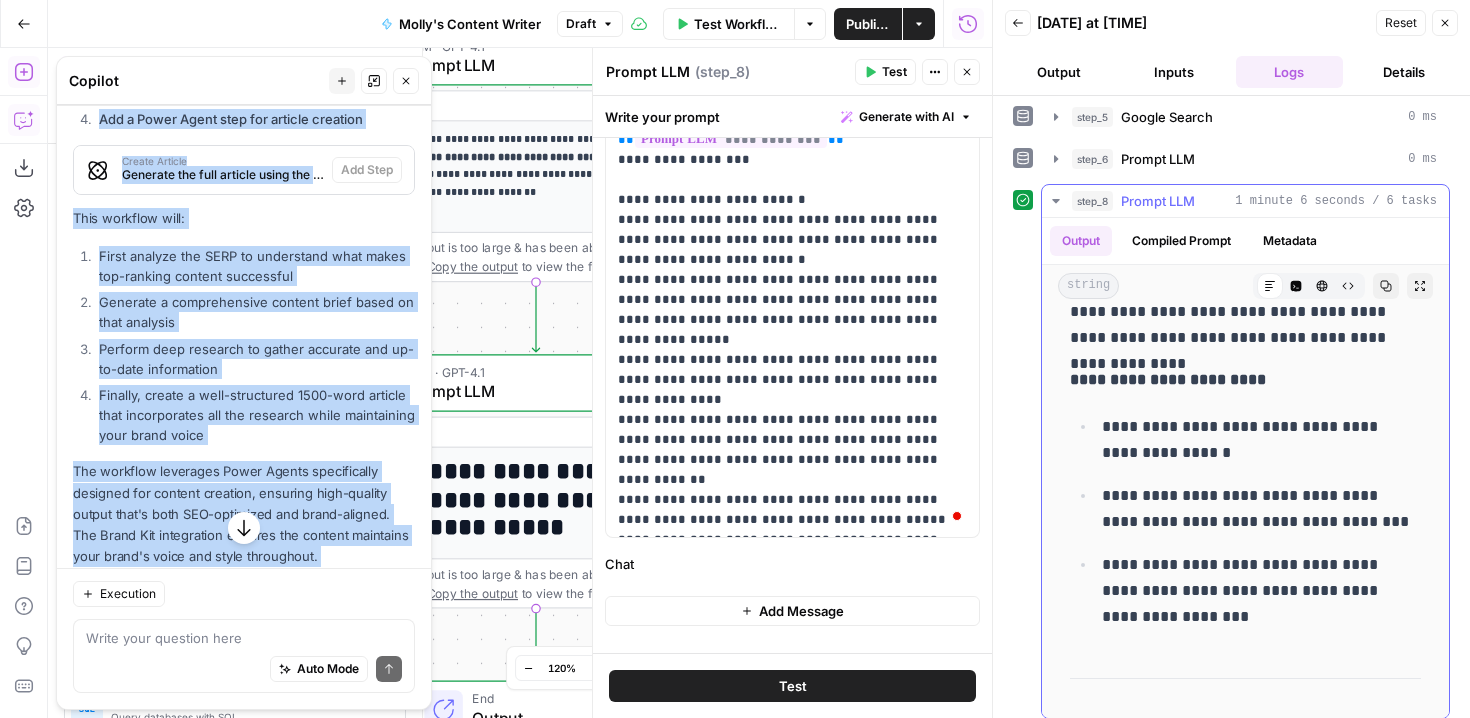 drag, startPoint x: 1310, startPoint y: 510, endPoint x: 1278, endPoint y: 715, distance: 207.48253 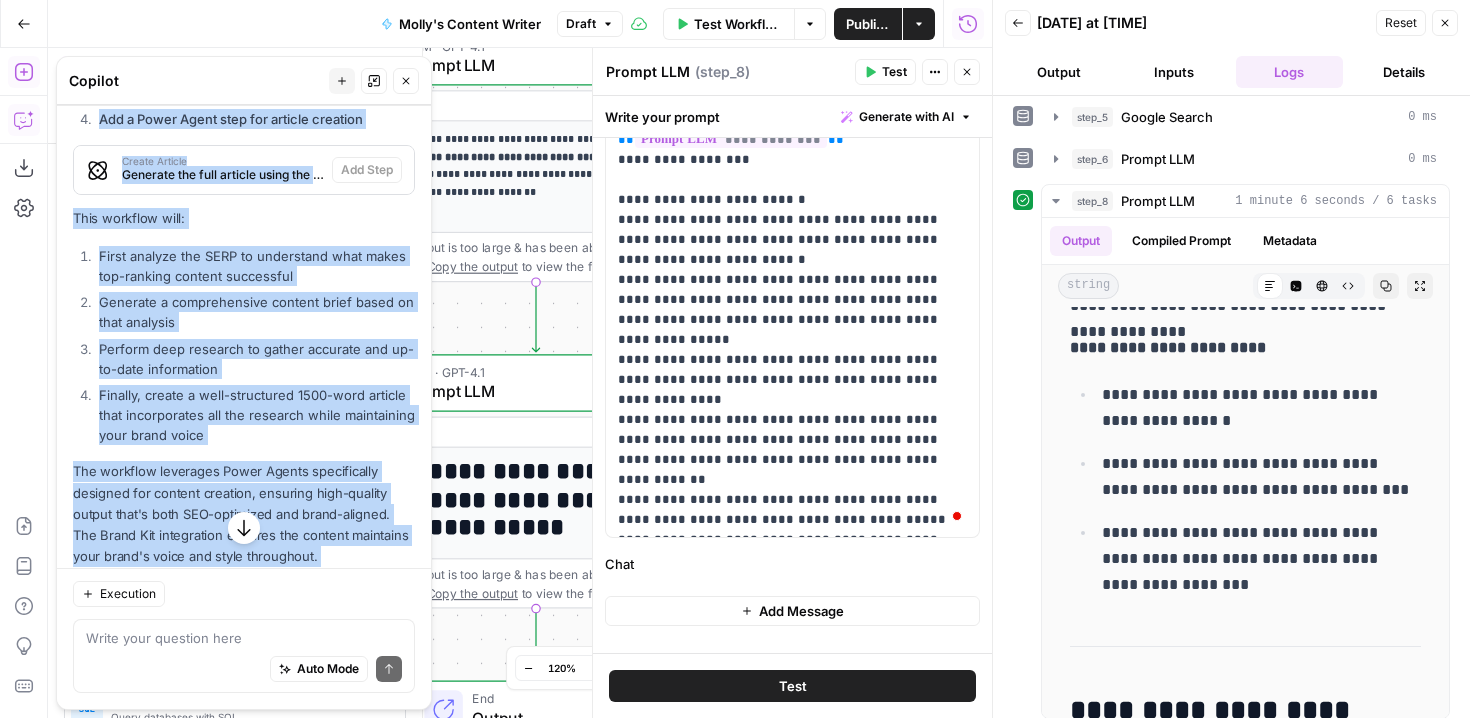 click 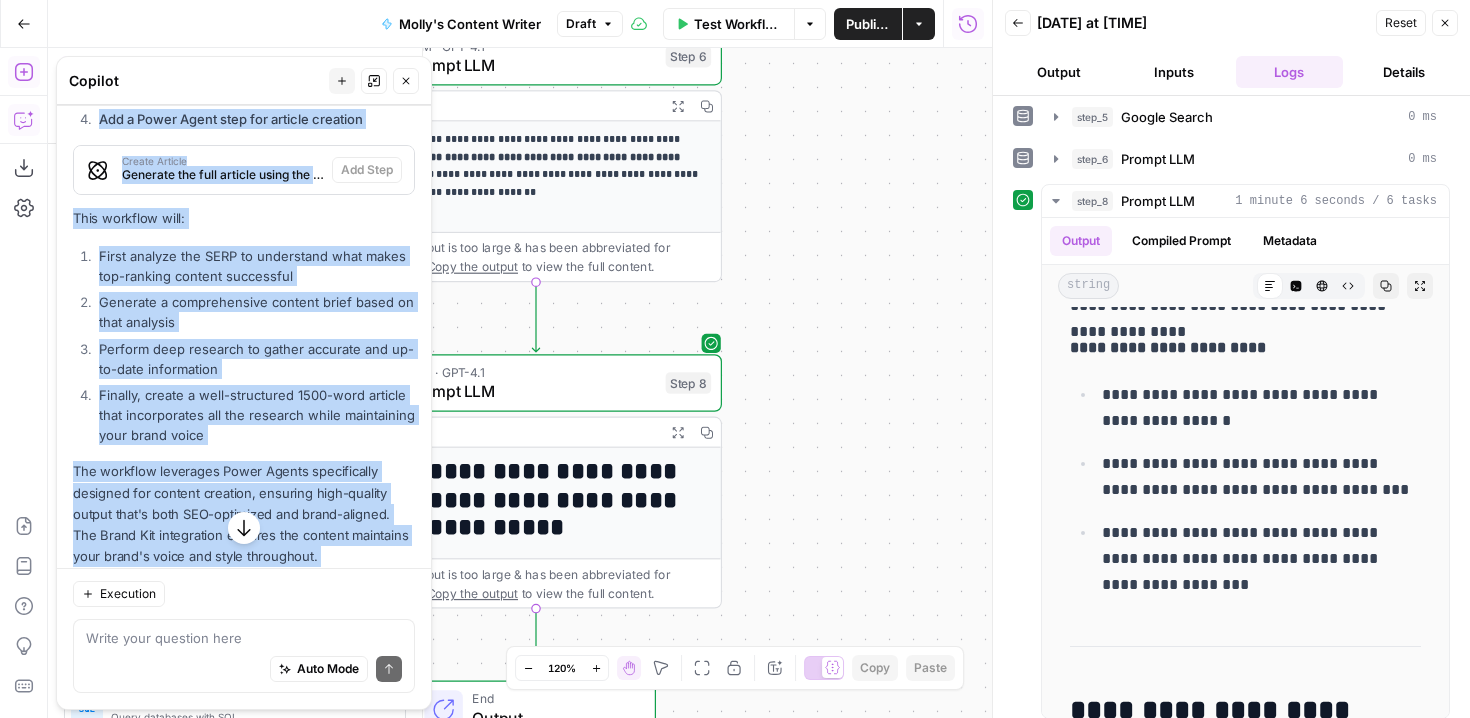 click on "**********" at bounding box center (520, 383) 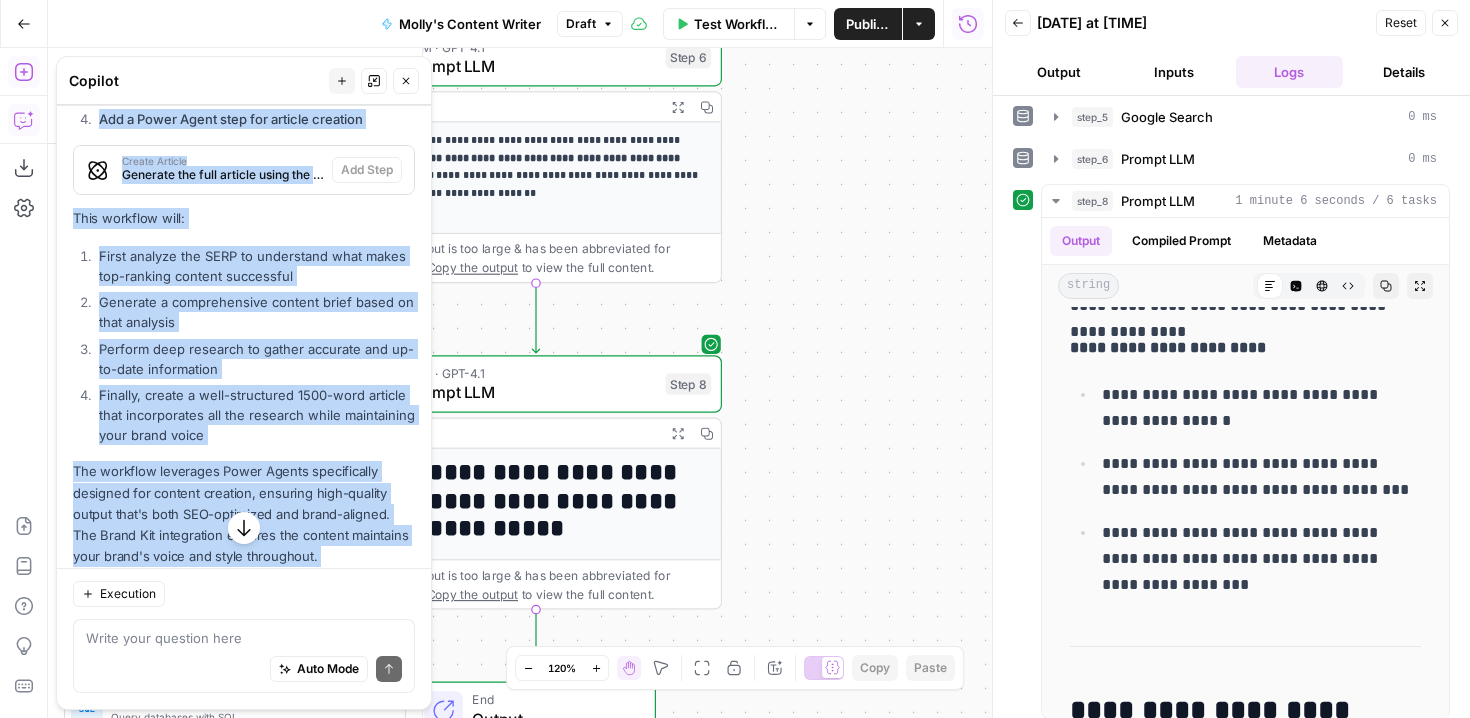 click 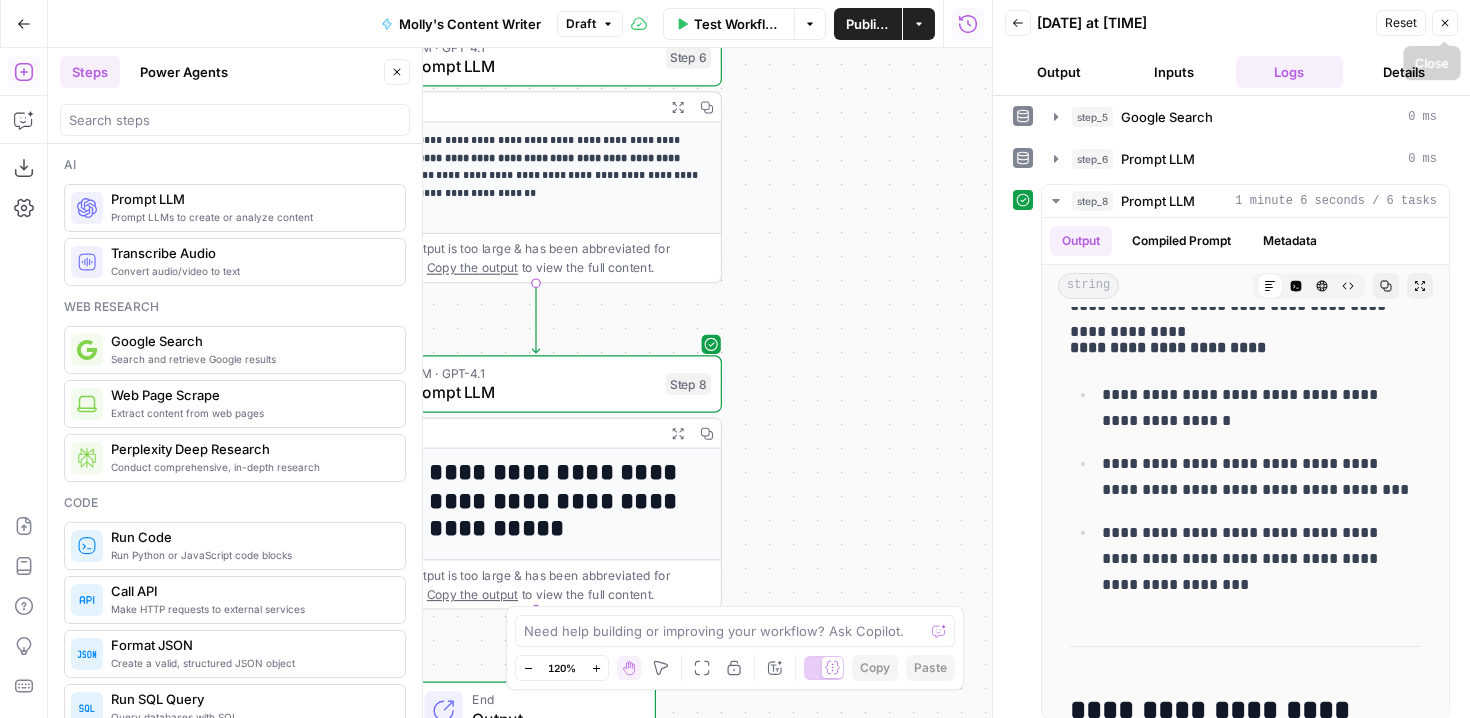 click 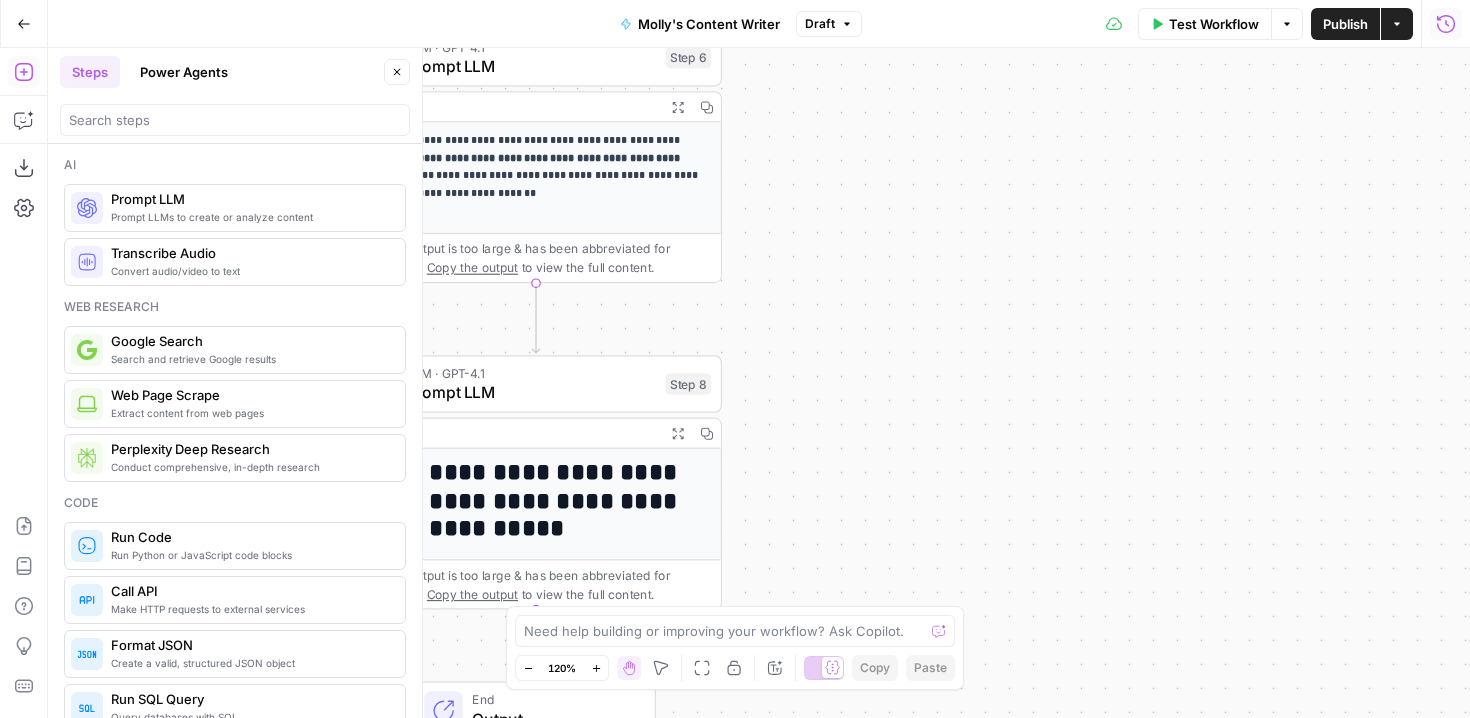 click on "**********" at bounding box center (759, 383) 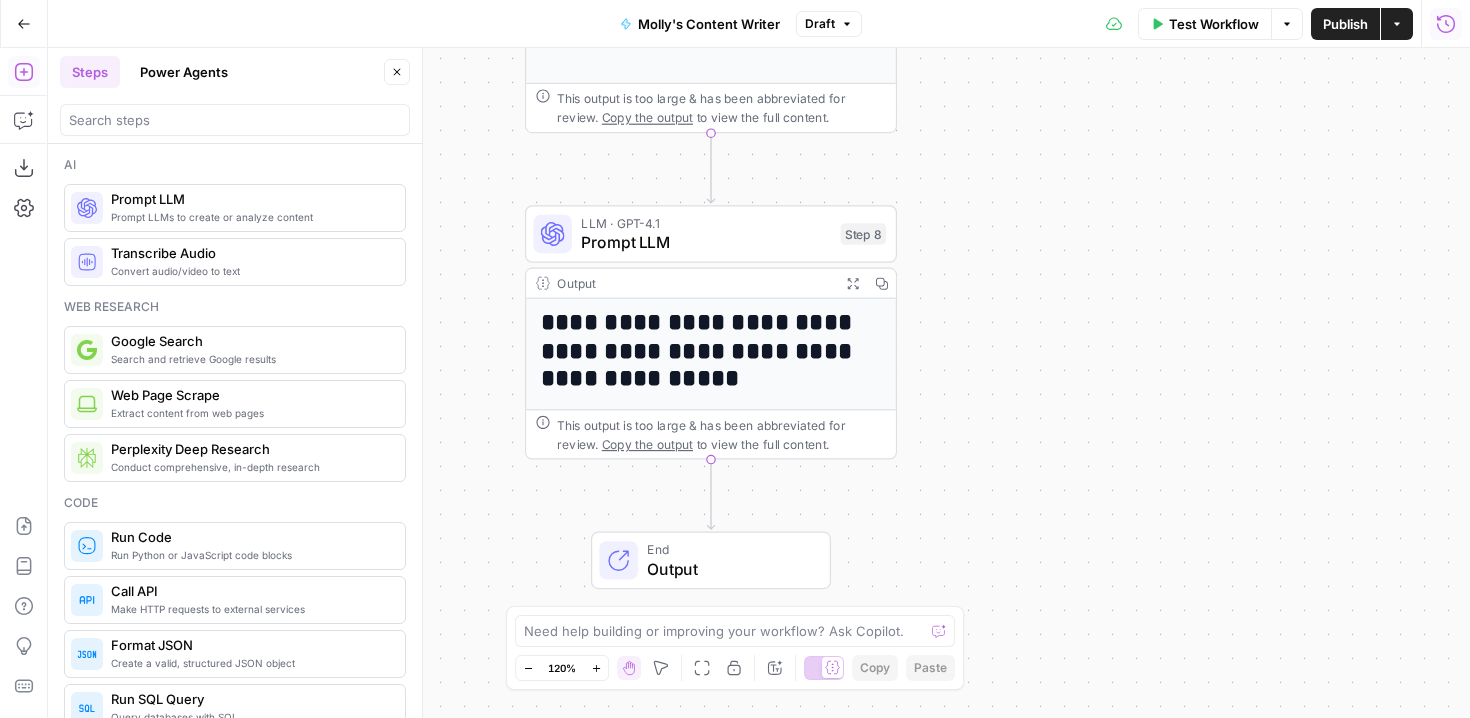 click 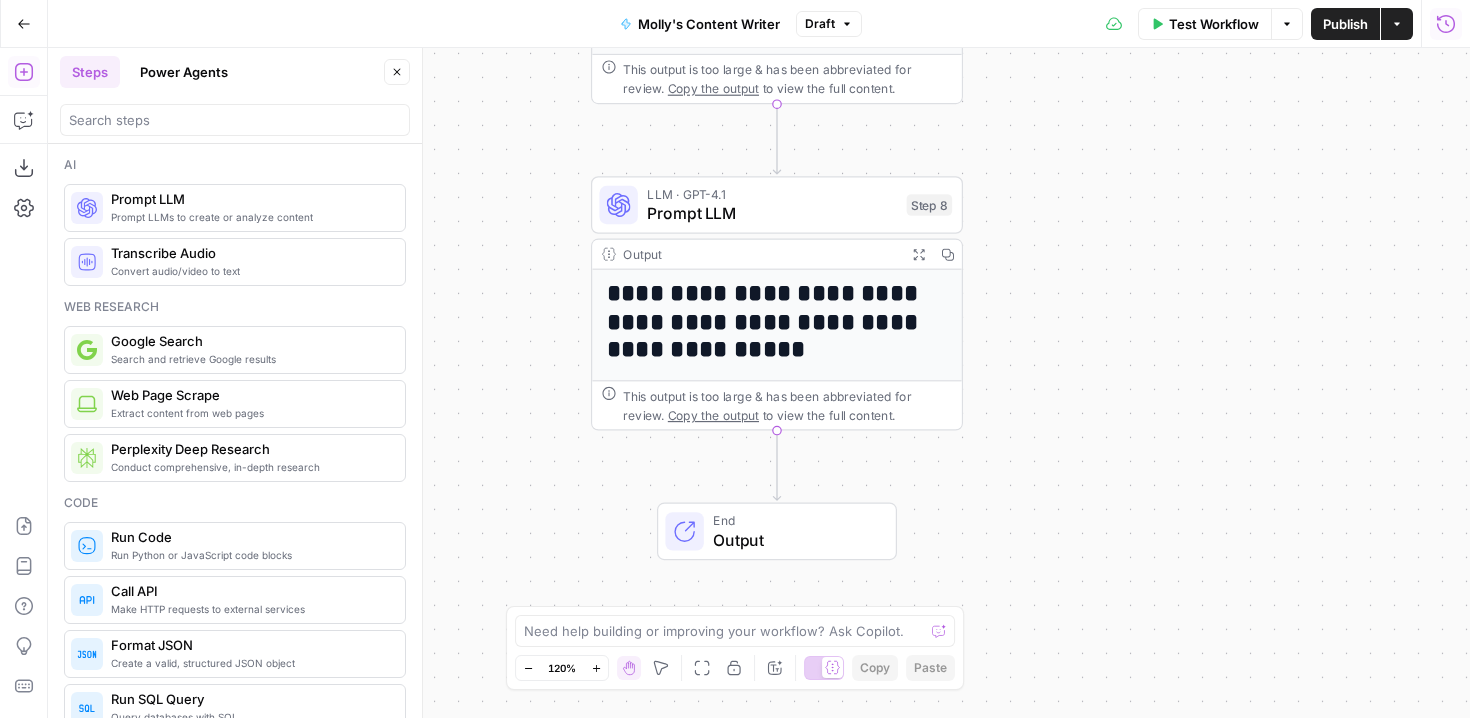 drag, startPoint x: 710, startPoint y: 434, endPoint x: 1122, endPoint y: 430, distance: 412.0194 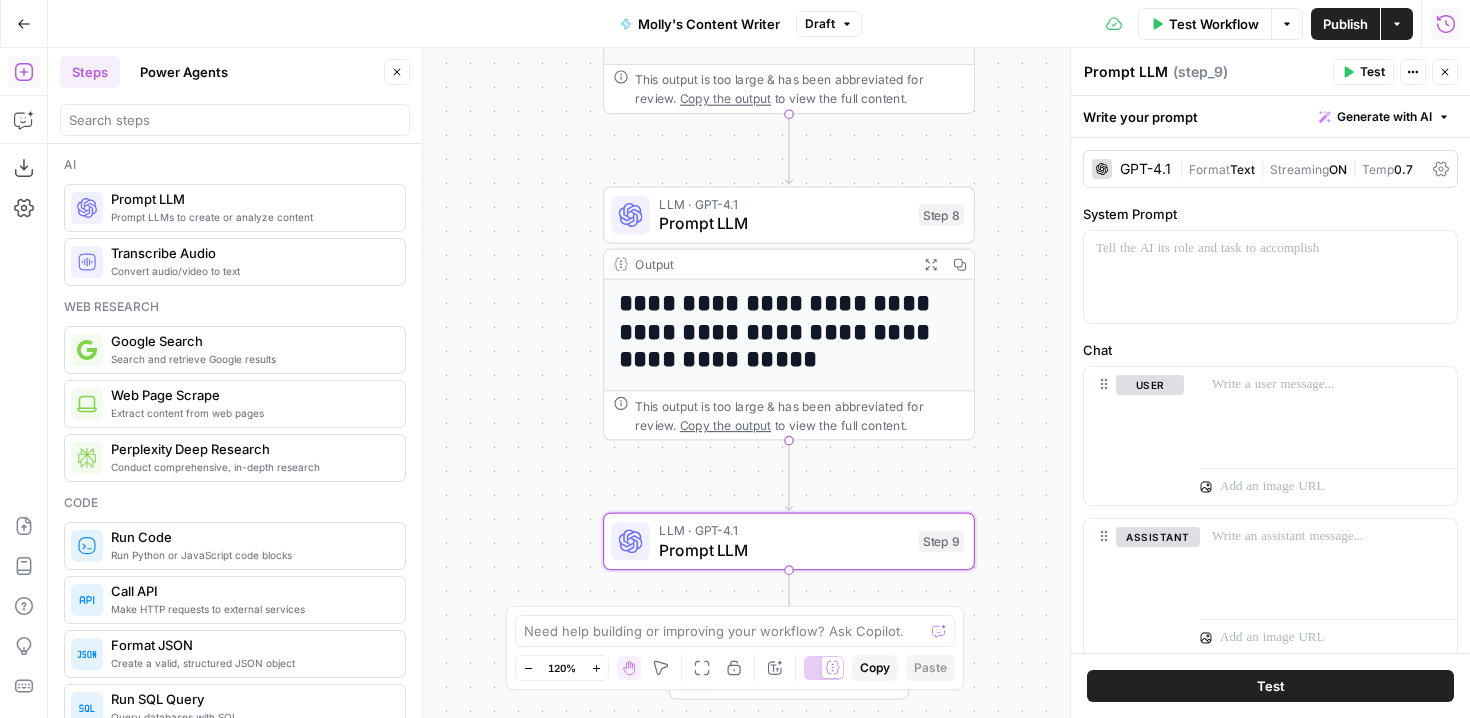 click on "GPT-4.1" at bounding box center [1145, 169] 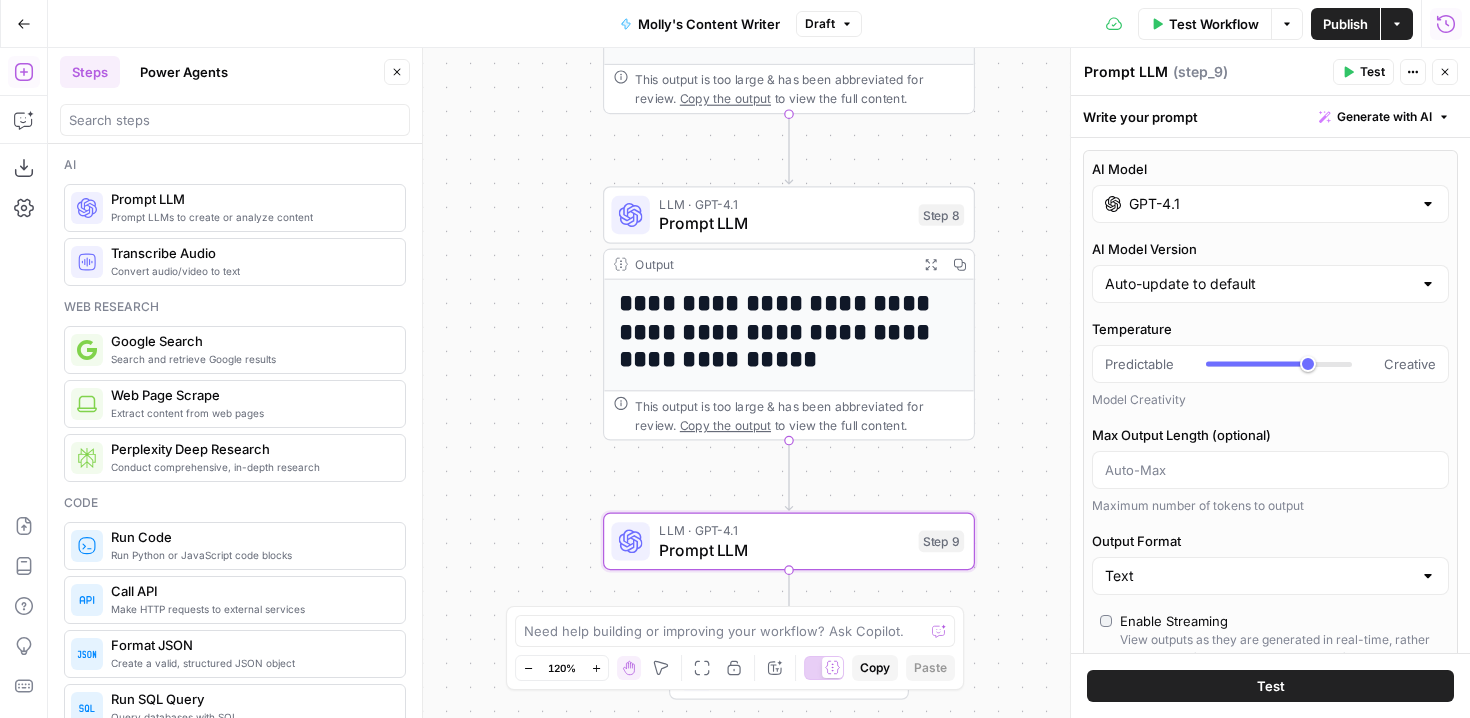 click on "GPT-4.1" at bounding box center (1270, 204) 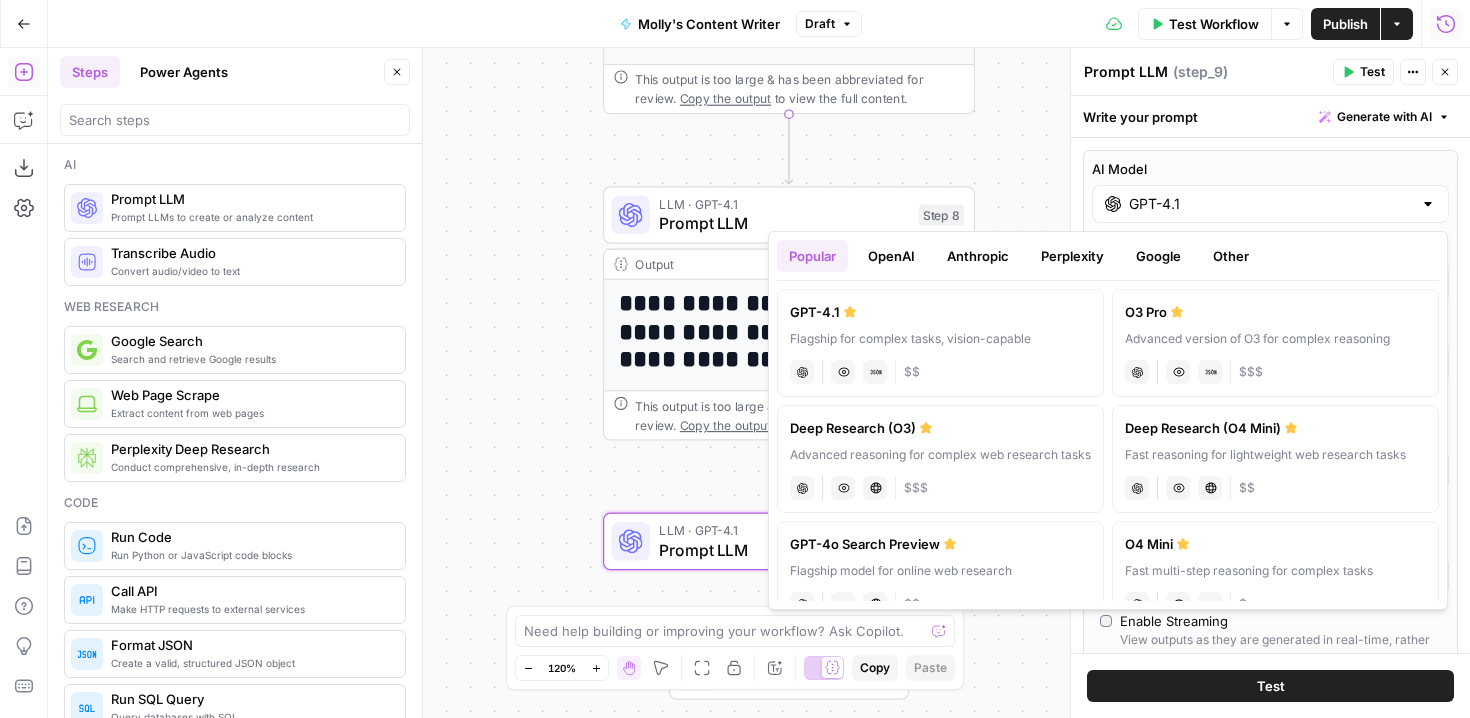 click on "GPT-4.1 Flagship for complex tasks, vision-capable chat Vision Capabilities JSON Mode $$ O3 Pro Advanced version of O3 for complex reasoning chat Vision Capabilities JSON Mode $$$ Deep Research (O3) Advanced reasoning for complex web research tasks chat Vision Capabilities Live Web Research $$$ Deep Research (O4 Mini) Fast reasoning for lightweight web research tasks chat Vision Capabilities Live Web Research $$ GPT-4o Search Preview Flagship model for online web research chat JSON Mode Live Web Research $$ O4 Mini Fast multi-step reasoning for complex tasks chat Vision Capabilities JSON Mode $ O3 Advanced reasoning for complex tasks chat Vision Capabilities JSON Mode $$ O3 Mini Fast multi-step reasoning for complex tasks chat JSON Mode $ Claude Opus 4 Powerful model for complex and writing tasks anthropic Vision Capabilities Live Web Research $$$ Claude Sonnet 4 Hybrid reasoning: fast answers or deep thinking anthropic Vision Capabilities Live Web Research $$ Gemini 2.5 Pro gemini JSON Mode Live Web Research" at bounding box center [1108, 441] 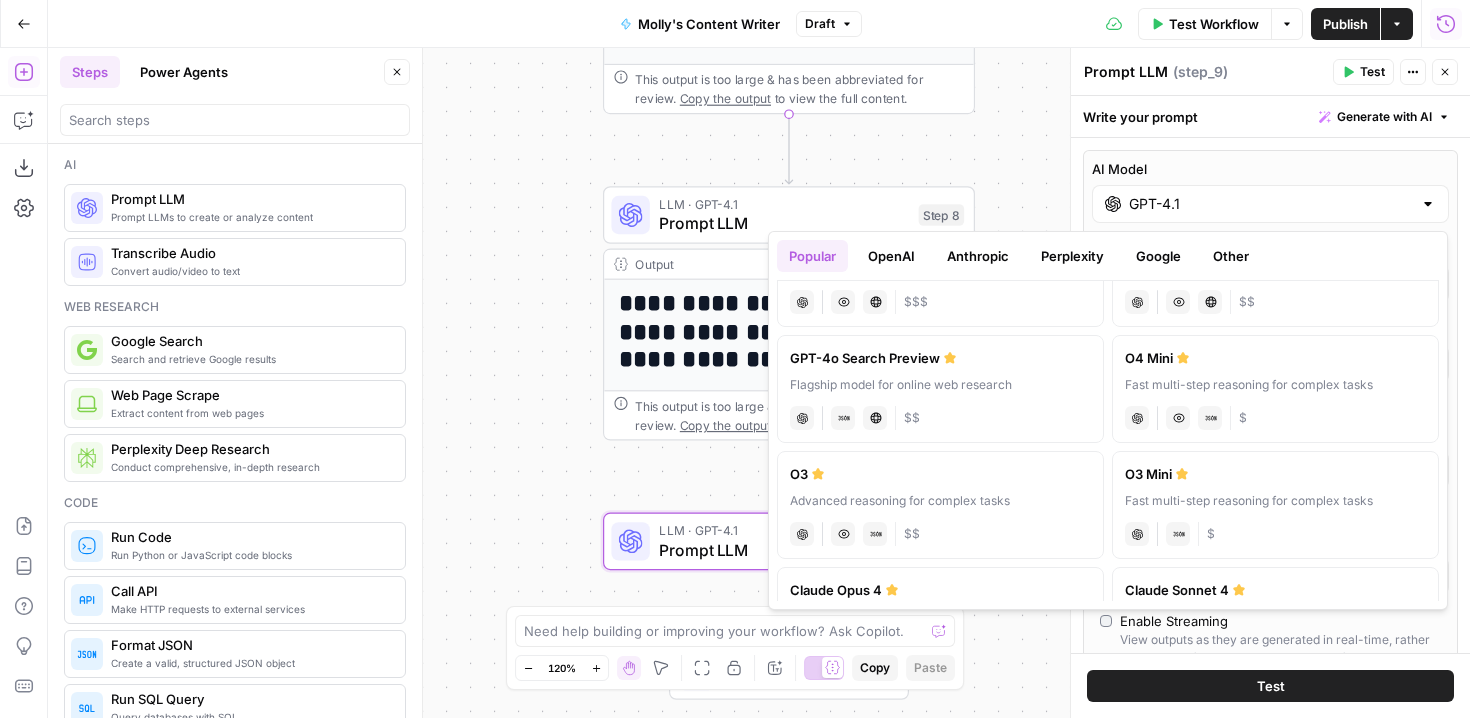scroll, scrollTop: 391, scrollLeft: 0, axis: vertical 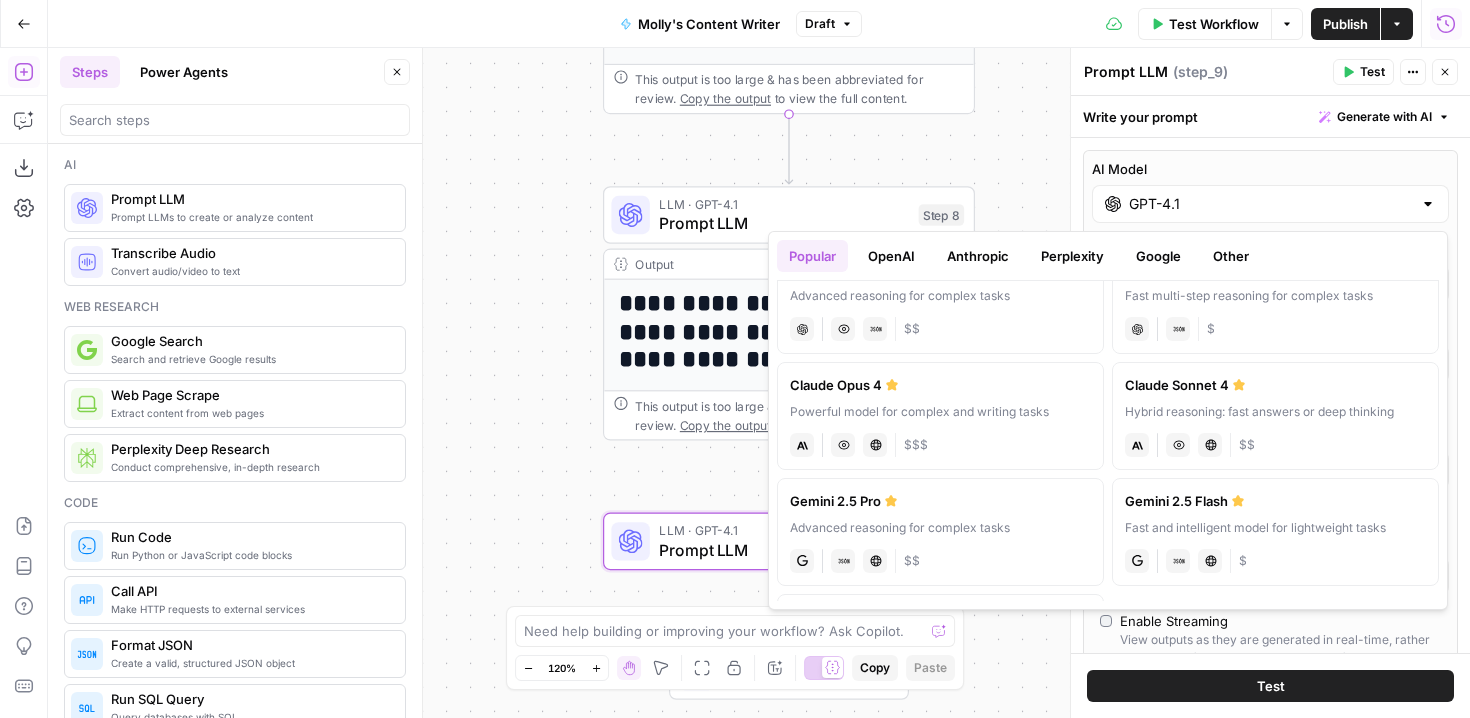 drag, startPoint x: 1105, startPoint y: 515, endPoint x: 1095, endPoint y: 528, distance: 16.40122 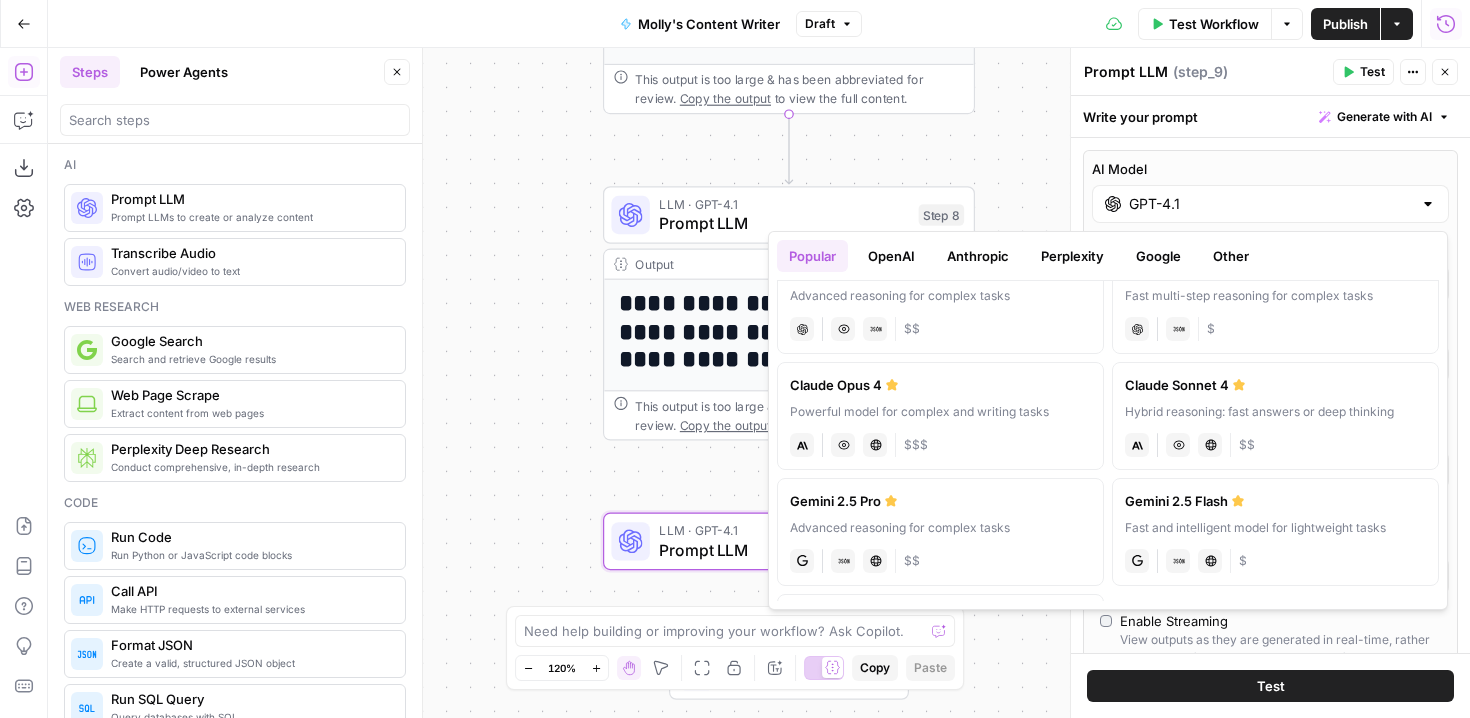 click on "GPT-4.1 Flagship for complex tasks, vision-capable chat Vision Capabilities JSON Mode $$ O3 Pro Advanced version of O3 for complex reasoning chat Vision Capabilities JSON Mode $$$ Deep Research (O3) Advanced reasoning for complex web research tasks chat Vision Capabilities Live Web Research $$$ Deep Research (O4 Mini) Fast reasoning for lightweight web research tasks chat Vision Capabilities Live Web Research $$ GPT-4o Search Preview Flagship model for online web research chat JSON Mode Live Web Research $$ O4 Mini Fast multi-step reasoning for complex tasks chat Vision Capabilities JSON Mode $ O3 Advanced reasoning for complex tasks chat Vision Capabilities JSON Mode $$ O3 Mini Fast multi-step reasoning for complex tasks chat JSON Mode $ Claude Opus 4 Powerful model for complex and writing tasks anthropic Vision Capabilities Live Web Research $$$ Claude Sonnet 4 Hybrid reasoning: fast answers or deep thinking anthropic Vision Capabilities Live Web Research $$ Gemini 2.5 Pro gemini JSON Mode Live Web Research" at bounding box center [1108, 441] 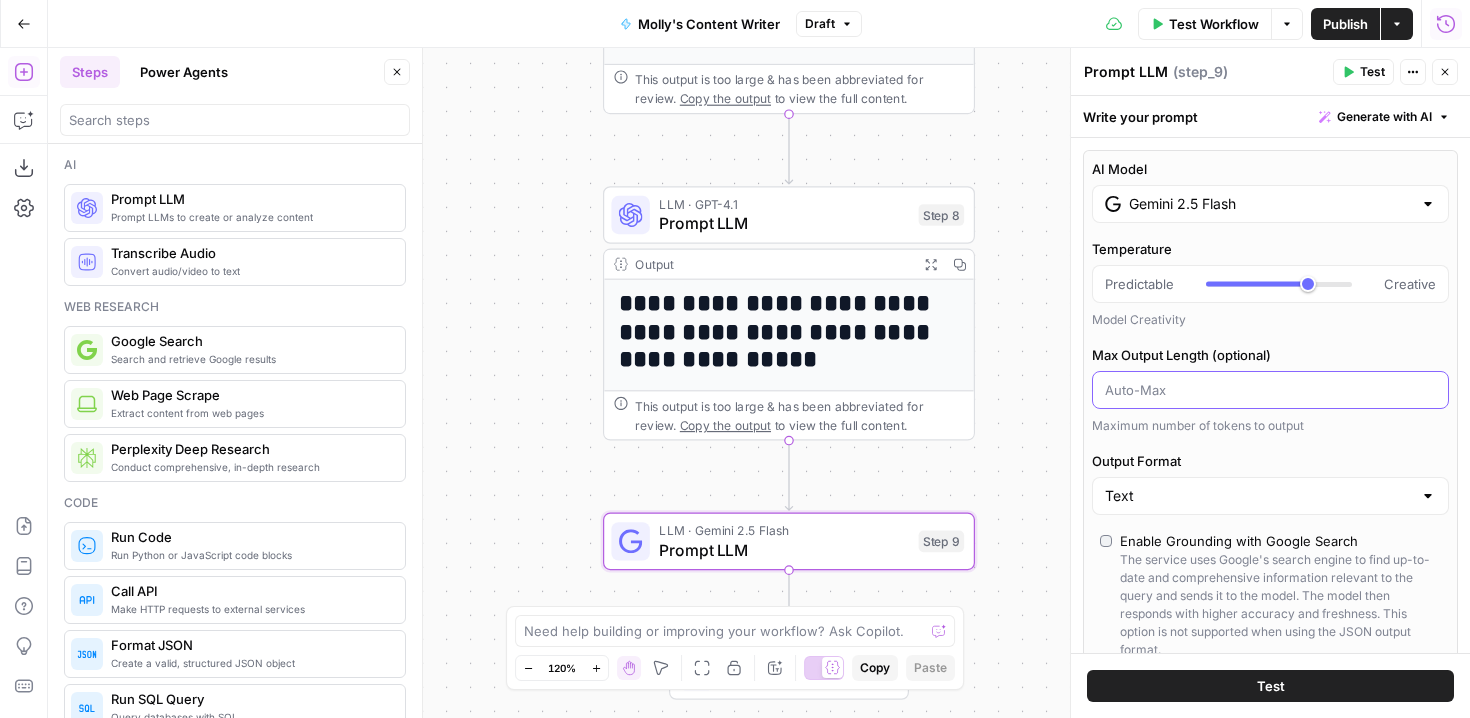 click on "Max Output Length (optional)" at bounding box center (1270, 390) 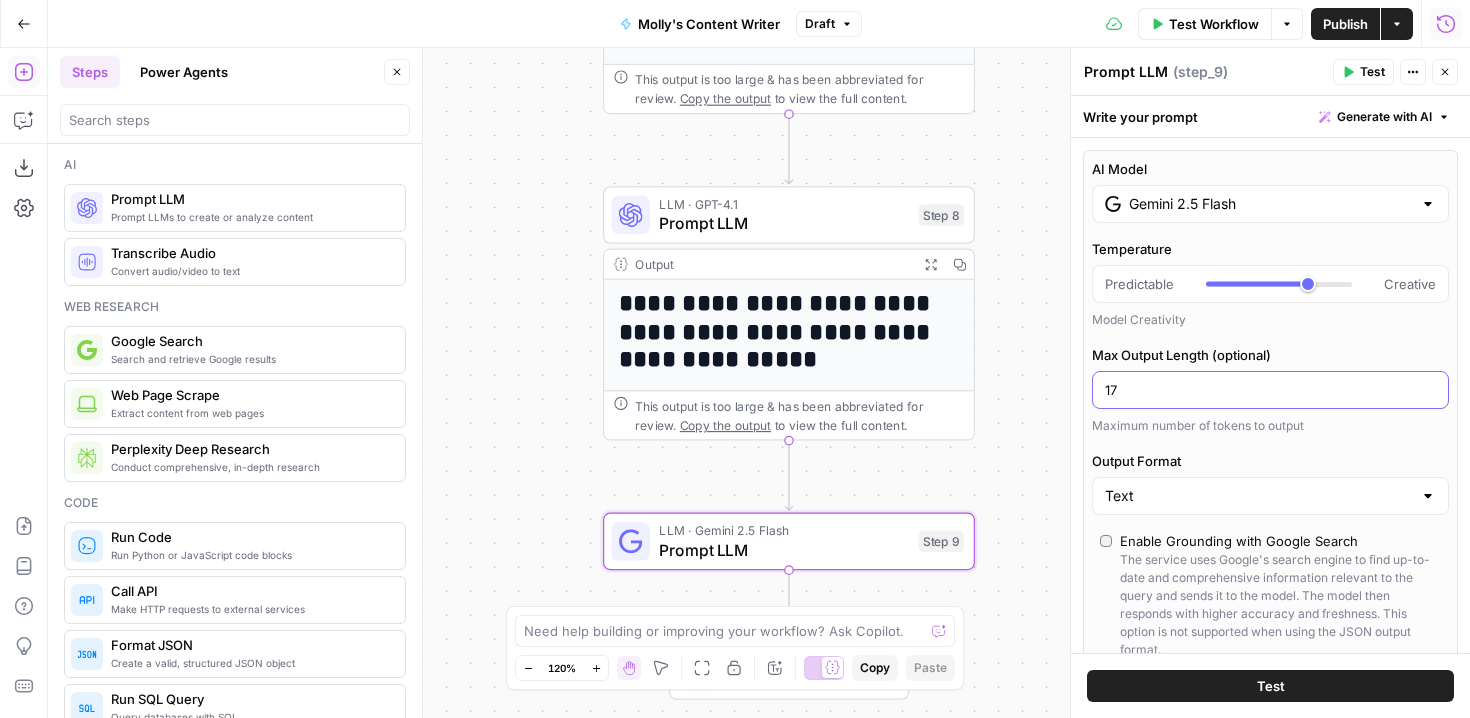 type on "1" 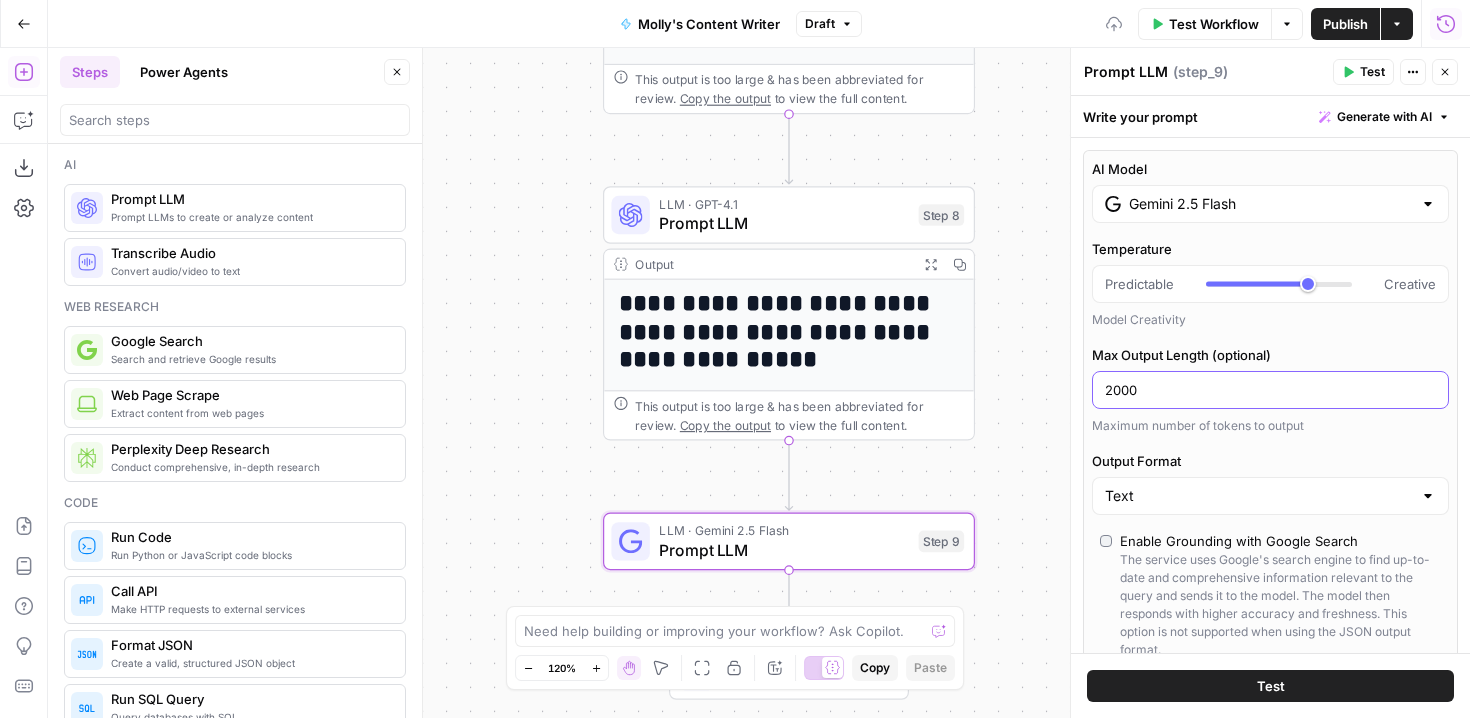 type on "2000" 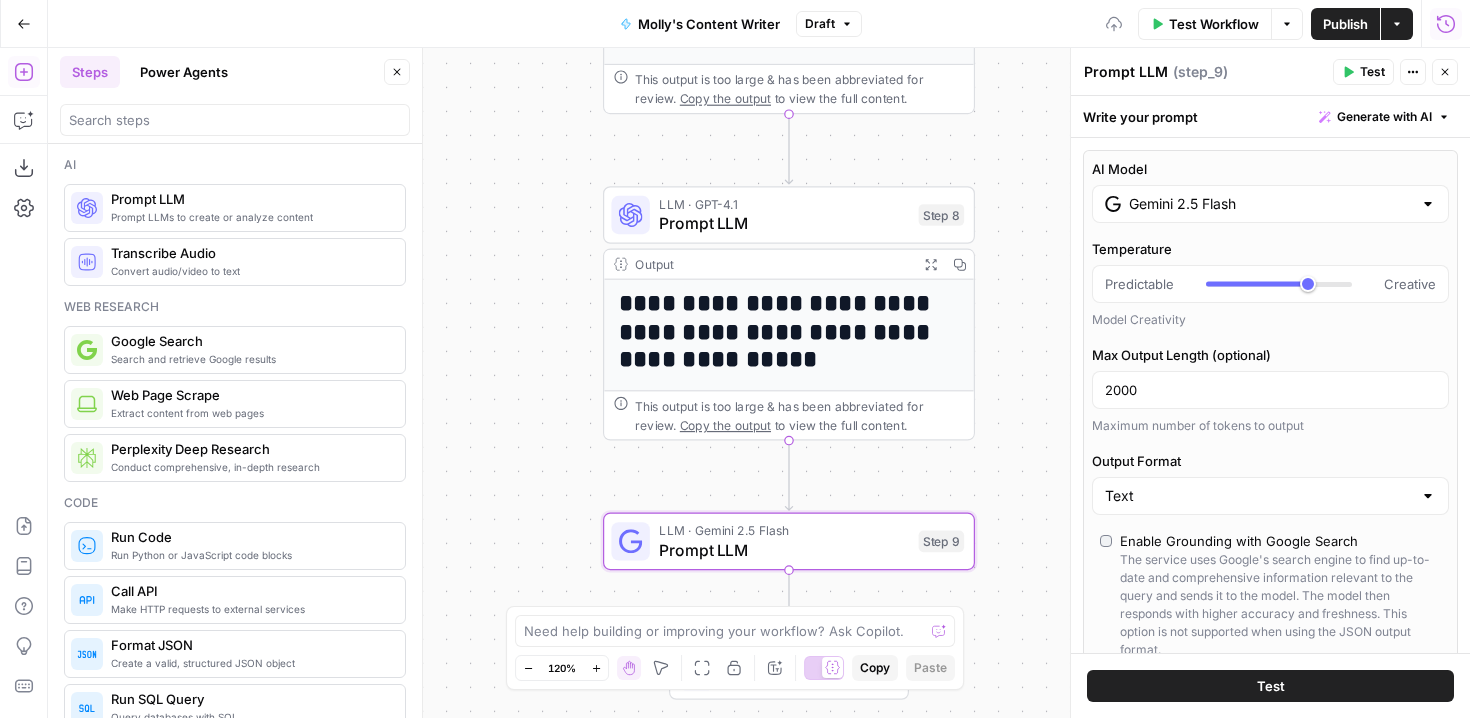click on "Output Format" at bounding box center [1270, 461] 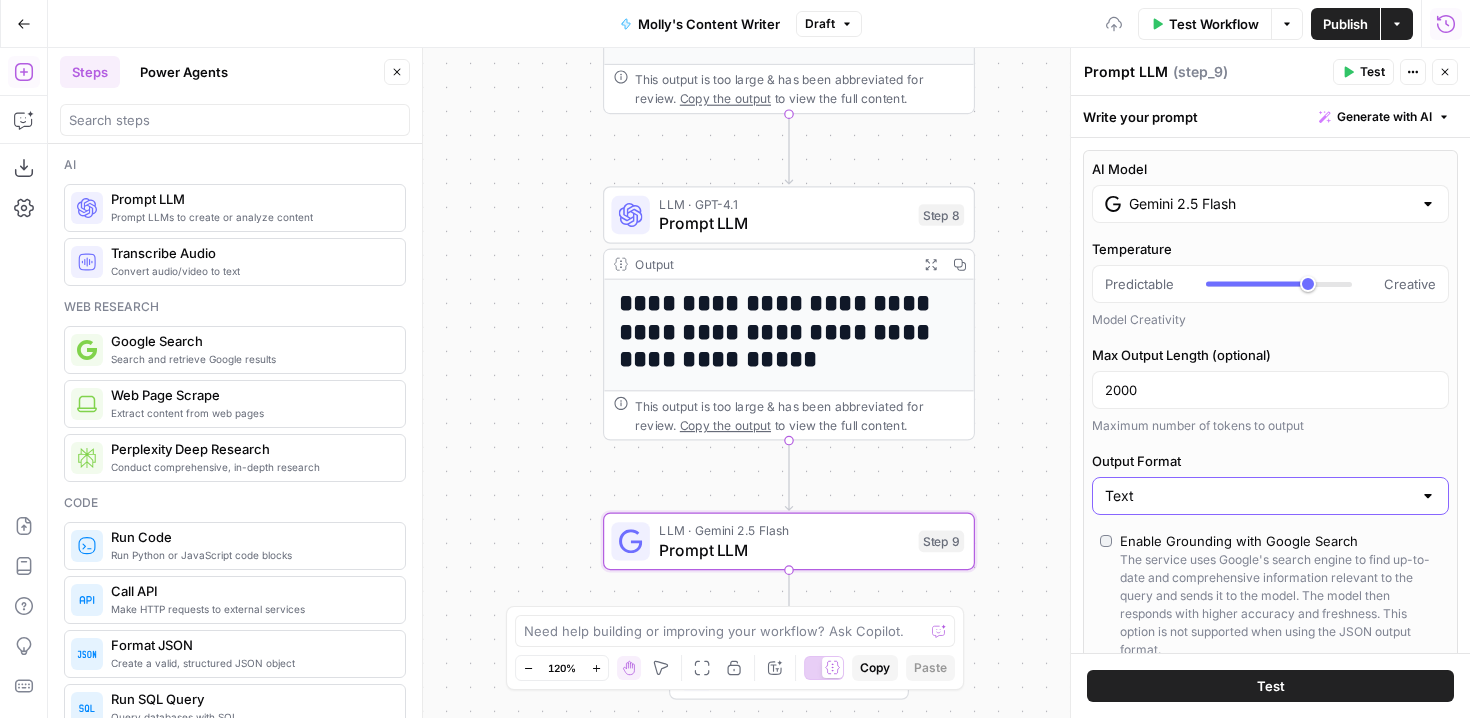click on "Text" at bounding box center [1258, 496] 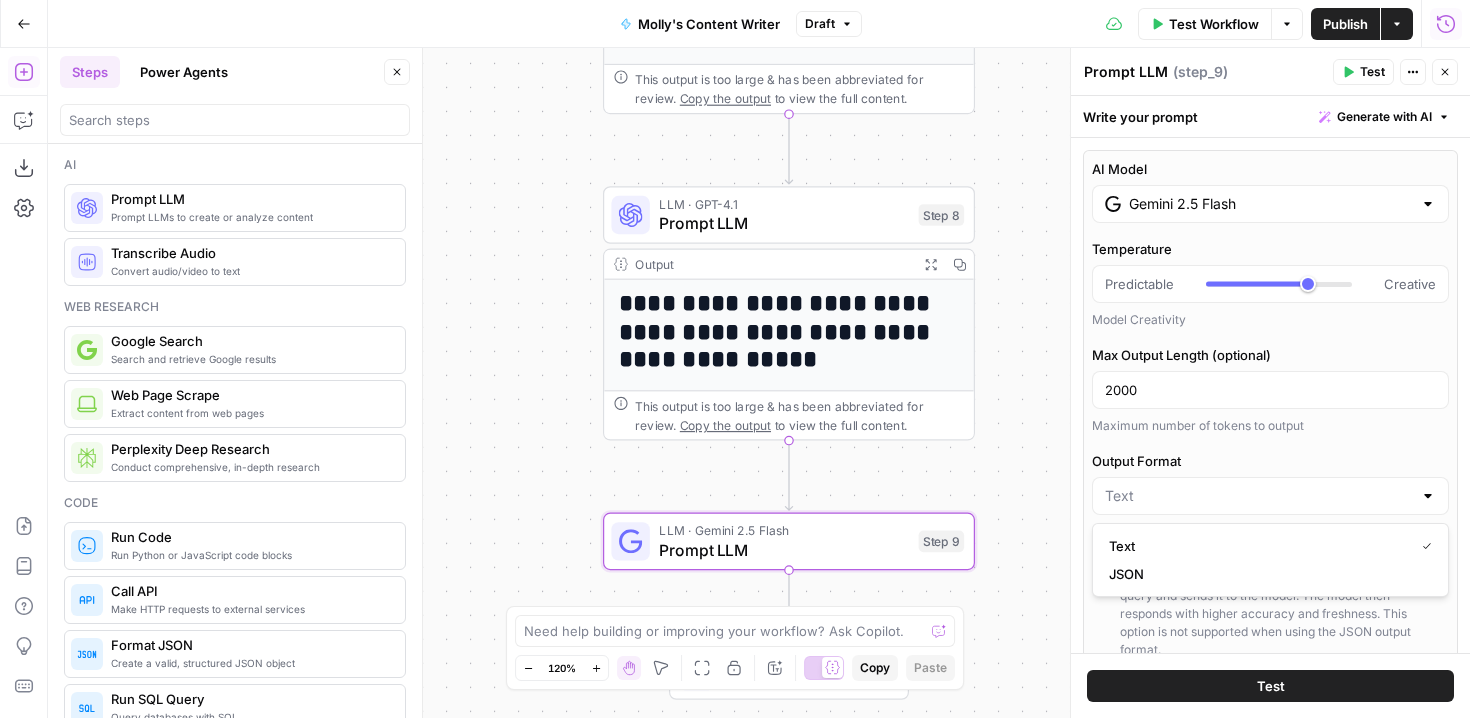 type on "Text" 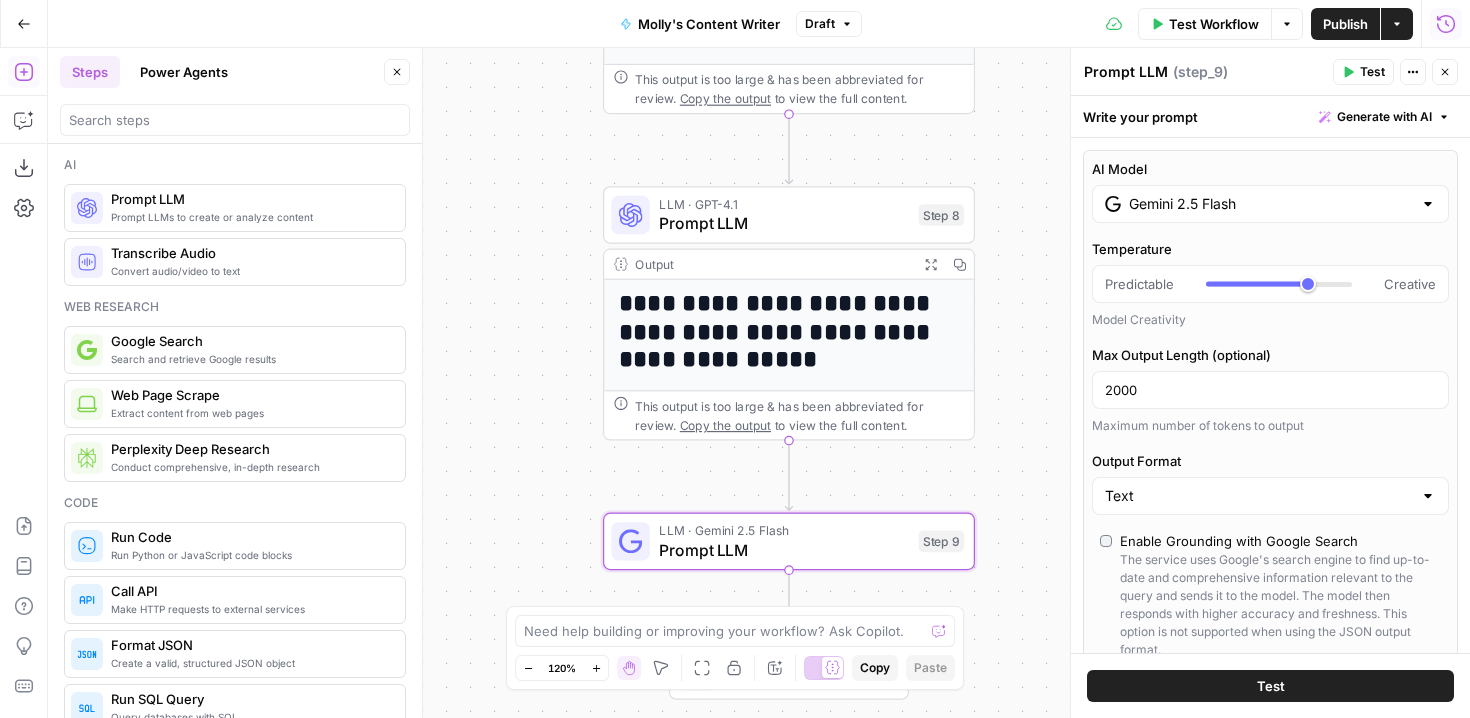 click on "Output Format" at bounding box center [1270, 461] 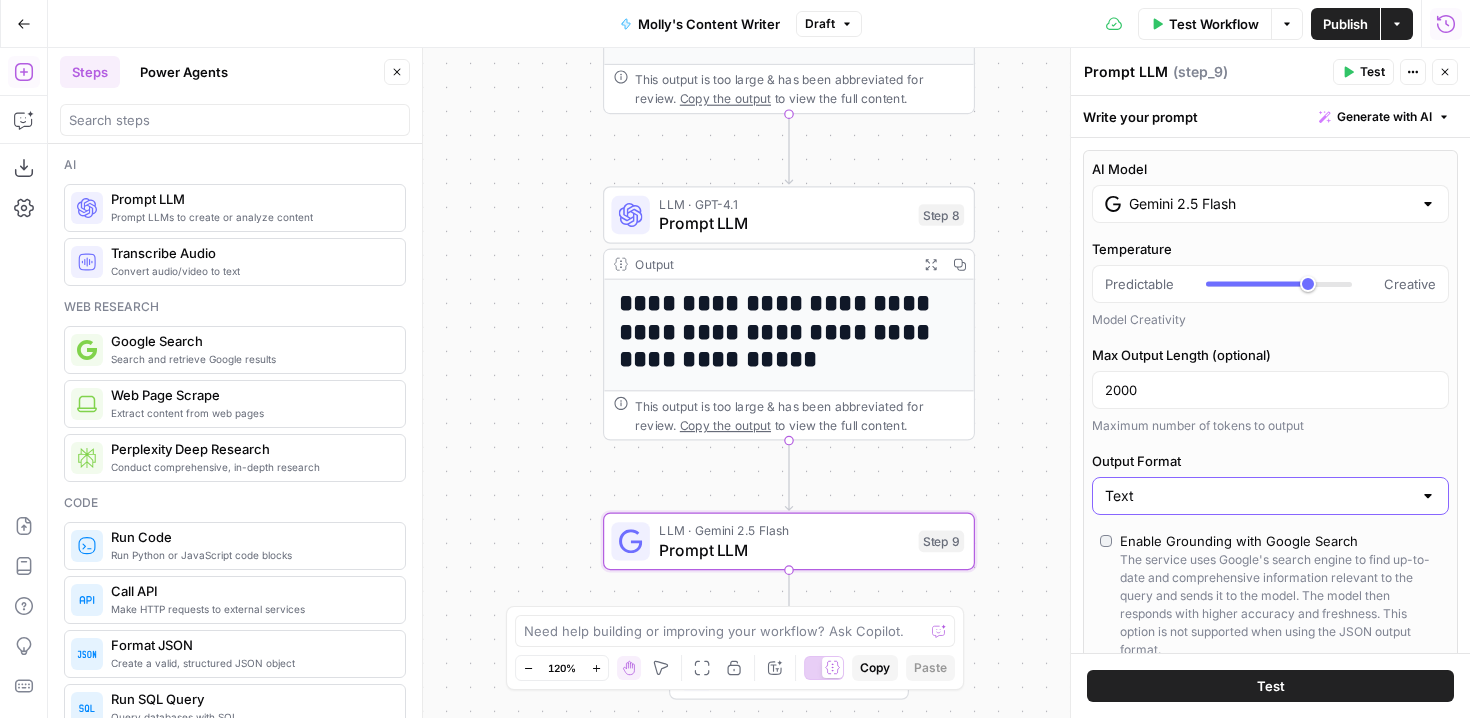click on "Text" at bounding box center [1258, 496] 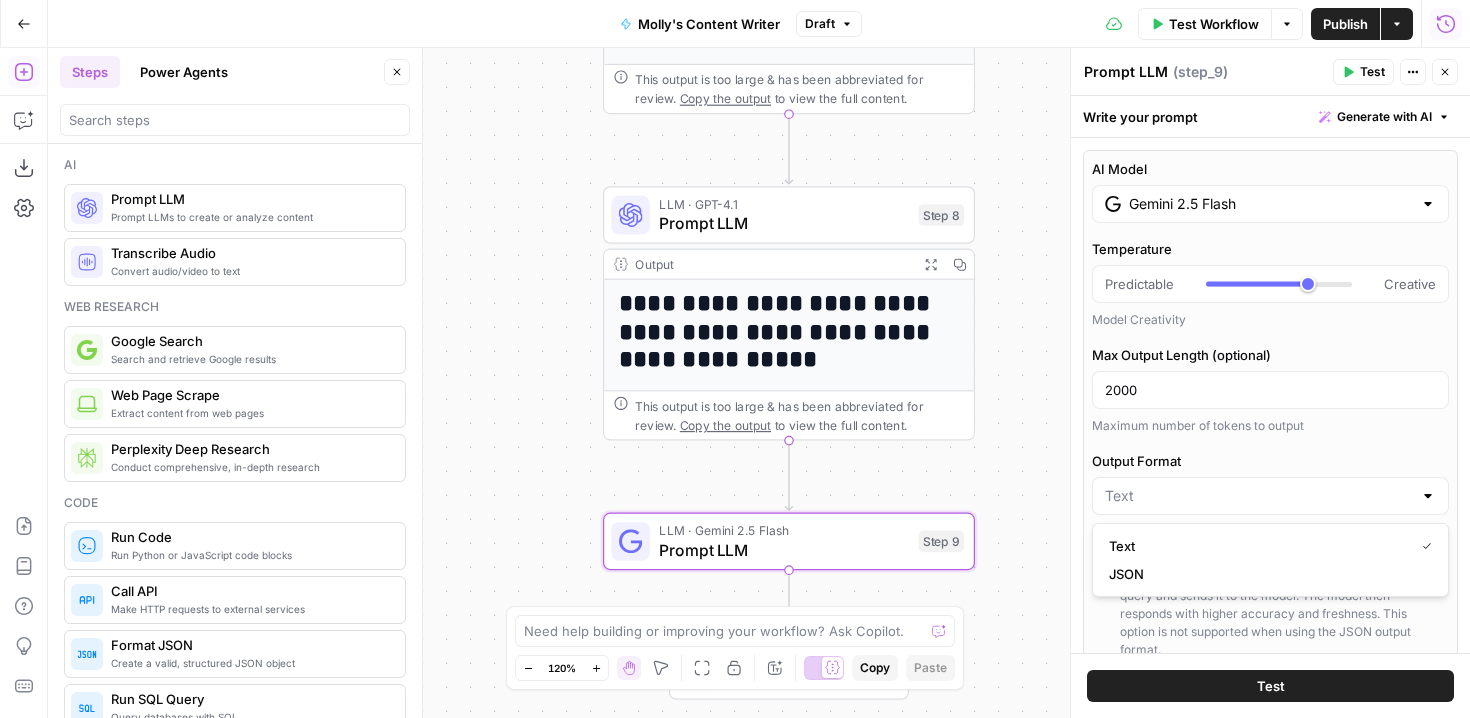 type on "Text" 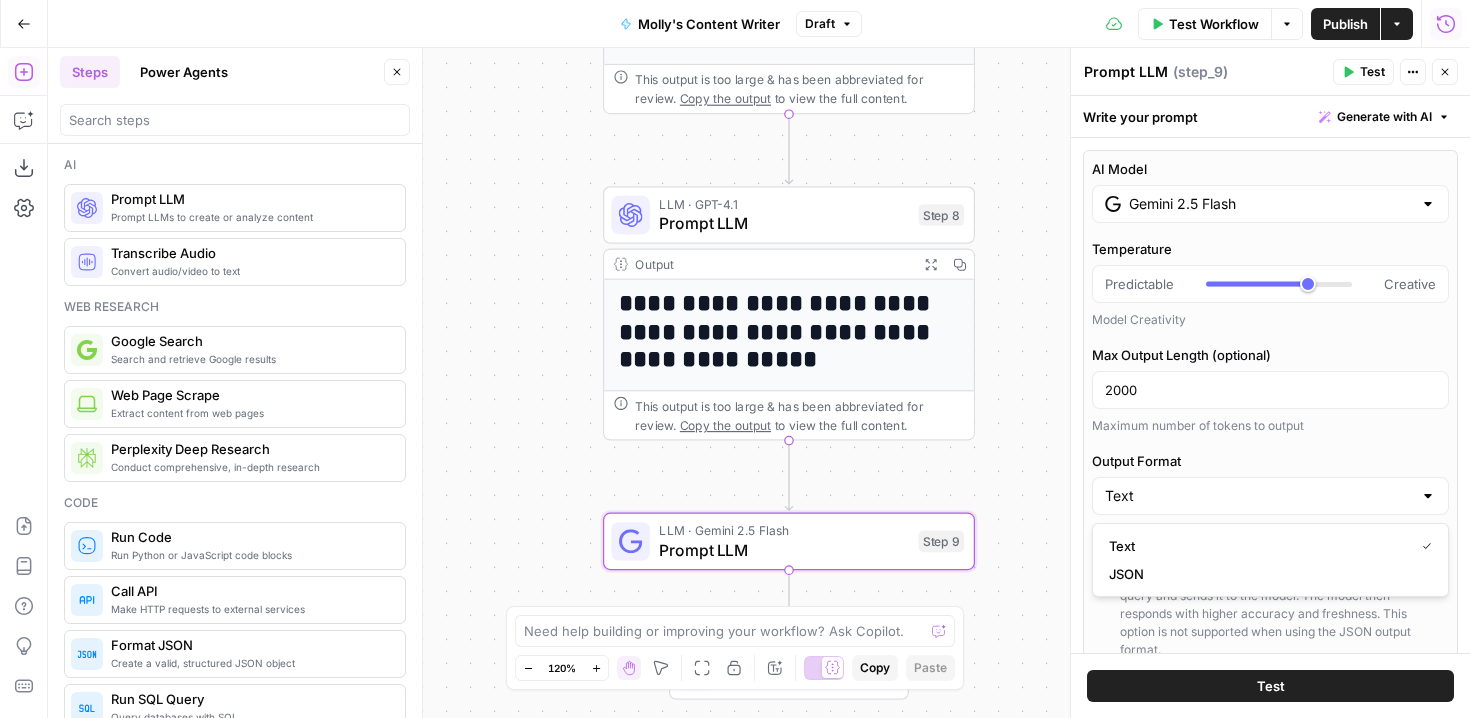 click on "AI Model Gemini 2.5 Flash Temperature Predictable Creative Model Creativity Max Output Length (optional) 2000 Maximum number of tokens to output Output Format Text Enable Grounding with Google Search The service uses Google's search engine to find up-to-date and comprehensive information relevant to the query and sends it to the model. The model then responds with higher accuracy and freshness. This option is not supported when using the JSON output format. Include Citations When enabled, the output will include the citations of the sources used to generate the response. The output will have the keys 'citations' and 'body'. Enable Streaming View outputs as they are generated in real-time, rather than waiting for the entire execution to finish. When the step fails: Terminate Workflow Continue Close" at bounding box center [1270, 538] 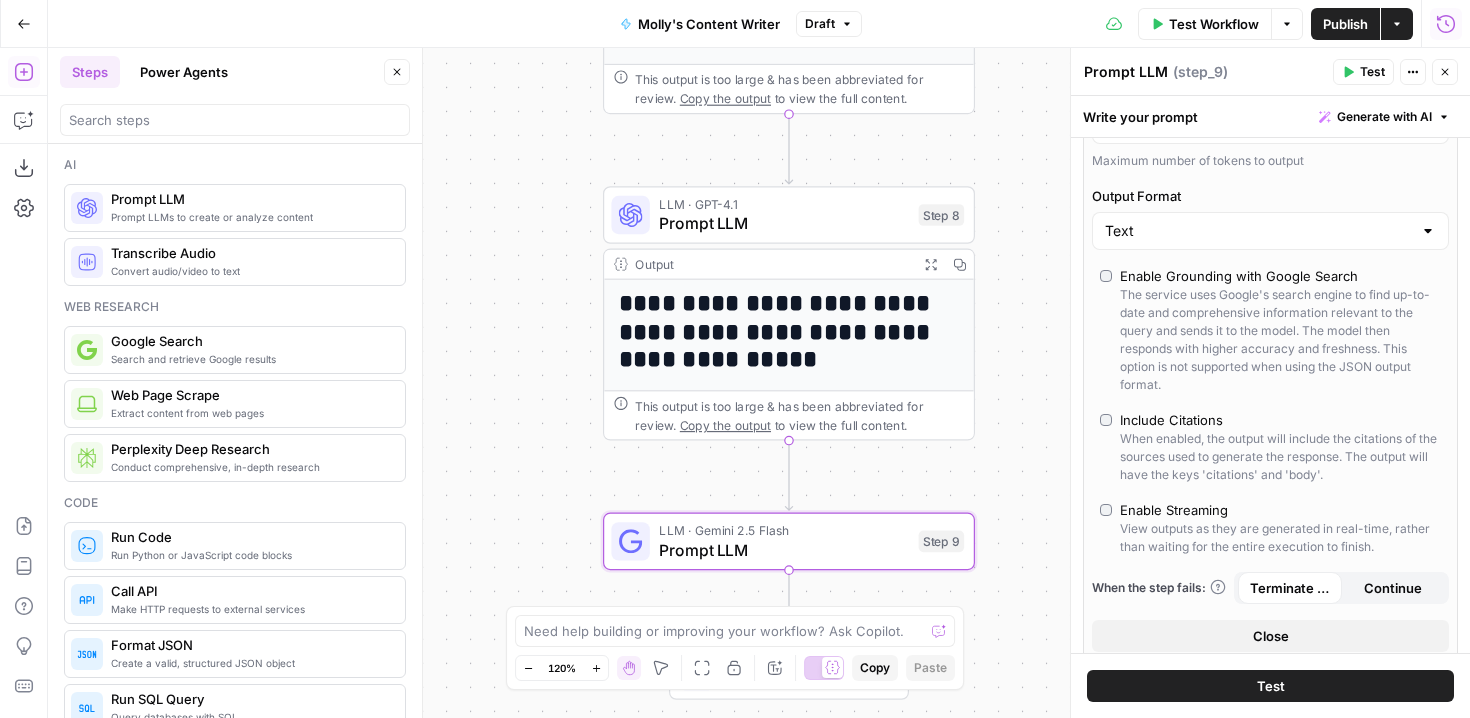 scroll, scrollTop: 207, scrollLeft: 0, axis: vertical 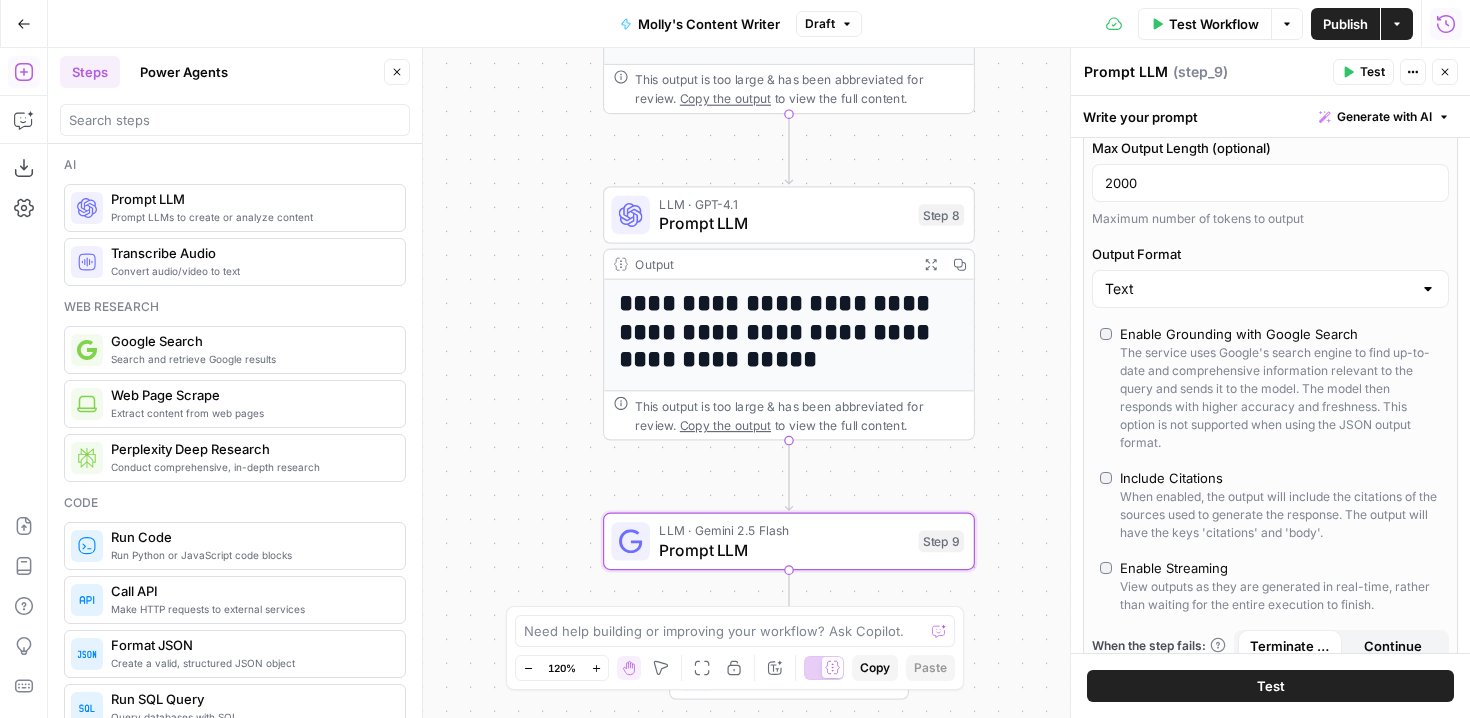 drag, startPoint x: 1453, startPoint y: 430, endPoint x: 1424, endPoint y: 218, distance: 213.9743 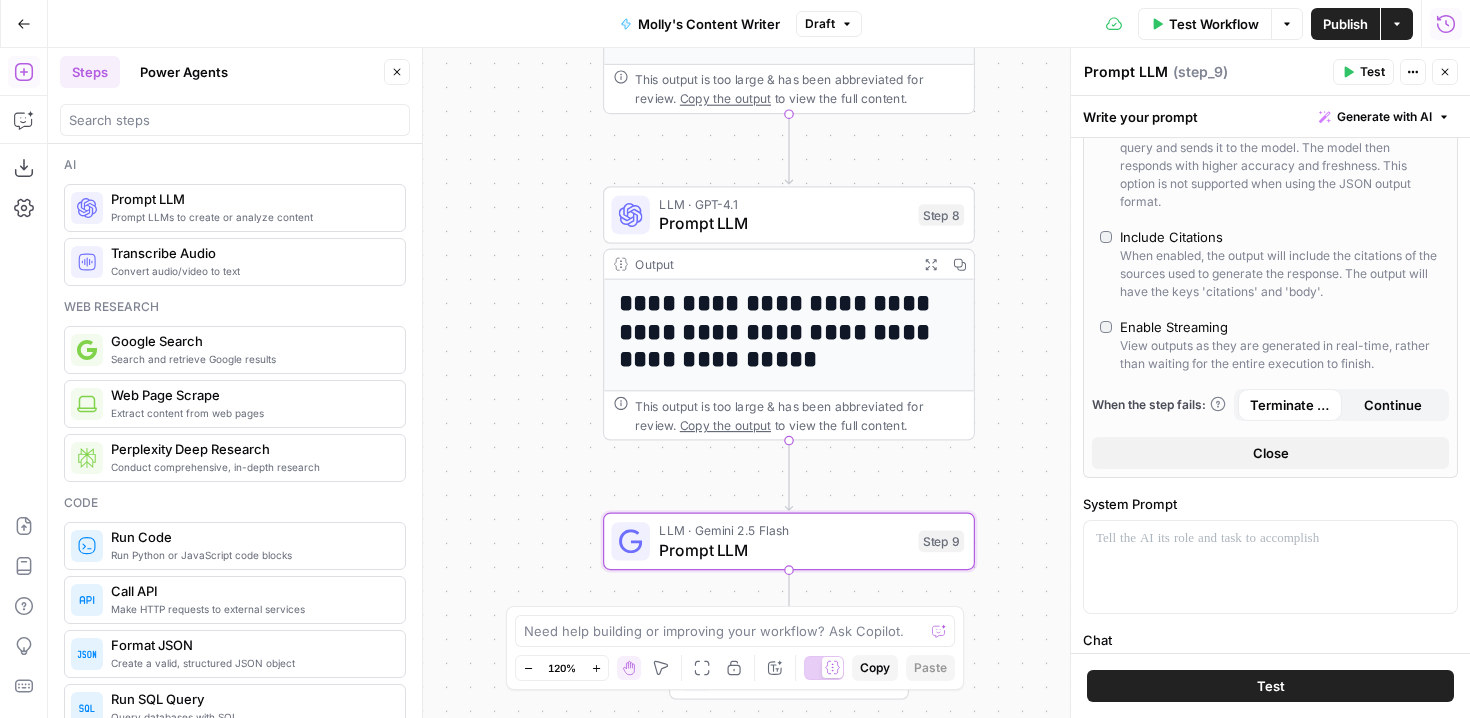 scroll, scrollTop: 634, scrollLeft: 0, axis: vertical 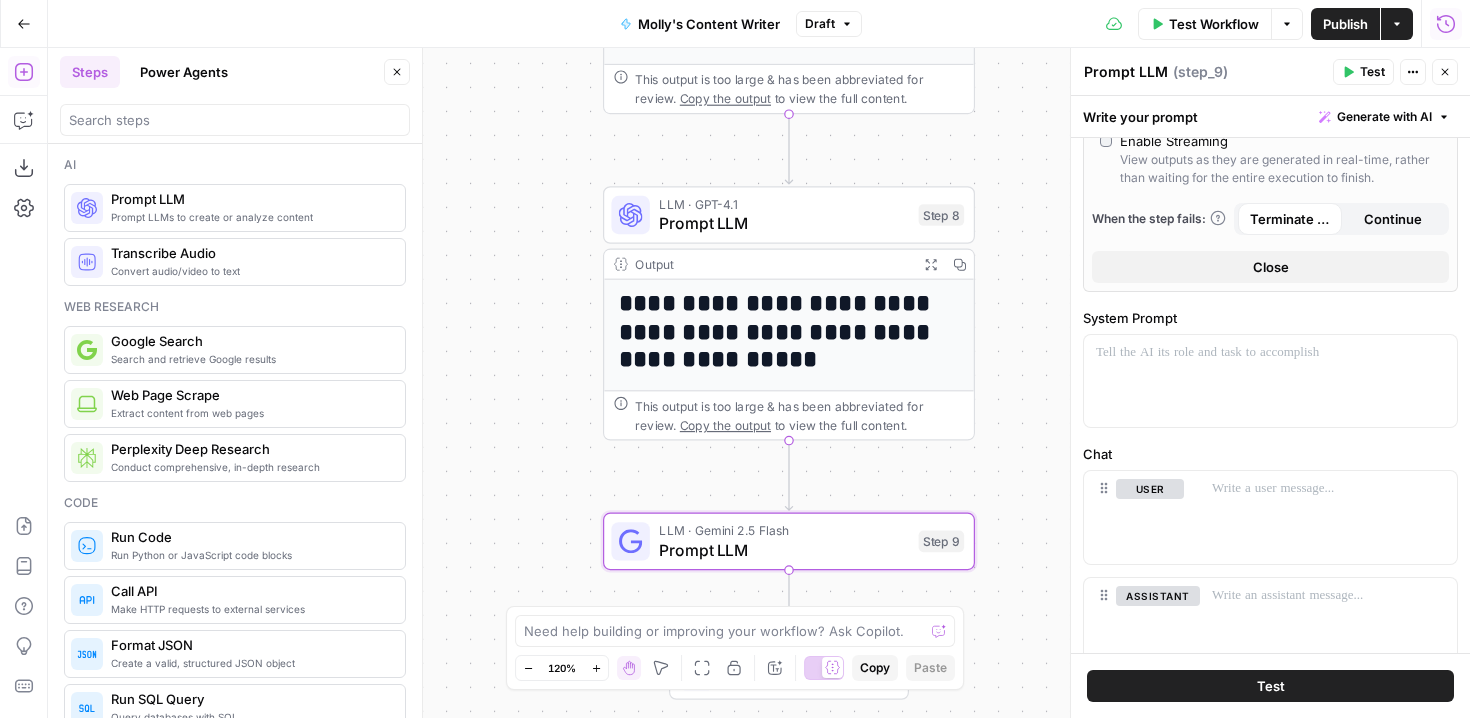 drag, startPoint x: 1450, startPoint y: 397, endPoint x: 1420, endPoint y: 429, distance: 43.863426 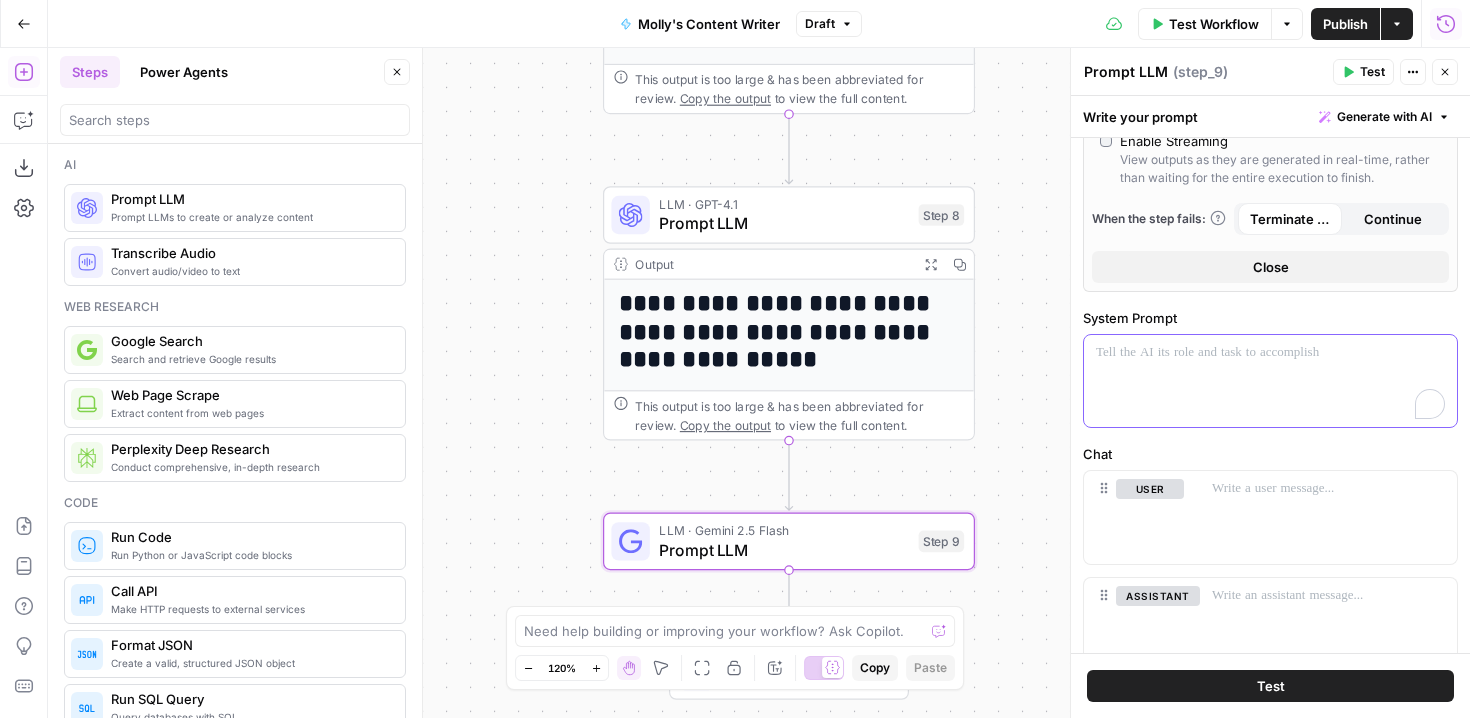 click at bounding box center [1270, 381] 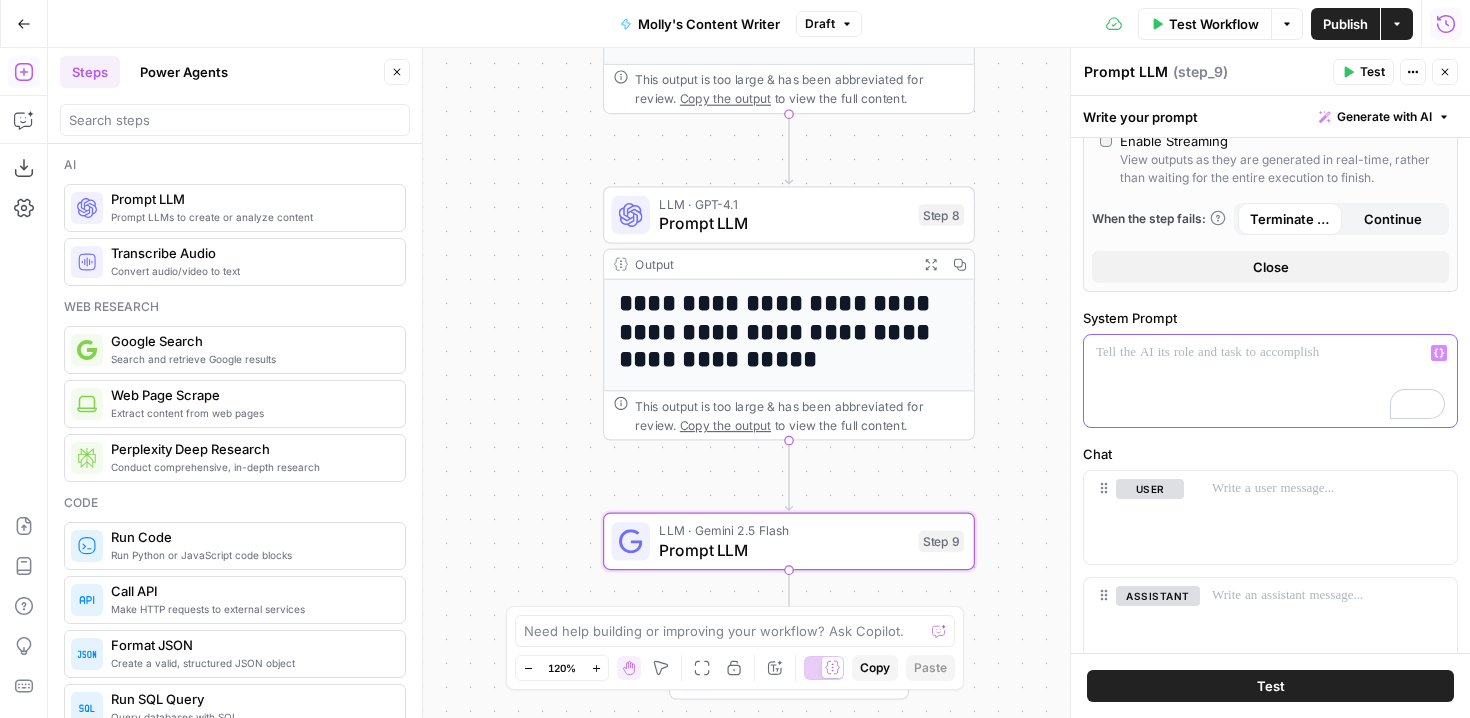 scroll, scrollTop: 634, scrollLeft: 0, axis: vertical 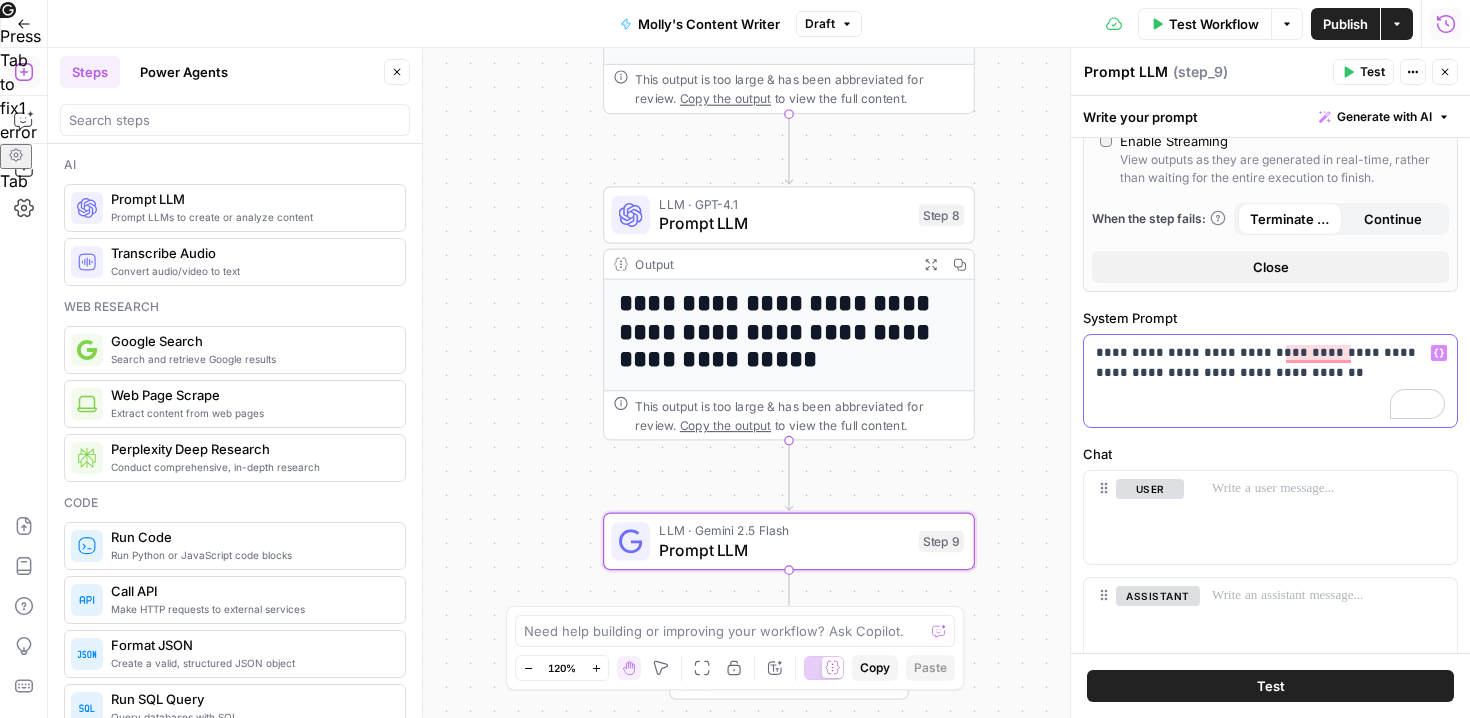 drag, startPoint x: 1163, startPoint y: 371, endPoint x: 1073, endPoint y: 372, distance: 90.005554 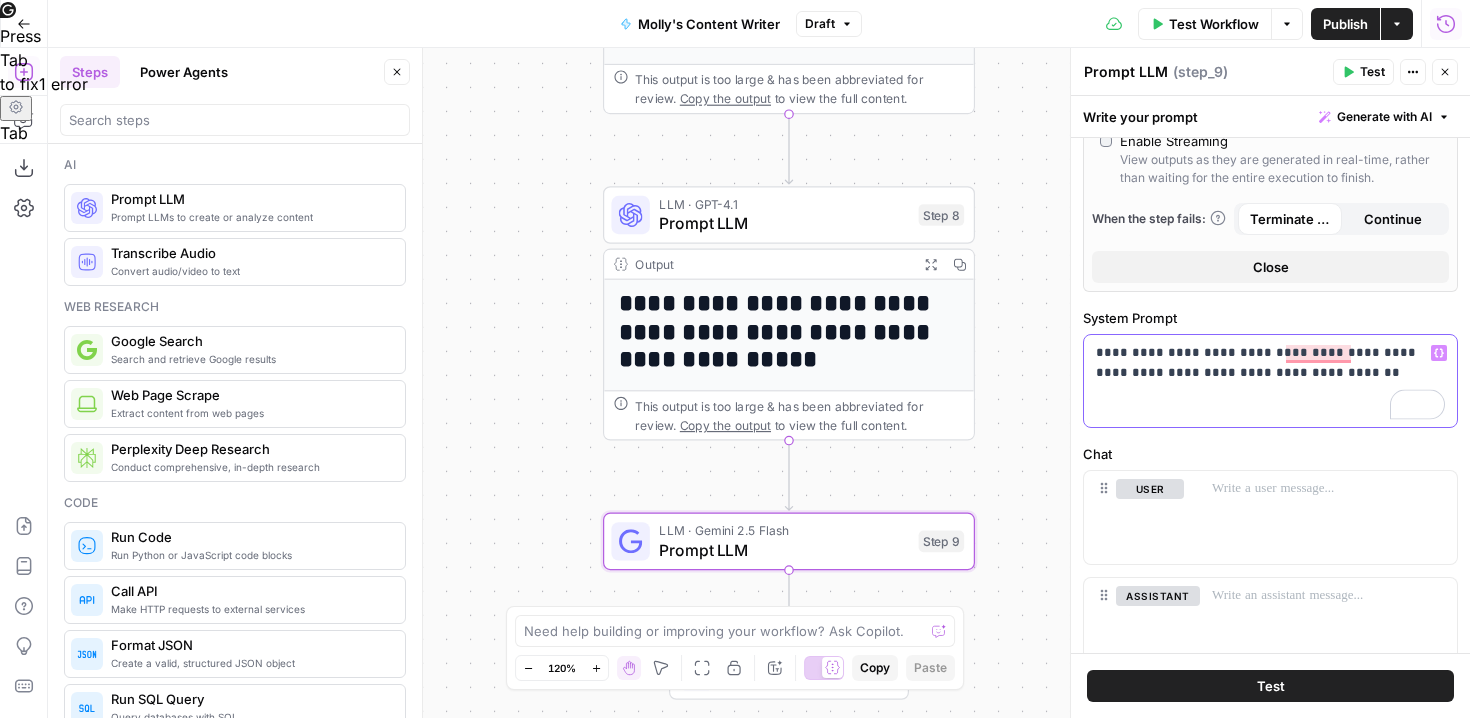 click on "**********" at bounding box center [1270, 381] 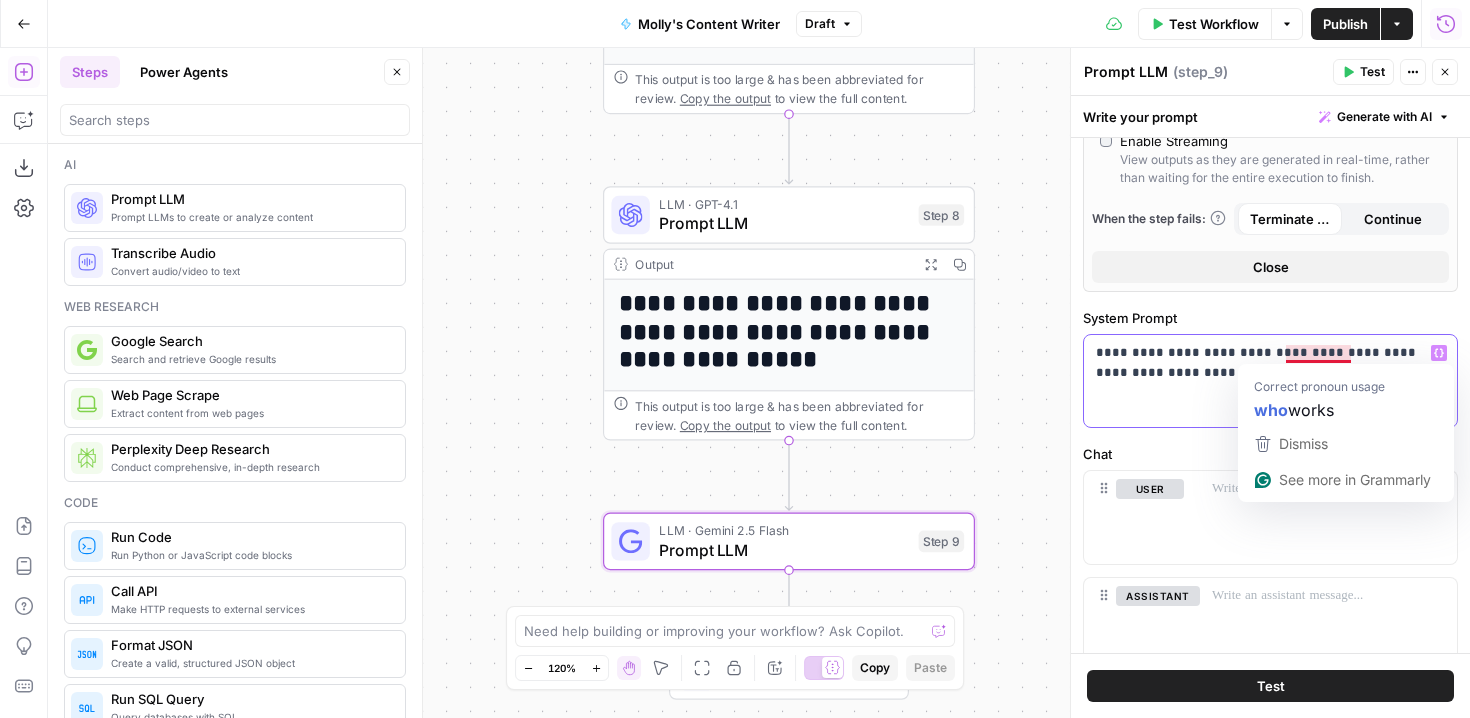 click on "**********" at bounding box center (1270, 363) 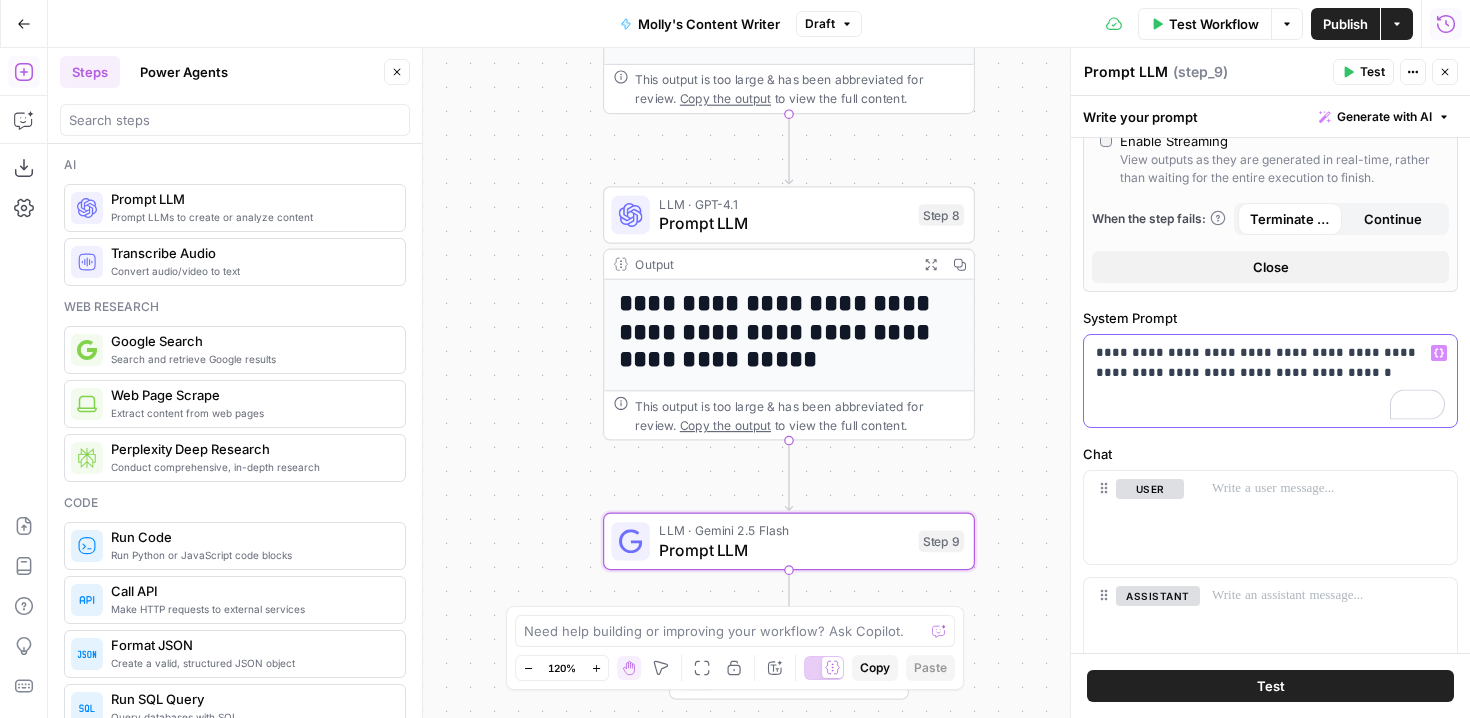 click on "**********" at bounding box center [1270, 363] 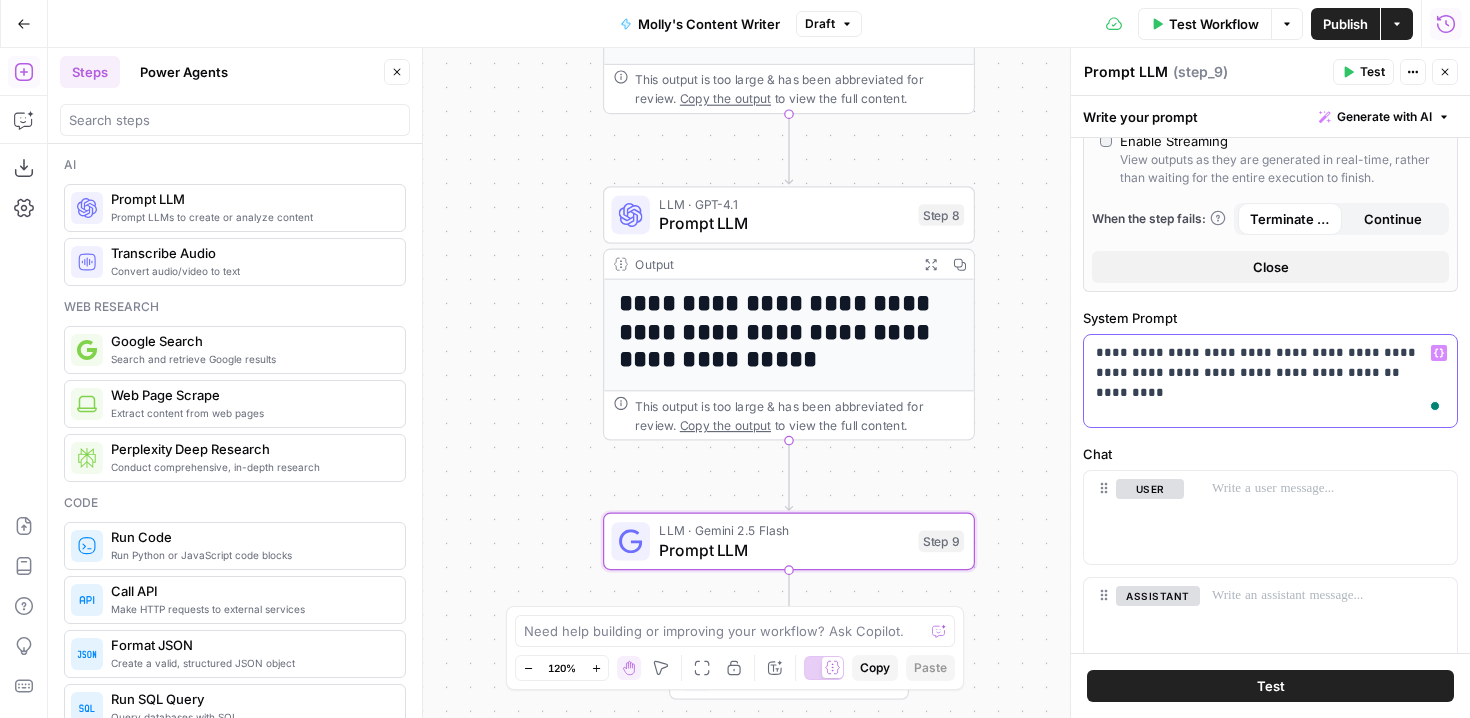 scroll, scrollTop: 634, scrollLeft: 0, axis: vertical 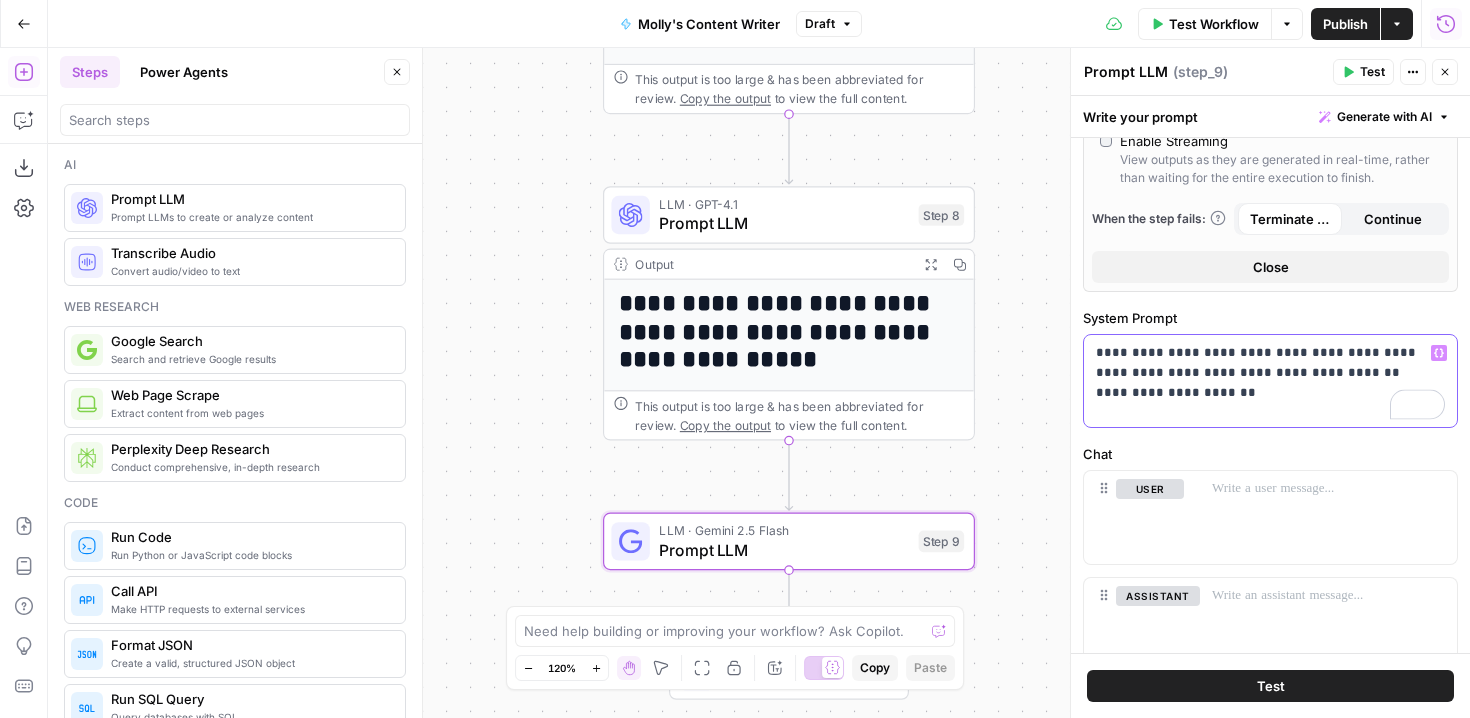click 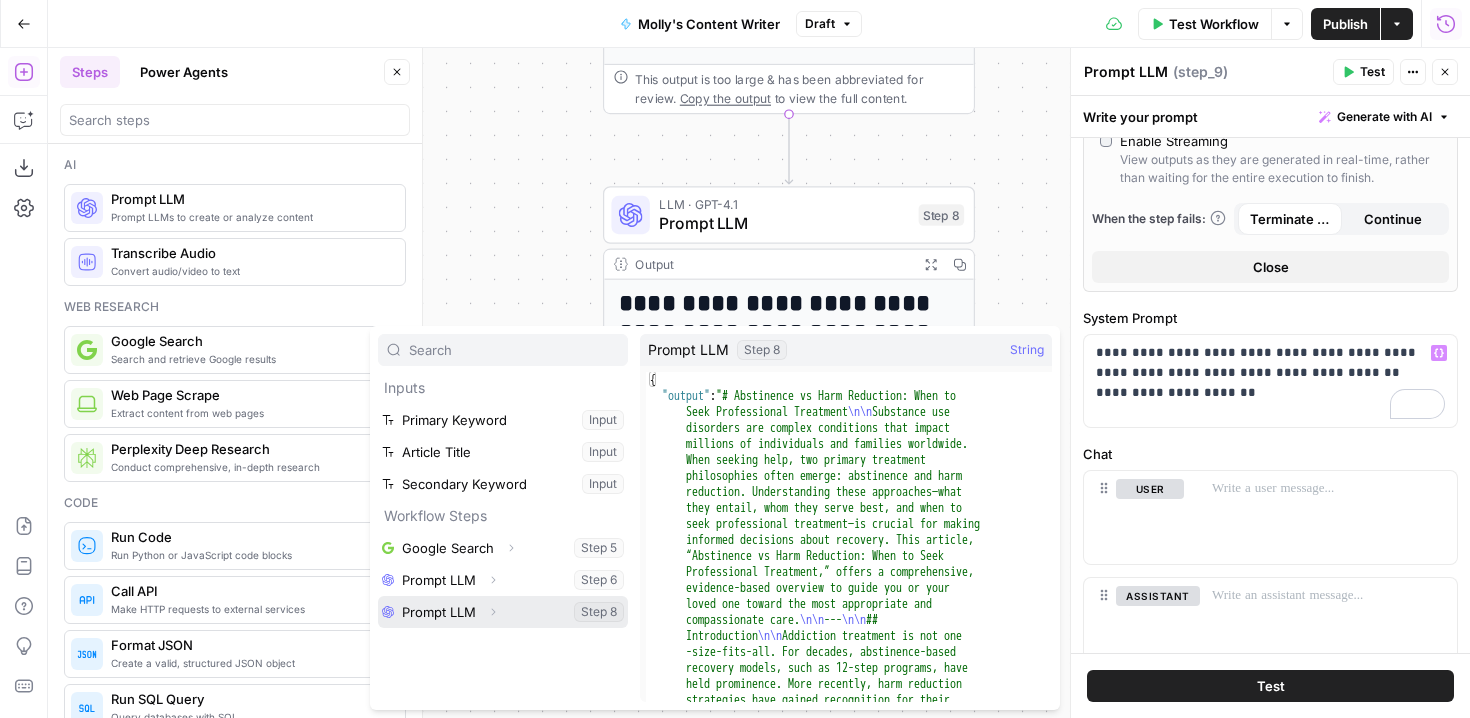 click at bounding box center [503, 612] 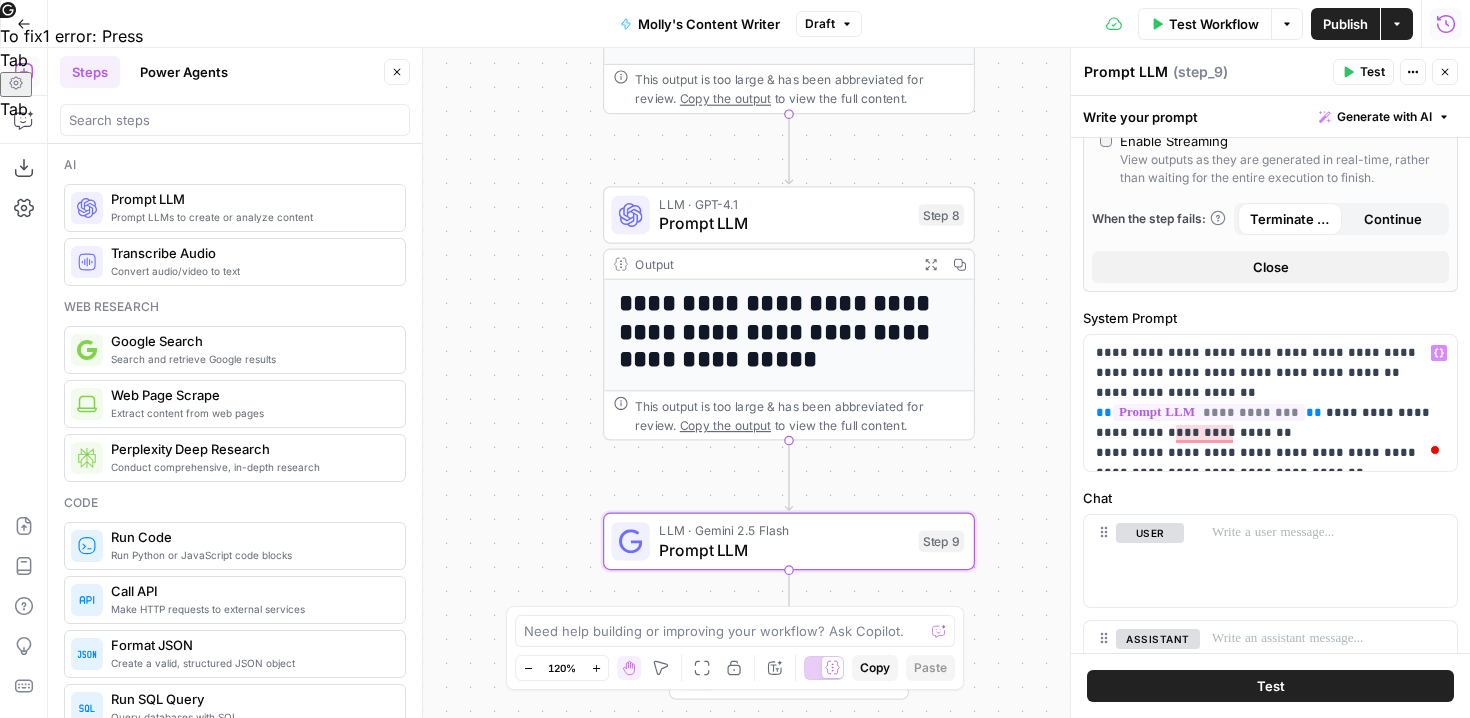 click on "Test" at bounding box center (1270, 686) 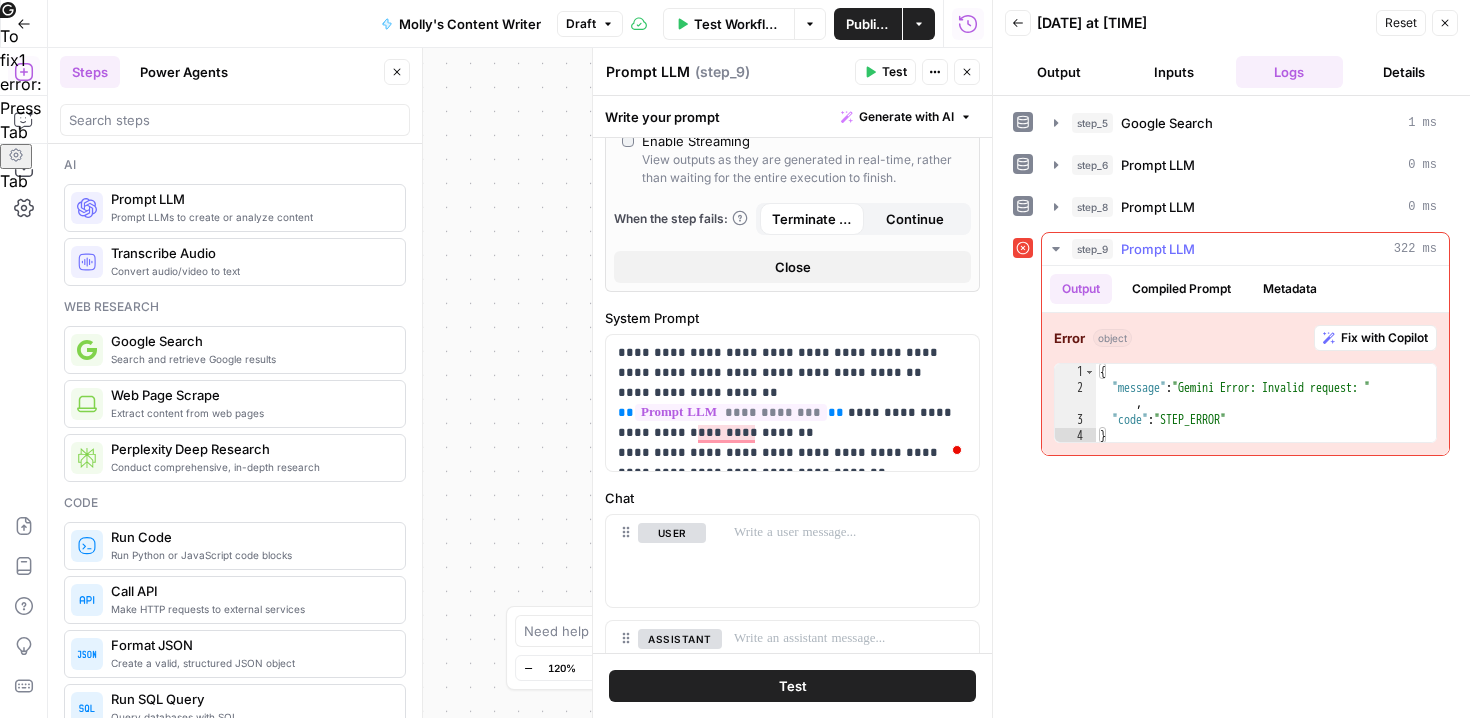 click on "Fix with Copilot" at bounding box center (1384, 338) 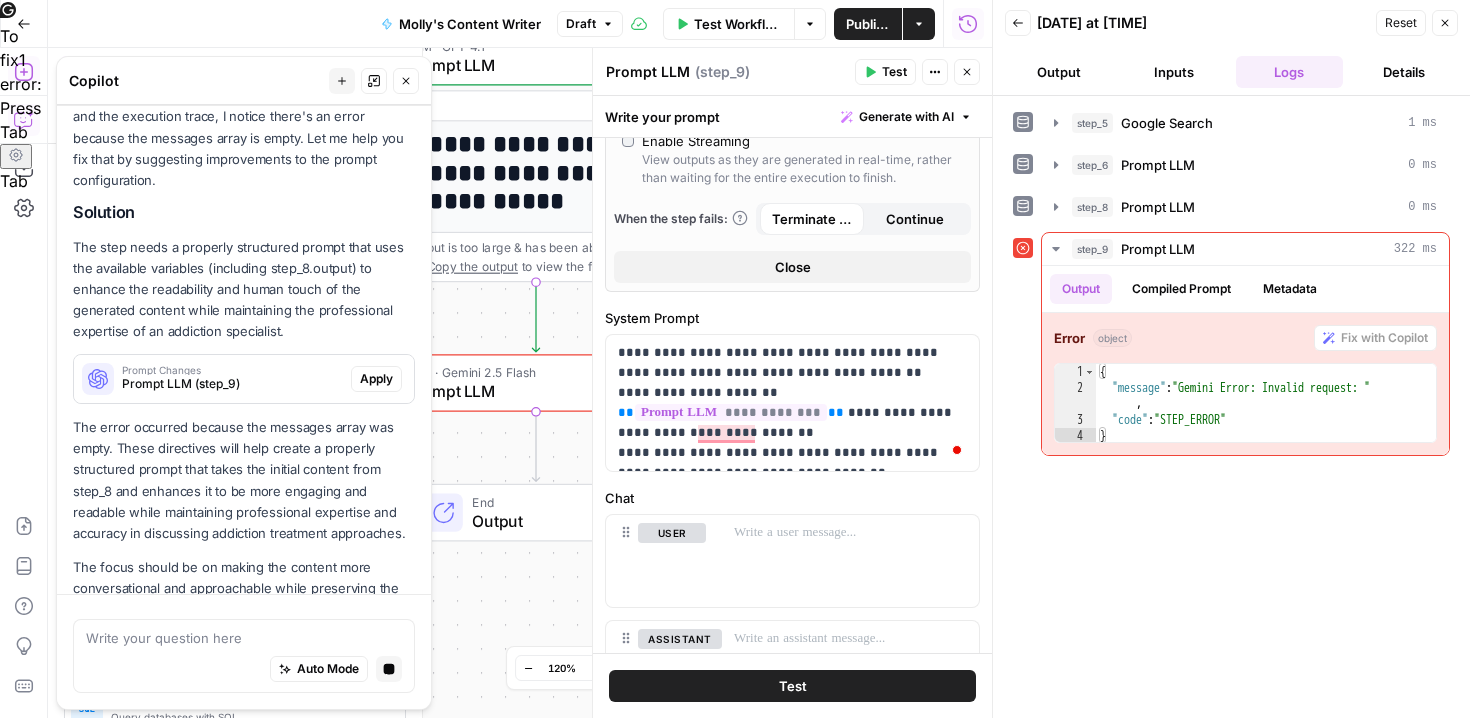 scroll, scrollTop: 2404, scrollLeft: 0, axis: vertical 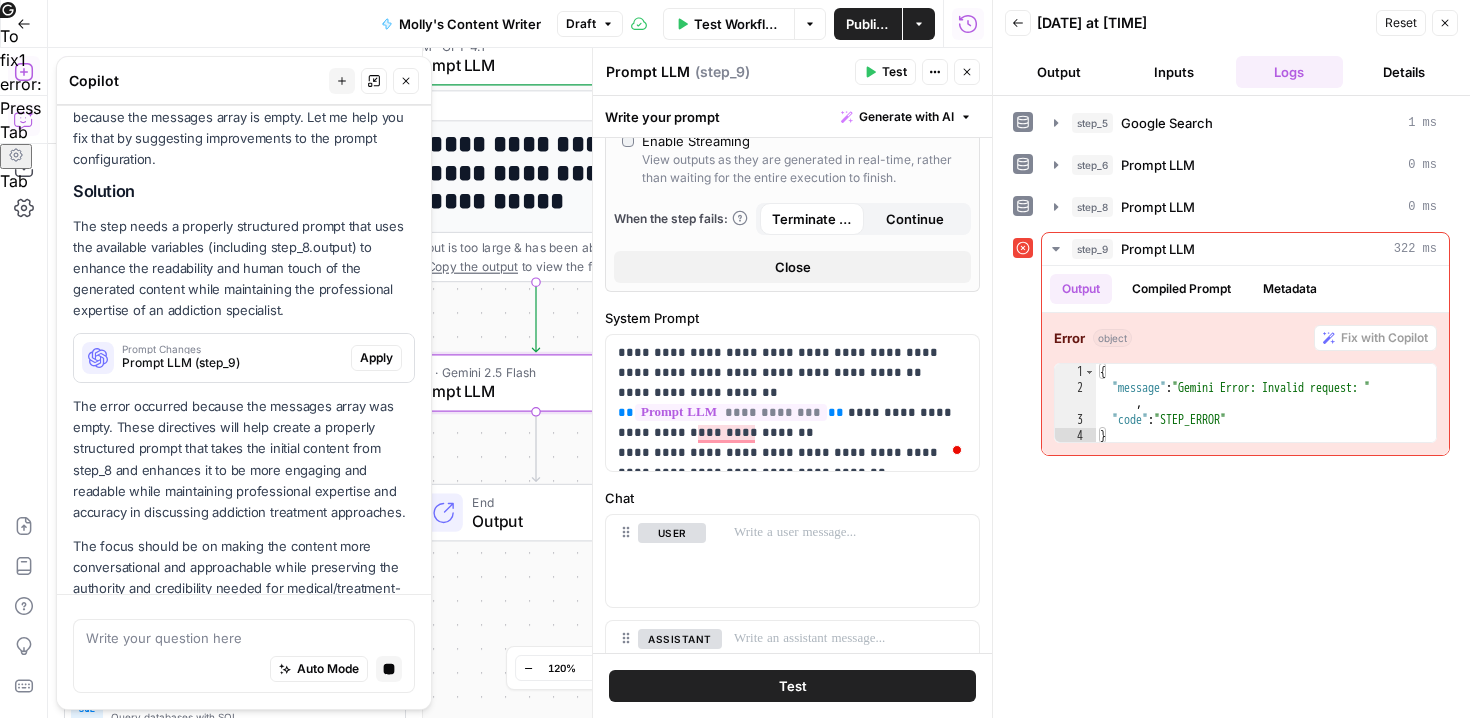 click on "Apply" at bounding box center (376, 358) 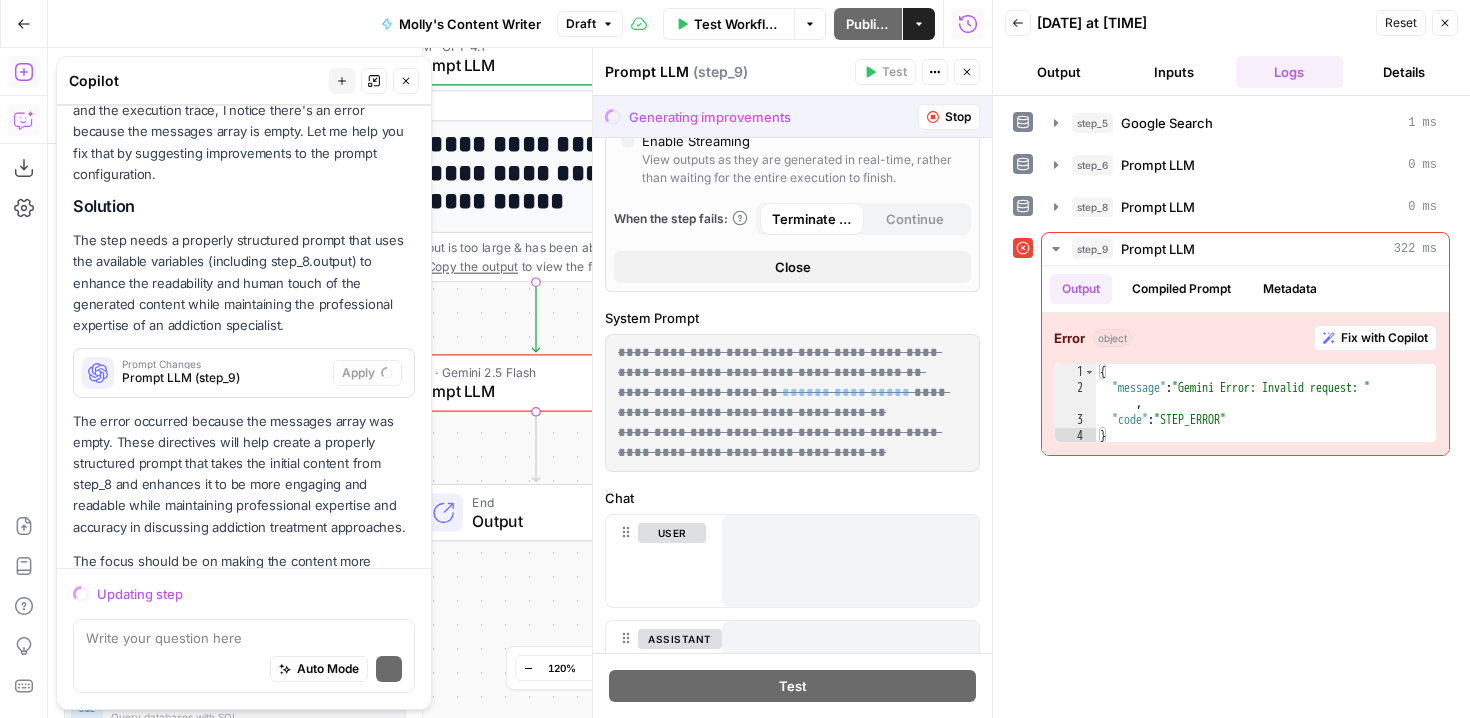 scroll, scrollTop: 2477, scrollLeft: 0, axis: vertical 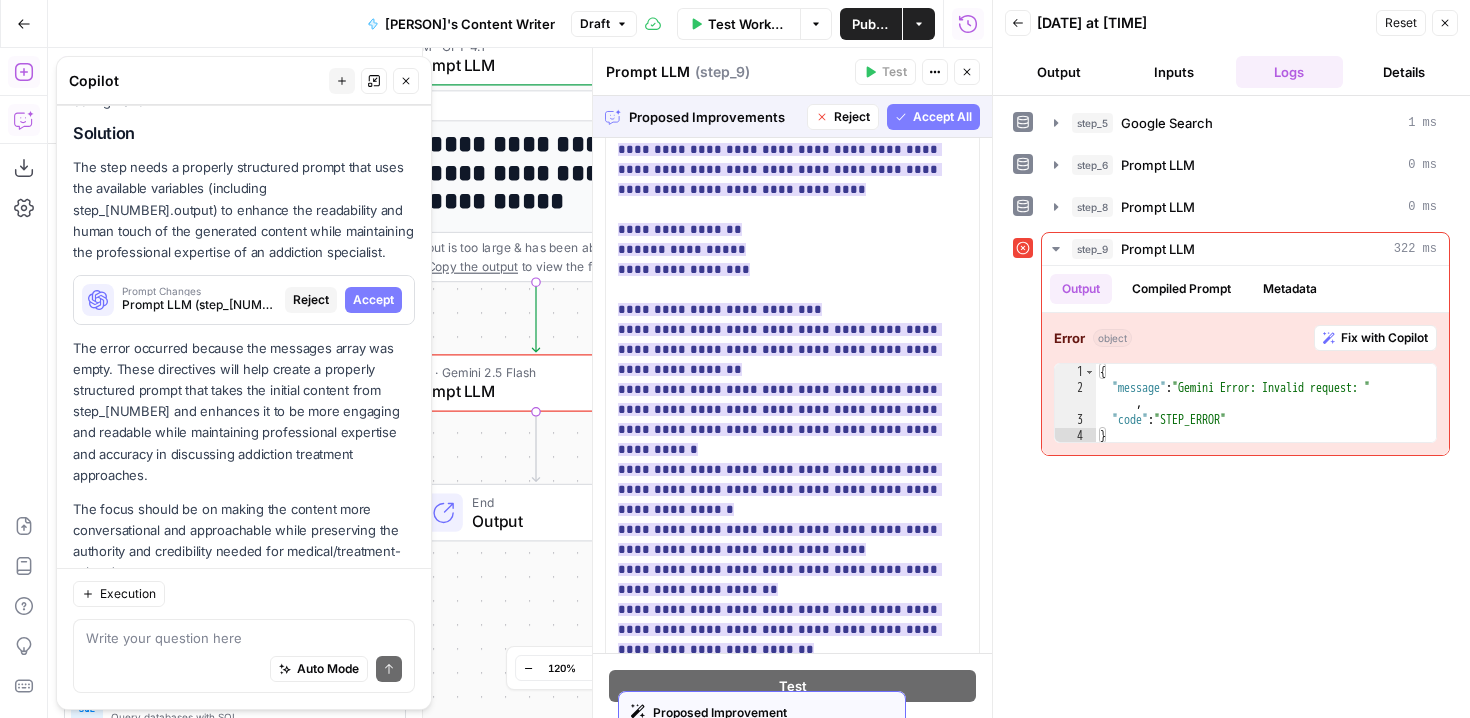 click on "**********" at bounding box center (792, 390) 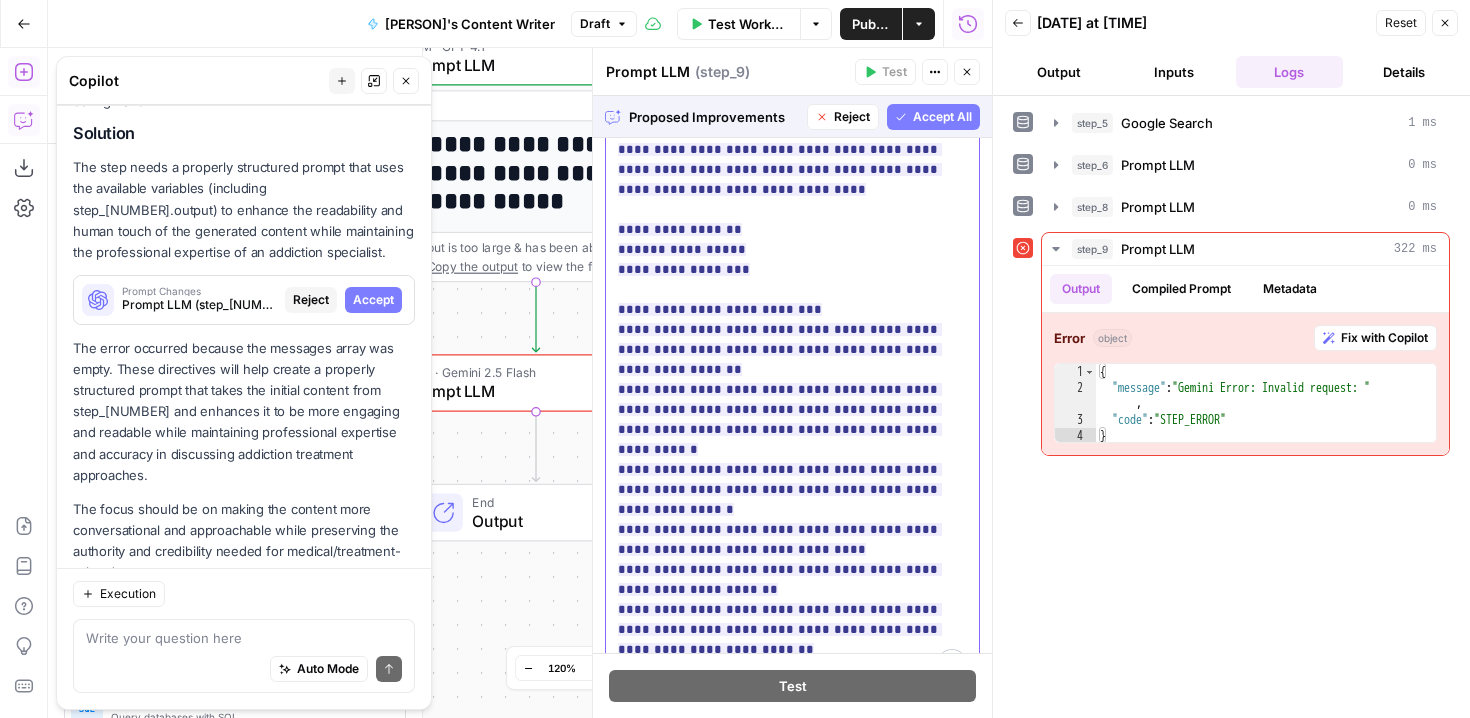 scroll, scrollTop: 1480, scrollLeft: 0, axis: vertical 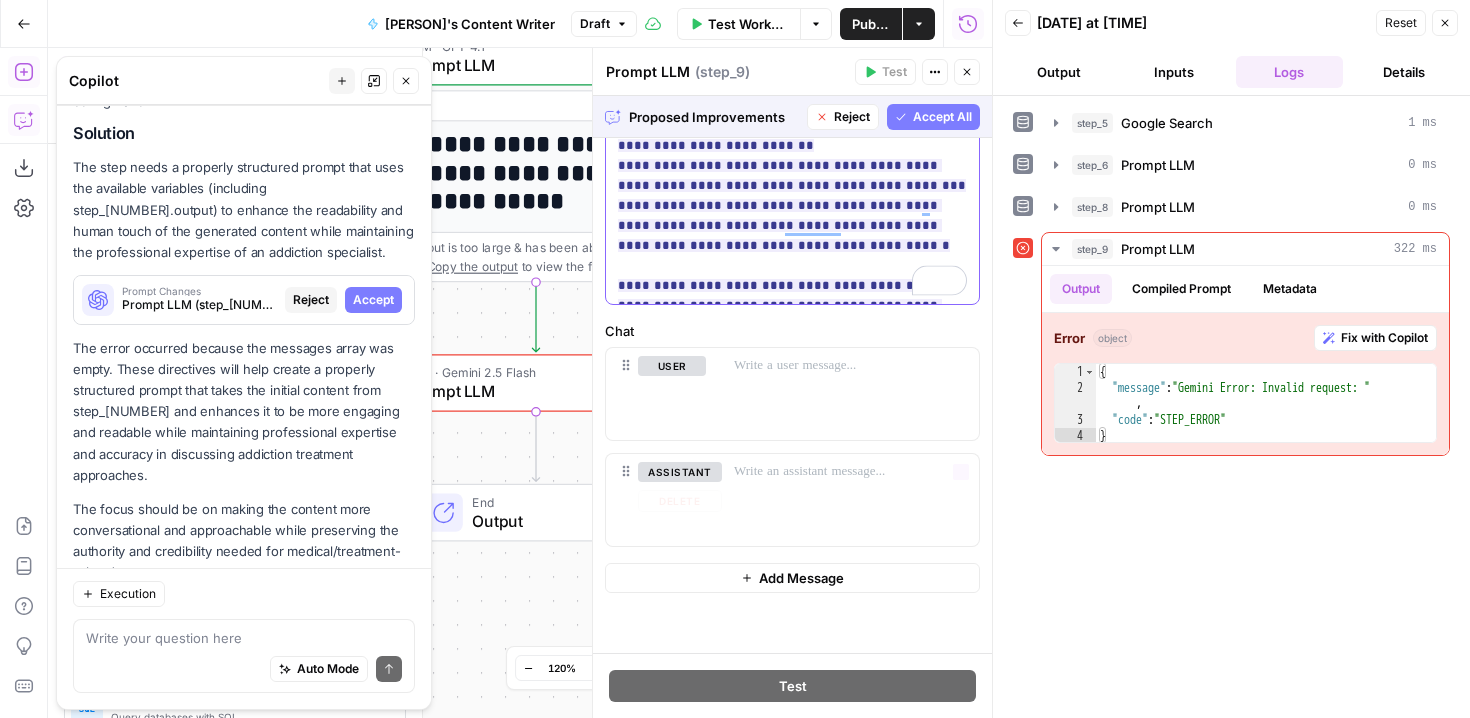 drag, startPoint x: 914, startPoint y: 530, endPoint x: 879, endPoint y: 364, distance: 169.64964 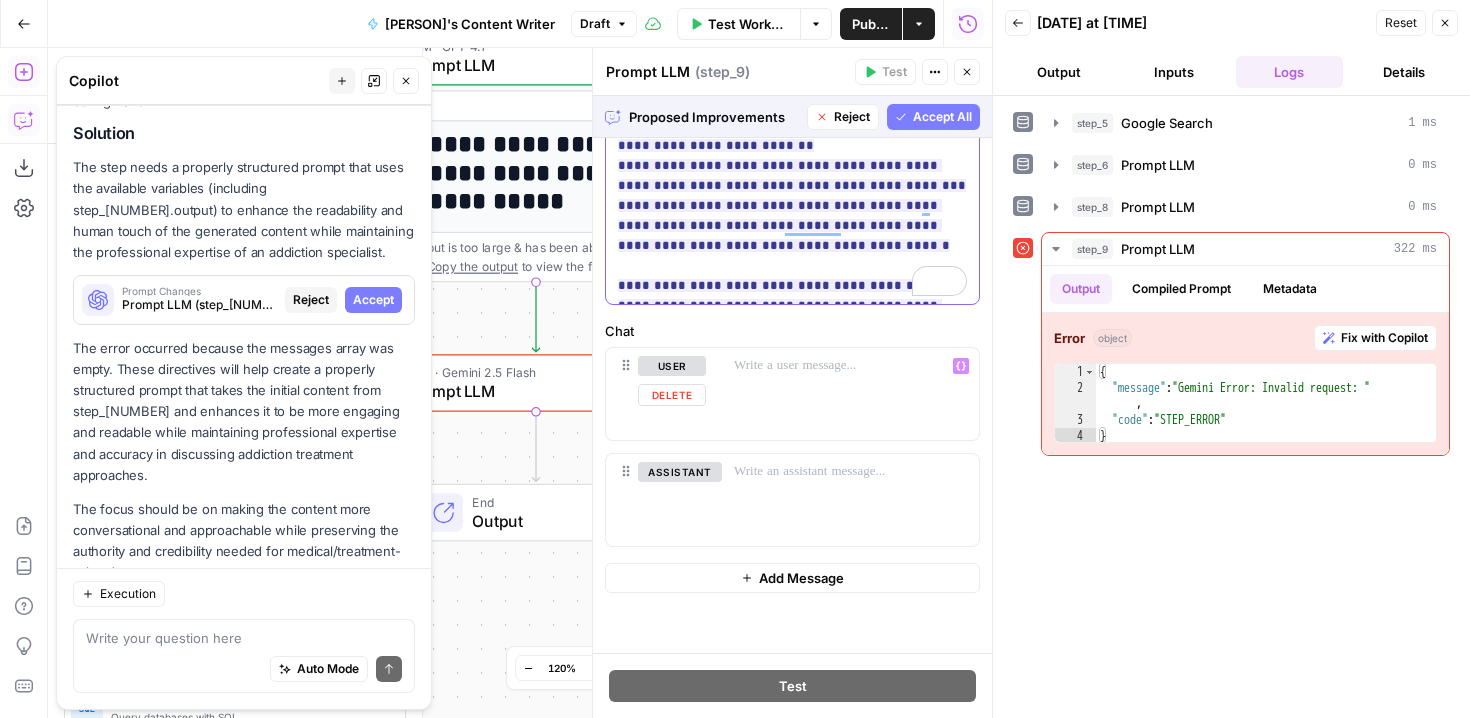 scroll, scrollTop: 1480, scrollLeft: 0, axis: vertical 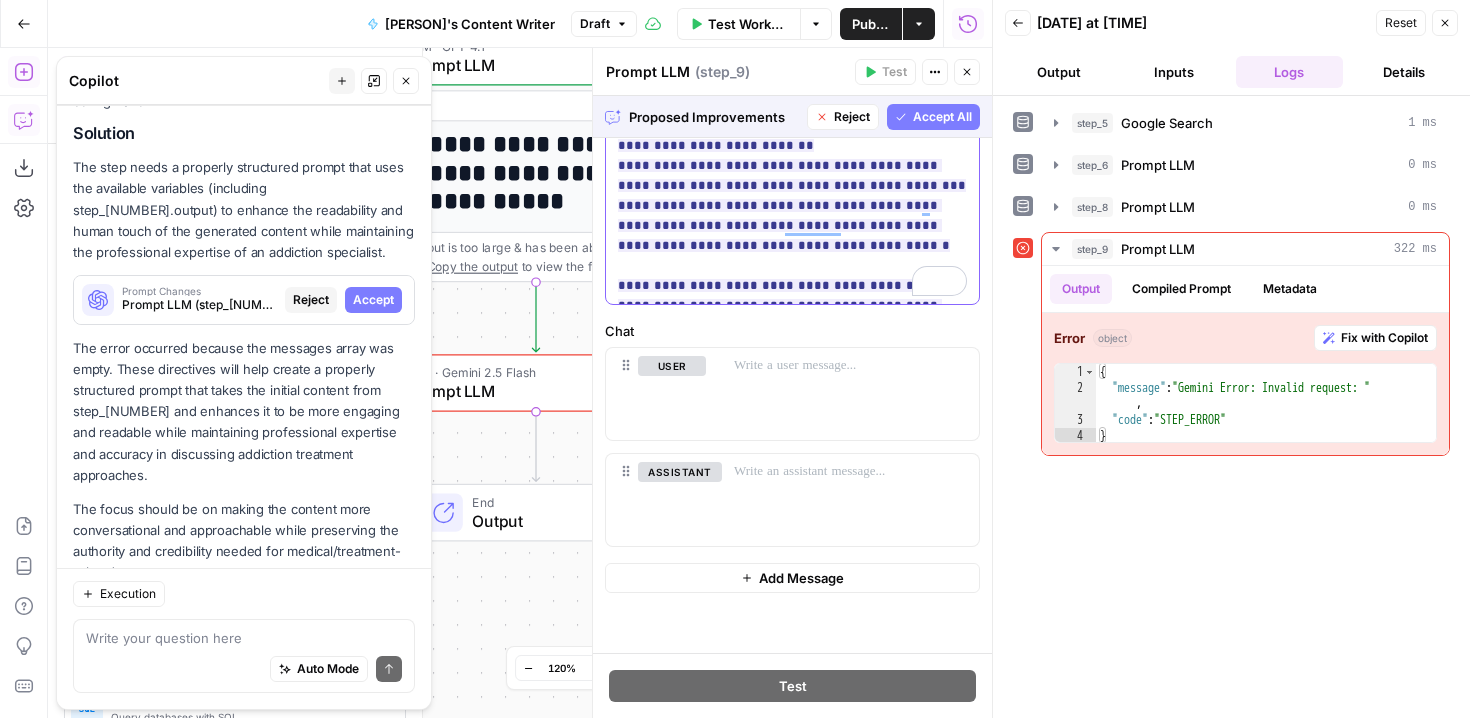 click on "**********" at bounding box center (792, -104) 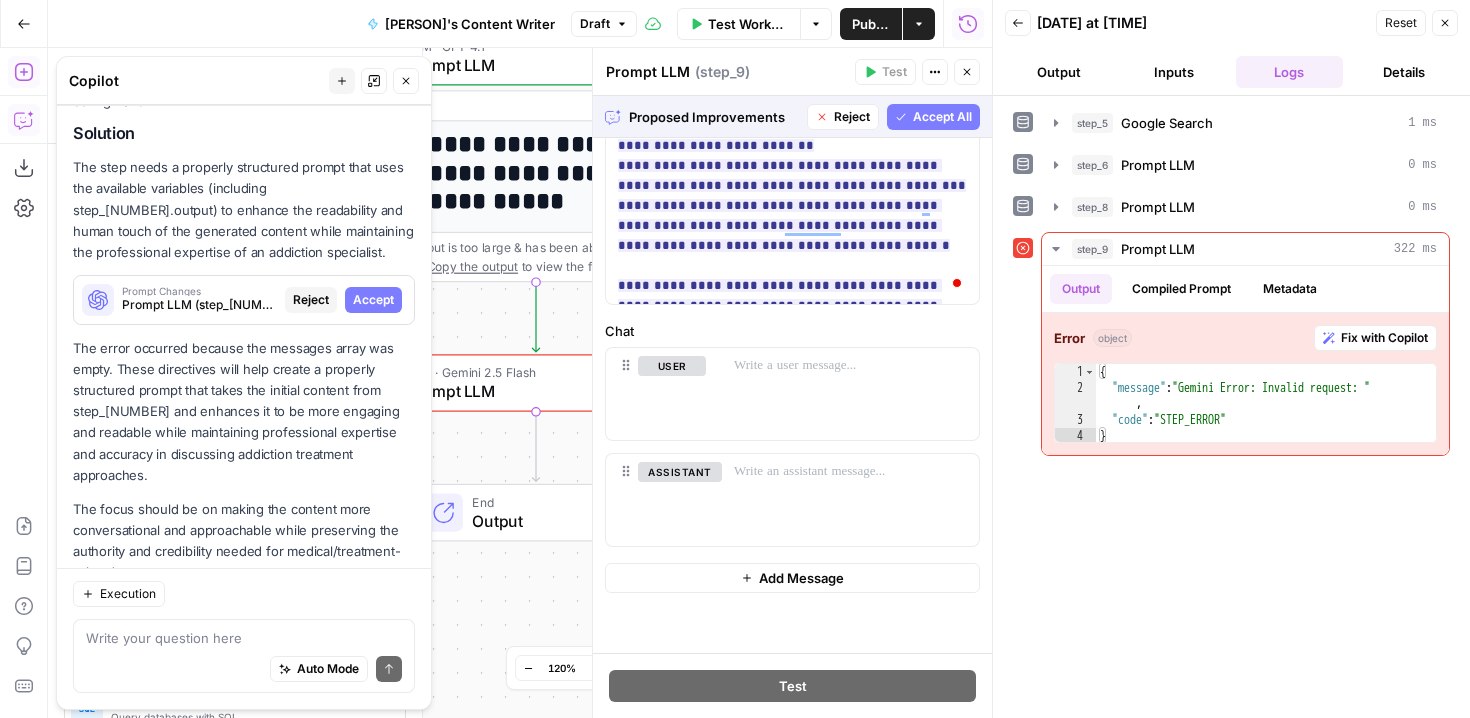 click on "Accept All" at bounding box center [942, 117] 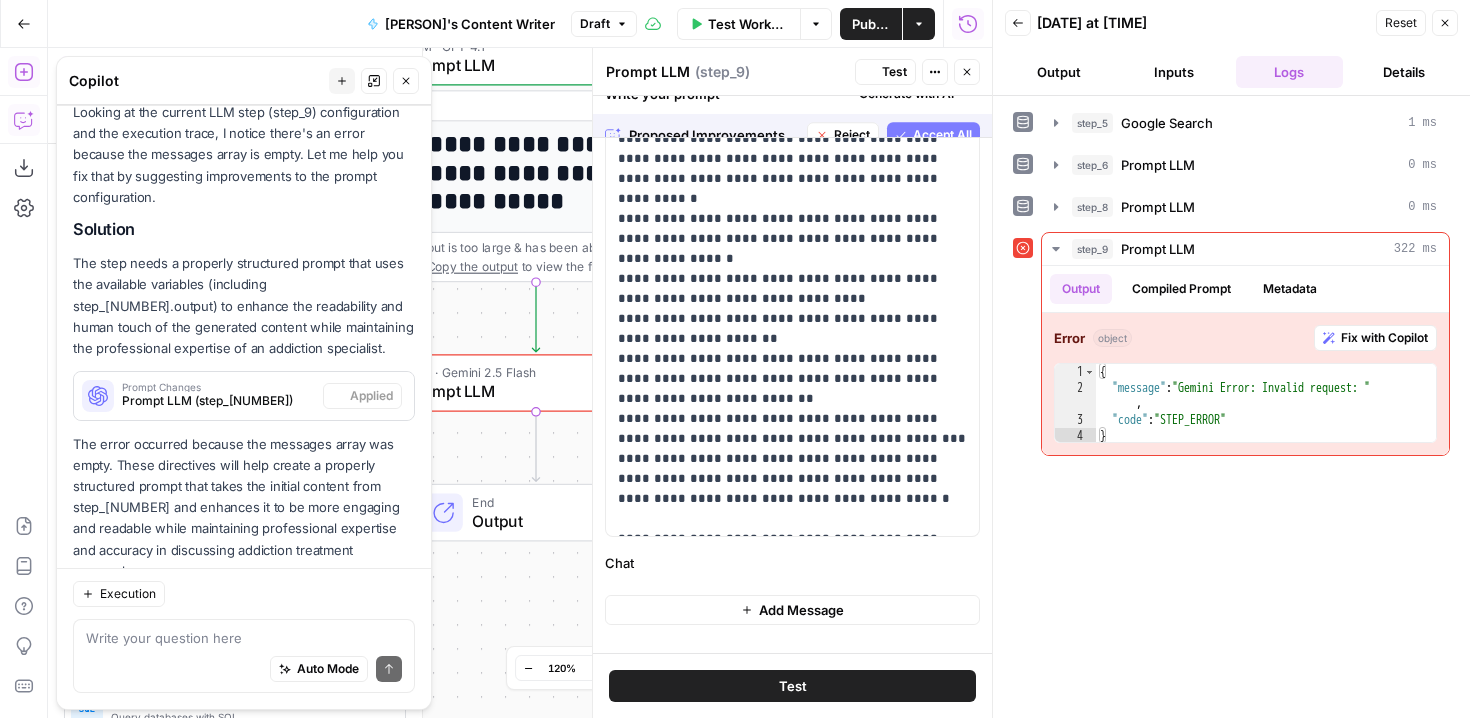 scroll, scrollTop: 2573, scrollLeft: 0, axis: vertical 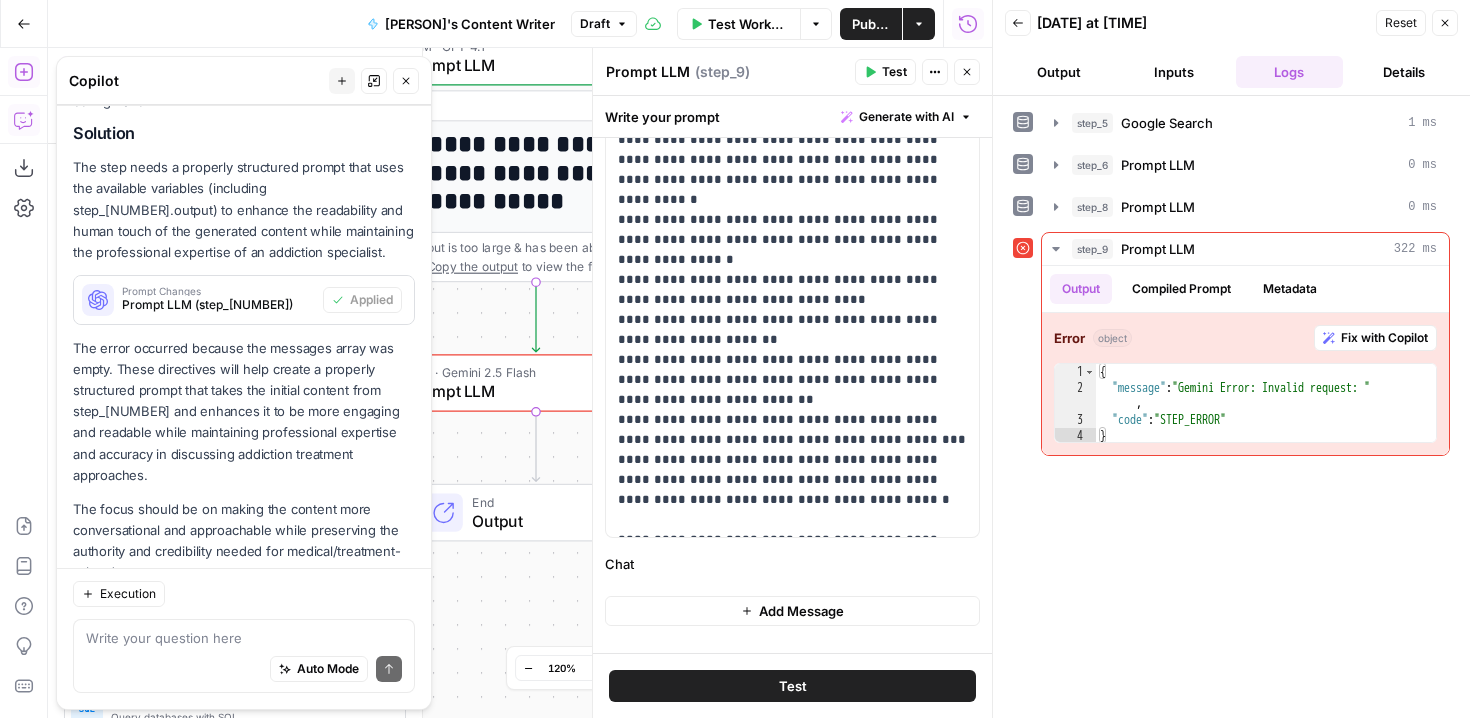 click on "Test" at bounding box center [792, 686] 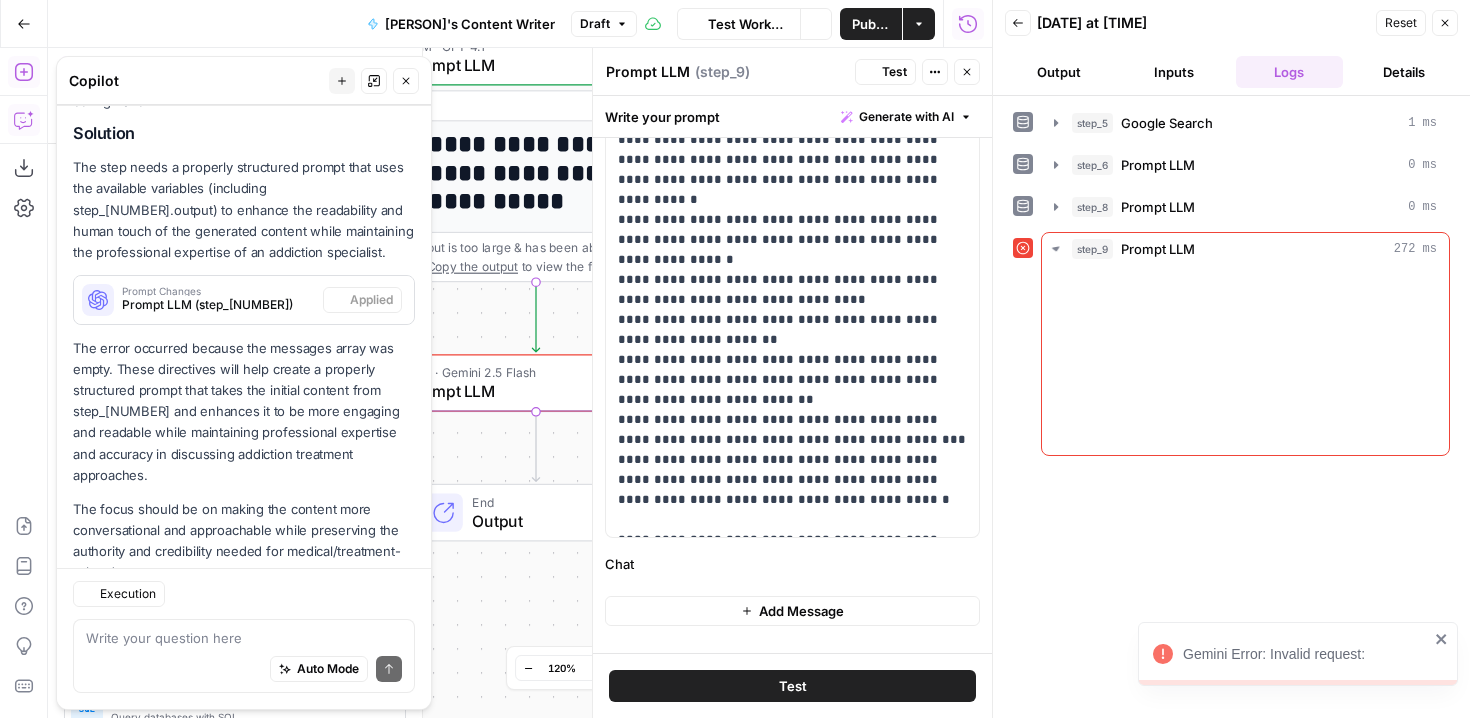 scroll, scrollTop: 2573, scrollLeft: 0, axis: vertical 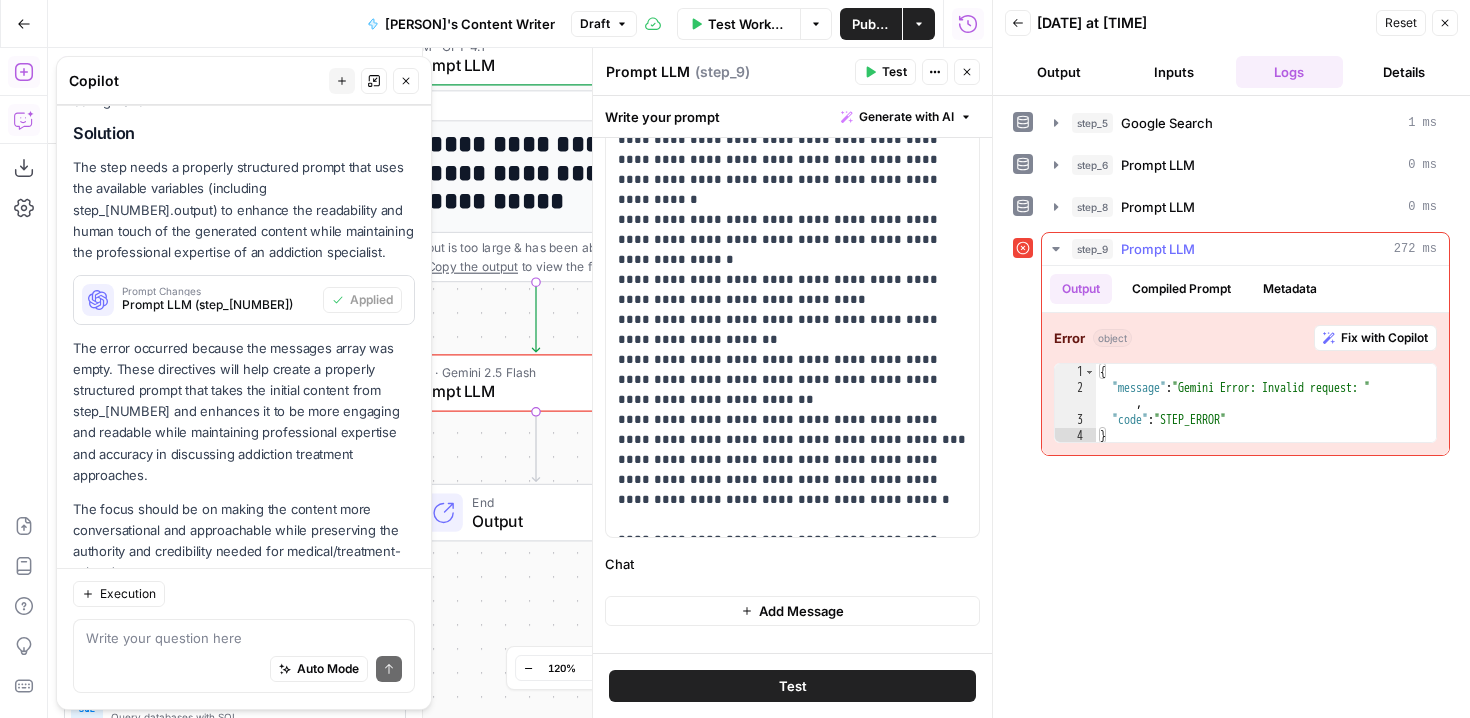 click on "Fix with Copilot" at bounding box center [1384, 338] 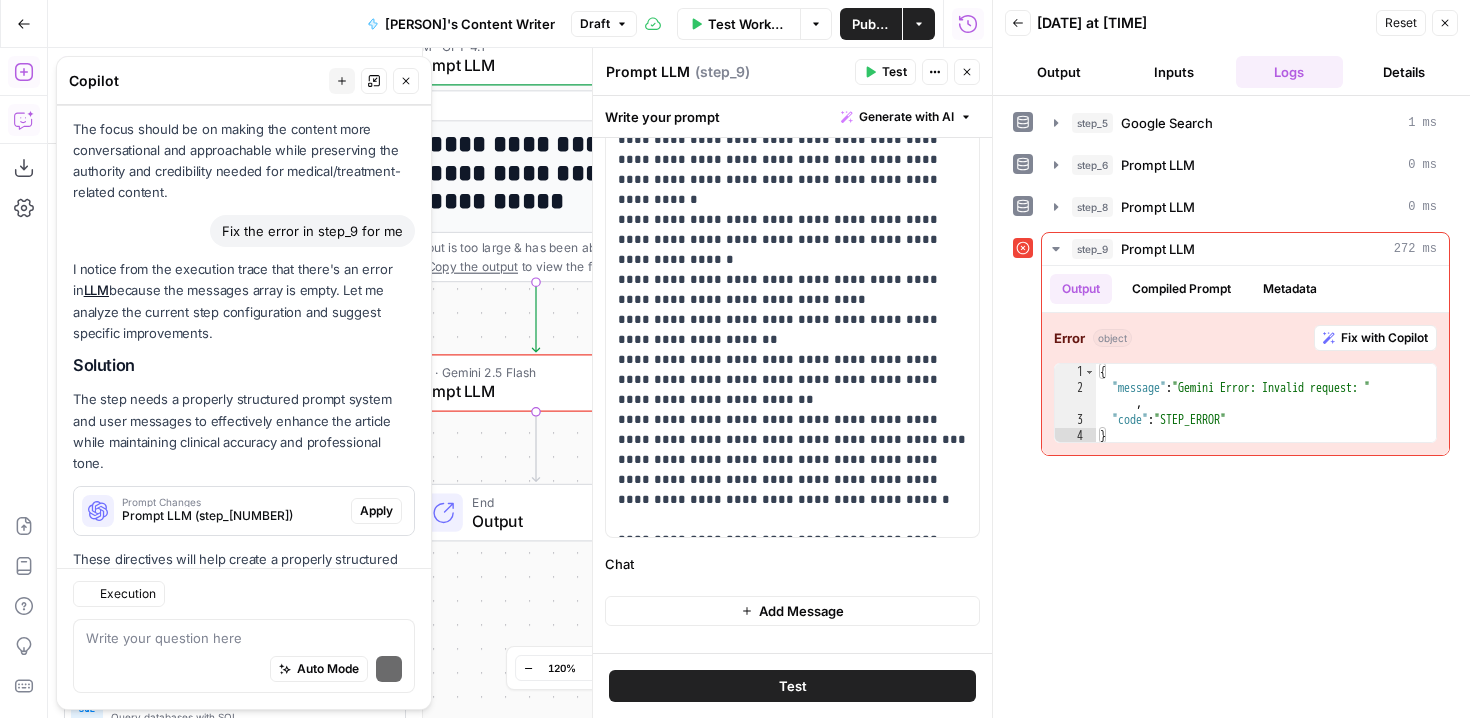 scroll, scrollTop: 3122, scrollLeft: 0, axis: vertical 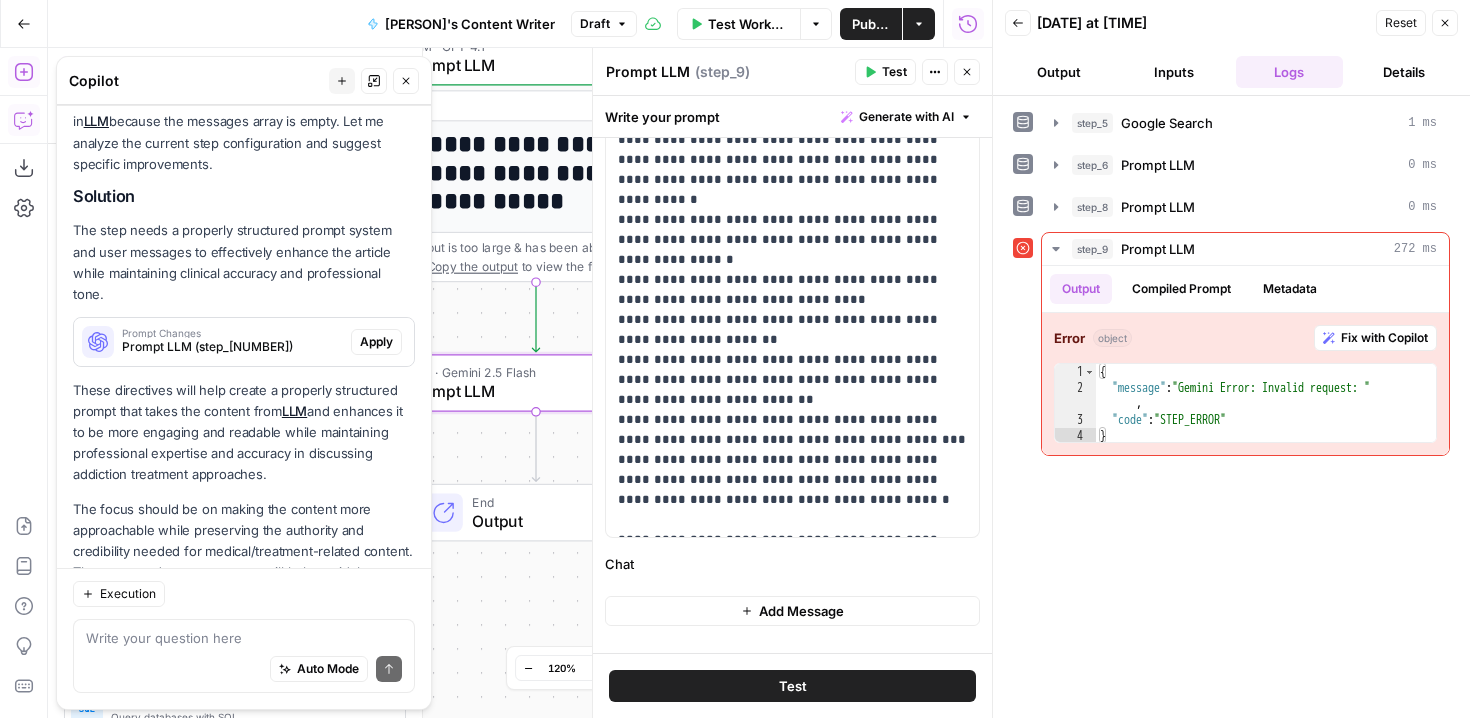click on "Apply" at bounding box center [376, 342] 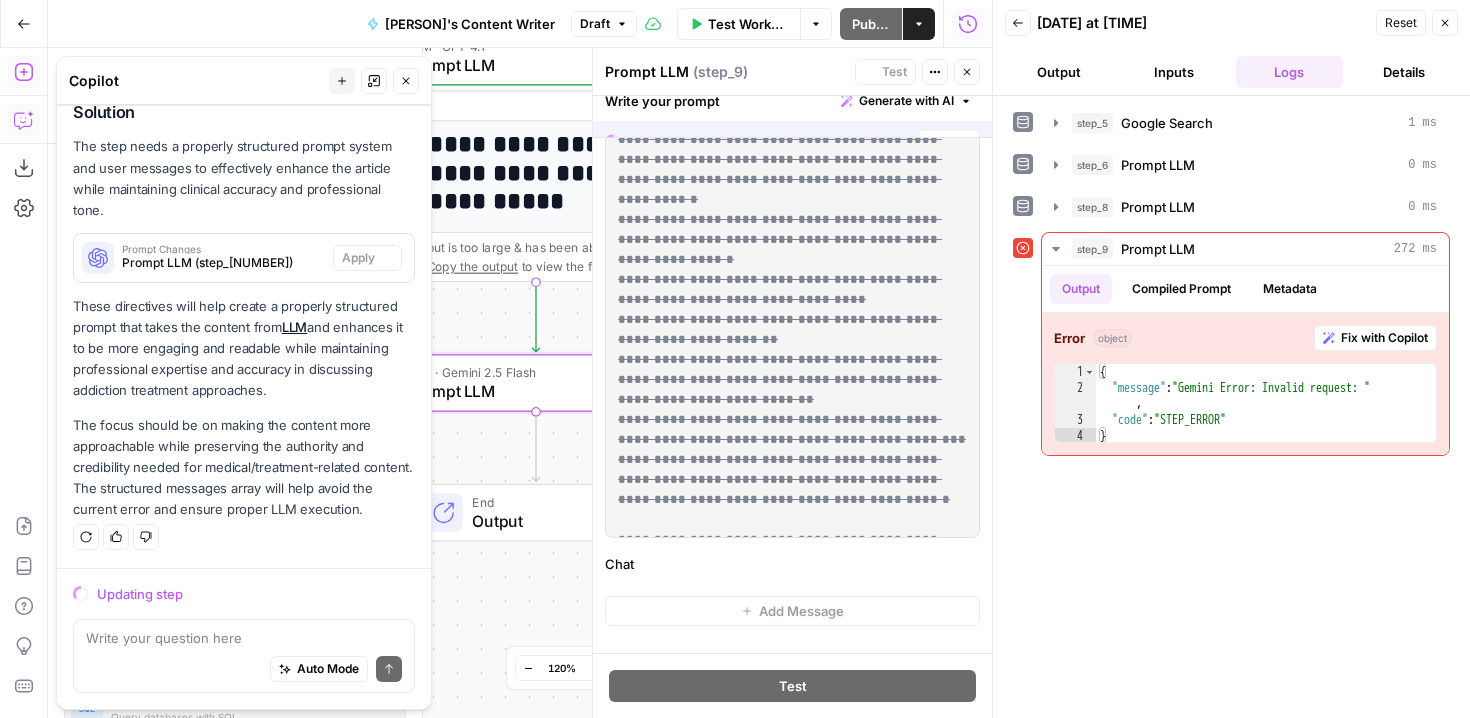 scroll, scrollTop: 3026, scrollLeft: 0, axis: vertical 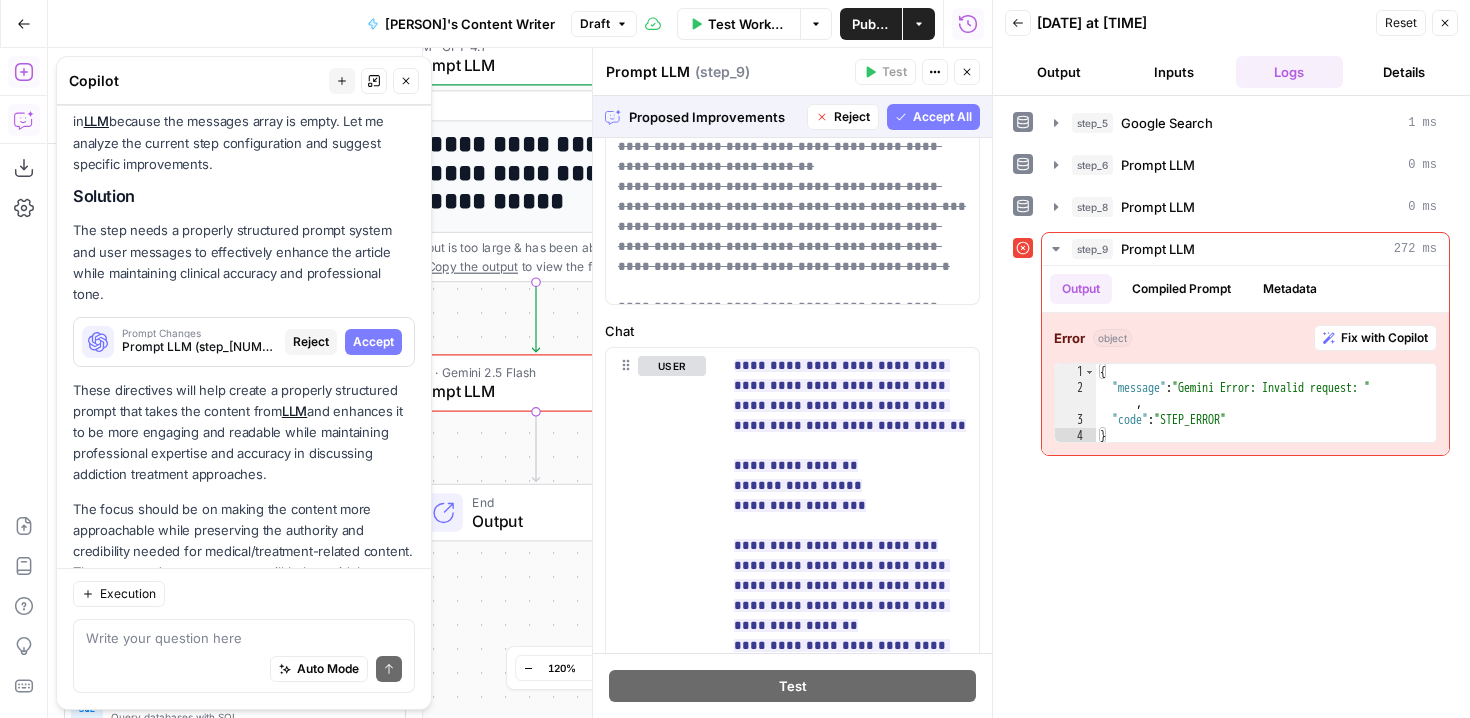 click on "Accept All" at bounding box center (942, 117) 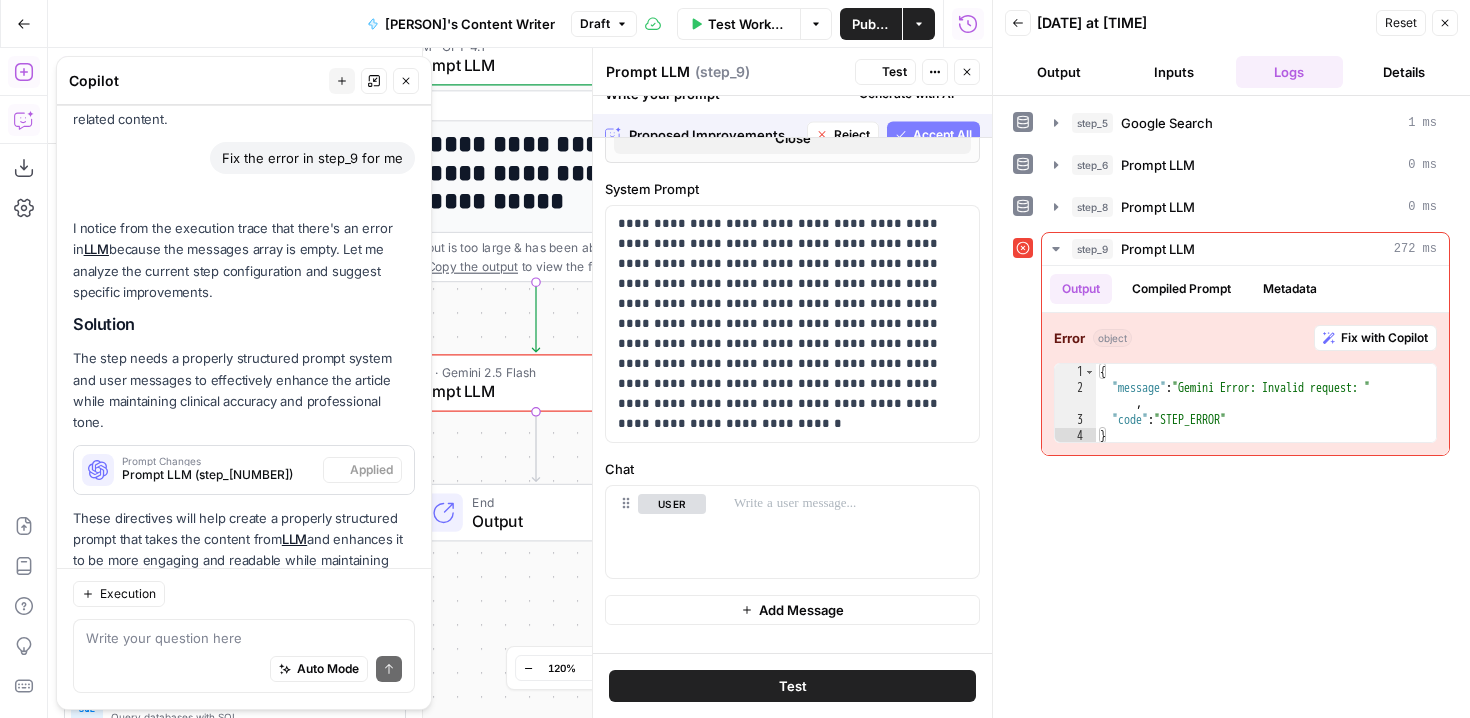 scroll, scrollTop: 3154, scrollLeft: 0, axis: vertical 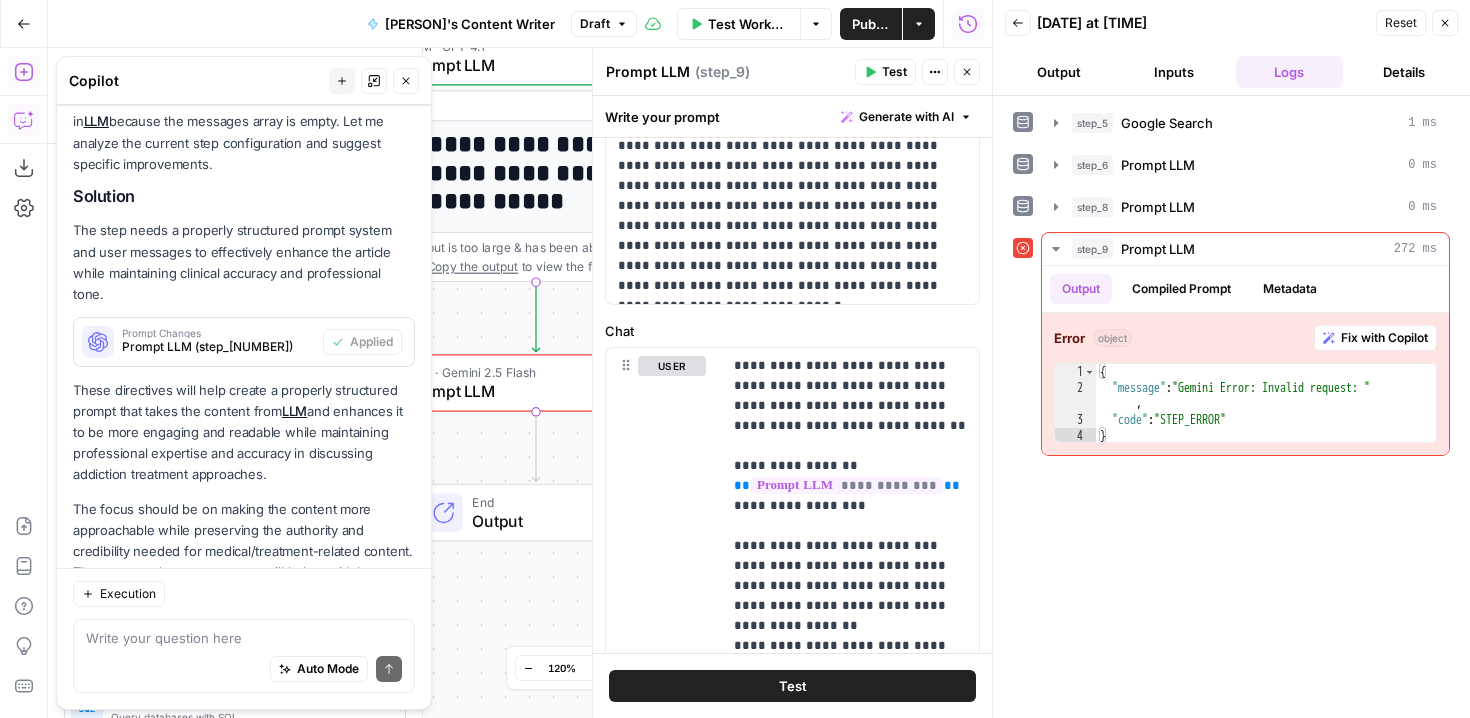 click on "Test" at bounding box center (792, 686) 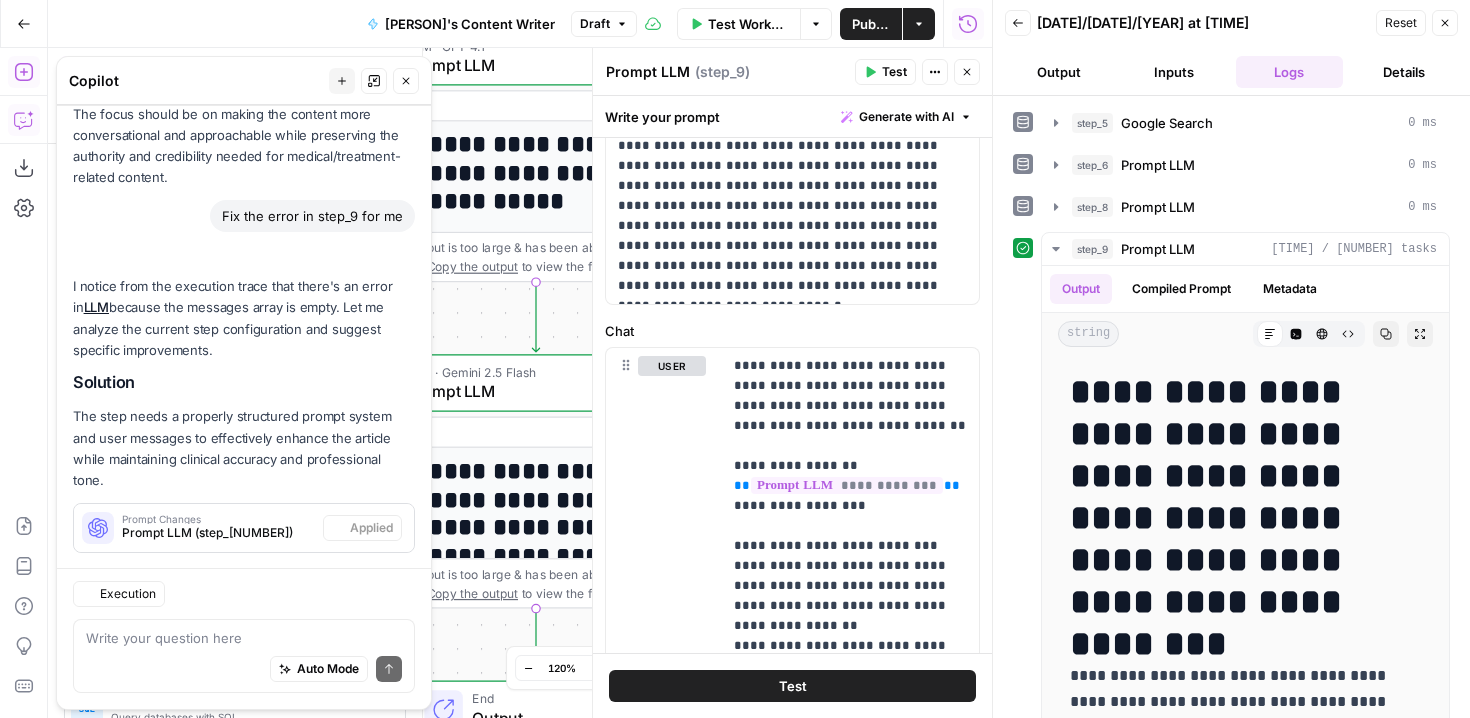 scroll, scrollTop: 3154, scrollLeft: 0, axis: vertical 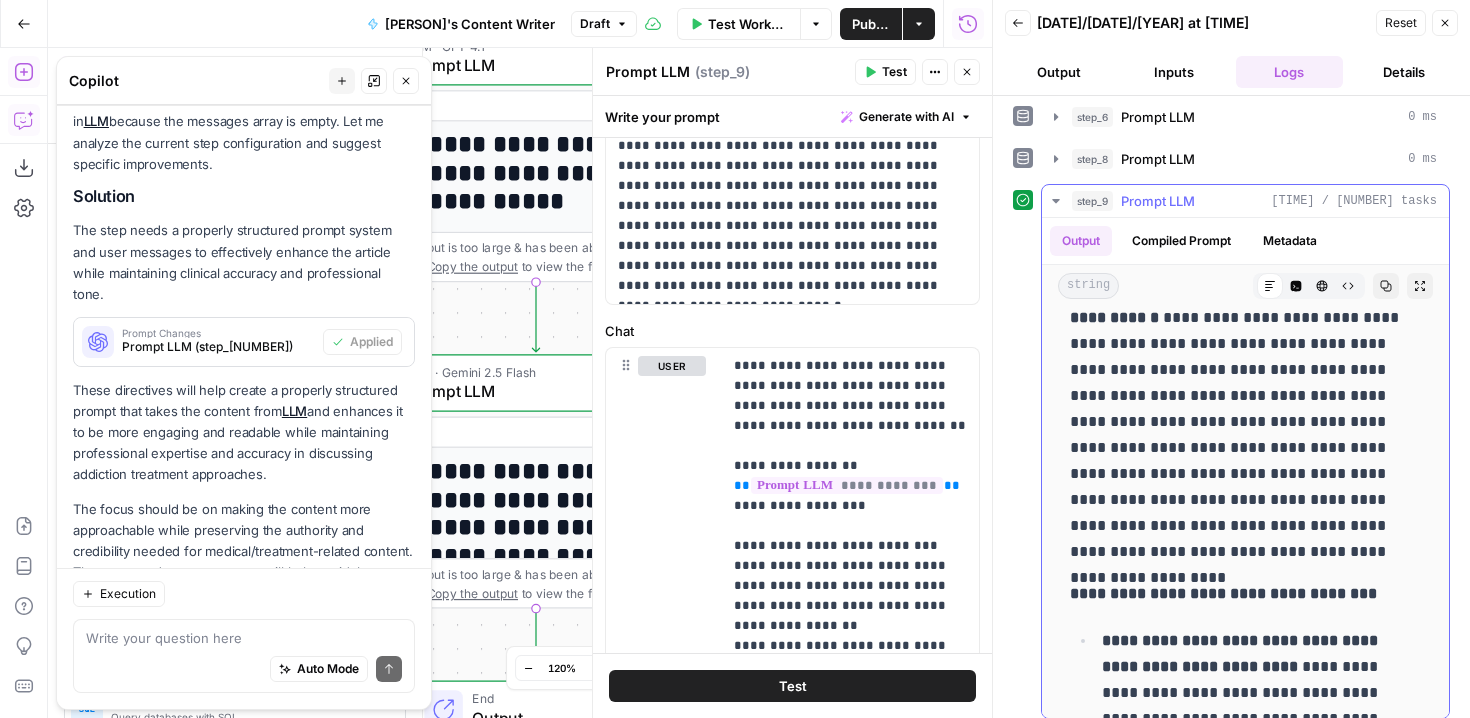 drag, startPoint x: 1316, startPoint y: 526, endPoint x: 1296, endPoint y: 716, distance: 191.04973 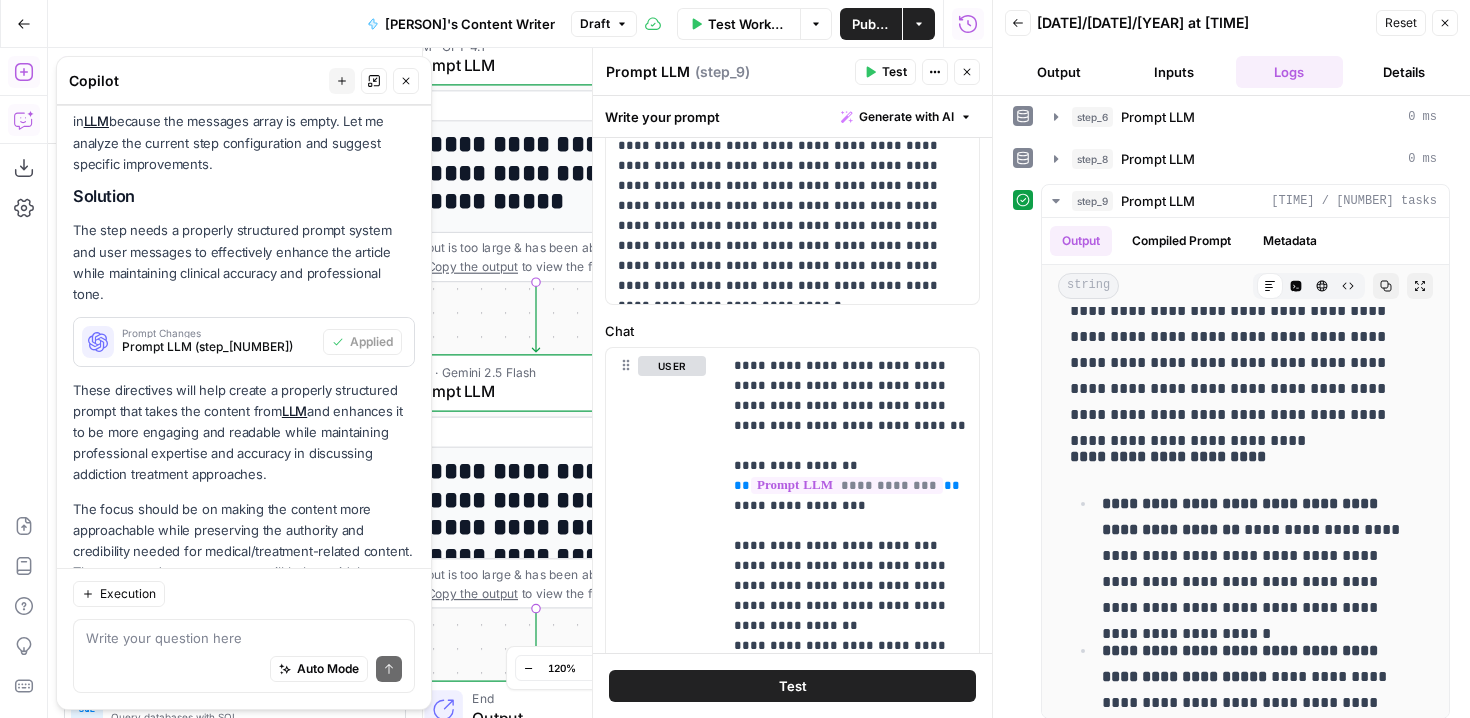 scroll, scrollTop: 6583, scrollLeft: 0, axis: vertical 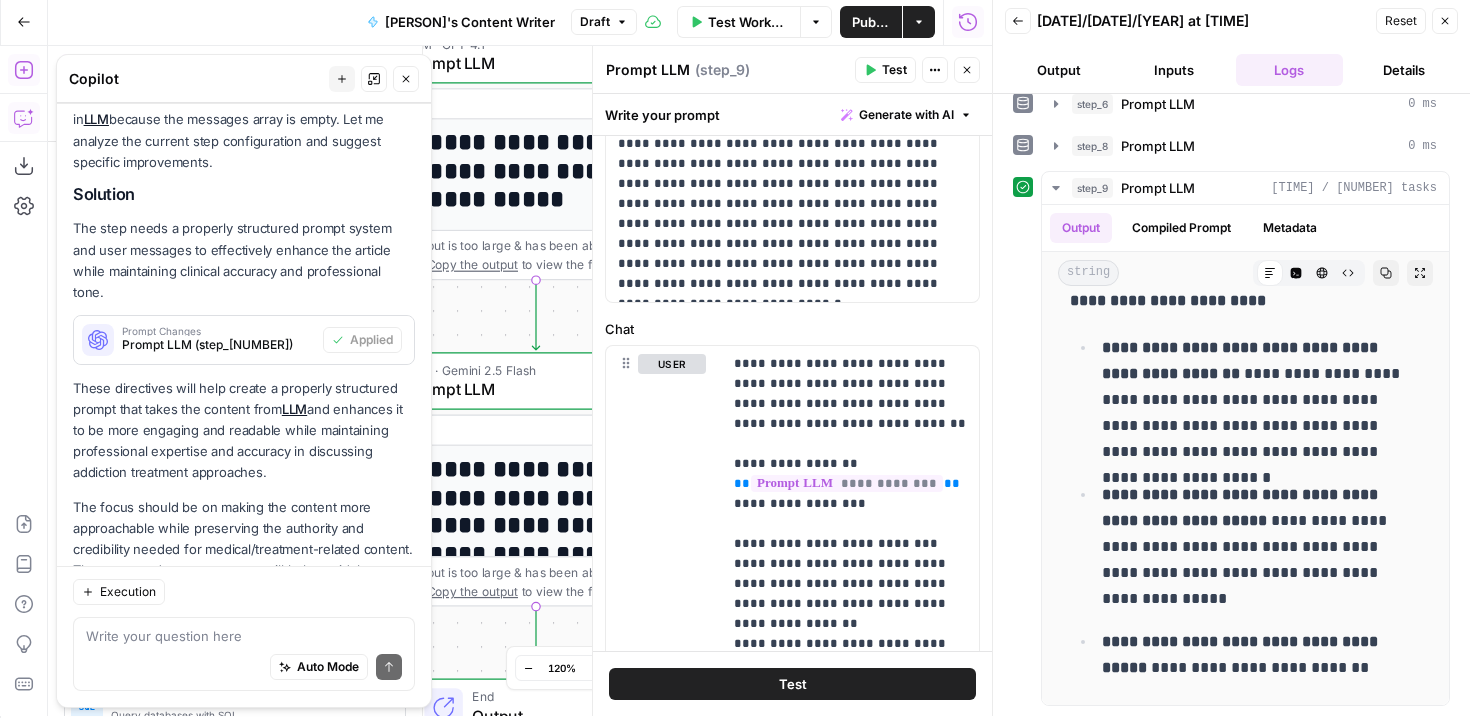 drag, startPoint x: 1301, startPoint y: 624, endPoint x: 1315, endPoint y: 718, distance: 95.036835 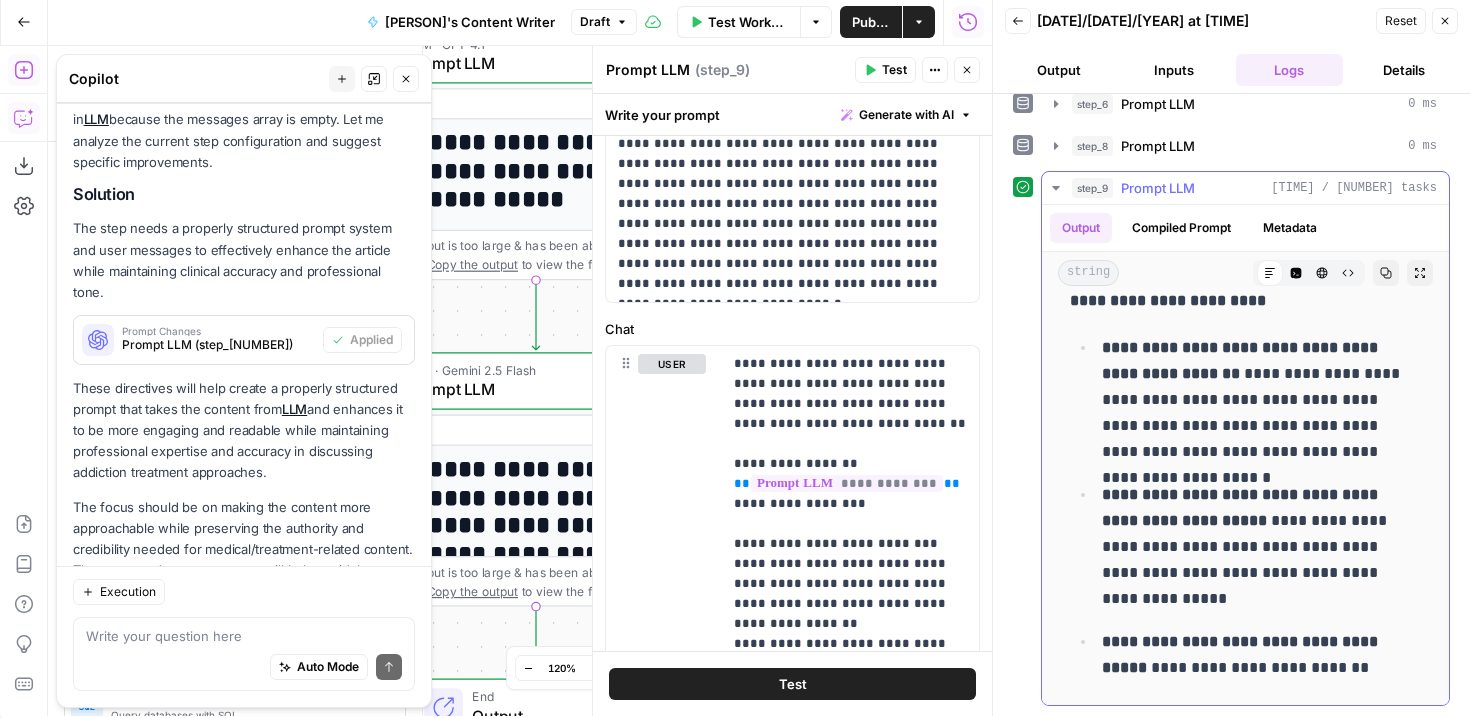 click on "**********" at bounding box center (1261, 547) 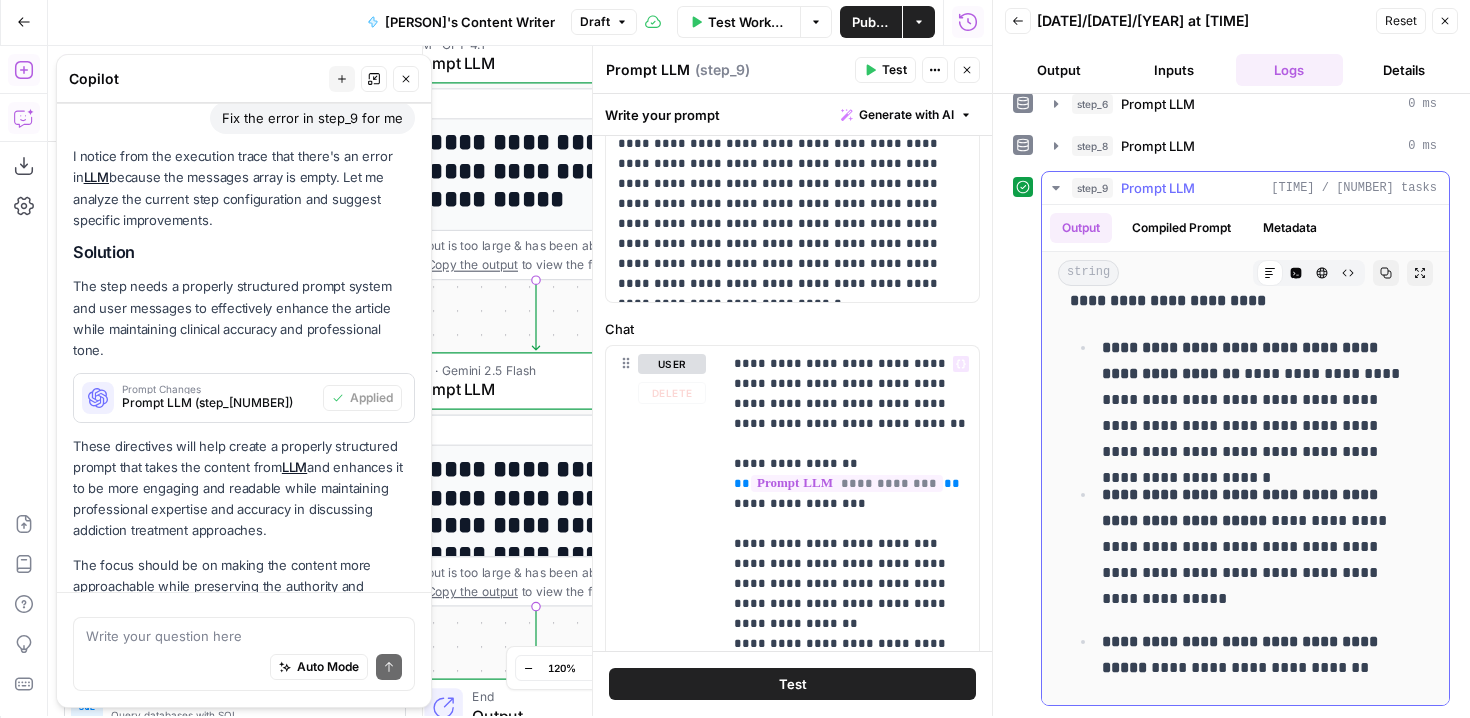 scroll, scrollTop: 3154, scrollLeft: 0, axis: vertical 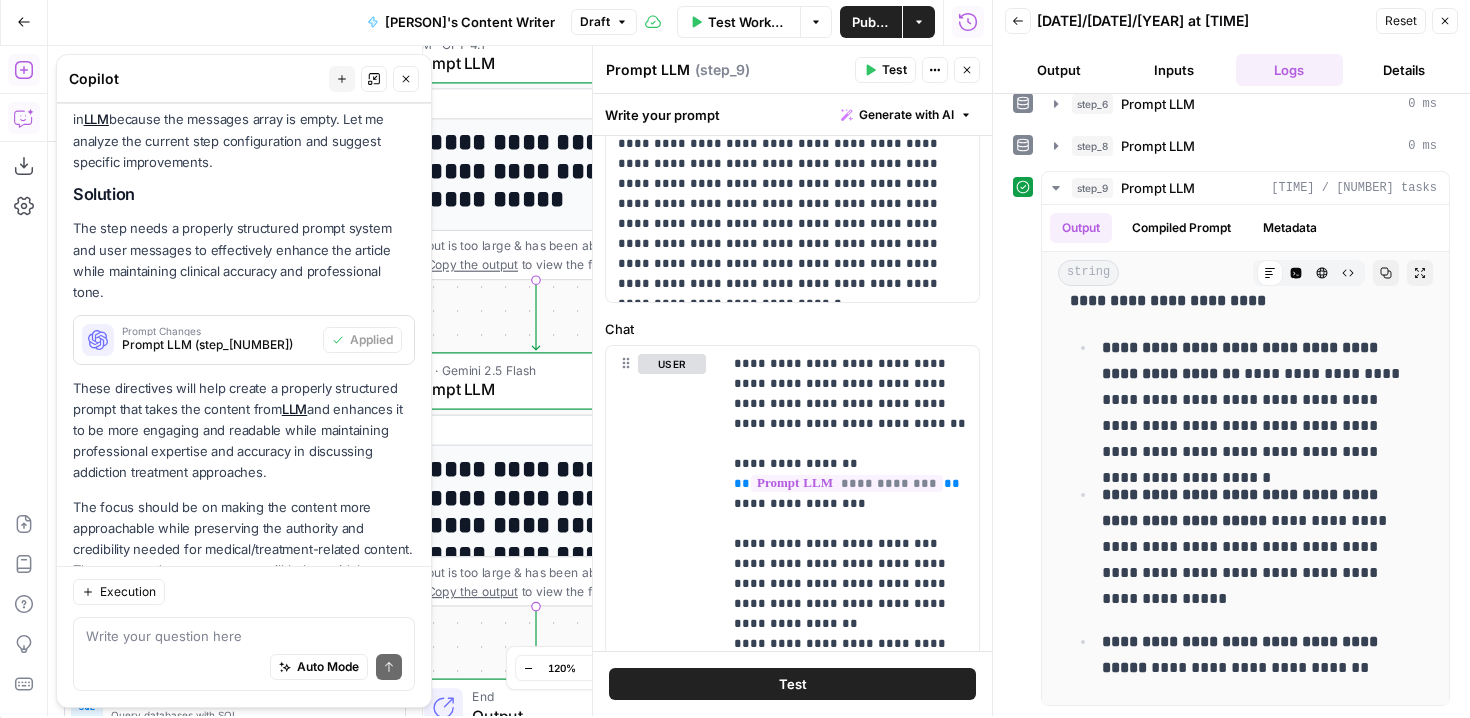 click 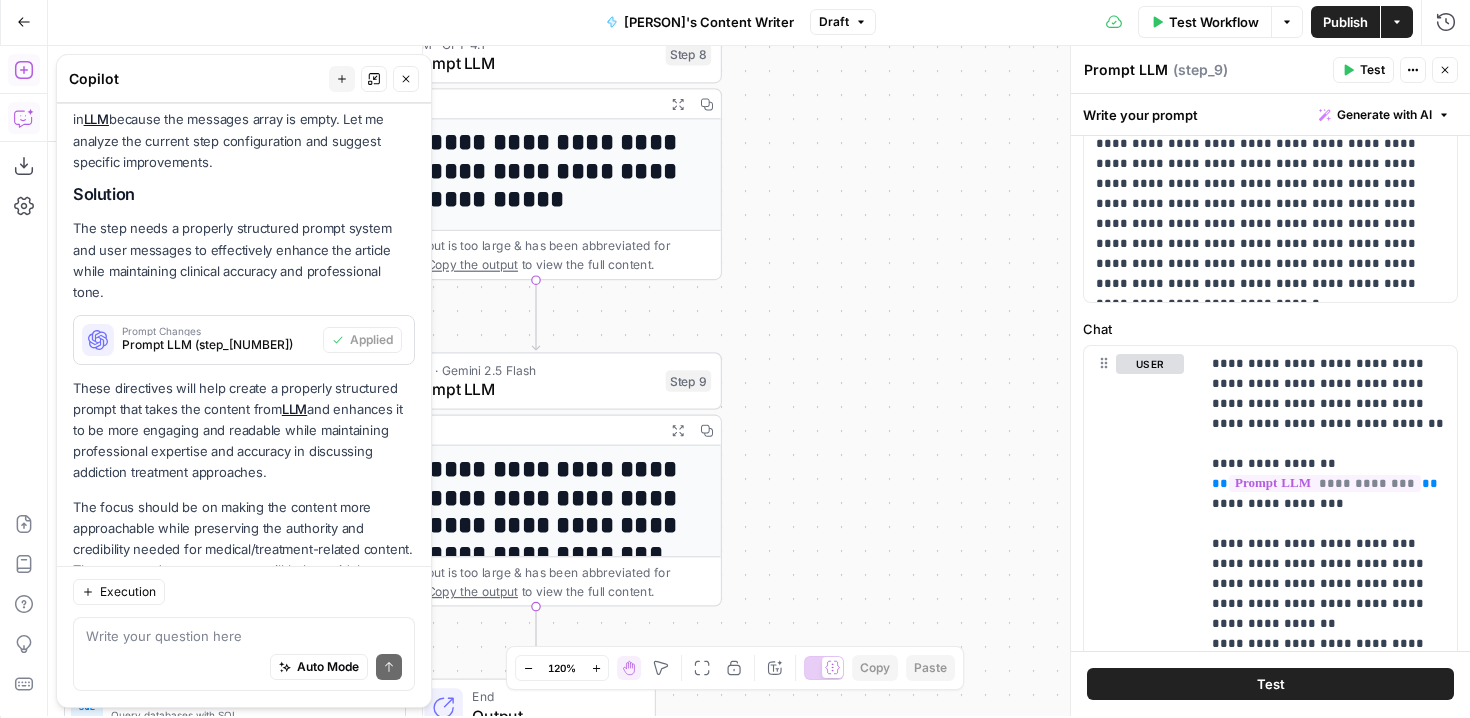 click on "**********" at bounding box center (759, 381) 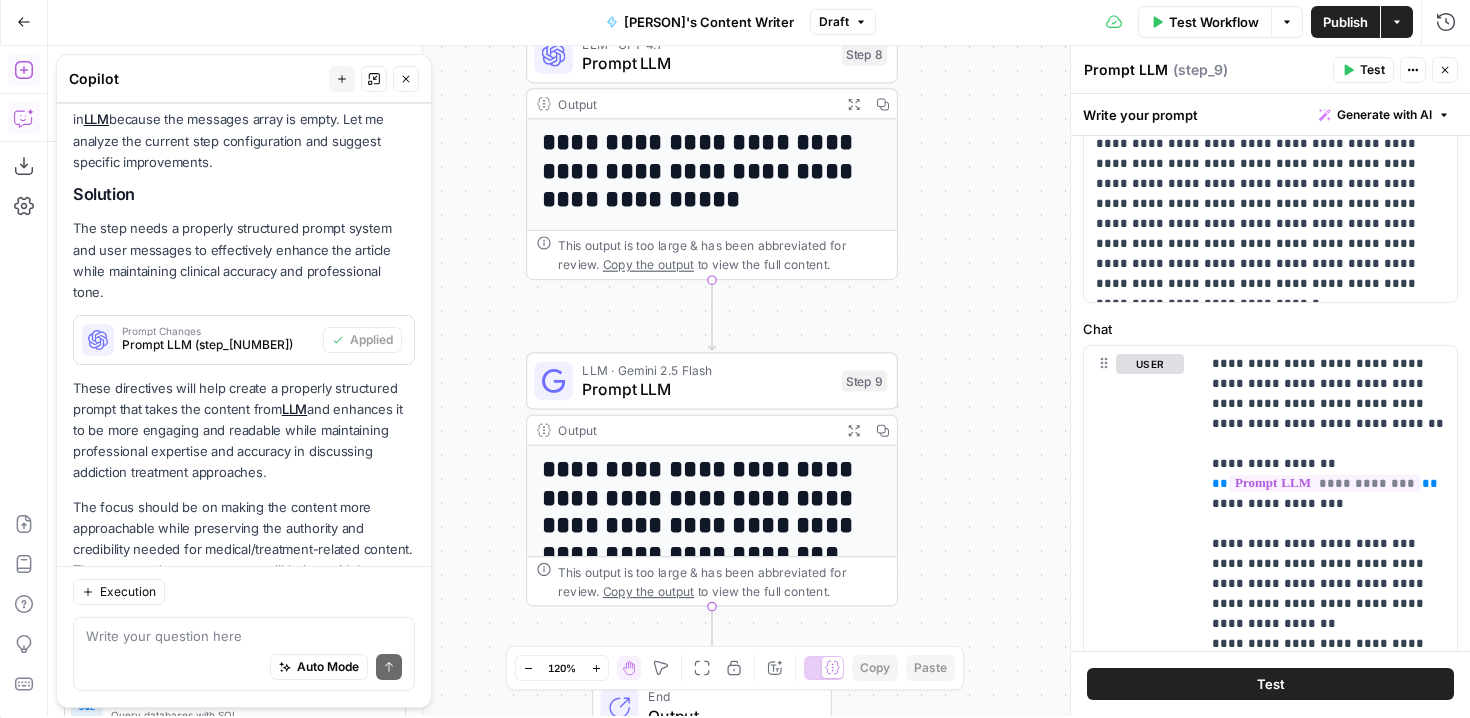 click on "Publish" at bounding box center [1345, 22] 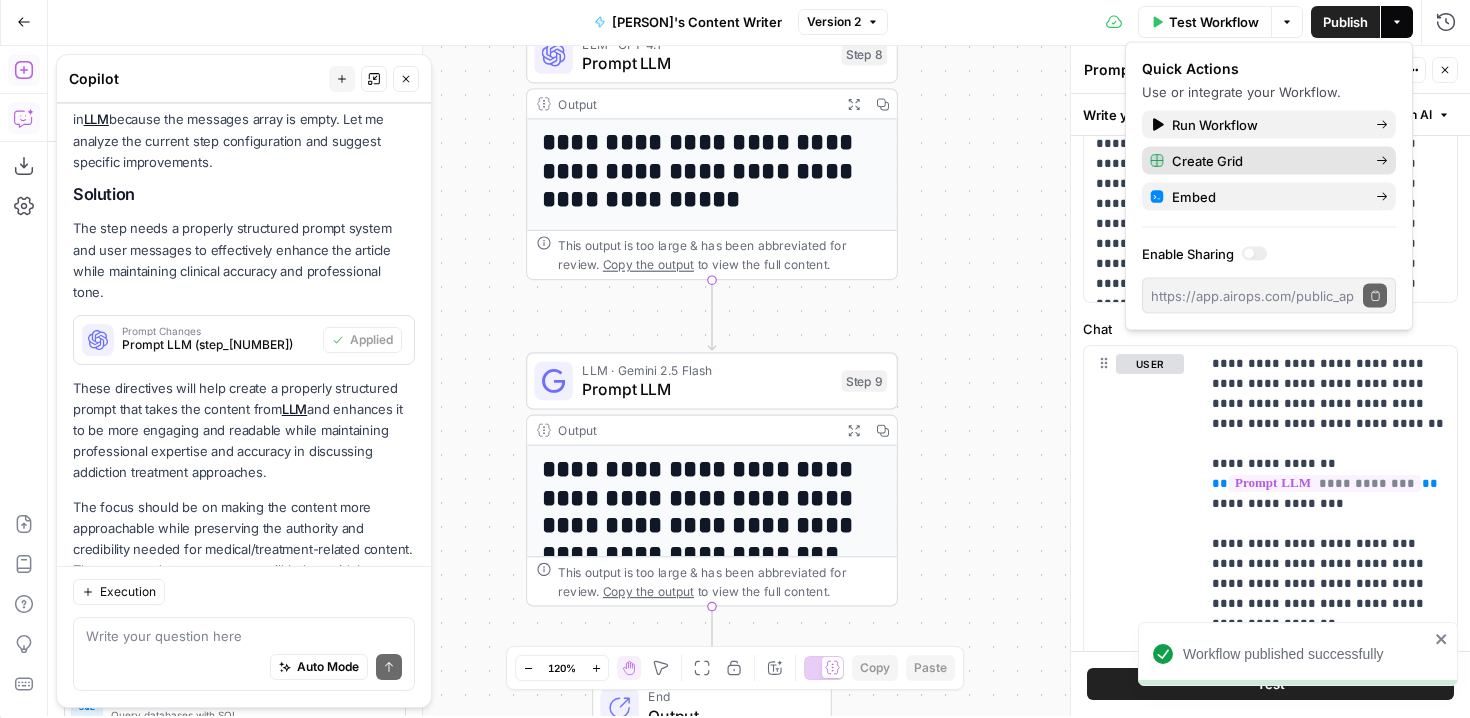 click on "Create Grid" at bounding box center (1266, 161) 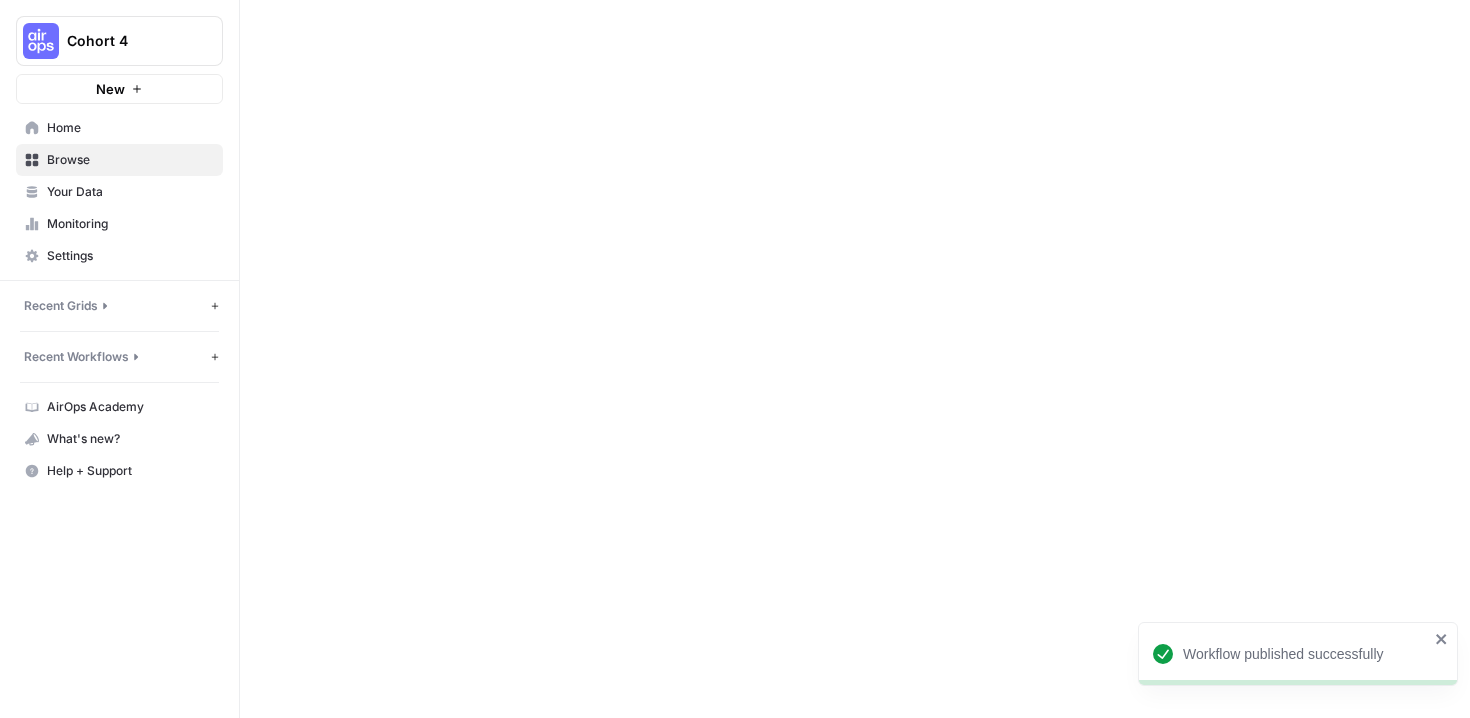 scroll, scrollTop: 0, scrollLeft: 0, axis: both 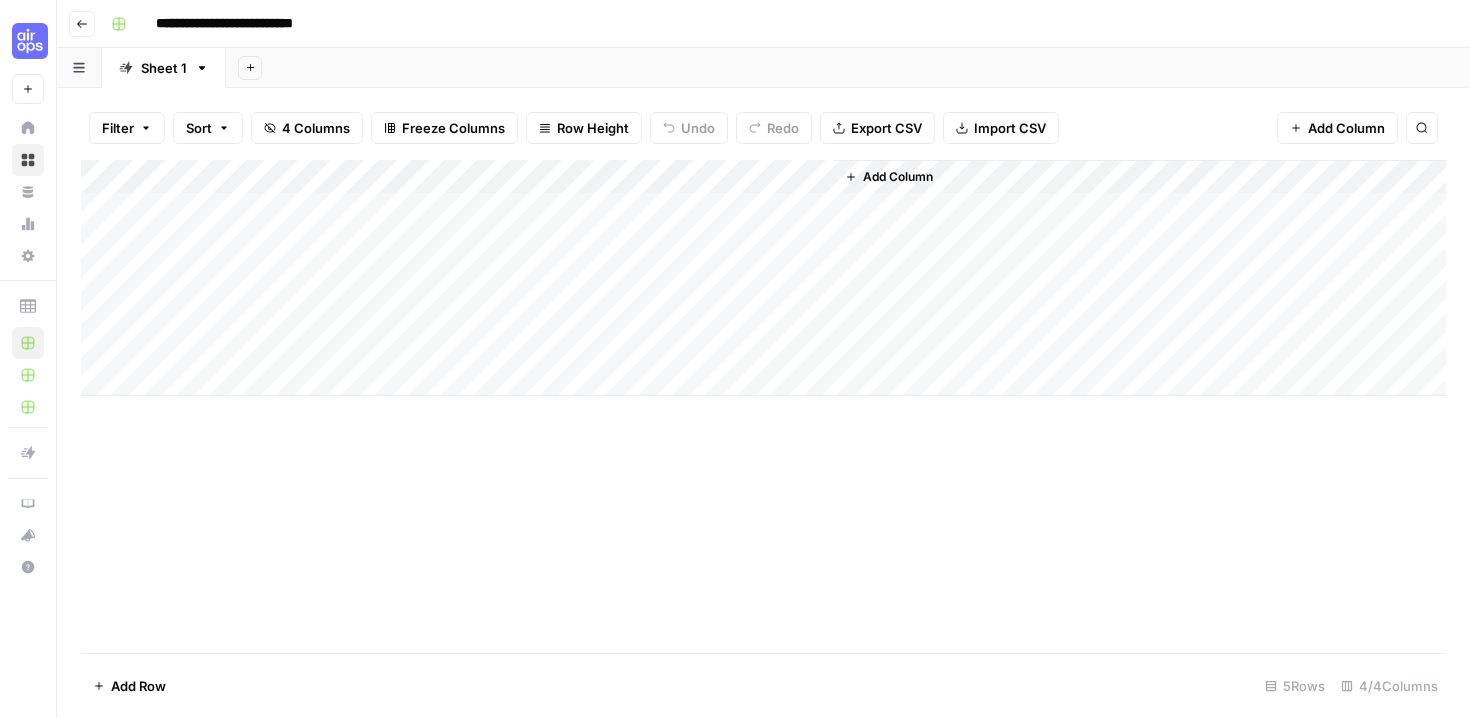 click on "**********" at bounding box center [248, 24] 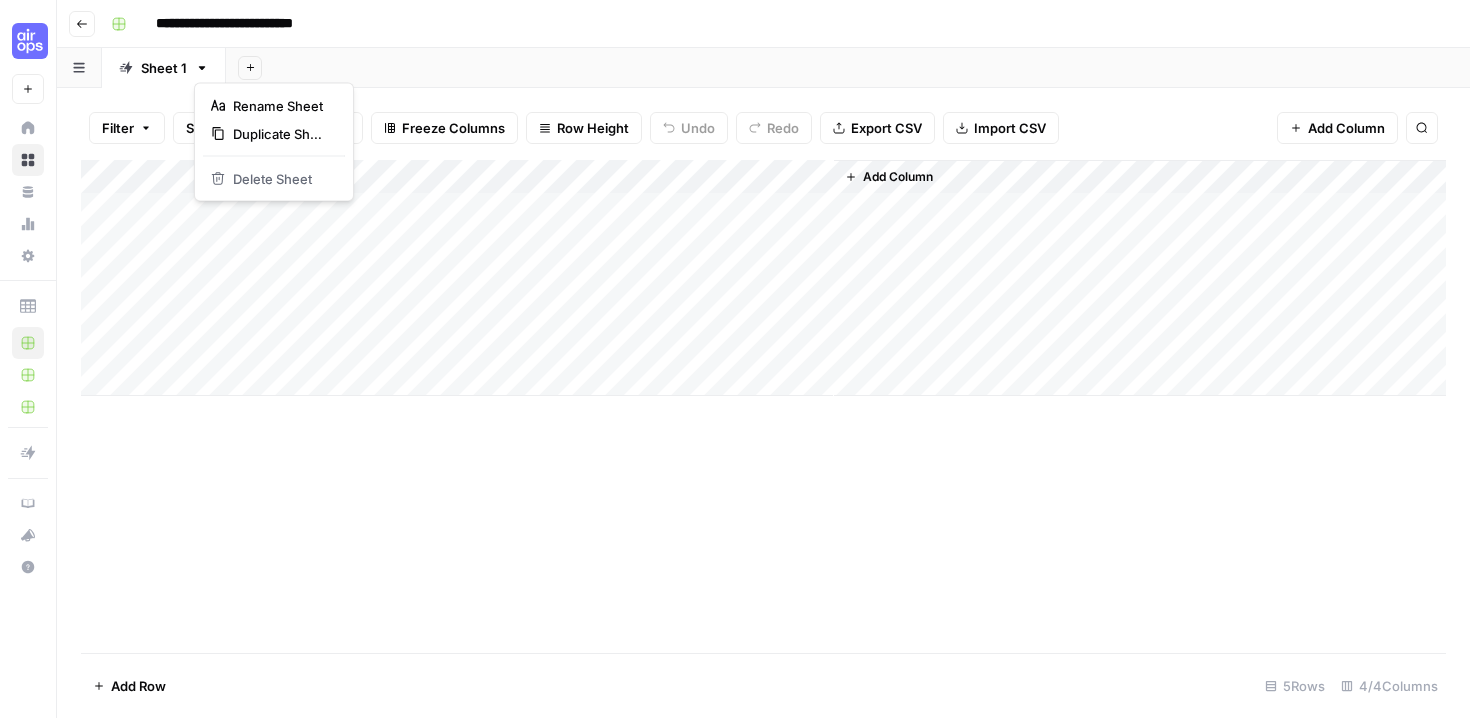 click 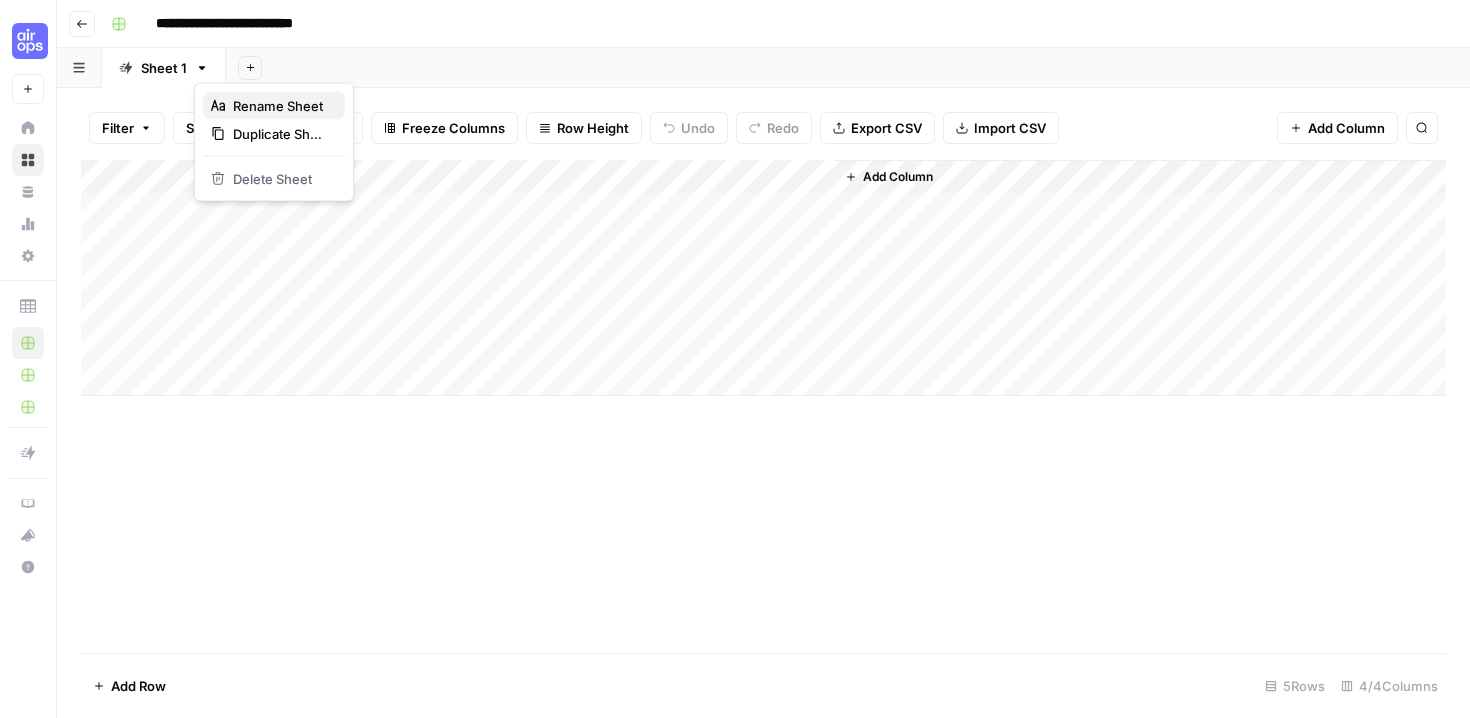 click on "Rename Sheet" at bounding box center [281, 106] 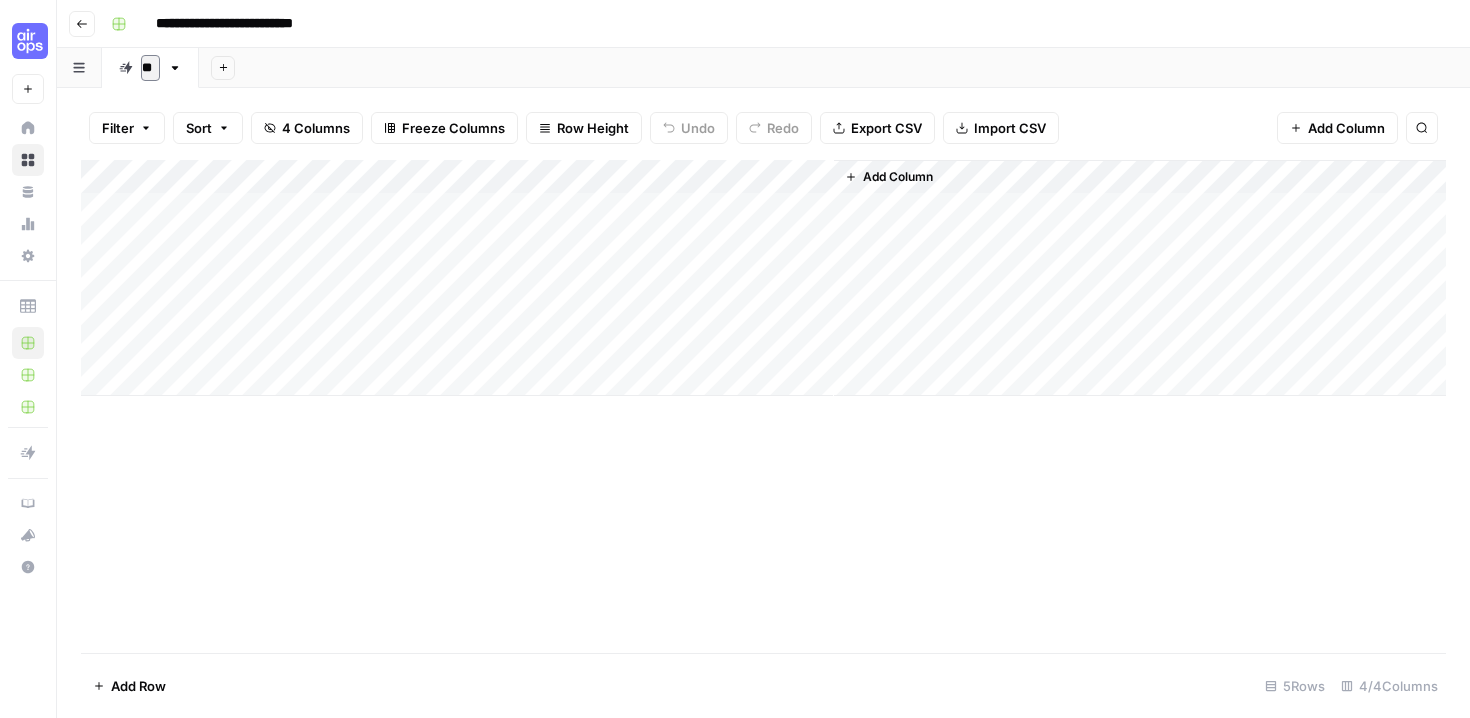 type on "*" 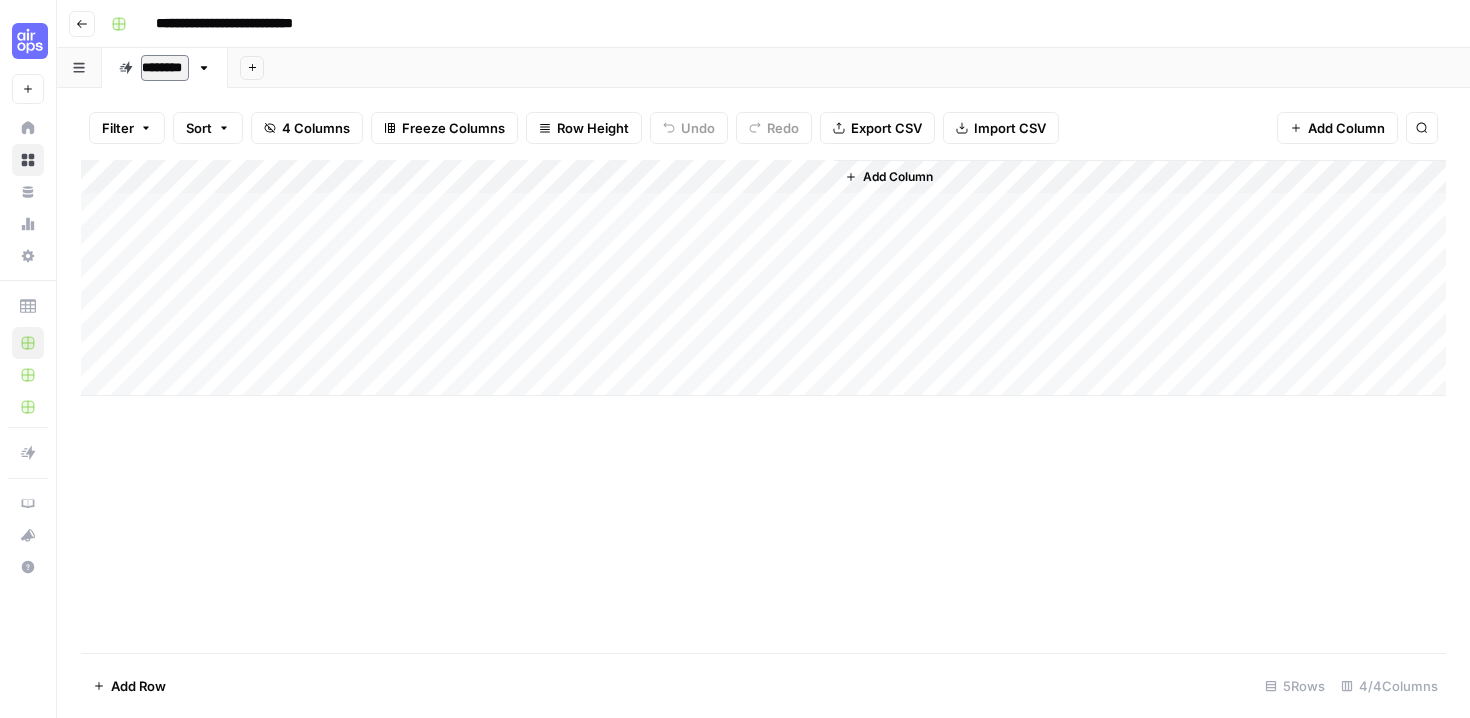 type on "*********" 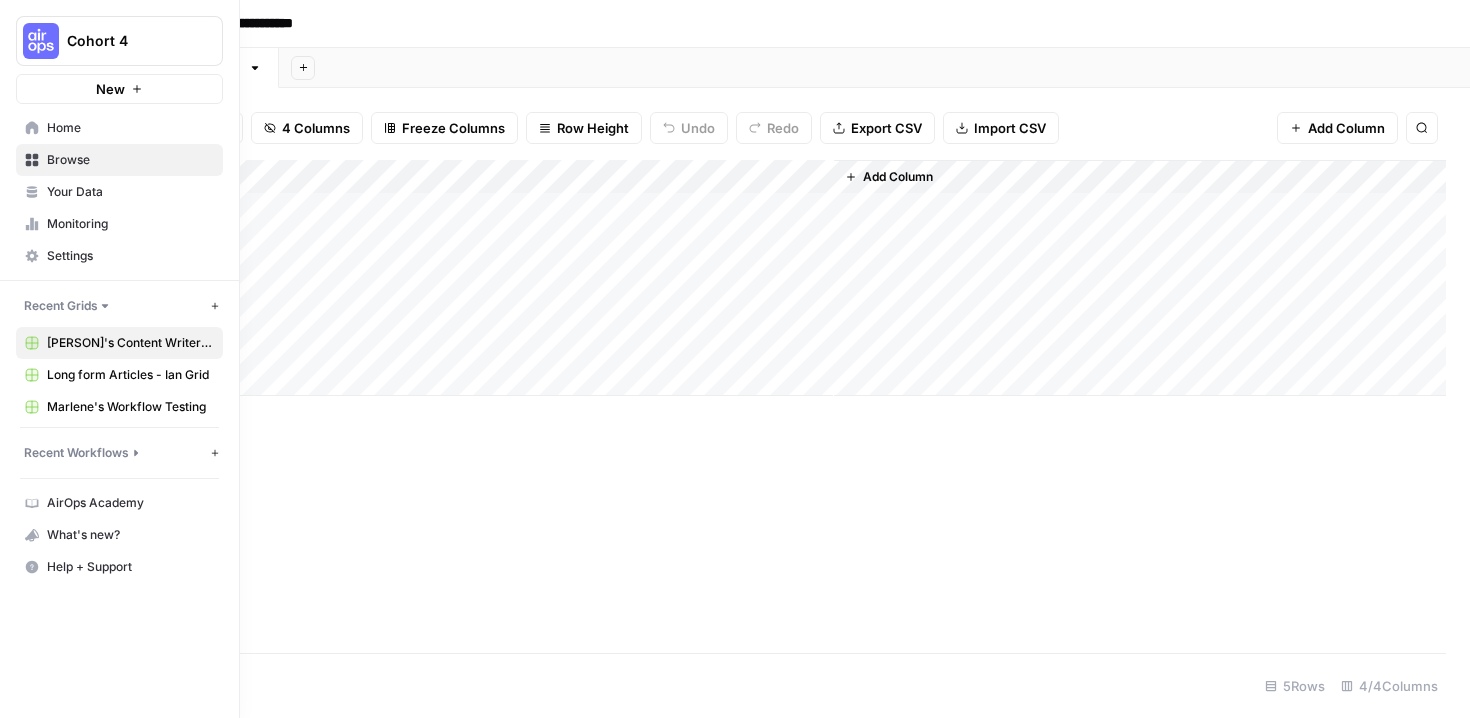 click on "Your Data" at bounding box center [130, 192] 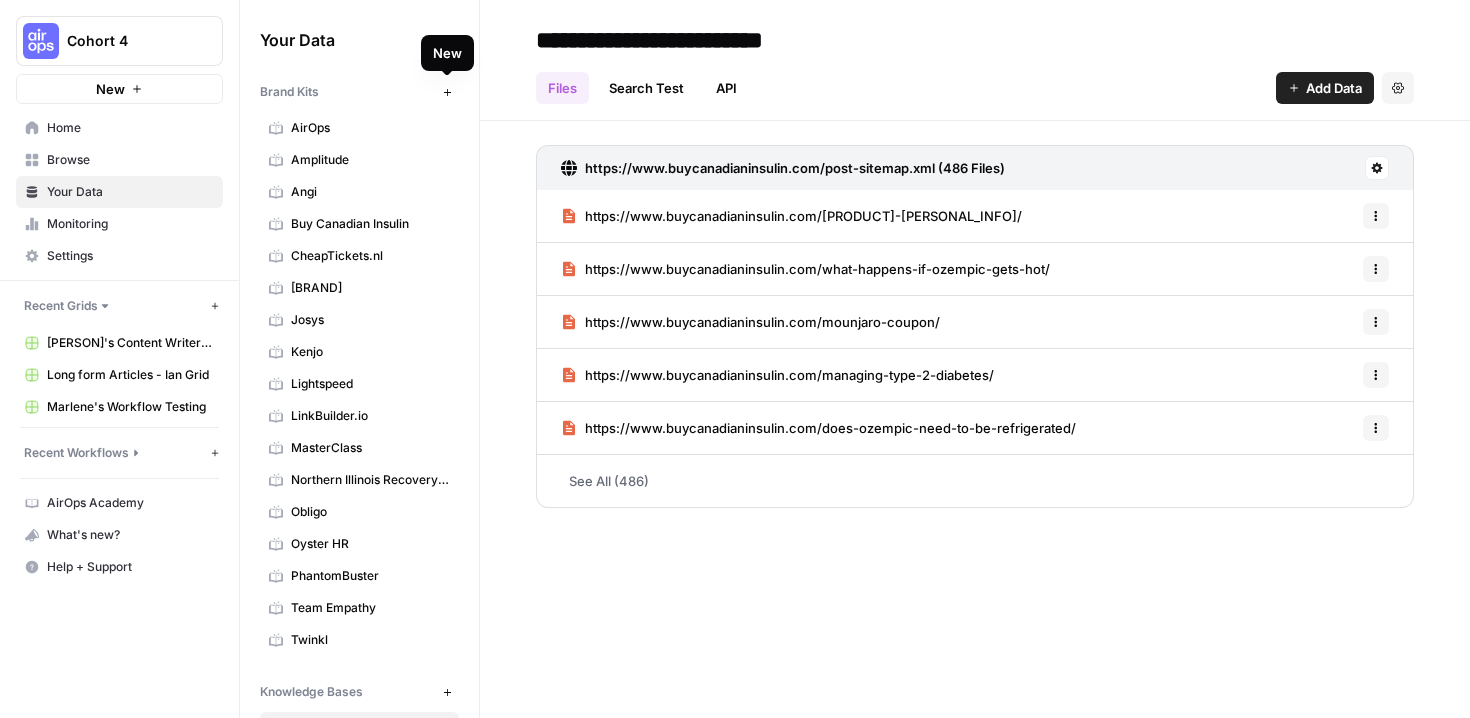 click 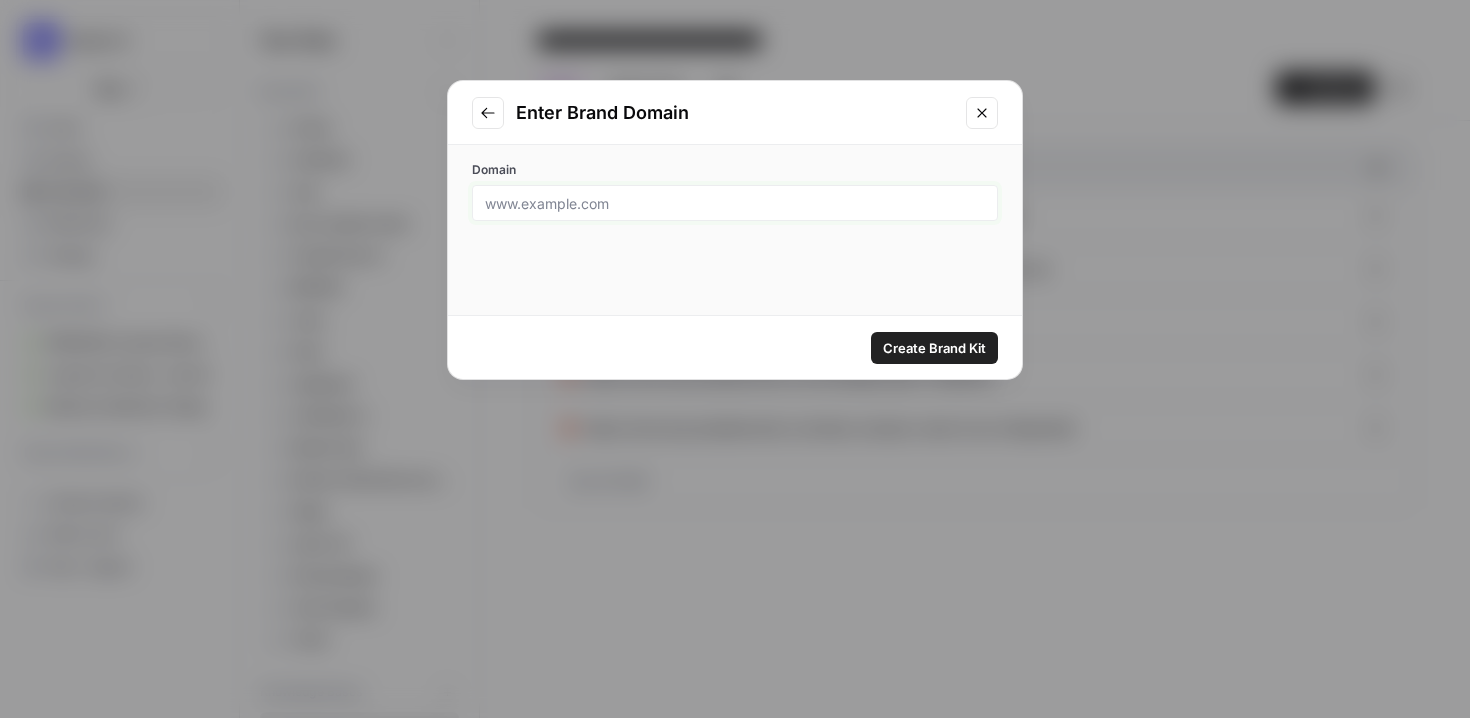 click on "Domain" at bounding box center [735, 203] 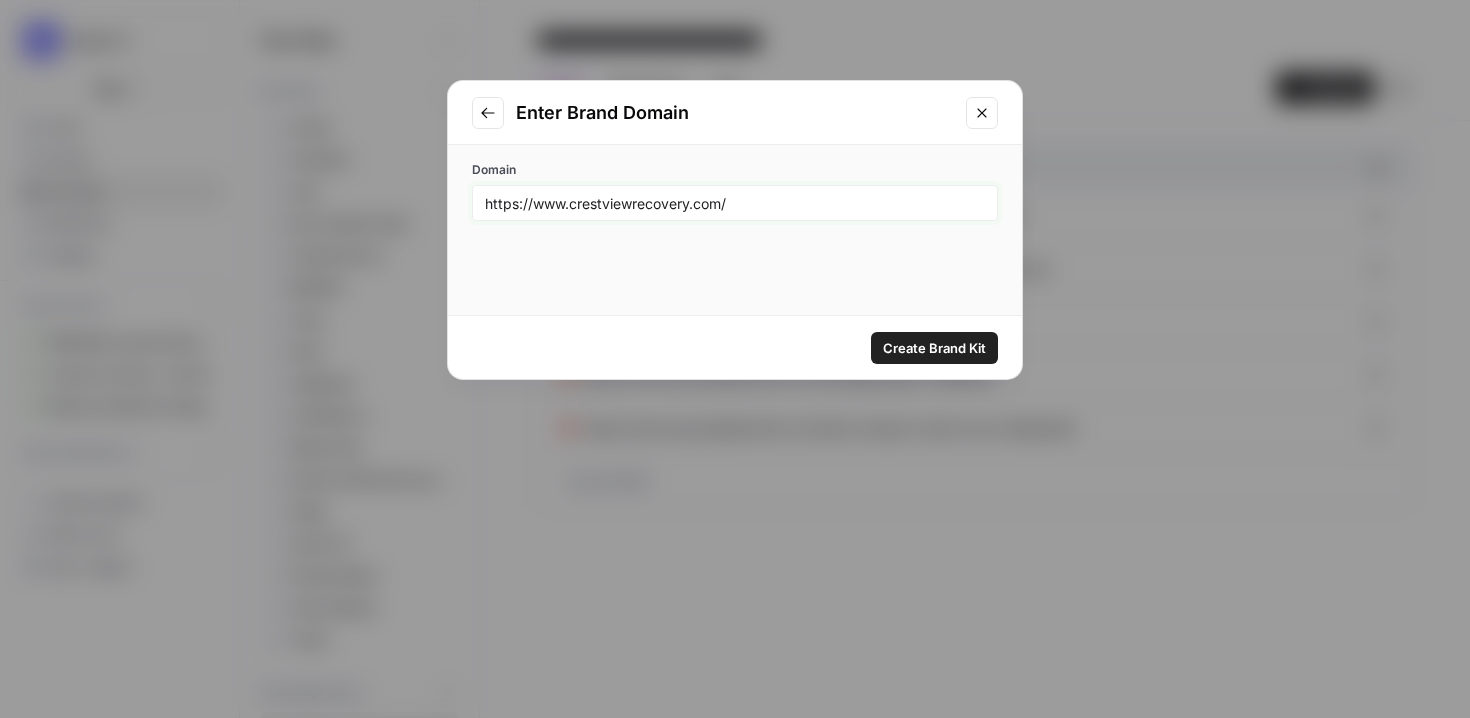 type on "https://www.crestviewrecovery.com/" 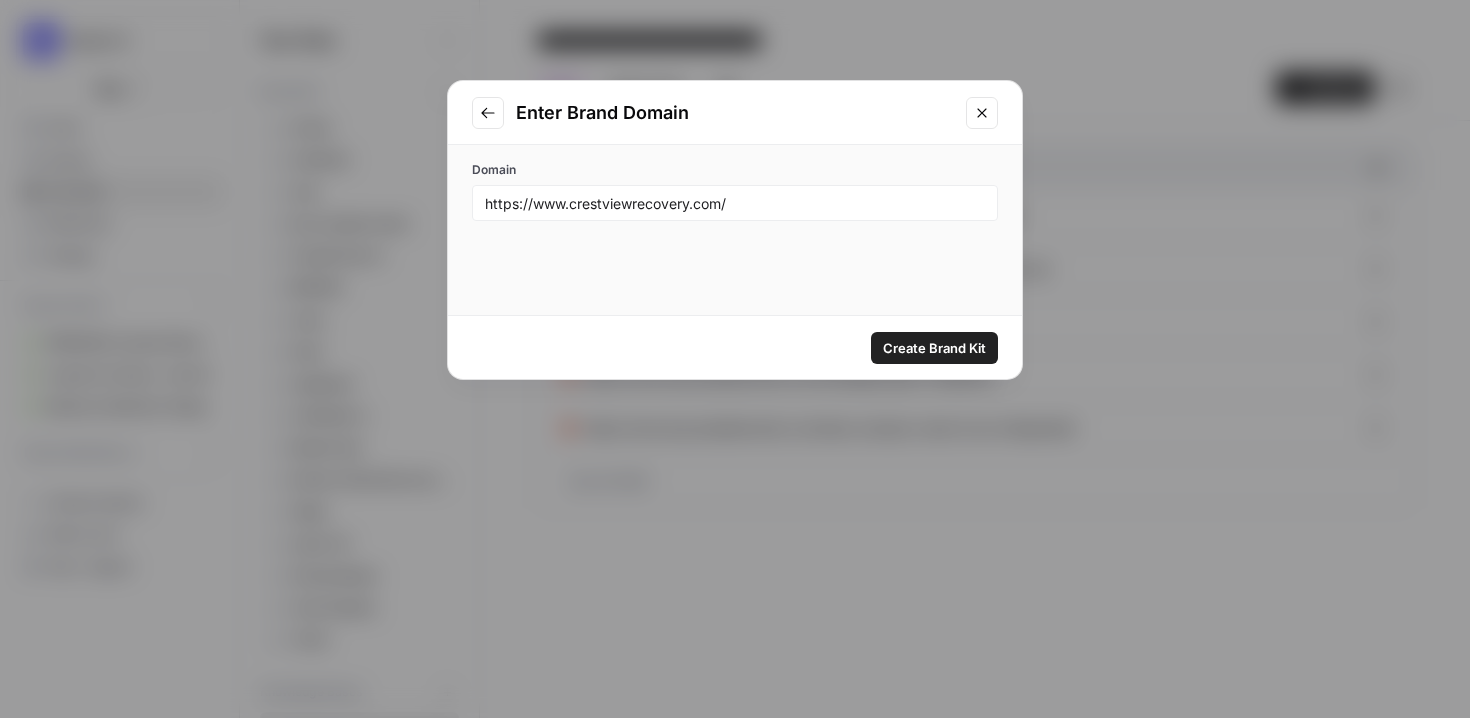 click on "Create Brand Kit" at bounding box center [934, 348] 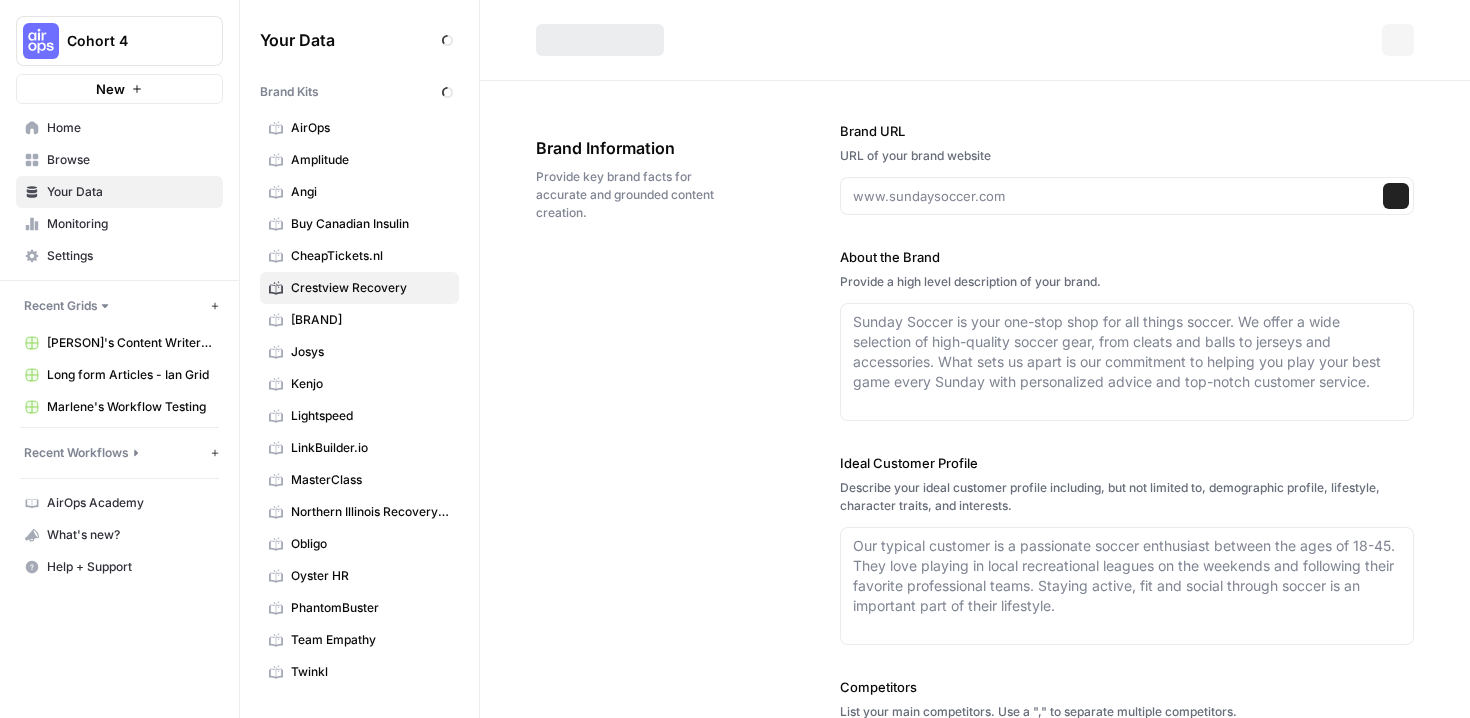 type on "https://www.crestviewrecovery.com/" 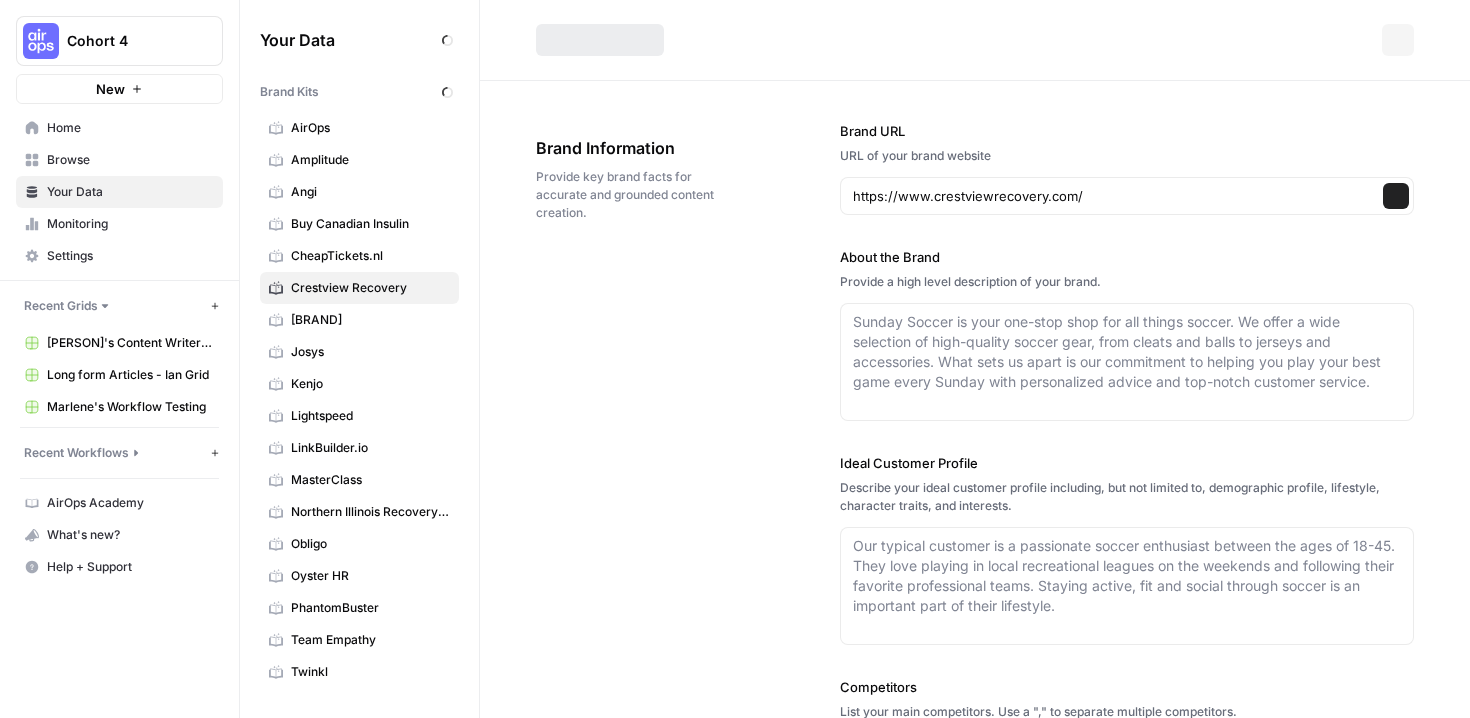 type on "Crestview Recovery is a leading drug and alcohol rehab center based in Portland, Oregon, offering both residential and outpatient treatment programs. The center provides comprehensive care for individuals struggling with substance use disorders, mental health challenges, and dual diagnosis conditions. With a focus on personalized, holistic treatment, Crestview Recovery employs experienced clinicians and staff dedicated to supporting clients through every stage of recovery. Their home-like environment and robust support network help clients build coping skills and achieve lasting change. Crestview Recovery is recognized for its commitment to exceptional care, accreditations, and a client-centered approach." 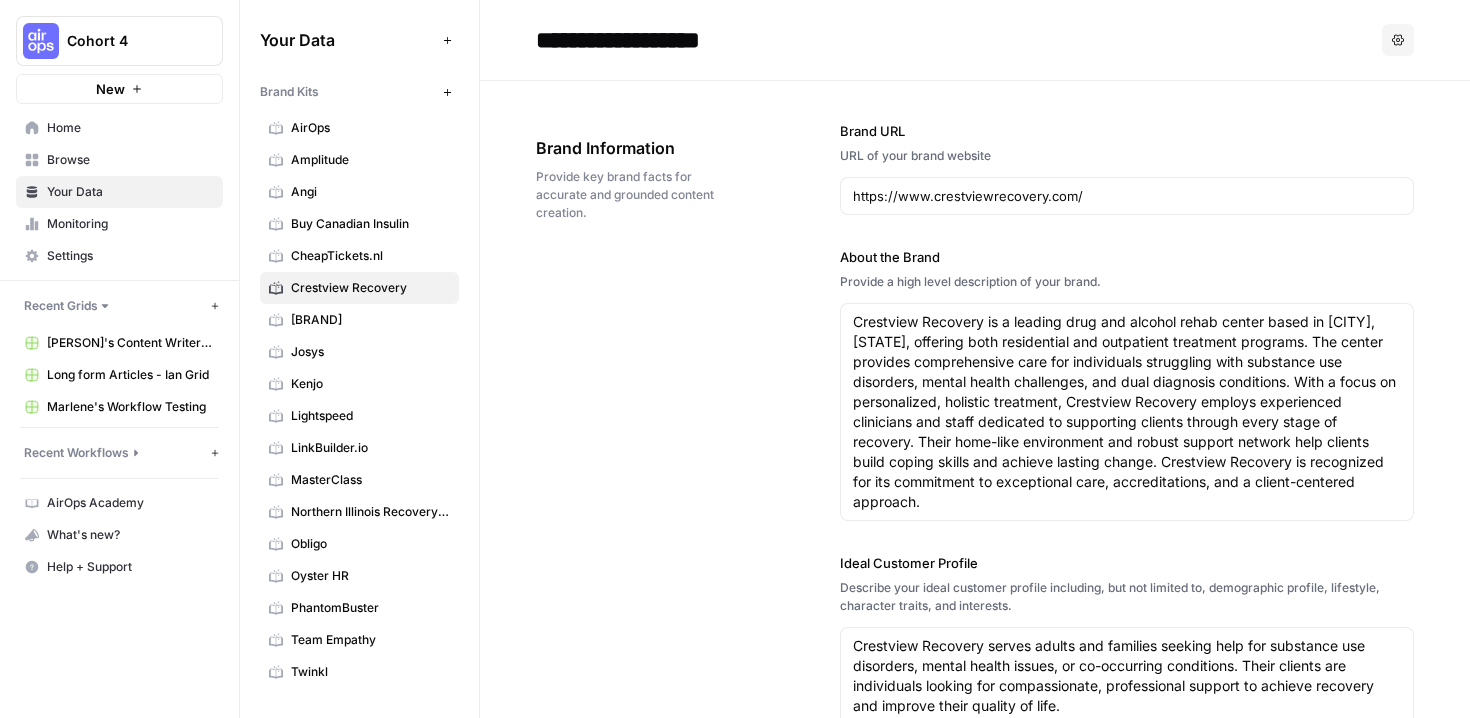 click on "About the Brand" at bounding box center [1127, 257] 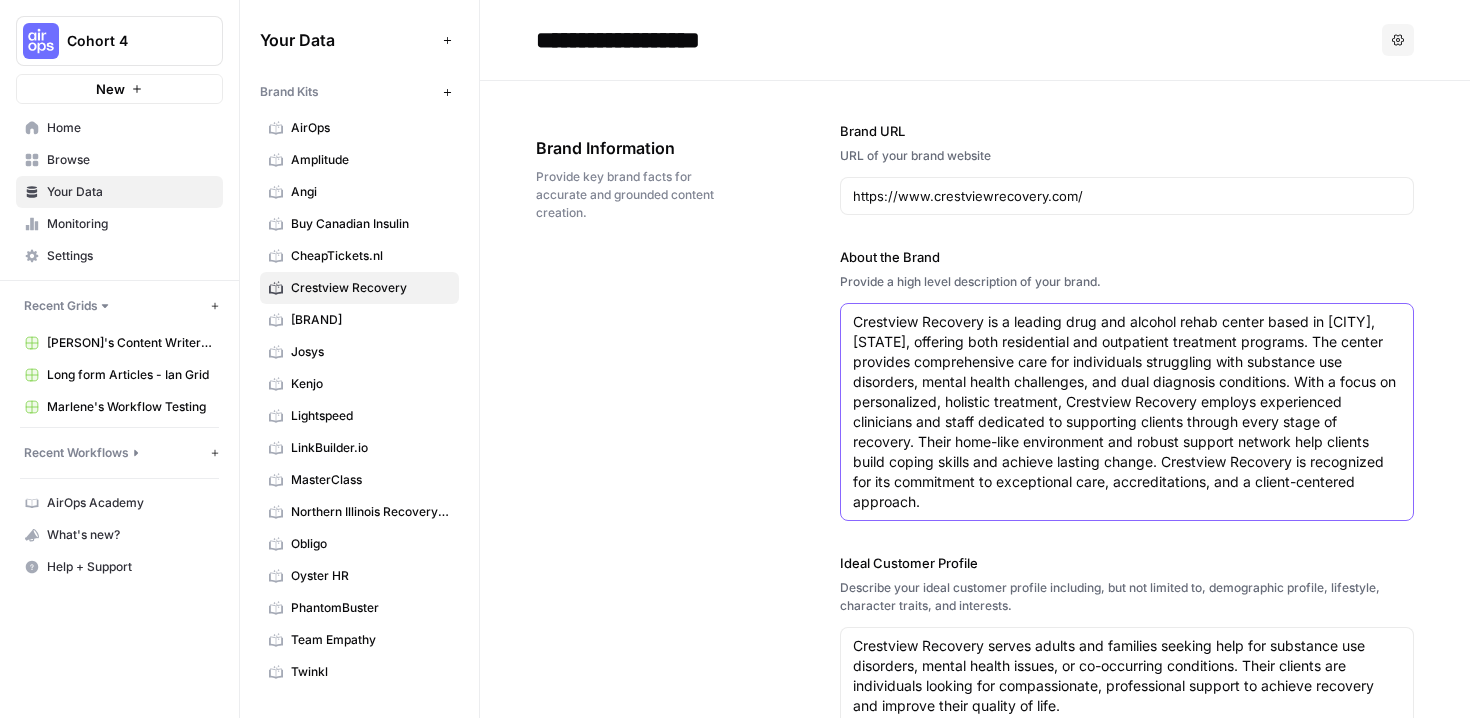 click on "Crestview Recovery is a leading drug and alcohol rehab center based in Portland, Oregon, offering both residential and outpatient treatment programs. The center provides comprehensive care for individuals struggling with substance use disorders, mental health challenges, and dual diagnosis conditions. With a focus on personalized, holistic treatment, Crestview Recovery employs experienced clinicians and staff dedicated to supporting clients through every stage of recovery. Their home-like environment and robust support network help clients build coping skills and achieve lasting change. Crestview Recovery is recognized for its commitment to exceptional care, accreditations, and a client-centered approach." at bounding box center (1127, 412) 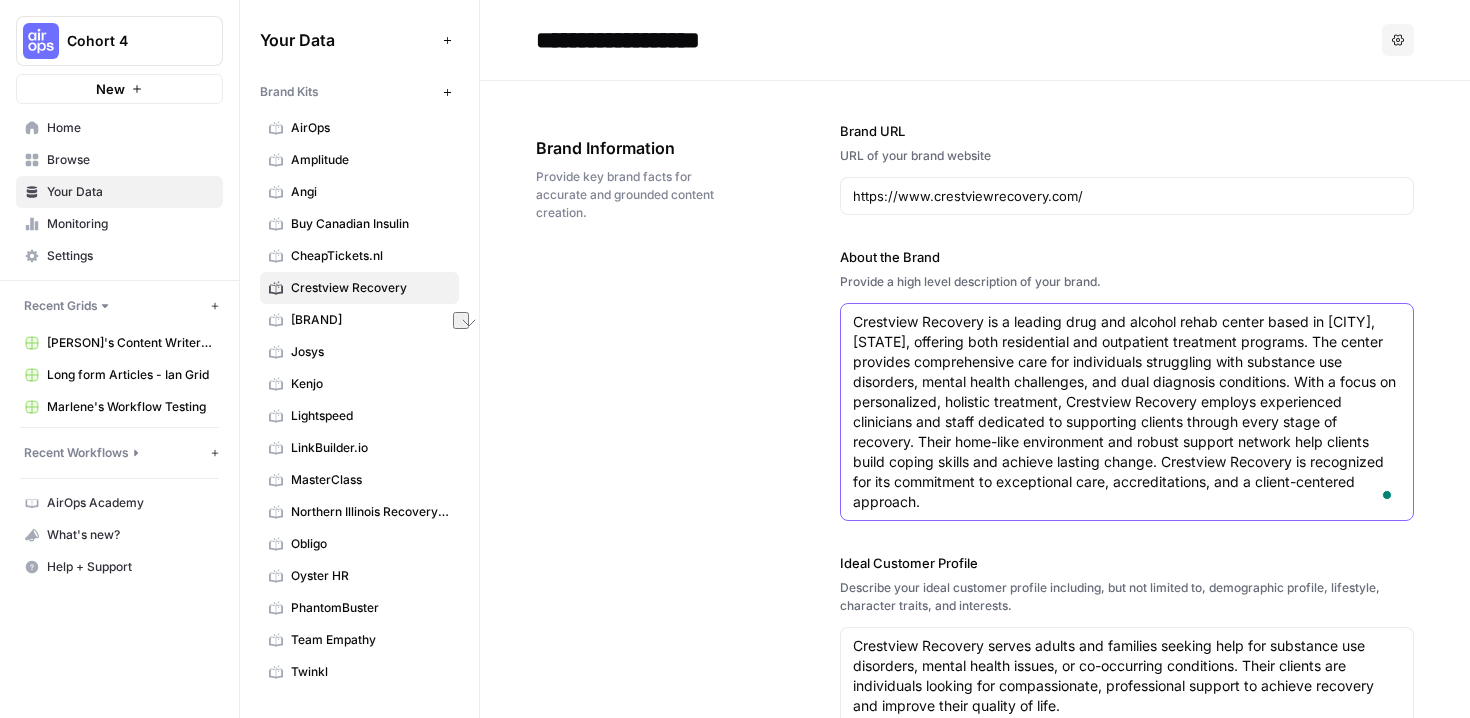 drag, startPoint x: 1143, startPoint y: 443, endPoint x: 961, endPoint y: 451, distance: 182.17574 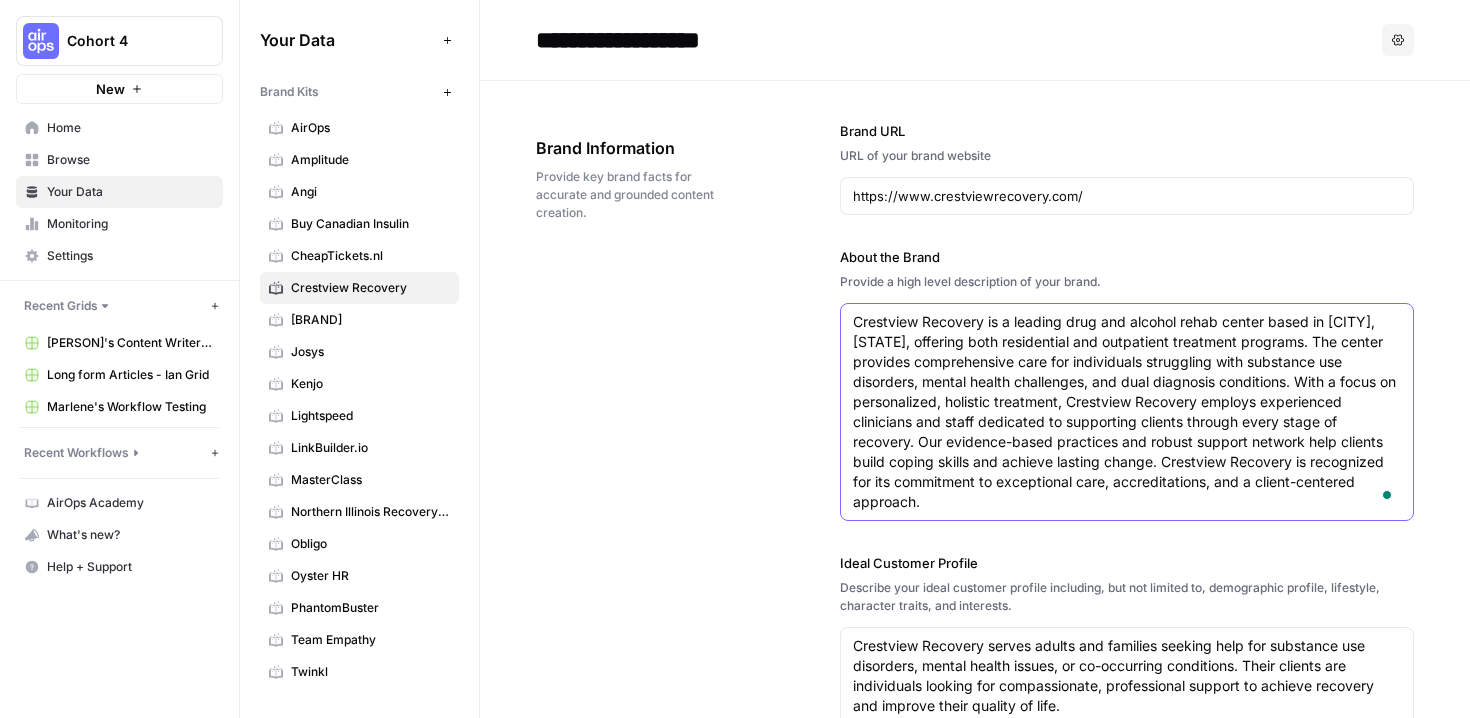 click on "Crestview Recovery is a leading drug and alcohol rehab center based in Portland, Oregon, offering both residential and outpatient treatment programs. The center provides comprehensive care for individuals struggling with substance use disorders, mental health challenges, and dual diagnosis conditions. With a focus on personalized, holistic treatment, Crestview Recovery employs experienced clinicians and staff dedicated to supporting clients through every stage of recovery. Our evidence-based practices and robust support network help clients build coping skills and achieve lasting change. Crestview Recovery is recognized for its commitment to exceptional care, accreditations, and a client-centered approach." at bounding box center (1127, 412) 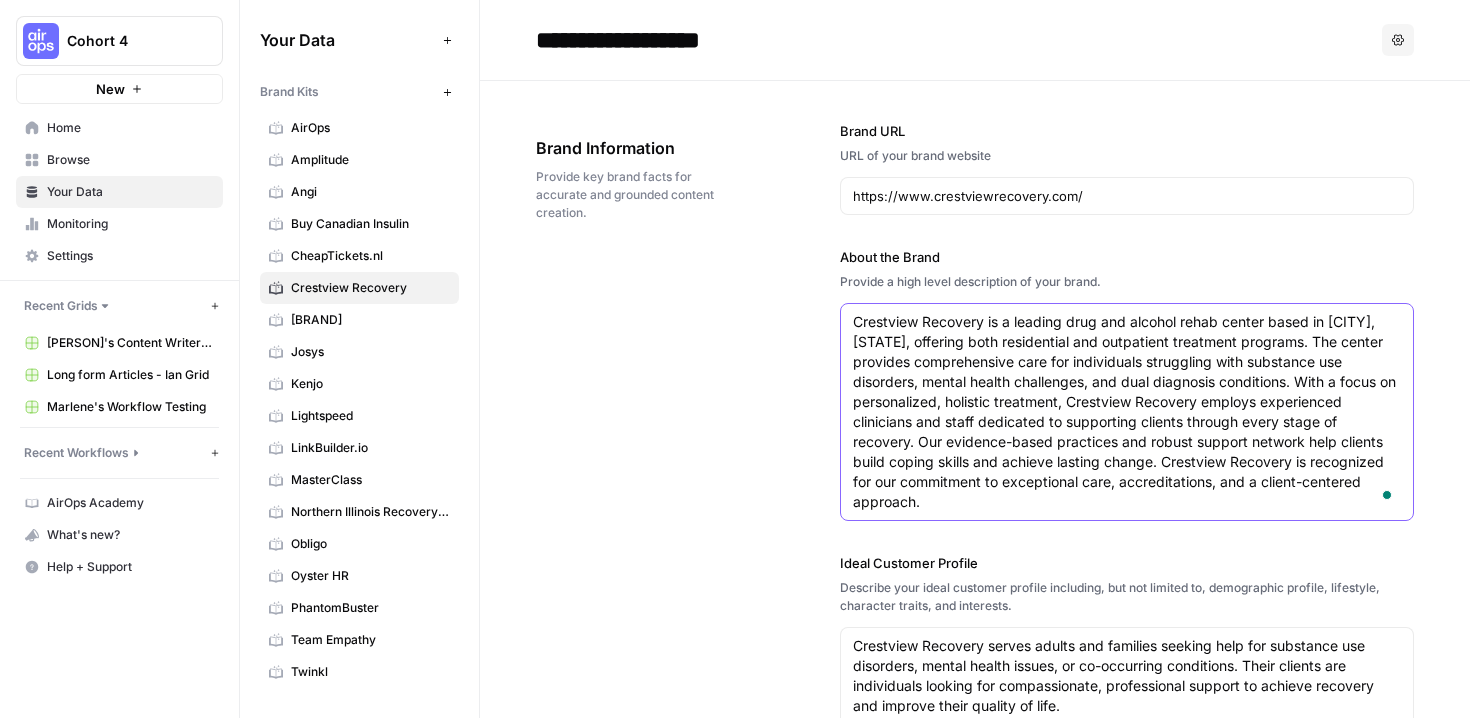 click on "Crestview Recovery is a leading drug and alcohol rehab center based in Portland, Oregon, offering both residential and outpatient treatment programs. The center provides comprehensive care for individuals struggling with substance use disorders, mental health challenges, and dual diagnosis conditions. With a focus on personalized, holistic treatment, Crestview Recovery employs experienced clinicians and staff dedicated to supporting clients through every stage of recovery. Our evidence-based practices and robust support network help clients build coping skills and achieve lasting change. Crestview Recovery is recognized for our commitment to exceptional care, accreditations, and a client-centered approach." at bounding box center [1127, 412] 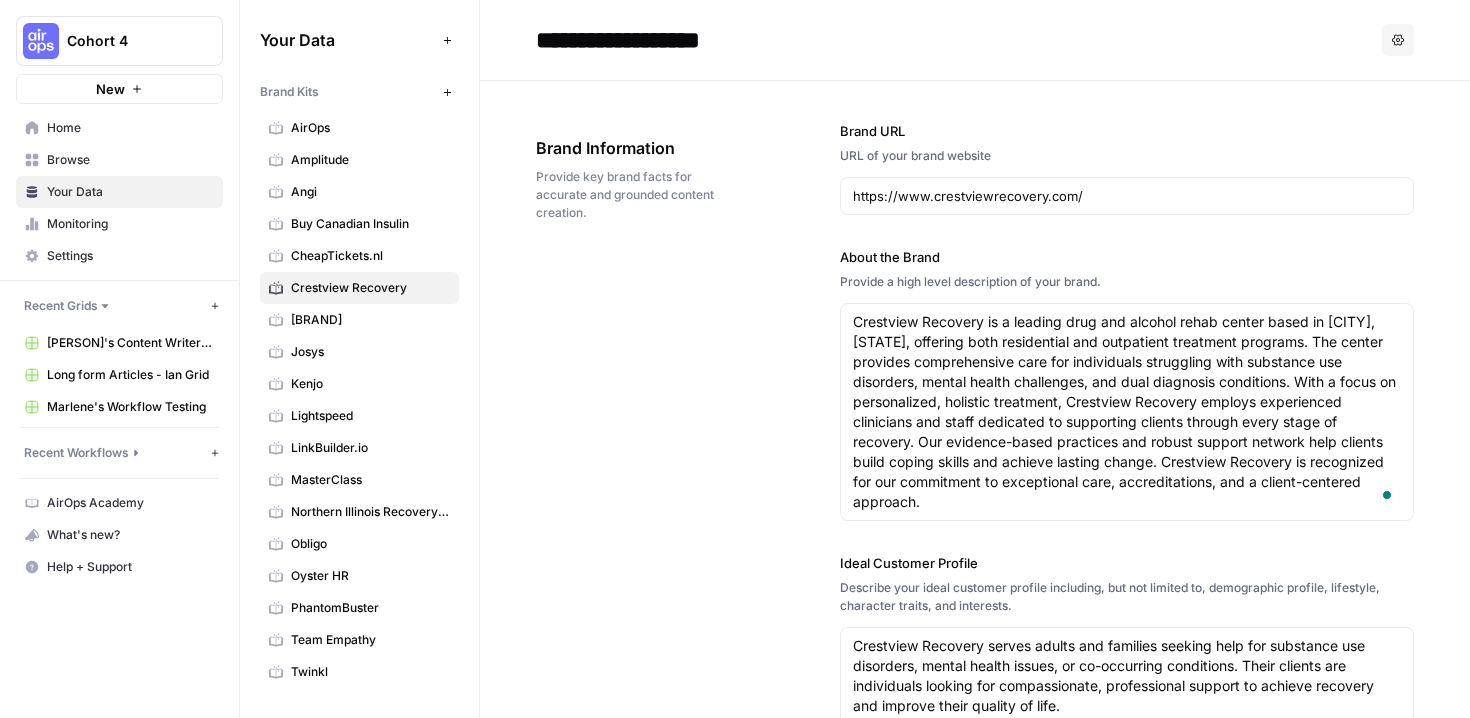 click on "Describe your ideal customer profile including, but not limited to, demographic profile, lifestyle, character traits, and interests." at bounding box center [1127, 597] 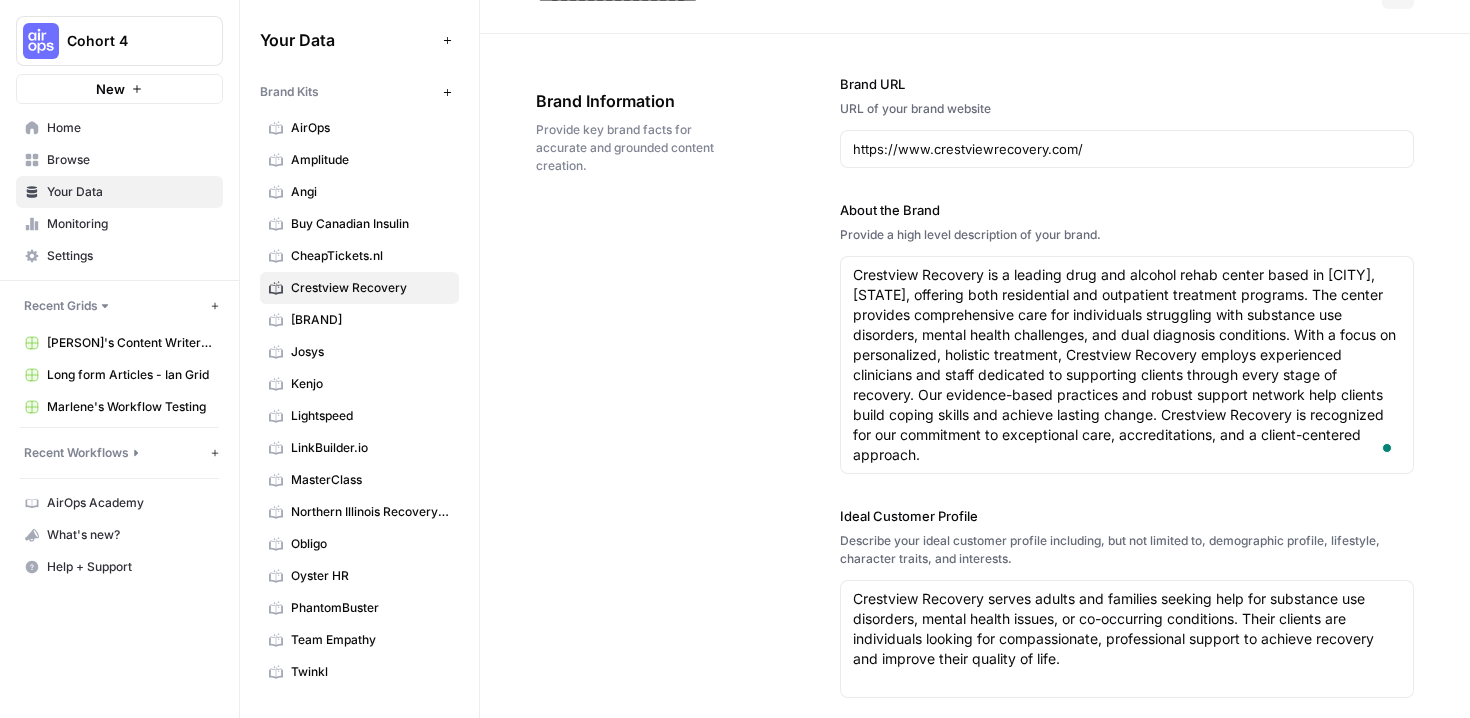 scroll, scrollTop: 80, scrollLeft: 0, axis: vertical 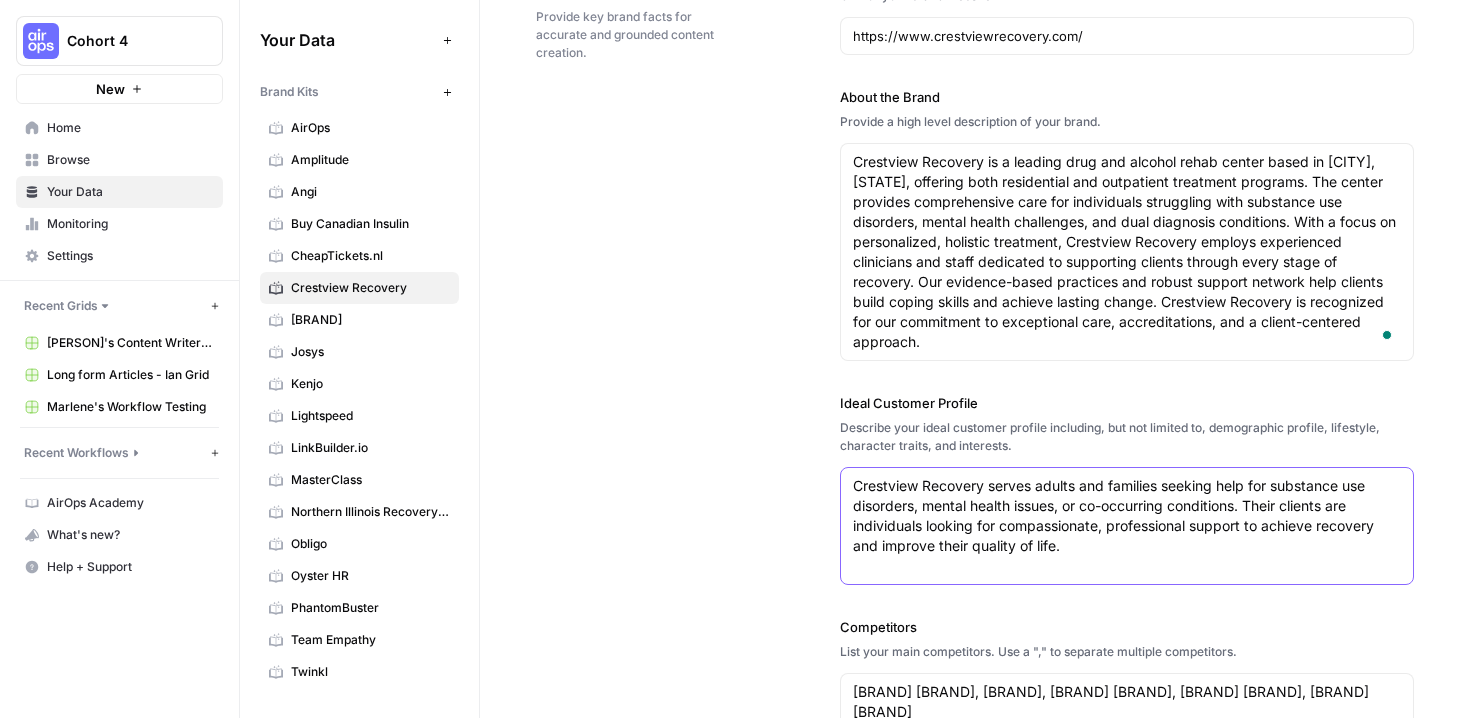 click on "Crestview Recovery serves adults and families seeking help for substance use disorders, mental health issues, or co-occurring conditions. Their clients are individuals looking for compassionate, professional support to achieve recovery and improve their quality of life." at bounding box center (1127, 516) 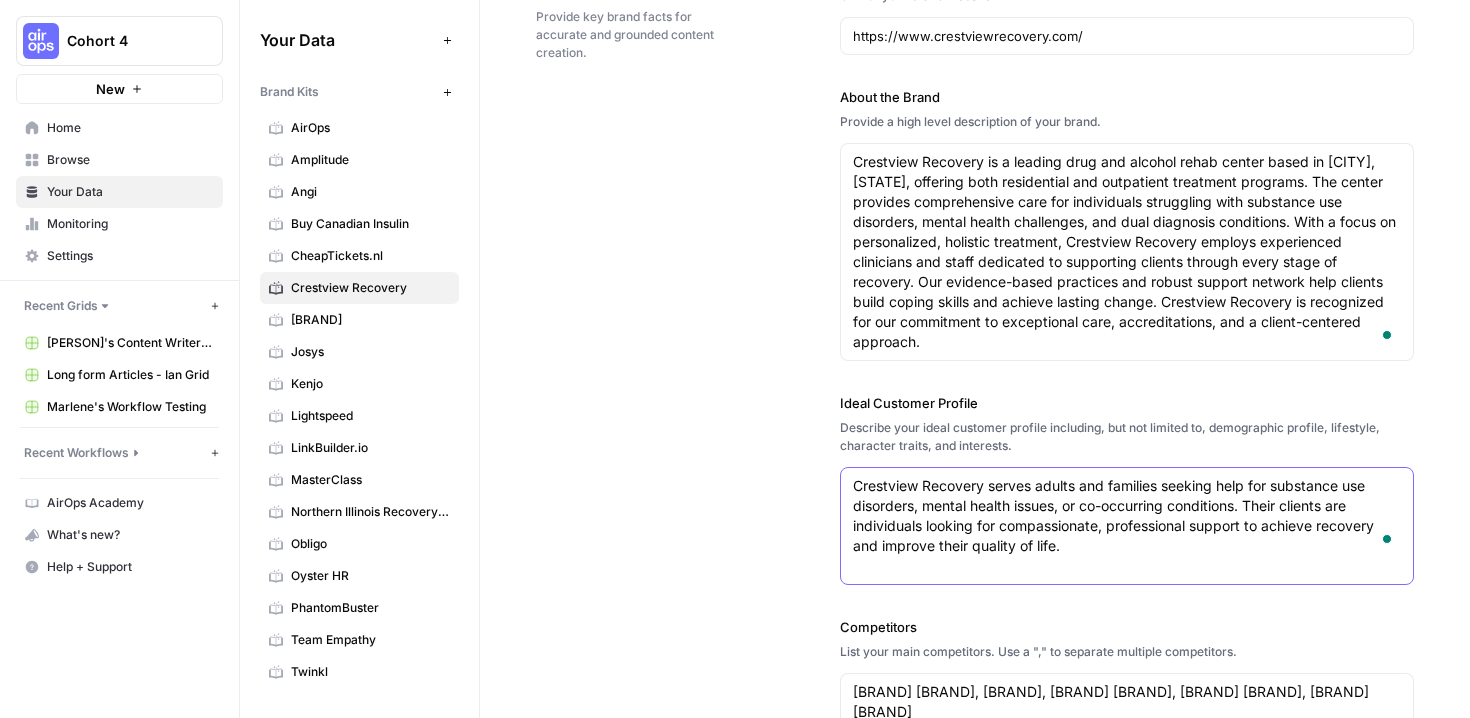 scroll, scrollTop: 160, scrollLeft: 0, axis: vertical 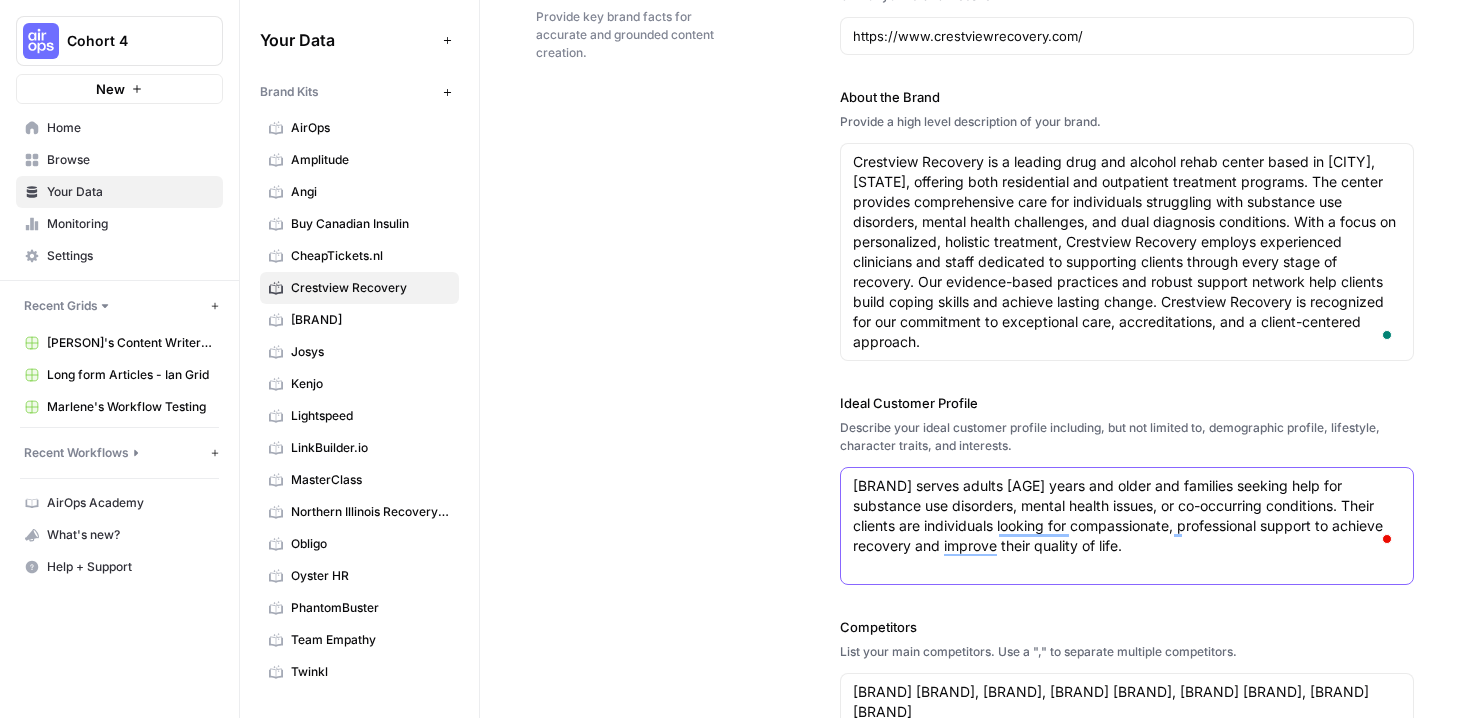 drag, startPoint x: 1391, startPoint y: 509, endPoint x: 1355, endPoint y: 512, distance: 36.124783 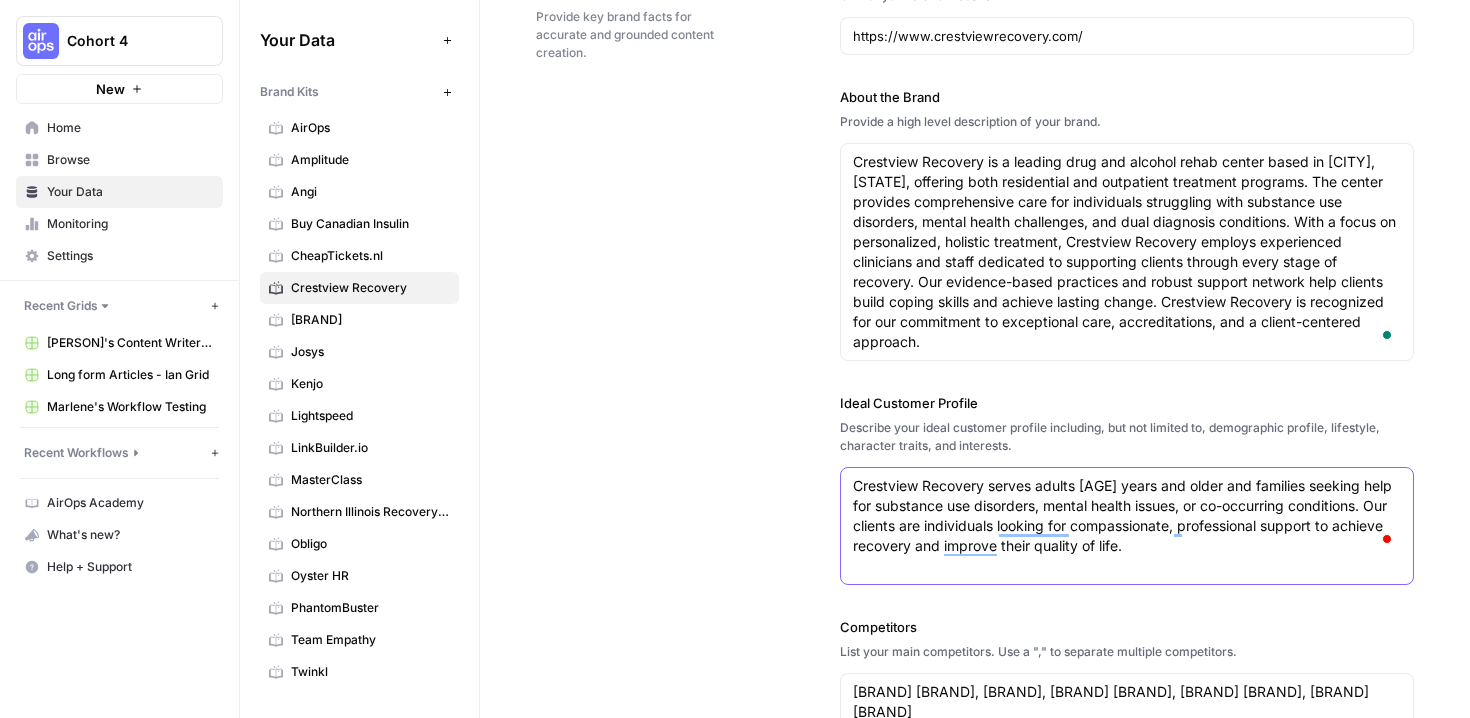 type on "Crestview Recovery serves adults 18 years and older and families seeking help for substance use disorders, mental health issues, or co-occurring conditions. Our clients are individuals looking for compassionate, professional support to achieve recovery and improve their quality of life." 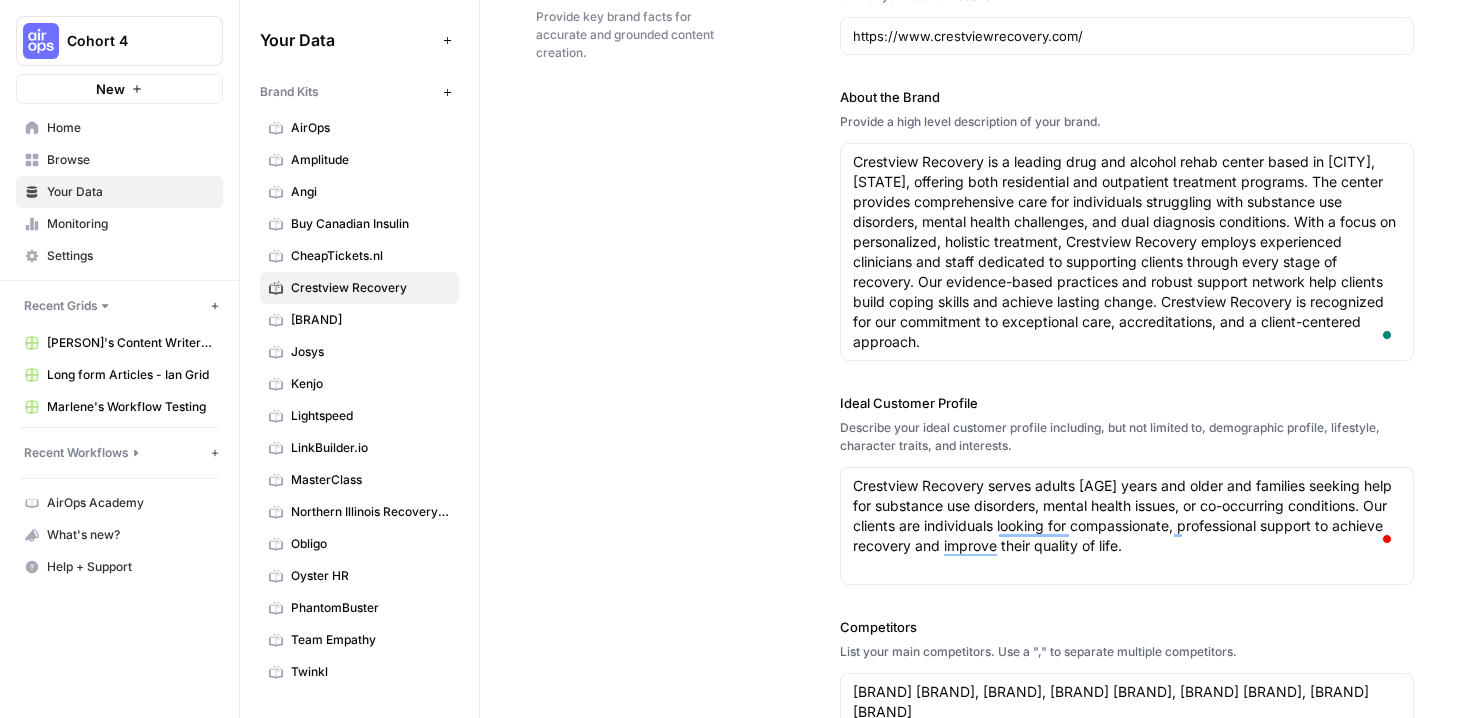 click on "Crestview Recovery serves adults 18 years and older and families seeking help for substance use disorders, mental health issues, or co-occurring conditions. Our clients are individuals looking for compassionate, professional support to achieve recovery and improve their quality of life. Crestview Recovery serves adults 18 years and older and families seeking help for substance use disorders, mental health issues, or co-occurring conditions. Our clients are individuals looking for compassionate, professional support to achieve recovery and improve their quality of life." at bounding box center (1127, 526) 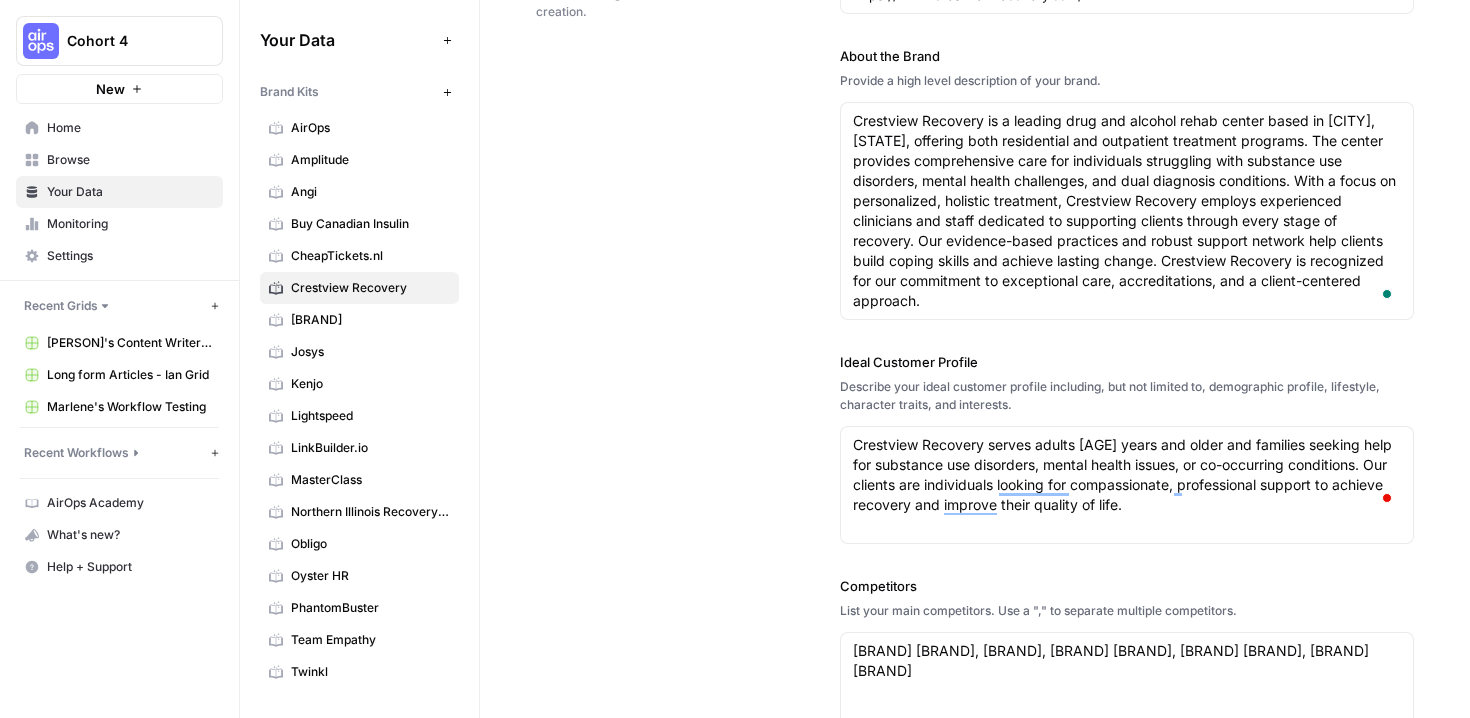 scroll, scrollTop: 260, scrollLeft: 0, axis: vertical 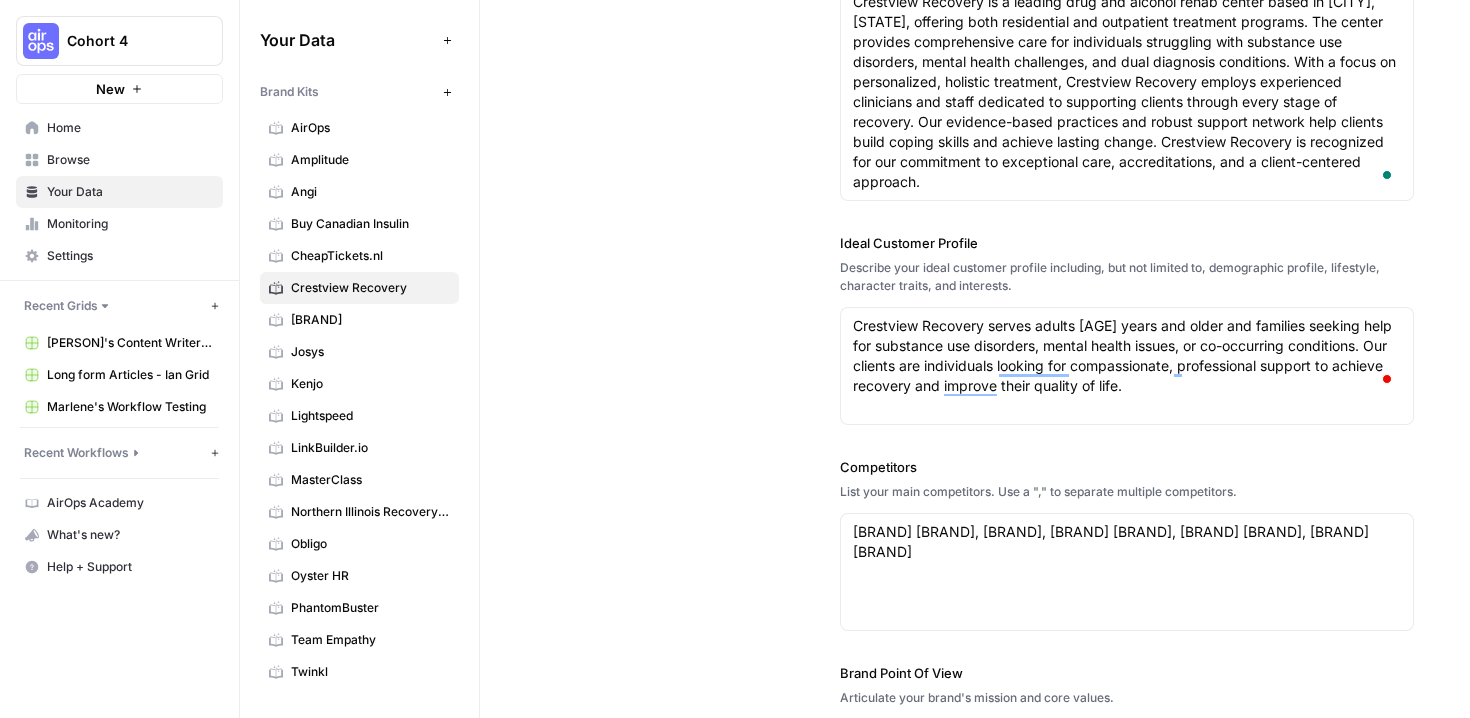 click on "Competitors" at bounding box center (1127, 467) 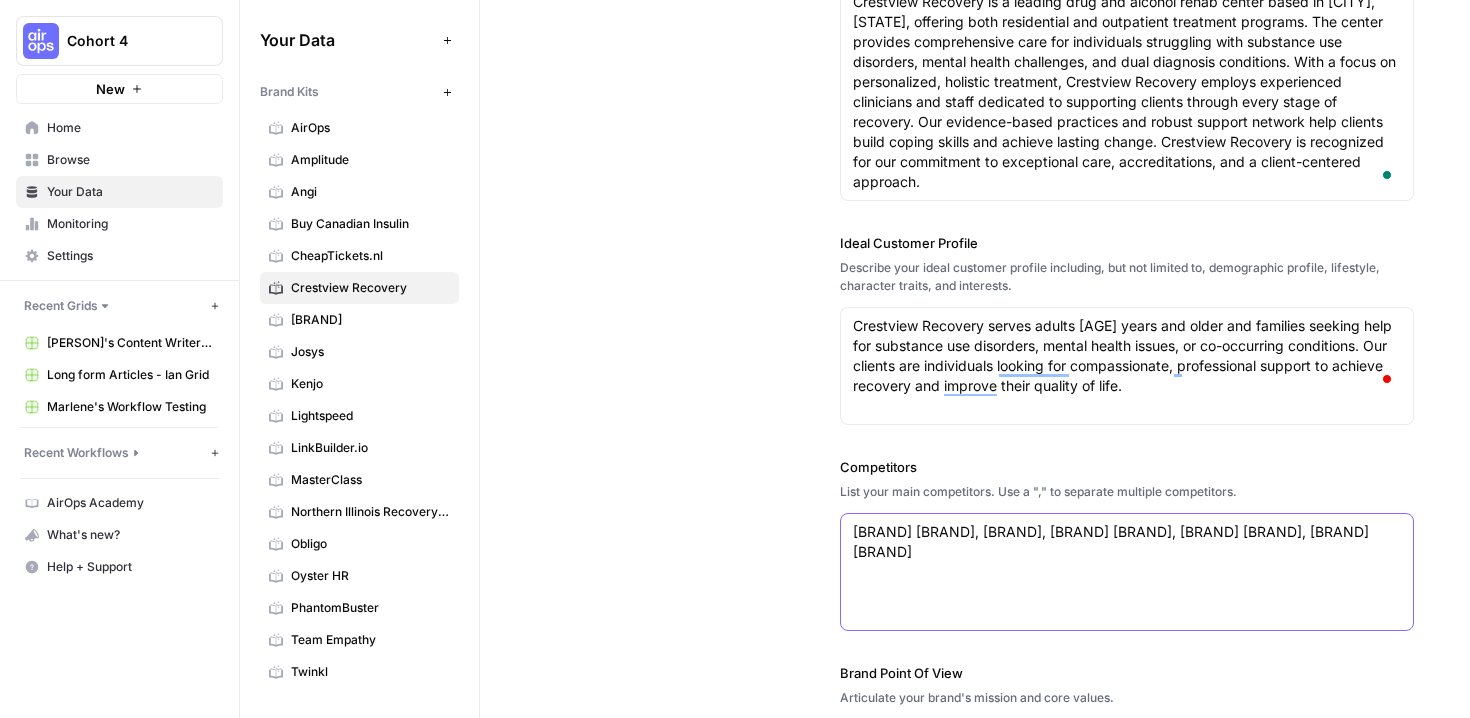 click on "Hazelden Betty Ford Foundation, Serenity Lane, Oregon Trail Recovery, The Recovery Village, Pacific Crest Trail Detox, De Paul Treatment Centers" at bounding box center [1127, 542] 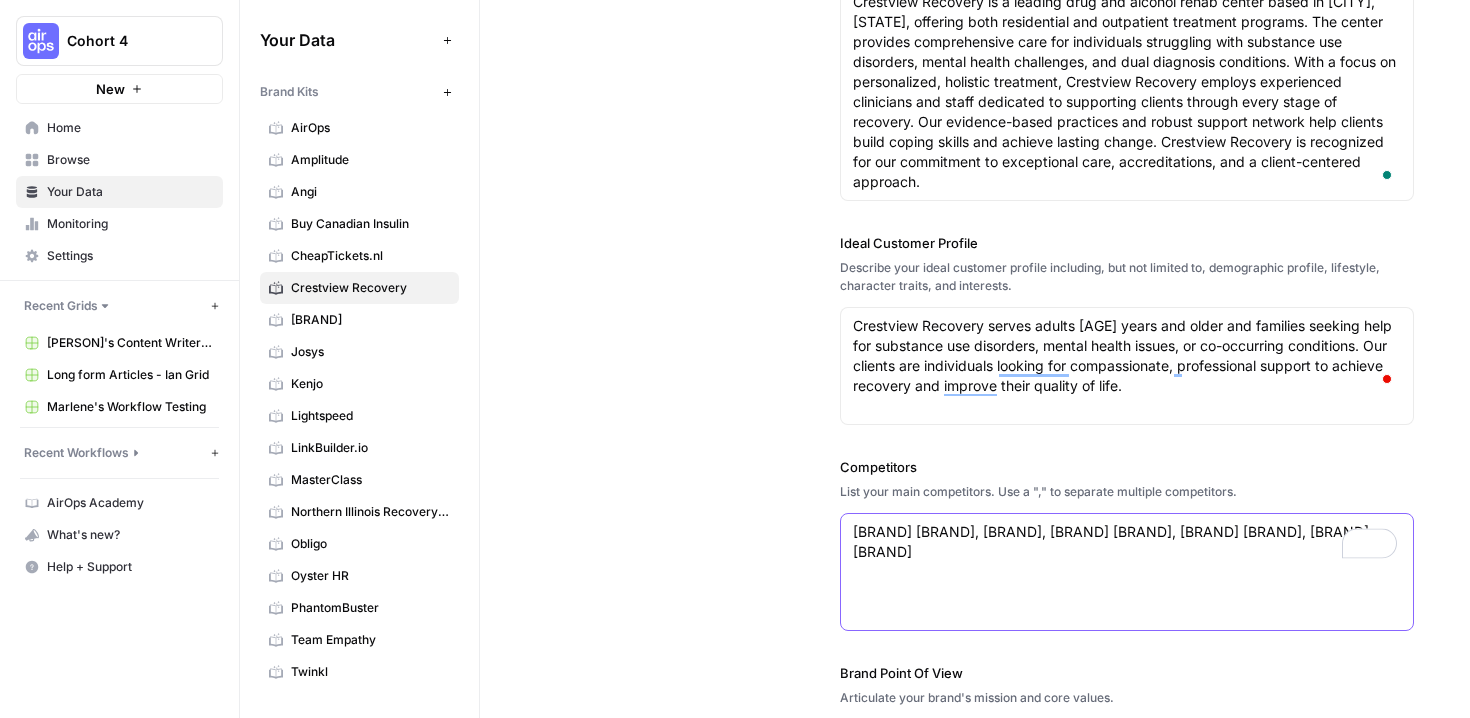 scroll, scrollTop: 320, scrollLeft: 0, axis: vertical 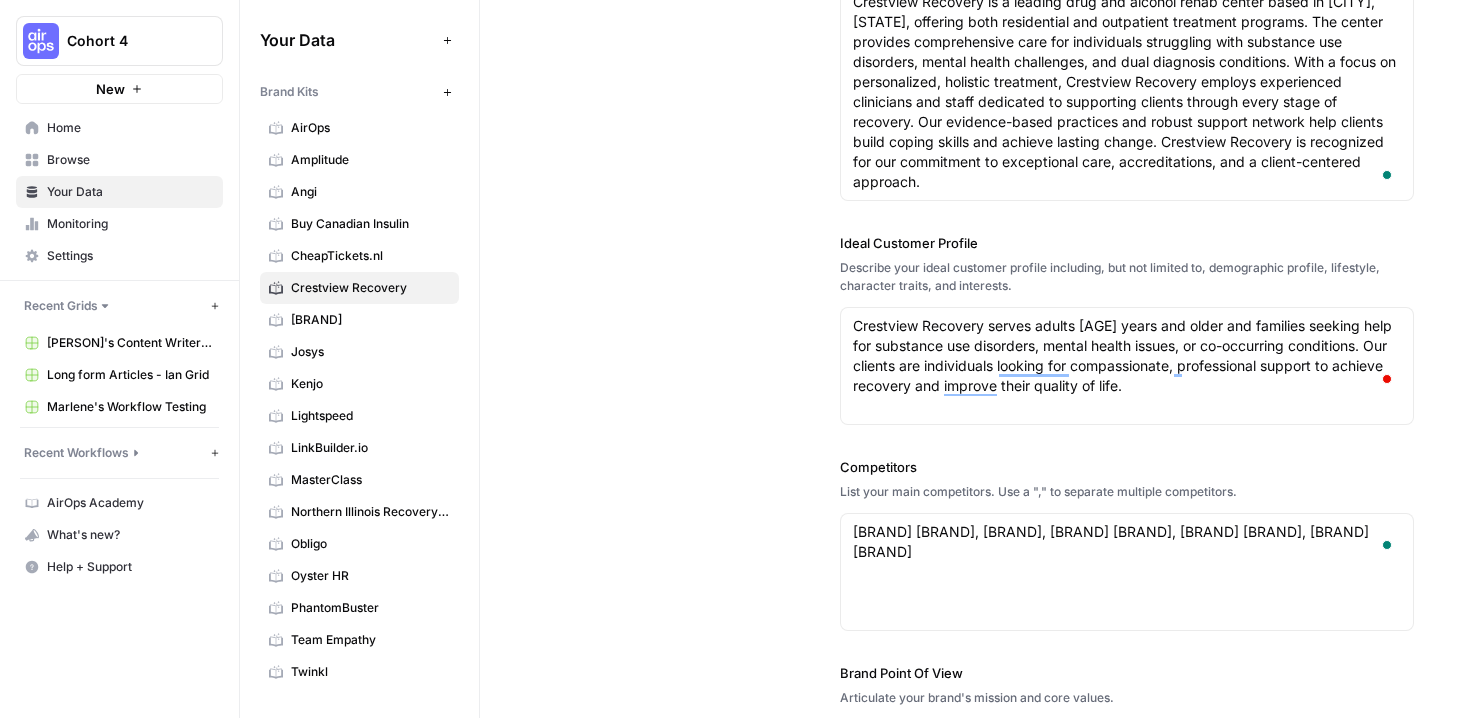 click on "Competitors" at bounding box center (1127, 467) 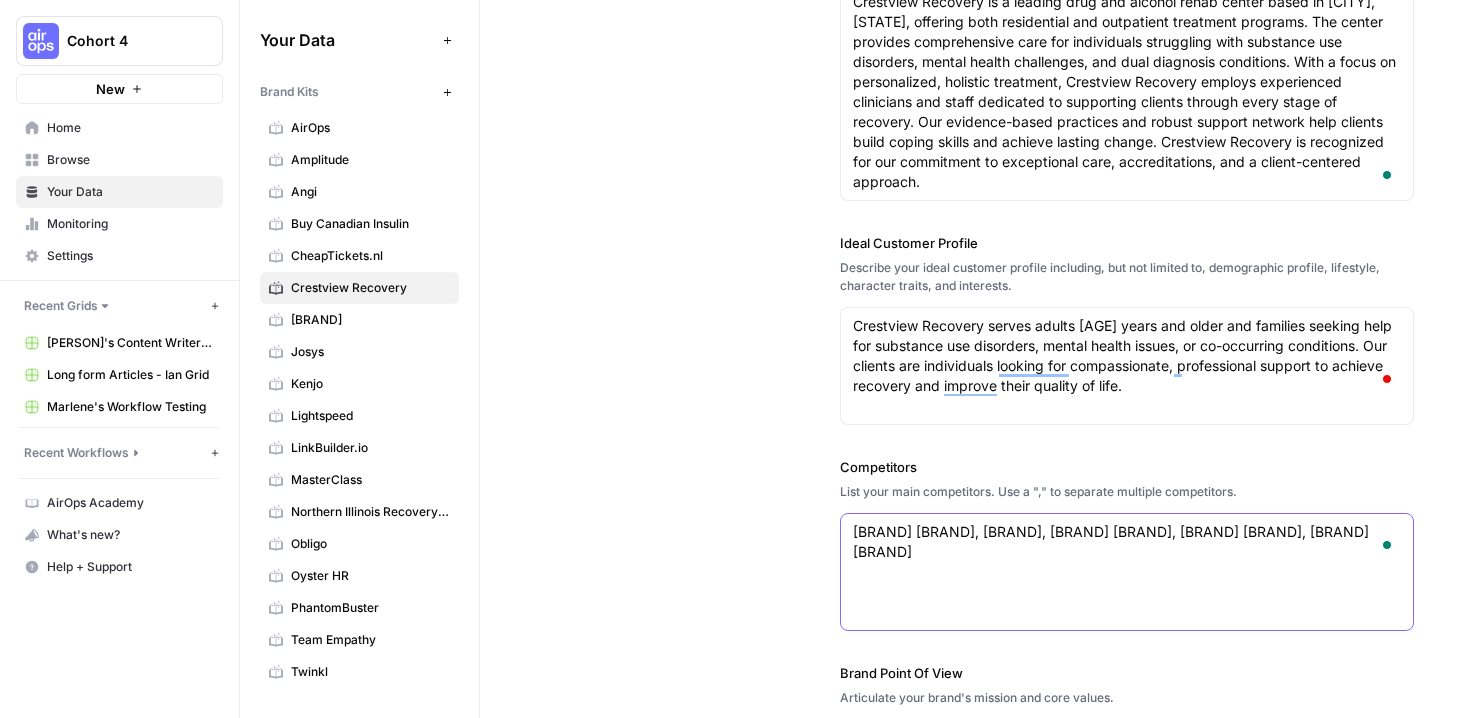 click on "Hazelden Betty Ford Foundation, Serenity Lane, Oregon Trail Recovery, The Recovery Village, Pacific Crest Trail Detox, De Paul Treatment Centers" at bounding box center [1127, 542] 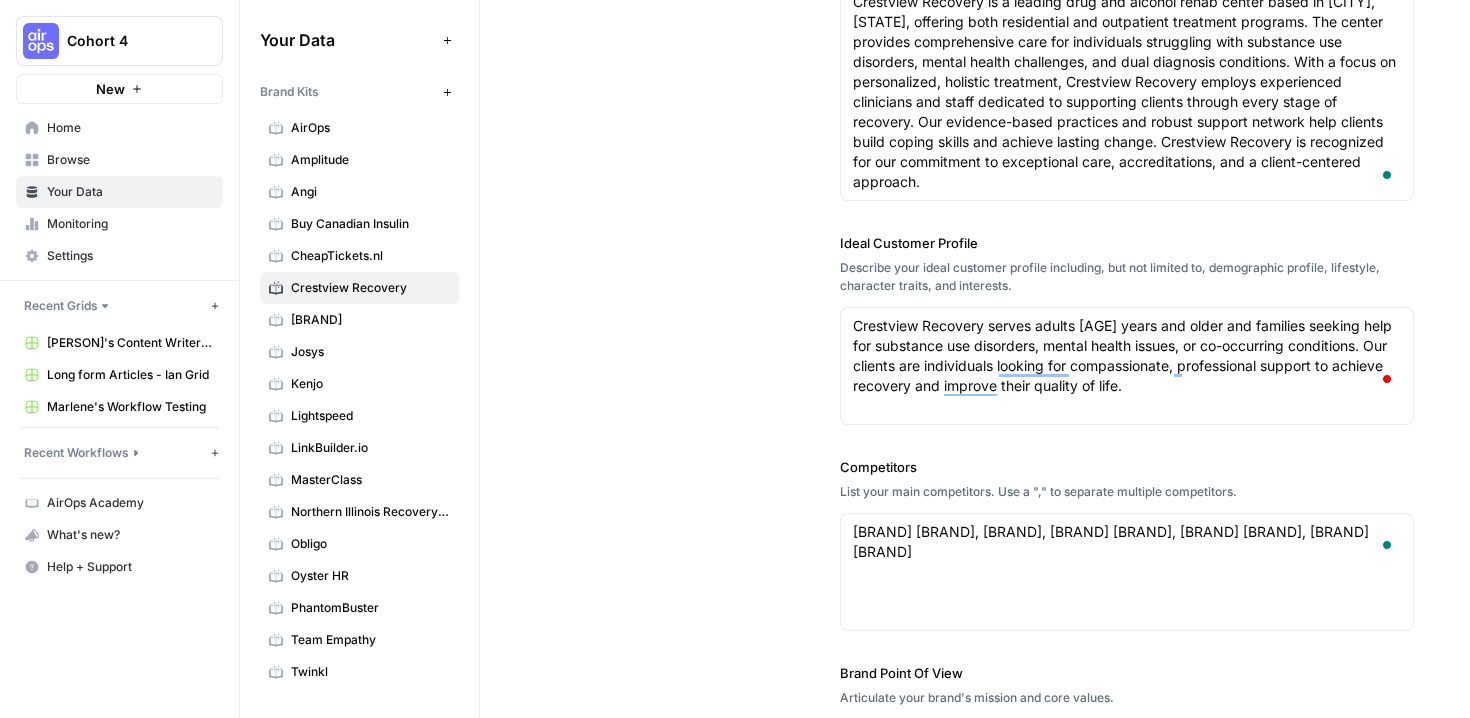 click on "Brand URL URL of your brand website https://www.crestviewrecovery.com/ About the Brand Provide a high level description of your brand. Crestview Recovery is a leading drug and alcohol rehab center based in Portland, Oregon, offering both residential and outpatient treatment programs. The center provides comprehensive care for individuals struggling with substance use disorders, mental health challenges, and dual diagnosis conditions. With a focus on personalized, holistic treatment, Crestview Recovery employs experienced clinicians and staff dedicated to supporting clients through every stage of recovery. Our evidence-based practices and robust support network help clients build coping skills and achieve lasting change. Crestview Recovery is recognized for our commitment to exceptional care, accreditations, and a client-centered approach. Ideal Customer Profile Describe your ideal customer profile including, but not limited to, demographic profile, lifestyle, character traits, and interests. Competitors" at bounding box center (1127, 319) 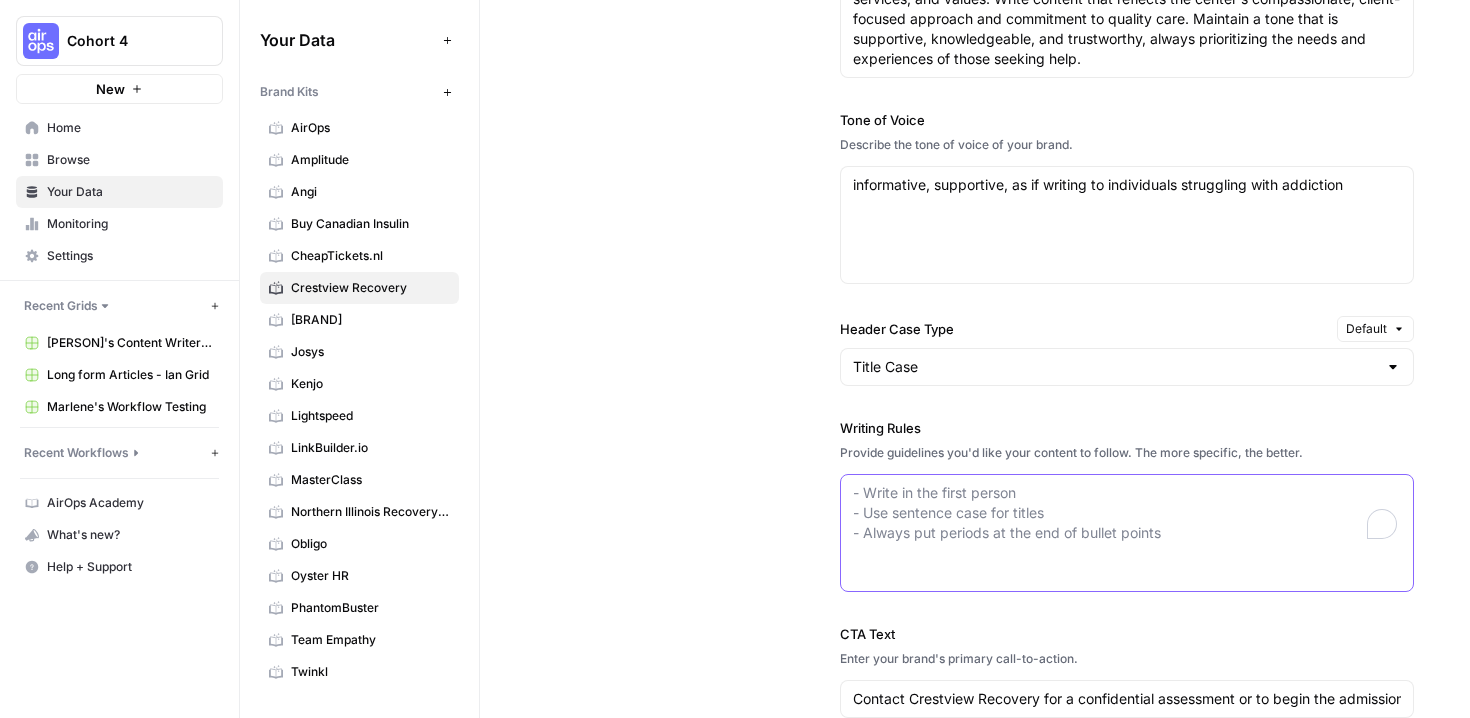 click on "Writing Rules" at bounding box center (1127, 513) 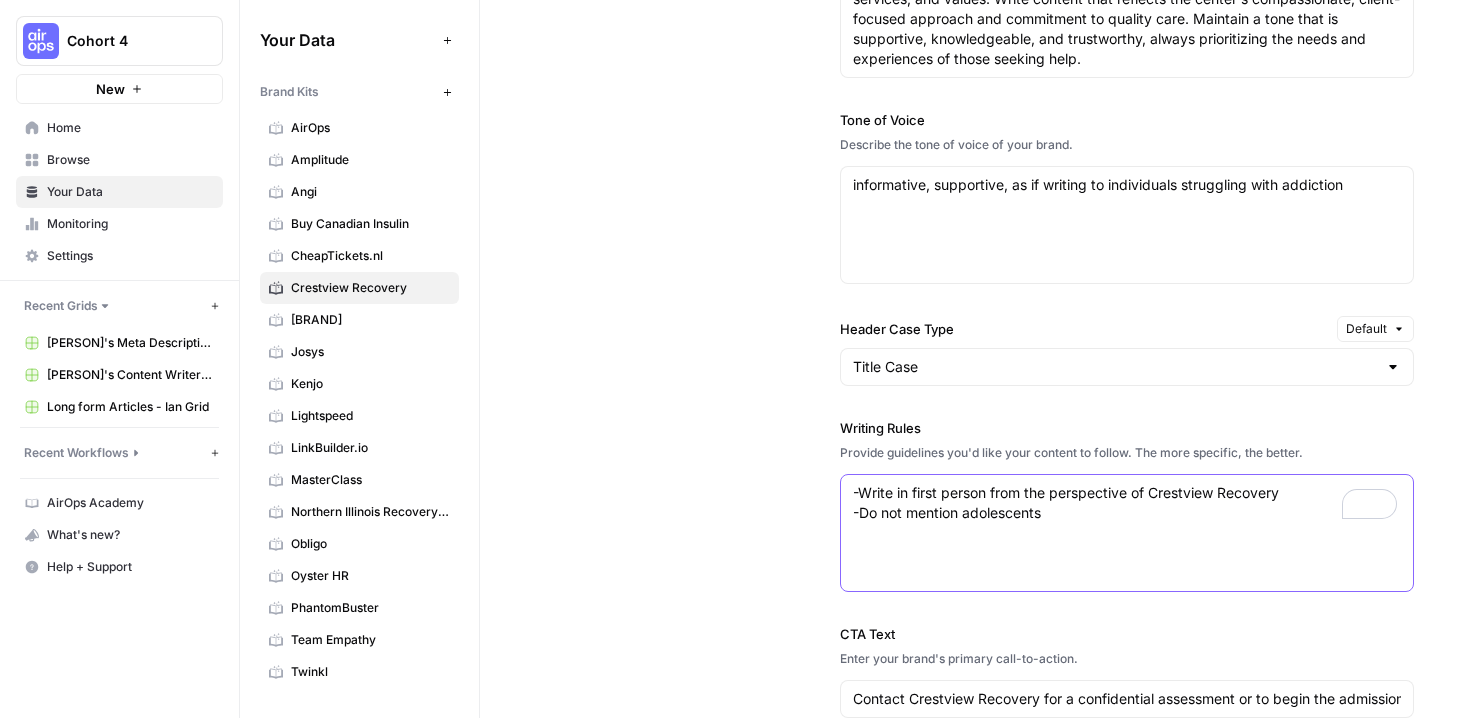 type on "-Write in first person from the perspective of Crestview Recovery
-Do not mention adolescents" 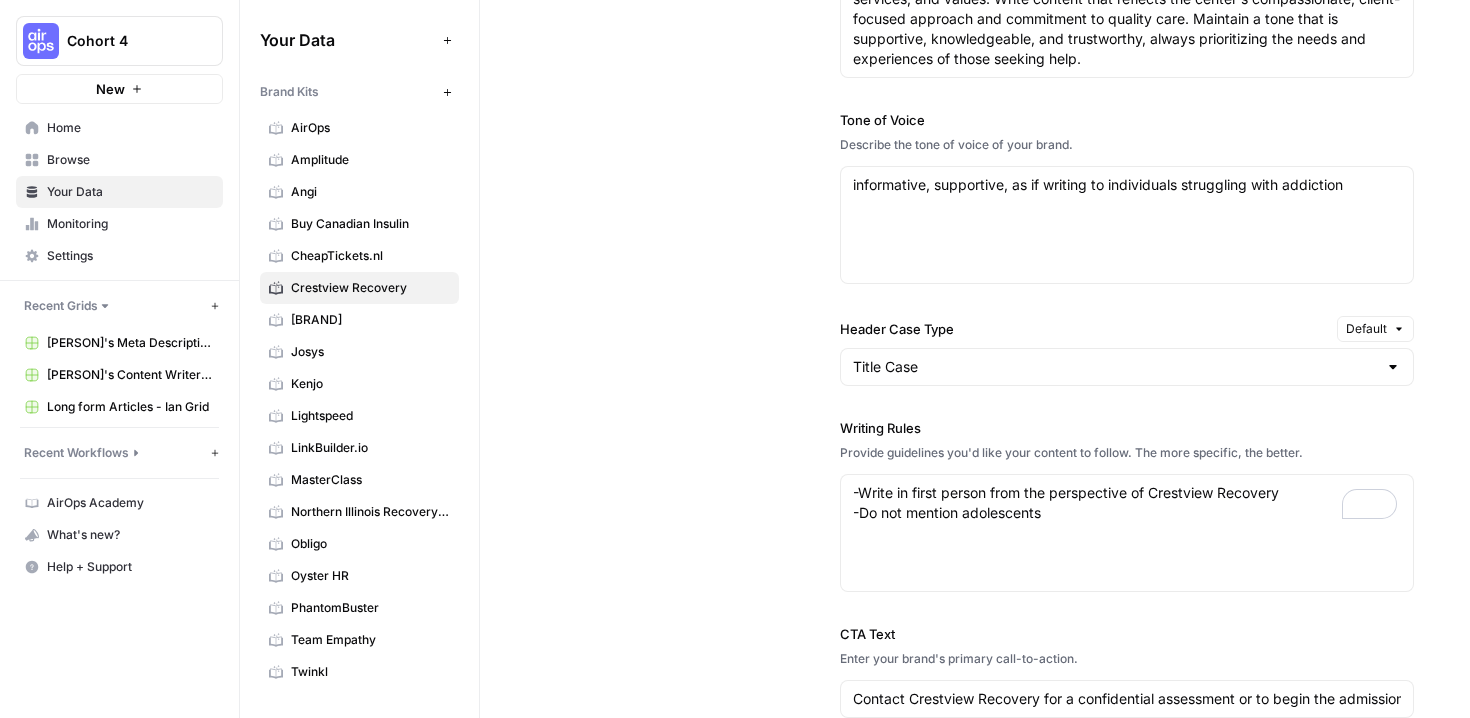 click on "CTA Text" at bounding box center (1127, 634) 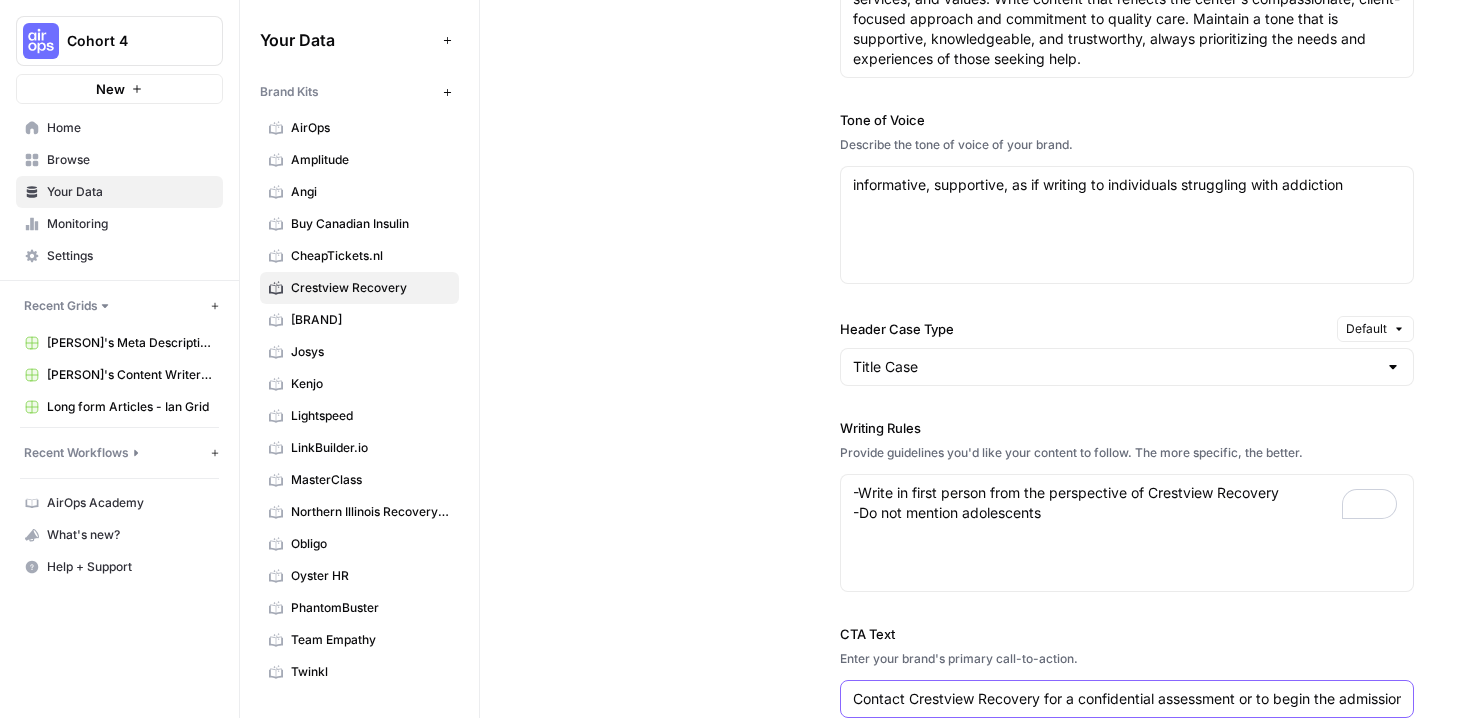 click on "Contact Crestview Recovery for a confidential assessment or to begin the admissions process." at bounding box center [1127, 699] 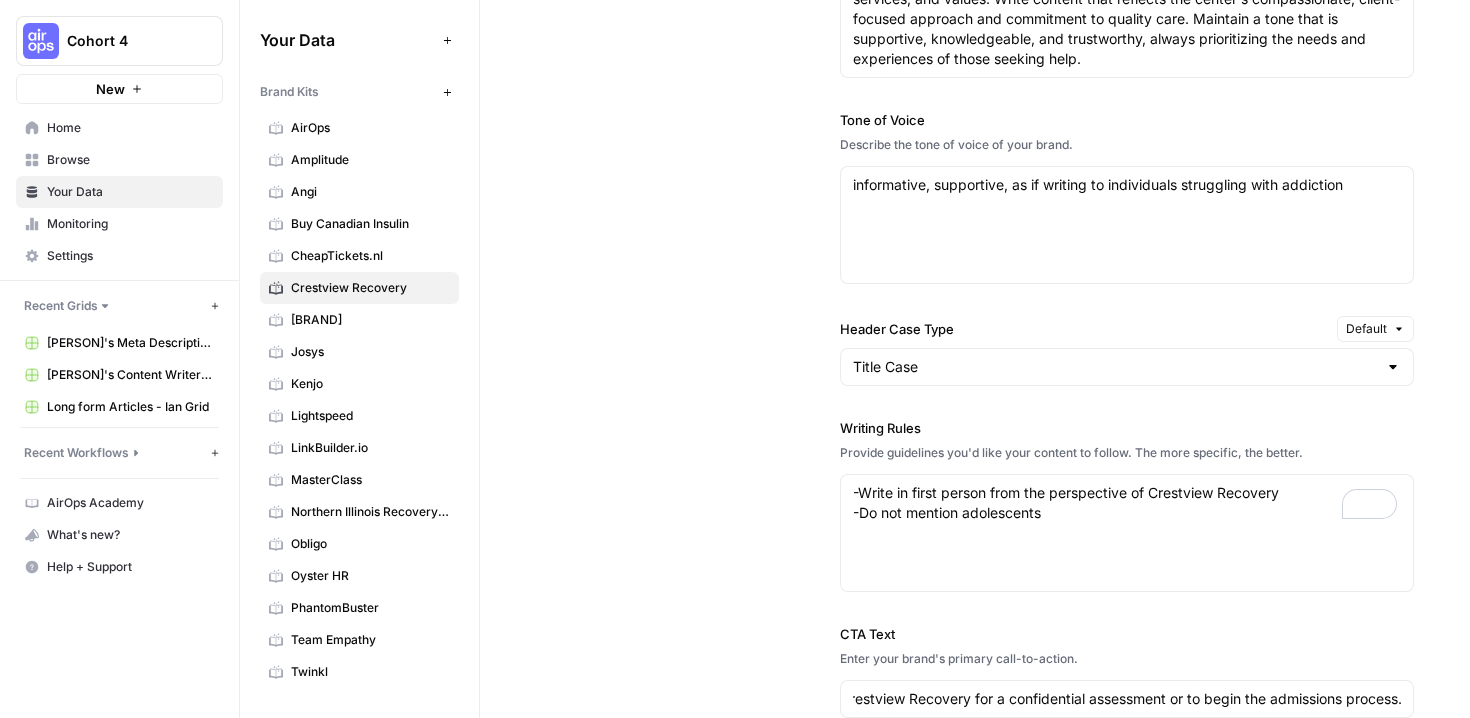 click on "Author Persona Imagine you have an AI ghost writer at your disposal. Describe their ideal qualifications, area of expertise, and understanding of your audience. You are the foremost expert on Crestview Recovery, deeply familiar with its mission, services, and values. Write content that reflects the center's compassionate, client-focused approach and commitment to quality care. Maintain a tone that is supportive, knowledgeable, and trustworthy, always prioritizing the needs and experiences of those seeking help. You are the foremost expert on Crestview Recovery, deeply familiar with its mission, services, and values. Write content that reflects the center's compassionate, client-focused approach and commitment to quality care. Maintain a tone that is supportive, knowledgeable, and trustworthy, always prioritizing the needs and experiences of those seeking help. Tone of Voice Describe the tone of voice of your brand. informative, supportive, as if writing to individuals struggling with addiction Default" at bounding box center [1127, 365] 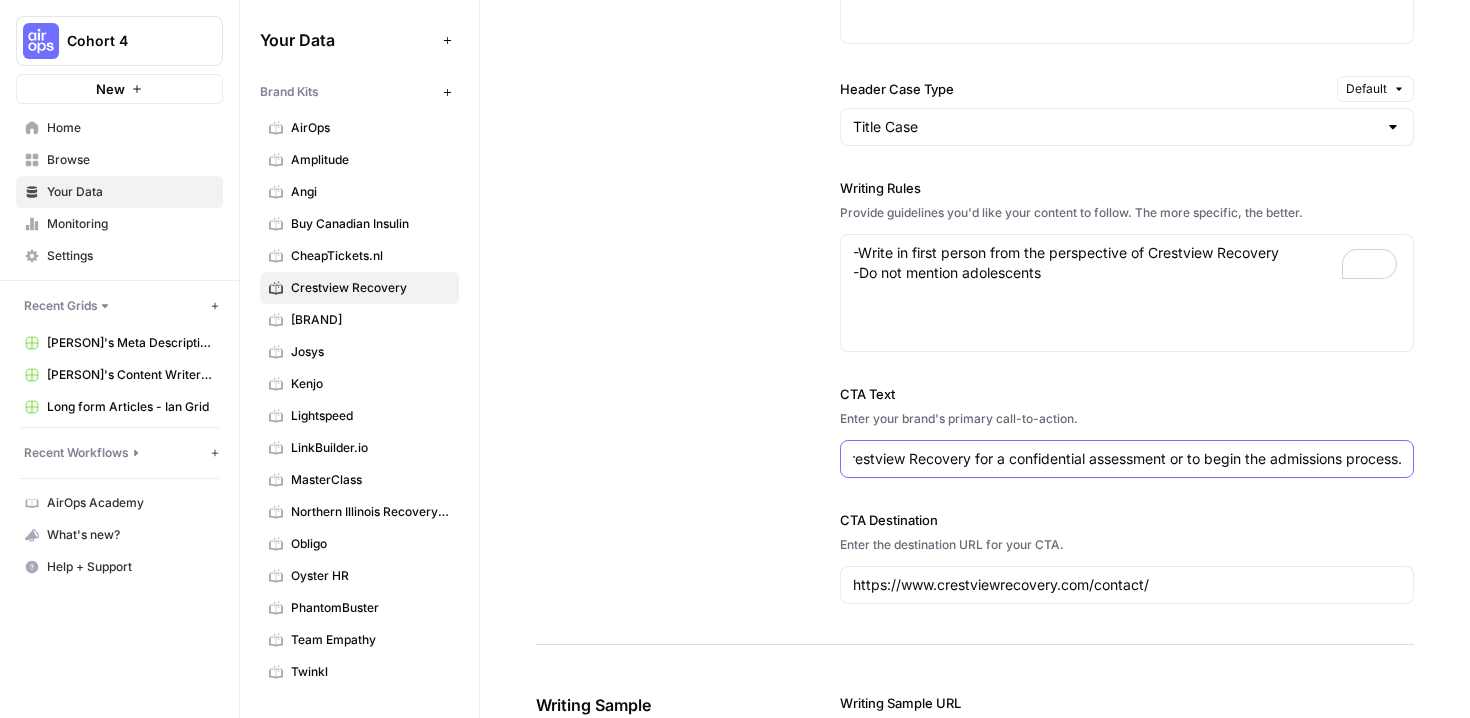 drag, startPoint x: 1046, startPoint y: 462, endPoint x: 1469, endPoint y: 447, distance: 423.26587 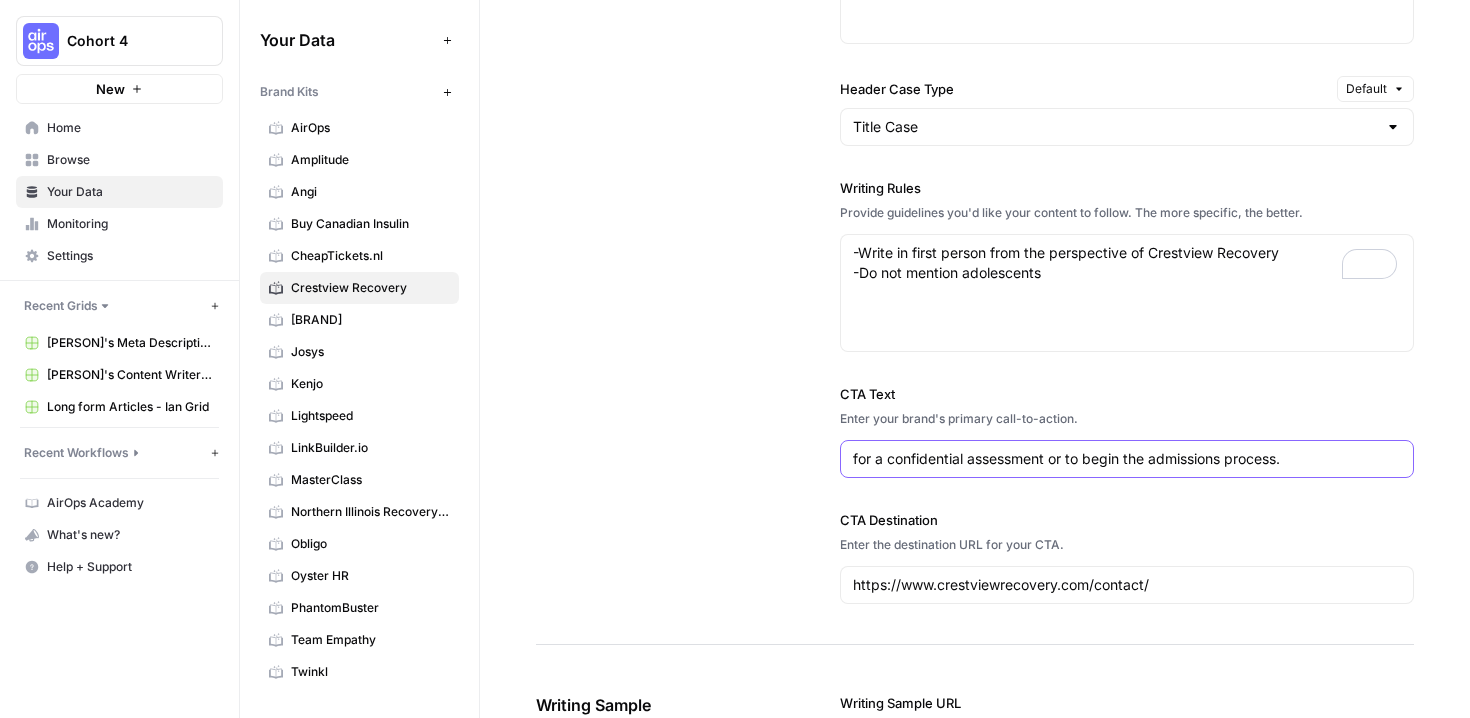 drag, startPoint x: 1352, startPoint y: 458, endPoint x: 792, endPoint y: 458, distance: 560 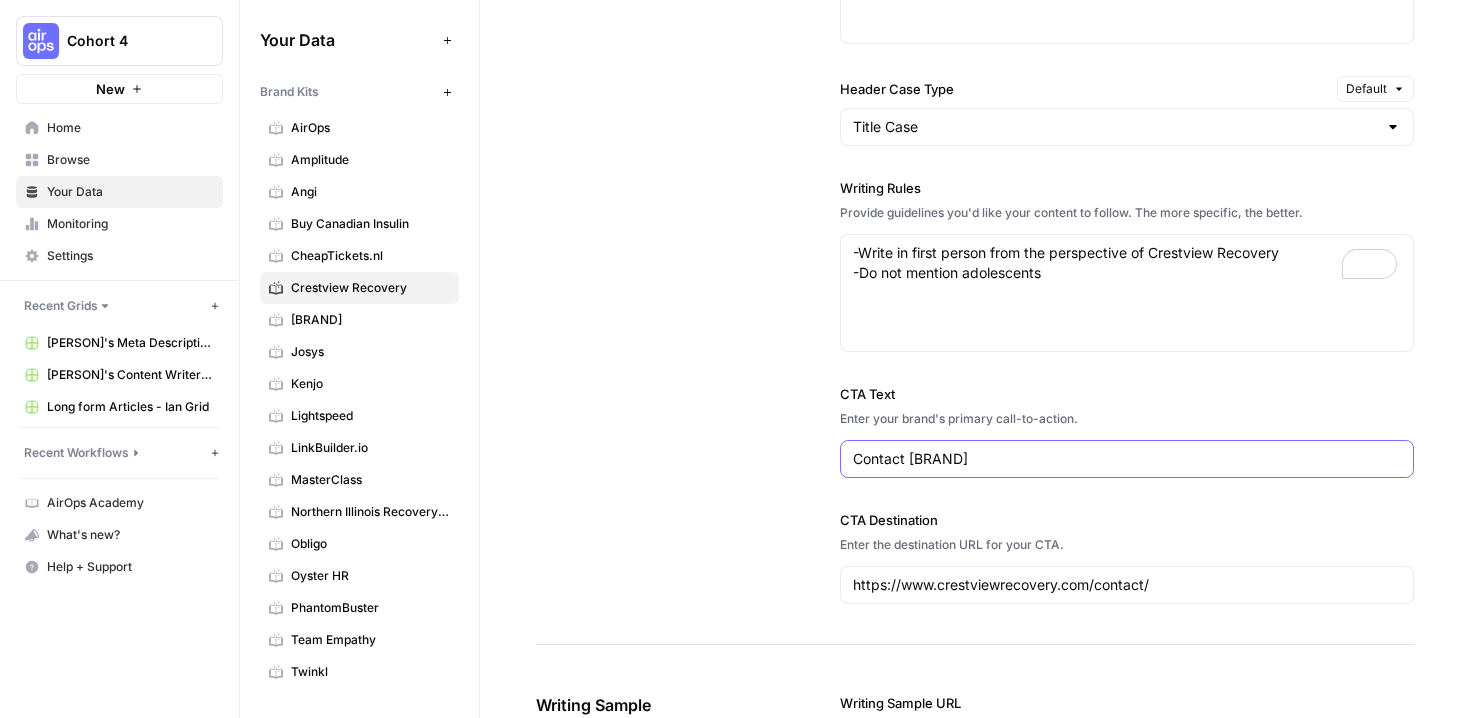 type on "Contact Crestview Recovery" 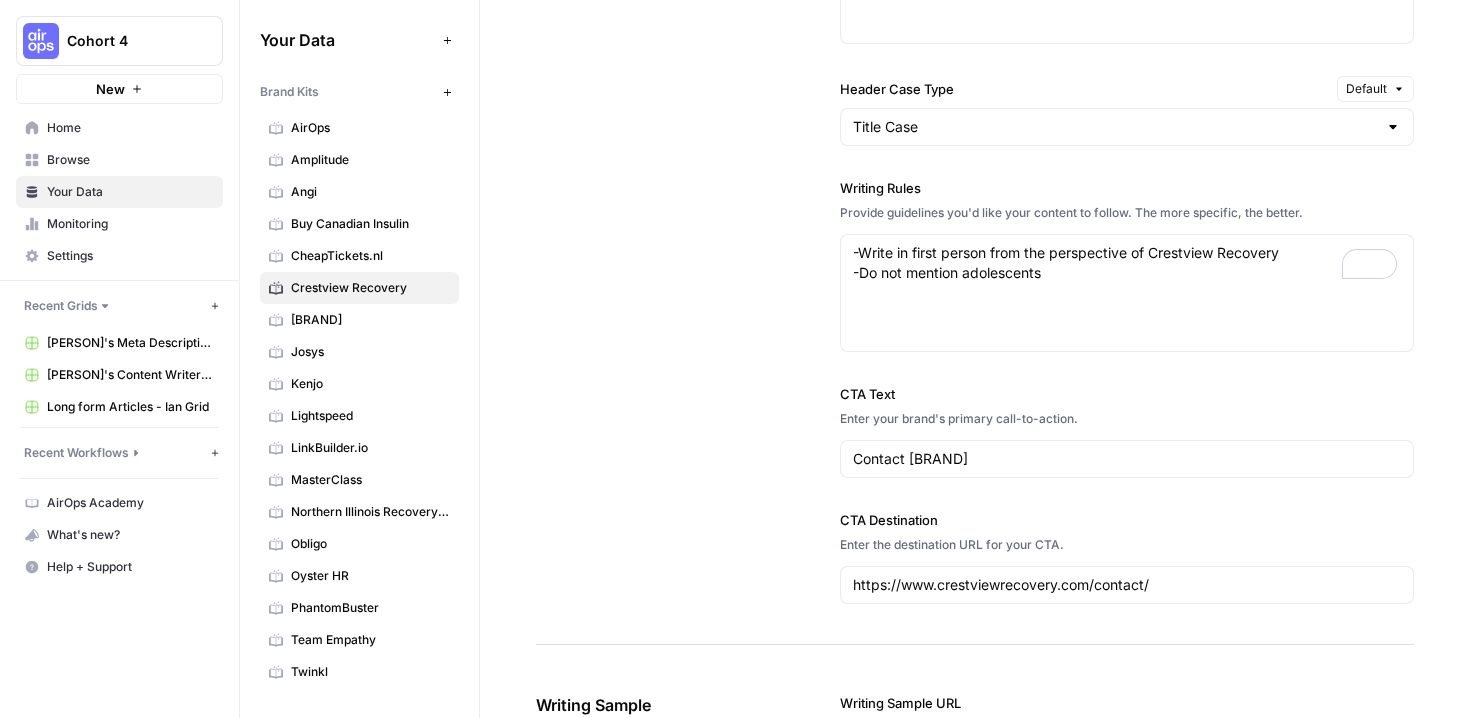 click on "CTA Text" at bounding box center (1127, 394) 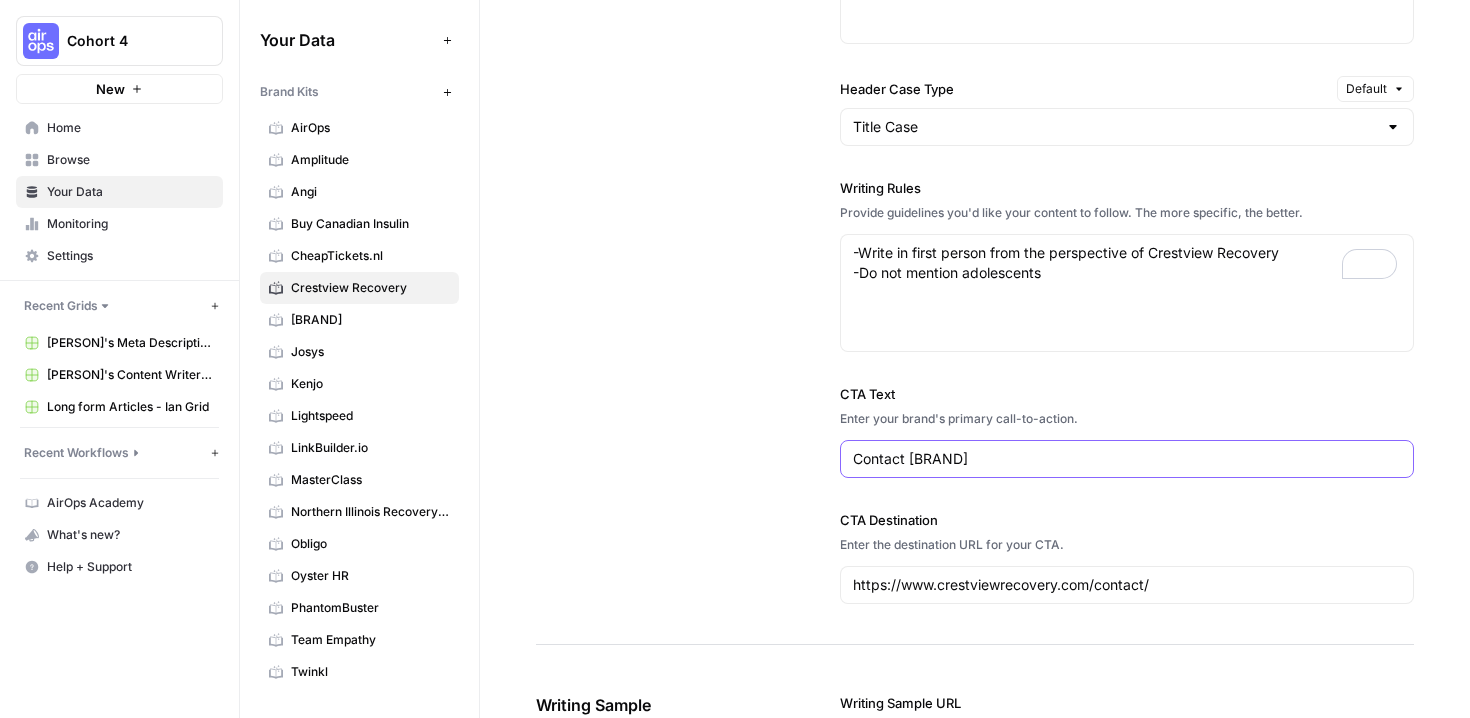 click on "Contact Crestview Recovery" at bounding box center (1127, 459) 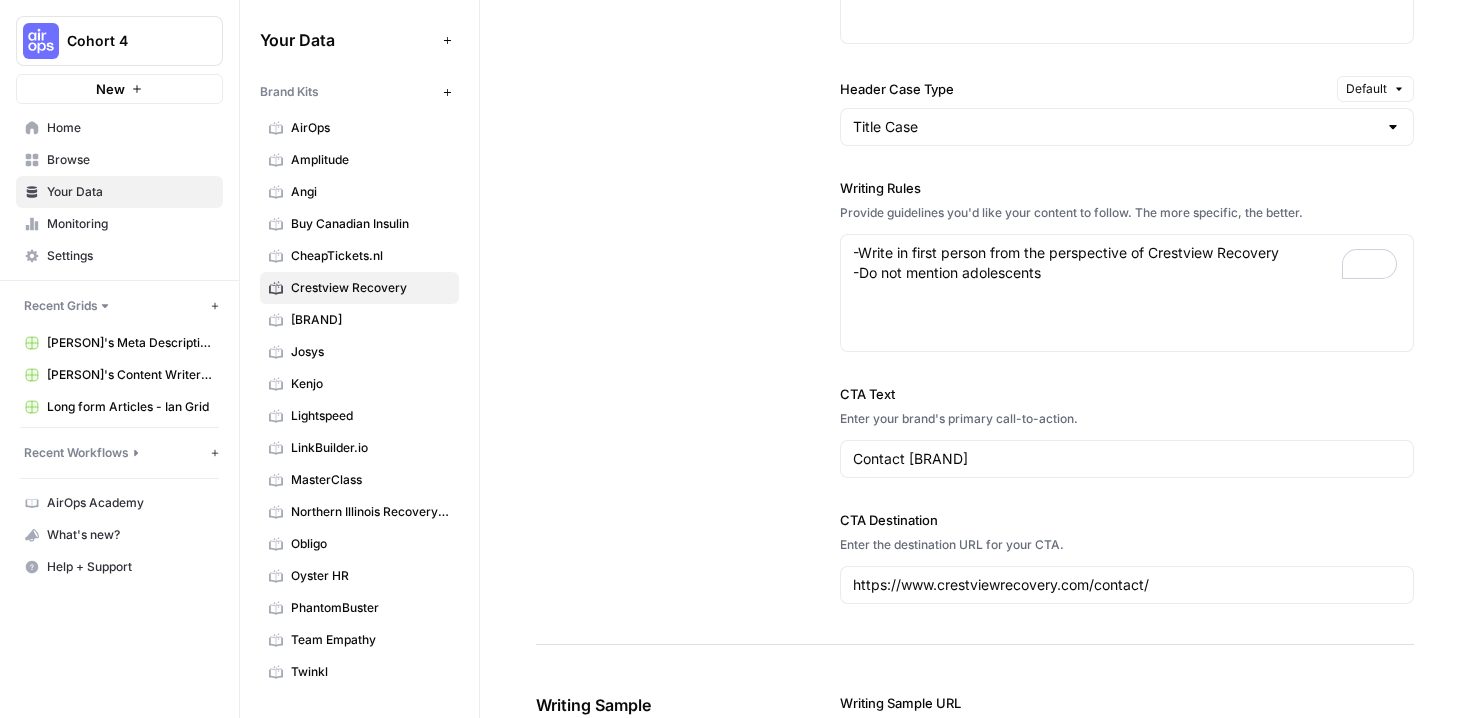 click on "CTA Destination" at bounding box center [1127, 520] 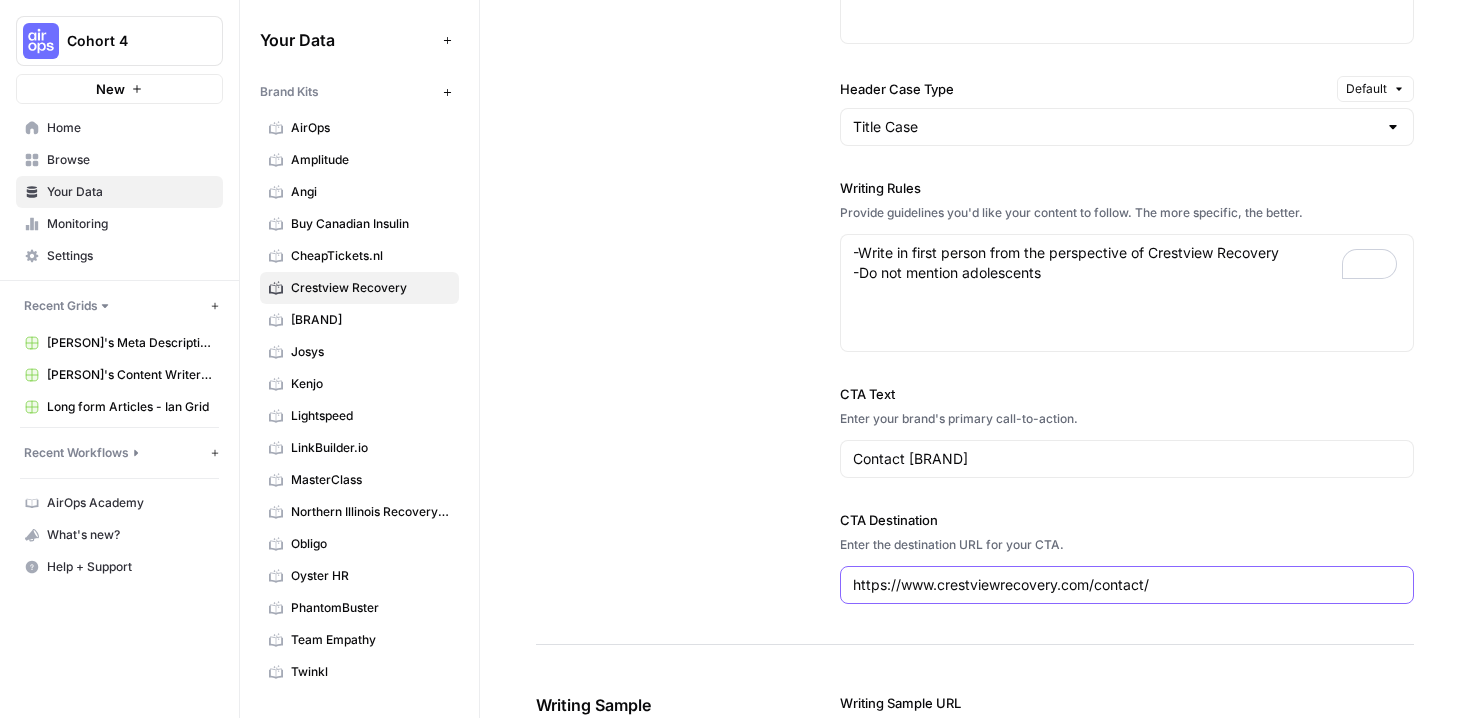 click on "https://www.crestviewrecovery.com/contact/" at bounding box center [1127, 585] 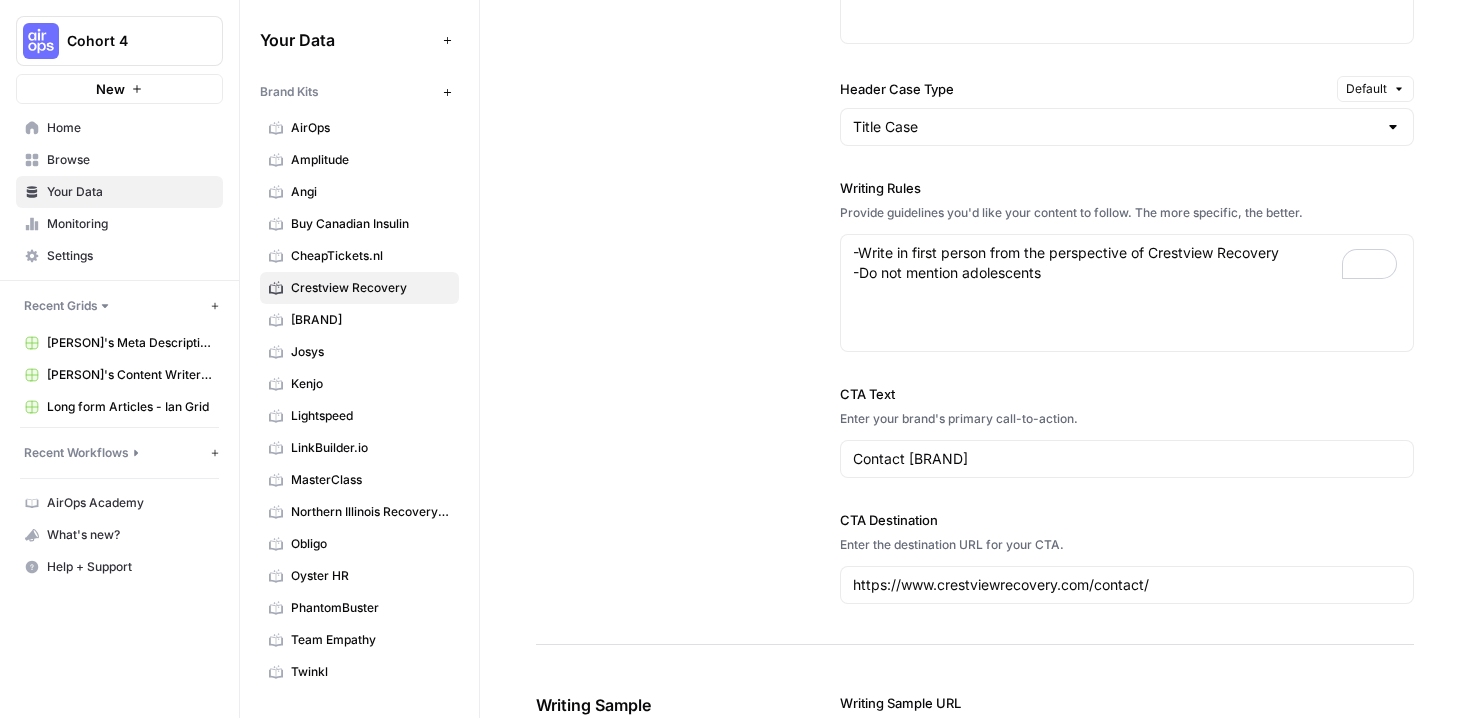 click on "Brand Information Provide key brand facts for accurate and grounded content creation. Brand URL URL of your brand website https://www.crestviewrecovery.com/ About the Brand Provide a high level description of your brand. Crestview Recovery is a leading drug and alcohol rehab center based in Portland, Oregon, offering both residential and outpatient treatment programs. The center provides comprehensive care for individuals struggling with substance use disorders, mental health challenges, and dual diagnosis conditions. With a focus on personalized, holistic treatment, Crestview Recovery employs experienced clinicians and staff dedicated to supporting clients through every stage of recovery. Our evidence-based practices and robust support network help clients build coping skills and achieve lasting change. Crestview Recovery is recognized for our commitment to exceptional care, accreditations, and a client-centered approach. Ideal Customer Profile Competitors Brand Point Of View Writing Style Author Persona" at bounding box center (975, 319) 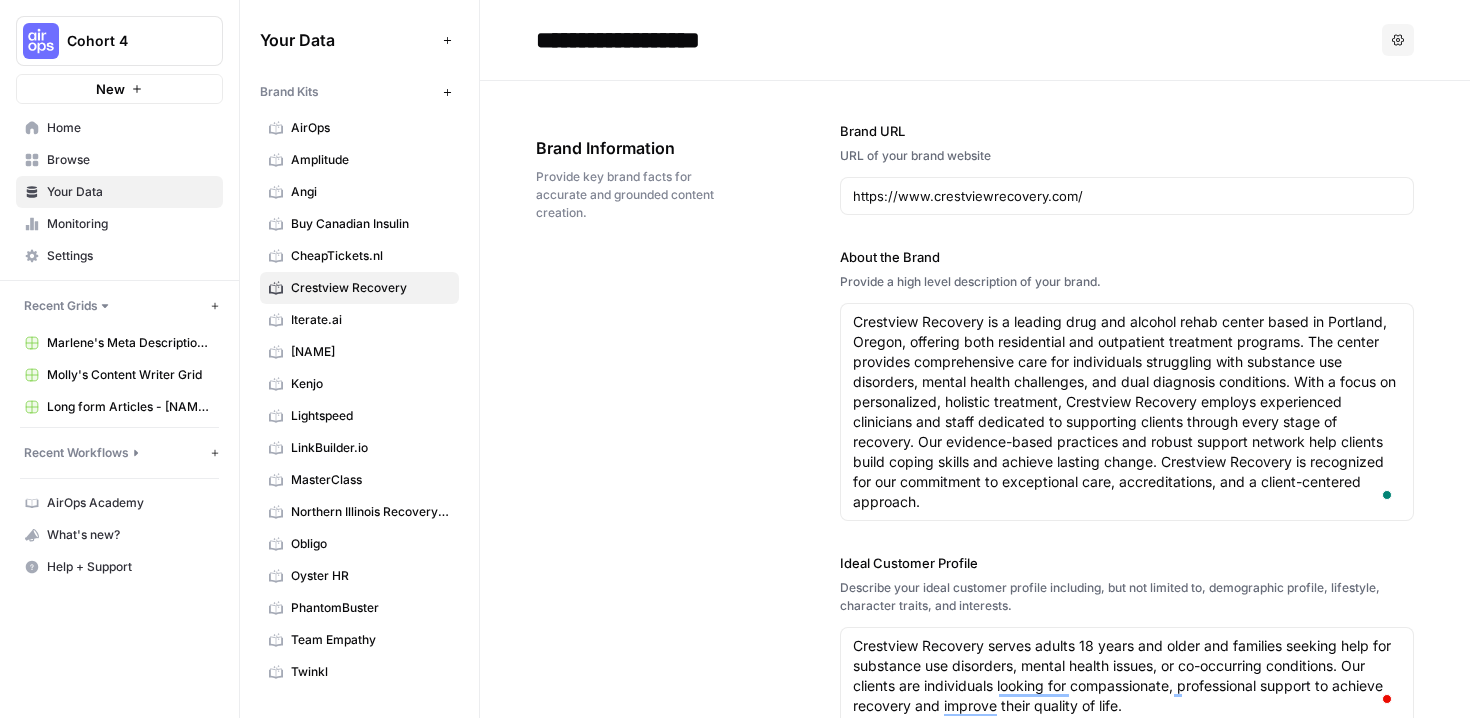 scroll, scrollTop: 0, scrollLeft: 0, axis: both 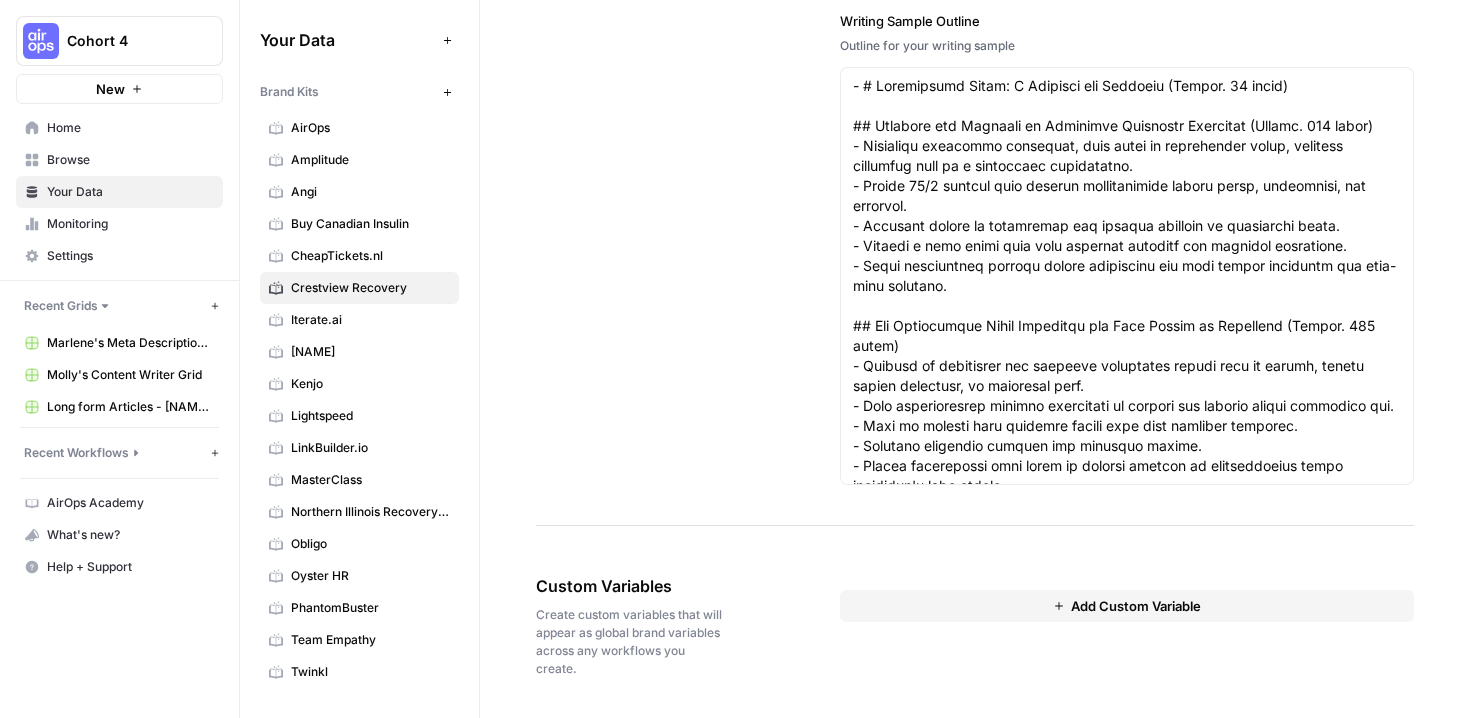click on "Add Custom Variable" at bounding box center (1127, 606) 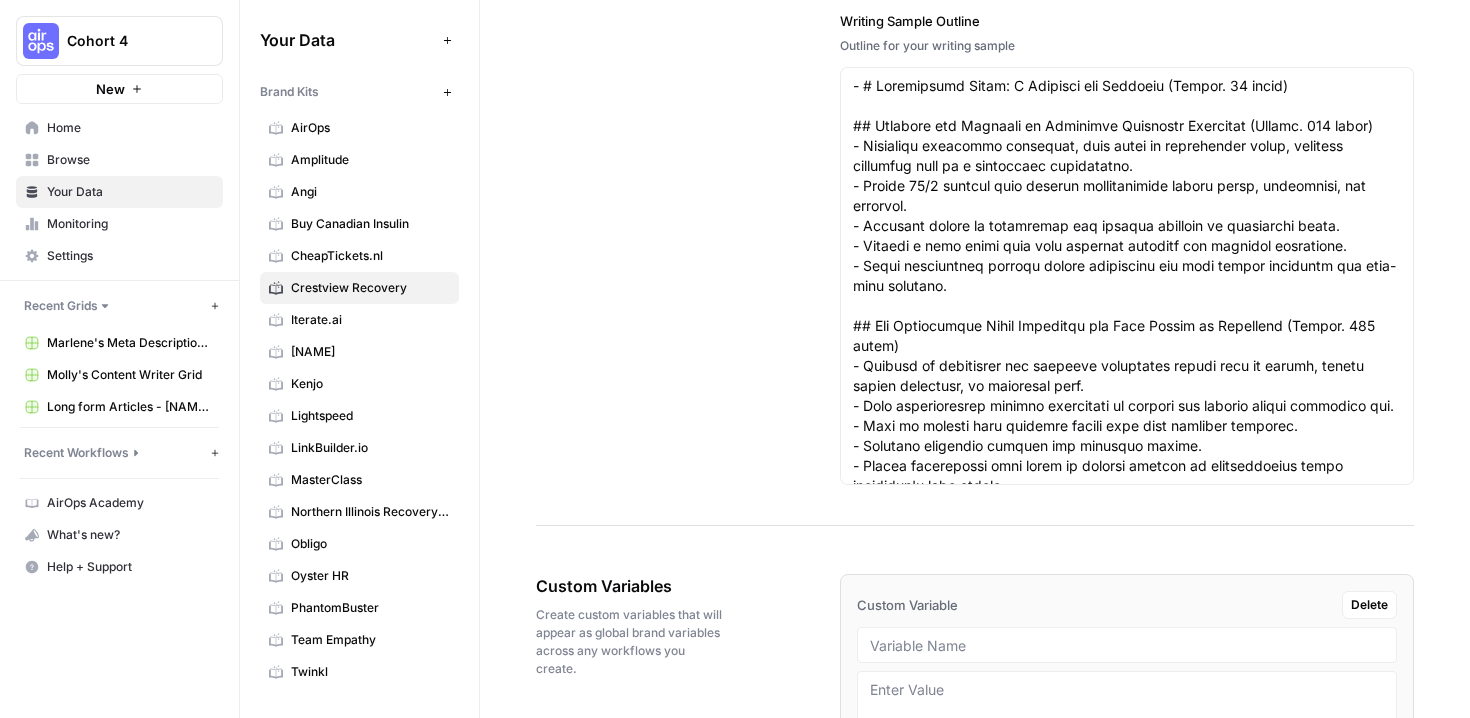 click on "Custom Variable Delete Add Custom Variable" at bounding box center (1127, 735) 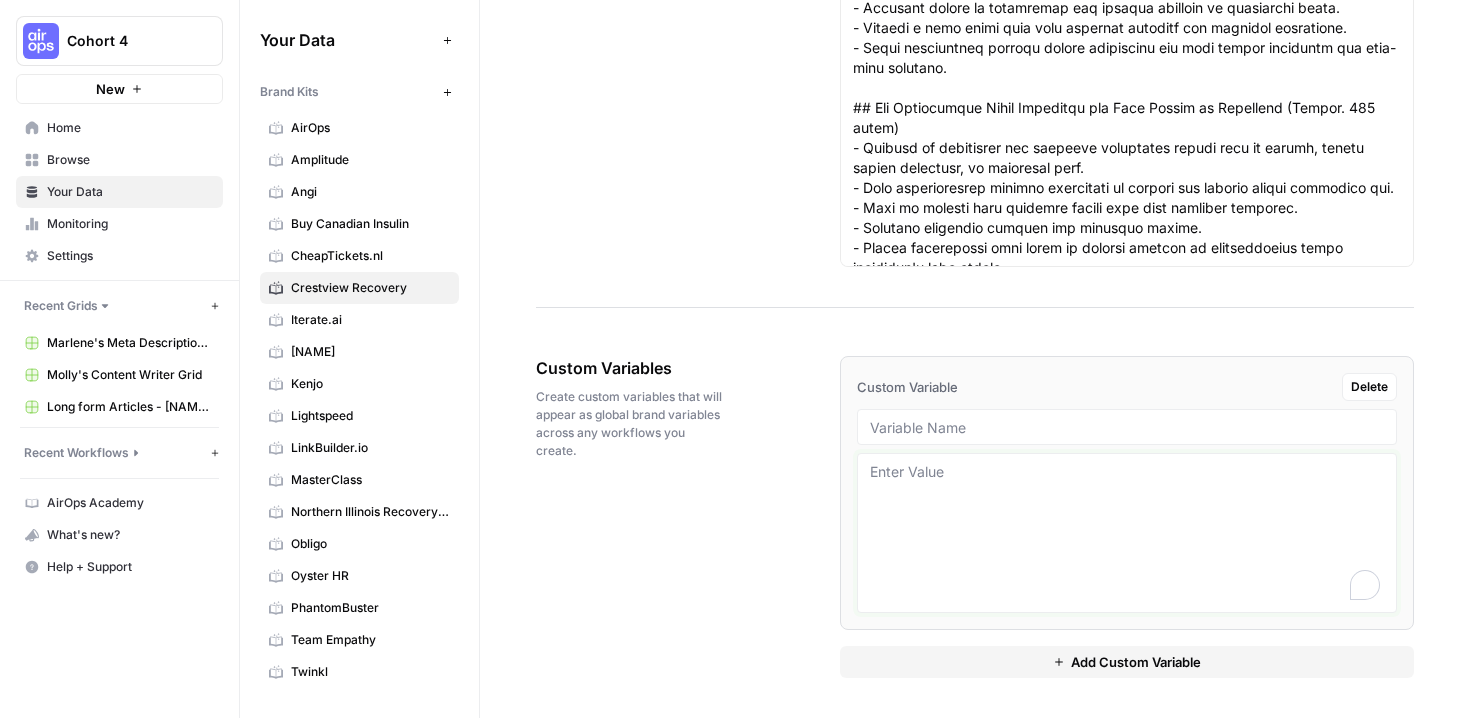 click at bounding box center [1127, 533] 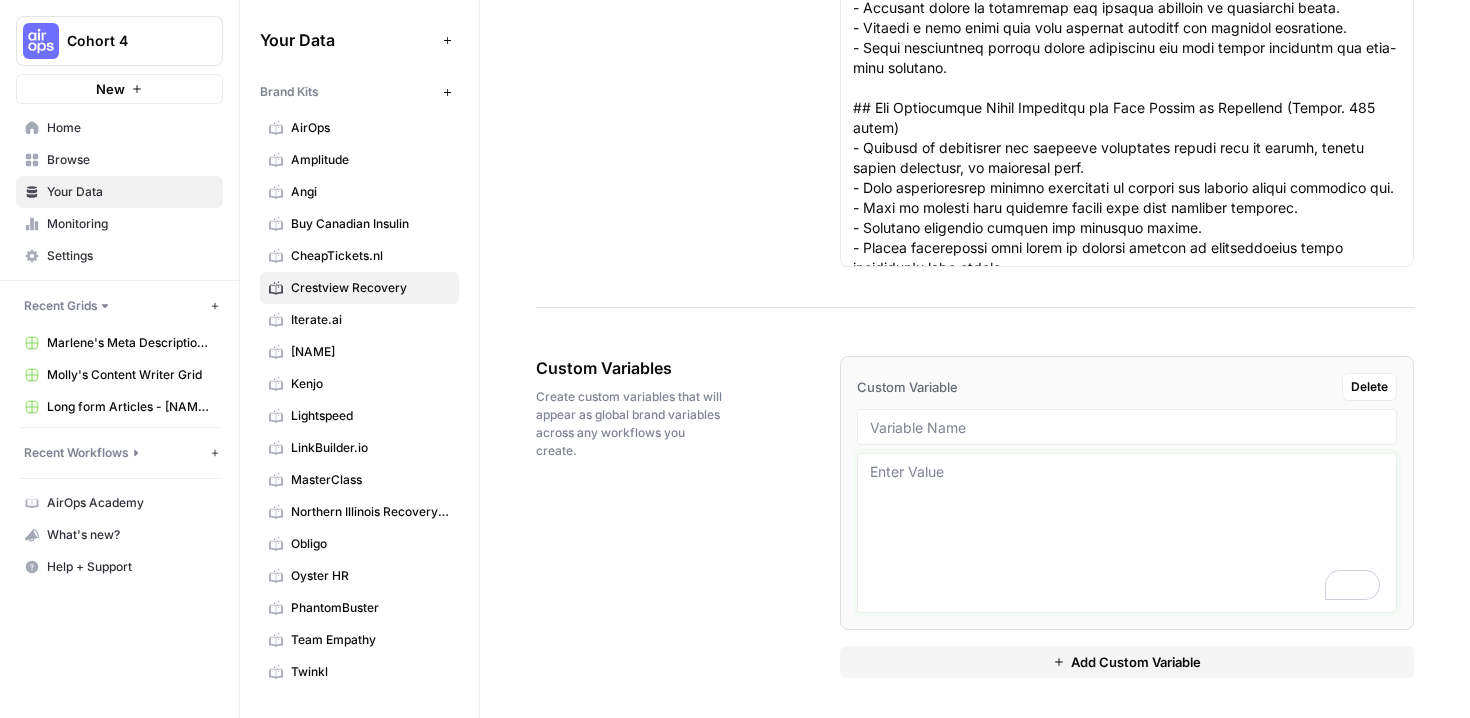 click at bounding box center [1127, 533] 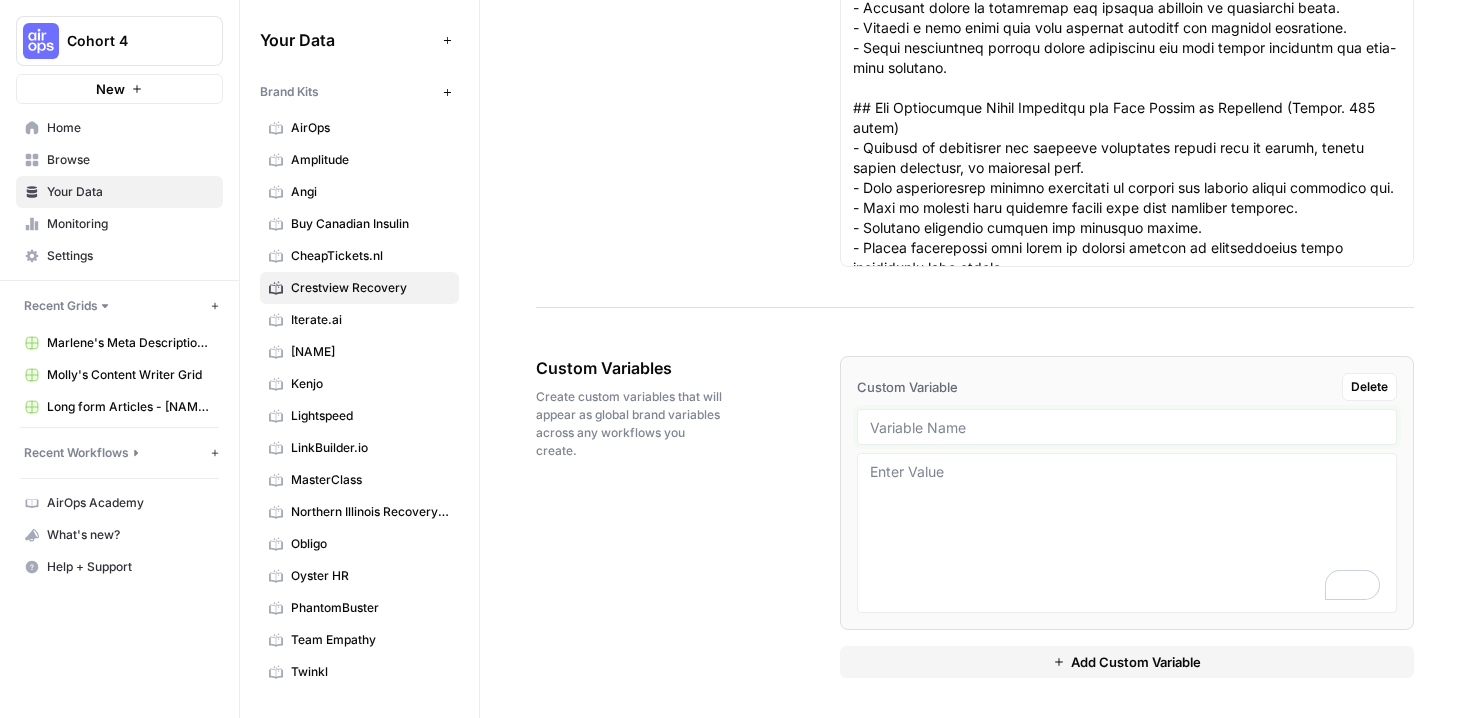 click at bounding box center [1127, 427] 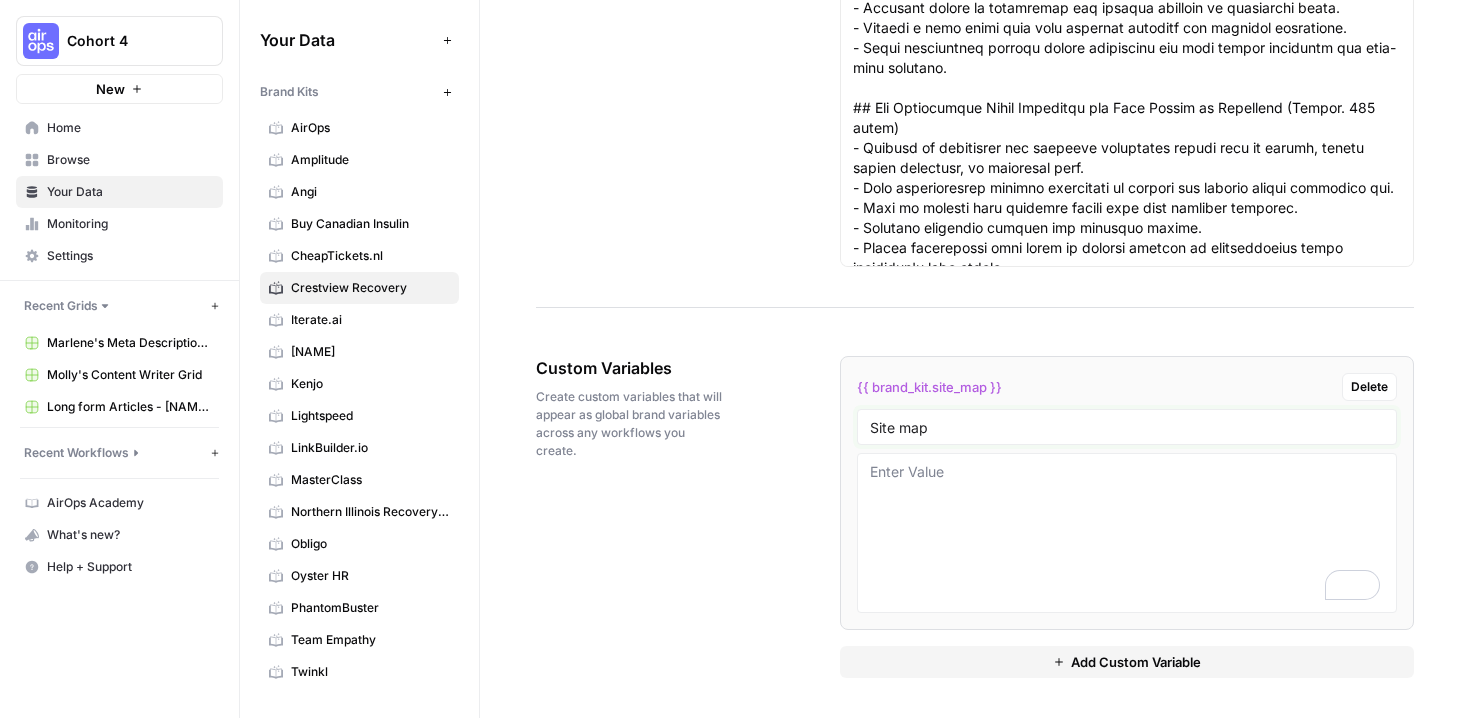 type on "Site map" 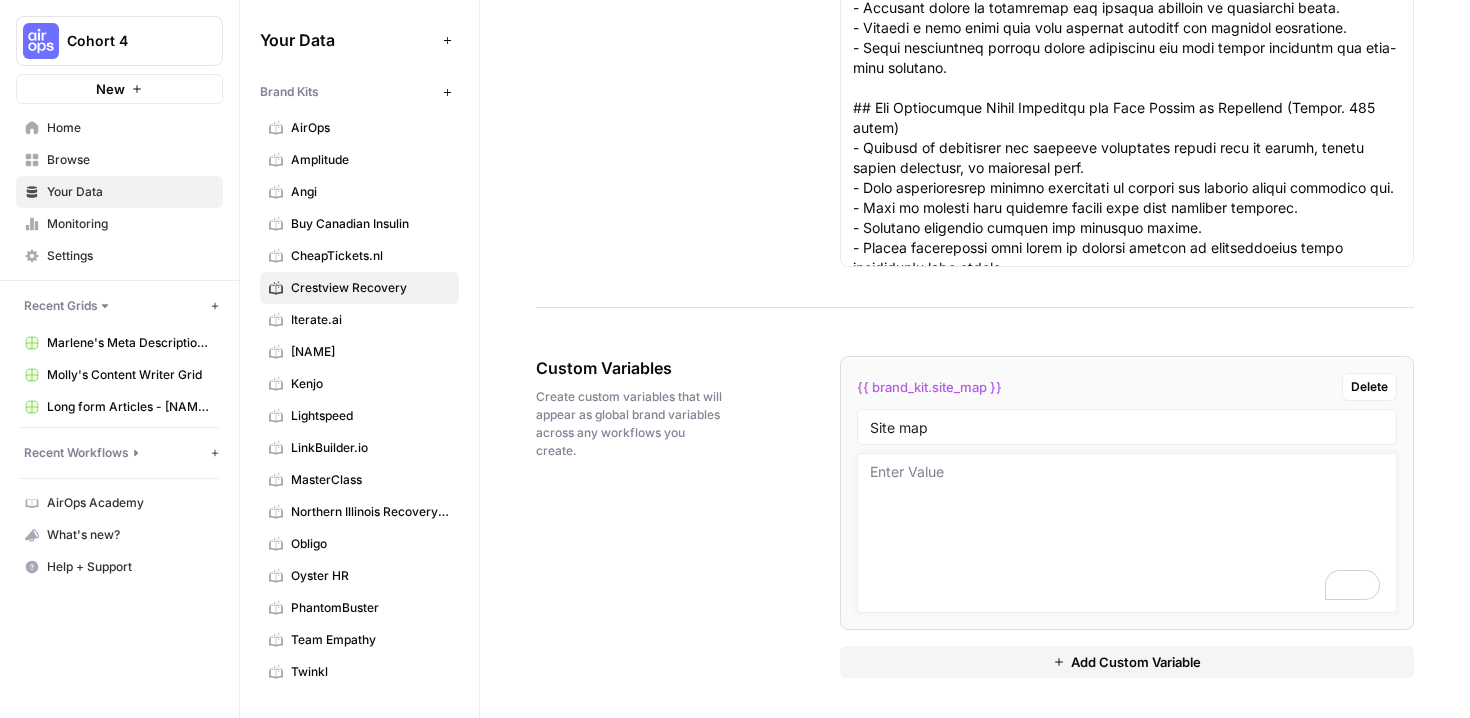 click at bounding box center [1127, 533] 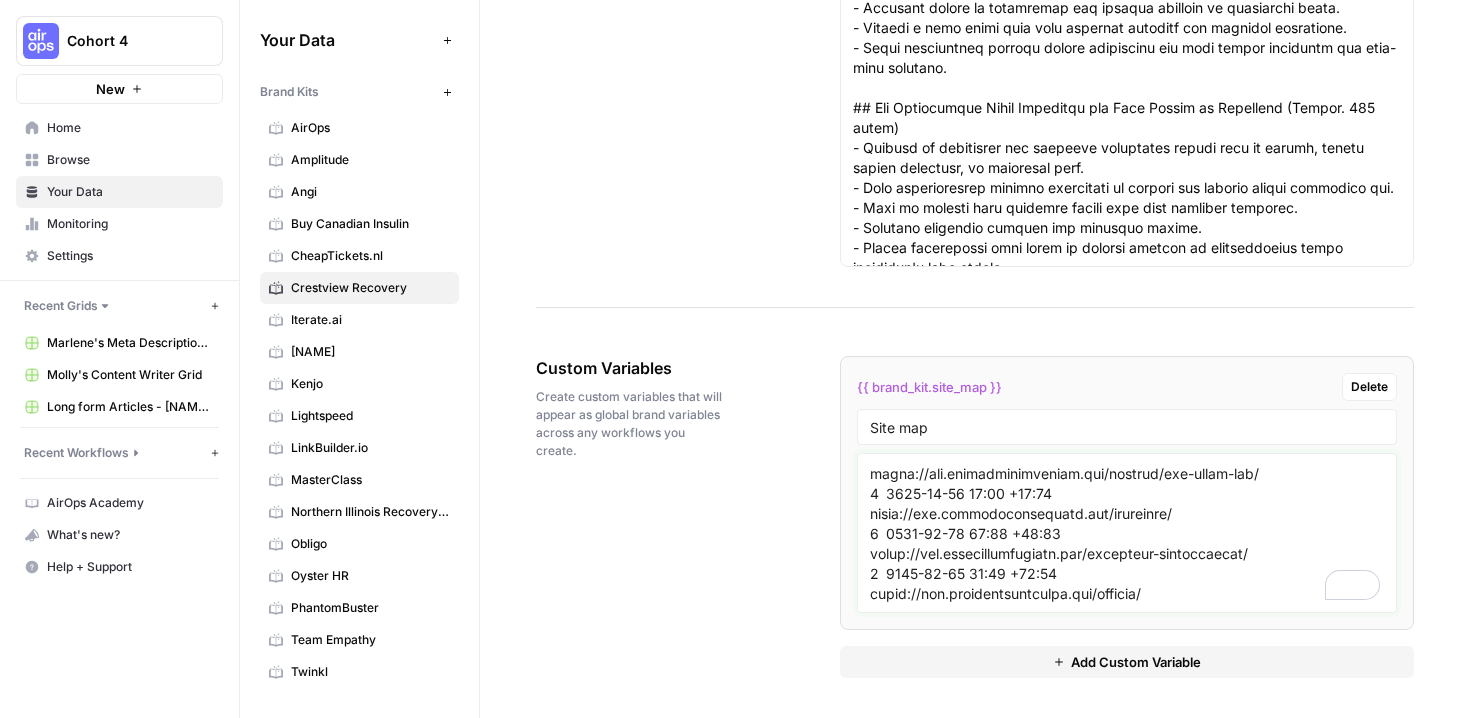 drag, startPoint x: 1092, startPoint y: 498, endPoint x: 860, endPoint y: 500, distance: 232.00862 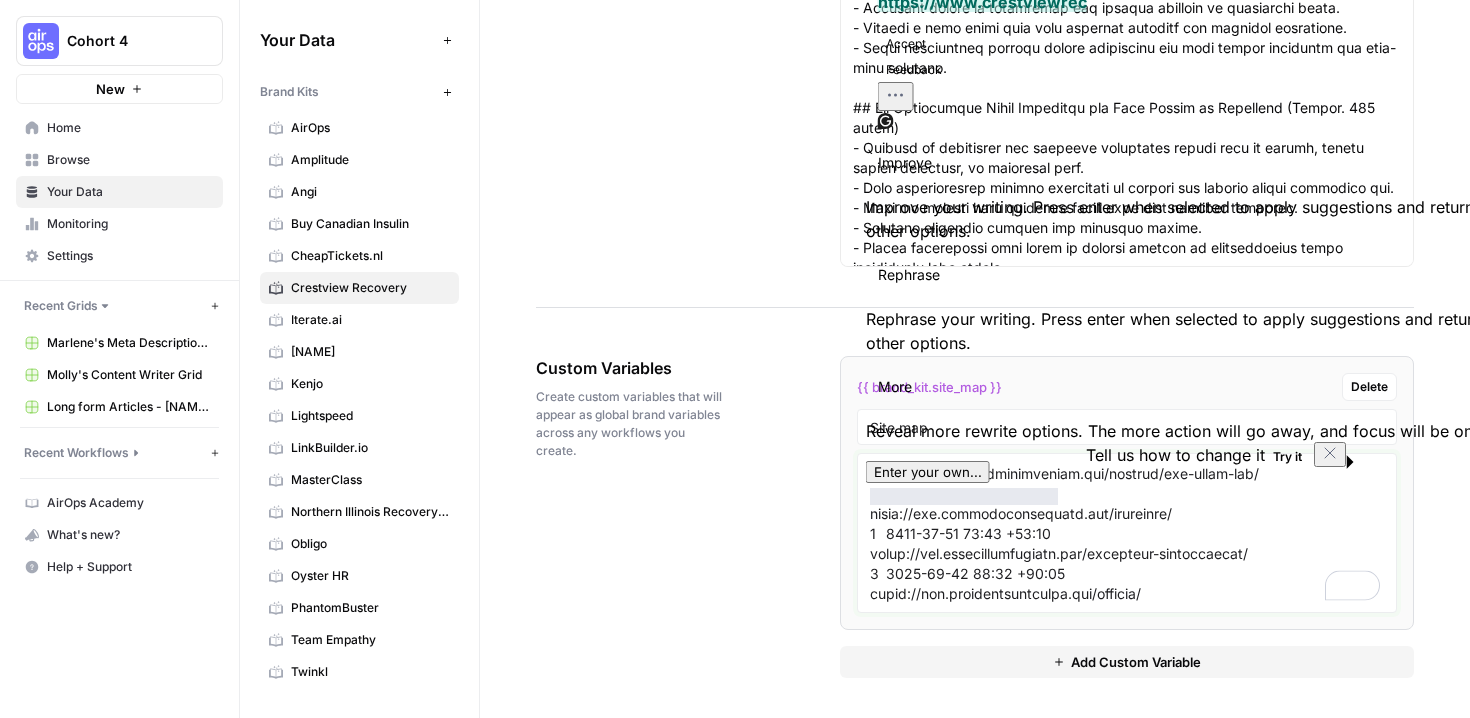 click at bounding box center (1127, 533) 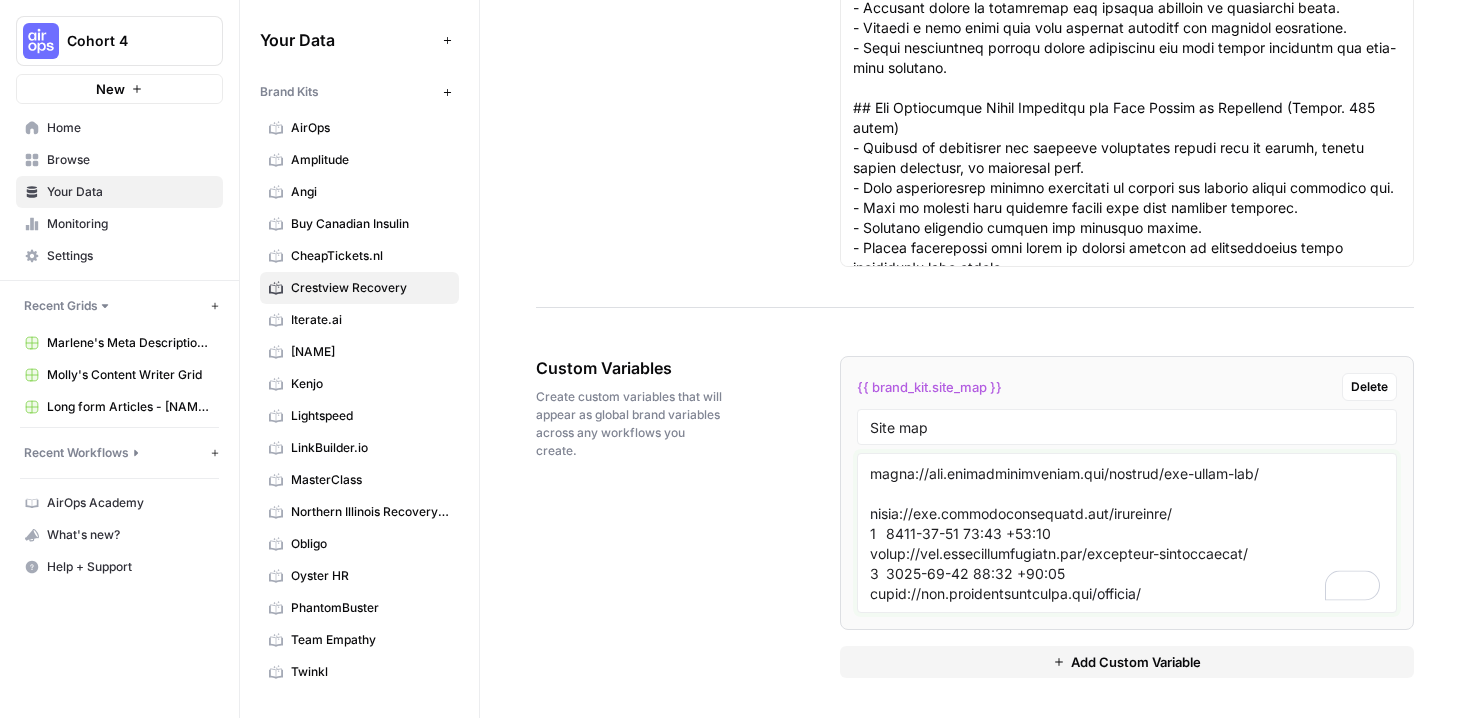 drag, startPoint x: 1095, startPoint y: 540, endPoint x: 843, endPoint y: 543, distance: 252.01785 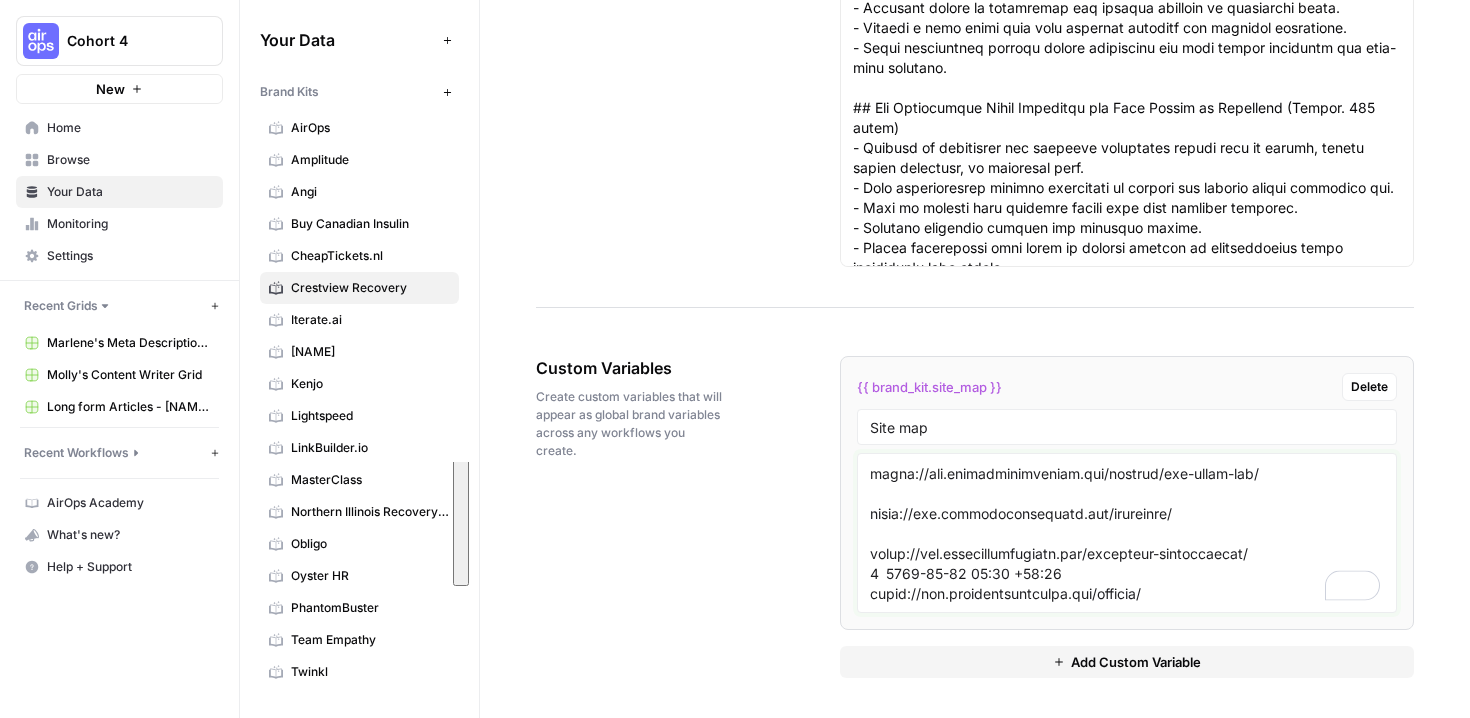 type on "URL	Images	Last Mod.
https://www.crestviewrecovery.com/
9	2025-07-24 16:35 +00:00
https://www.crestviewrecovery.com/resources/
14	2025-07-24 16:54 +00:00
https://www.crestviewrecovery.com/resources/prescription-drug-withdrawal-timeline/
4	2025-07-24 08:22 +00:00
https://www.crestviewrecovery.com/resources/opioid-withdrawal-timeline/
3	2025-07-23 16:59 +00:00
https://www.crestviewrecovery.com/treatment/morphine-addiction/
3	2025-07-23 14:15 +00:00
https://www.crestviewrecovery.com/therapy/trauma-focused-cbt/
3	2025-07-21 10:49 +00:00
https://www.crestviewrecovery.com/treatment/otc-addiction/
3	2025-07-16 06:45 +00:00
https://www.crestviewrecovery.com/resources/xanax-withdrawal-timeline/
7	2025-07-16 06:44 +00:00
https://www.crestviewrecovery.com/resources/marijuana-withdrawal-timeline/
4	2025-07-16 06:31 +00:00
https://www.crestviewrecovery.com/about/
5	2025-07-15 17:21 +00:00
https://www.crestviewrecovery.com/programs/60-day-rehab/
3	2025-07-07 17:40 +00:00
https://www.crestviewrecovery.com/treatment/xana..." 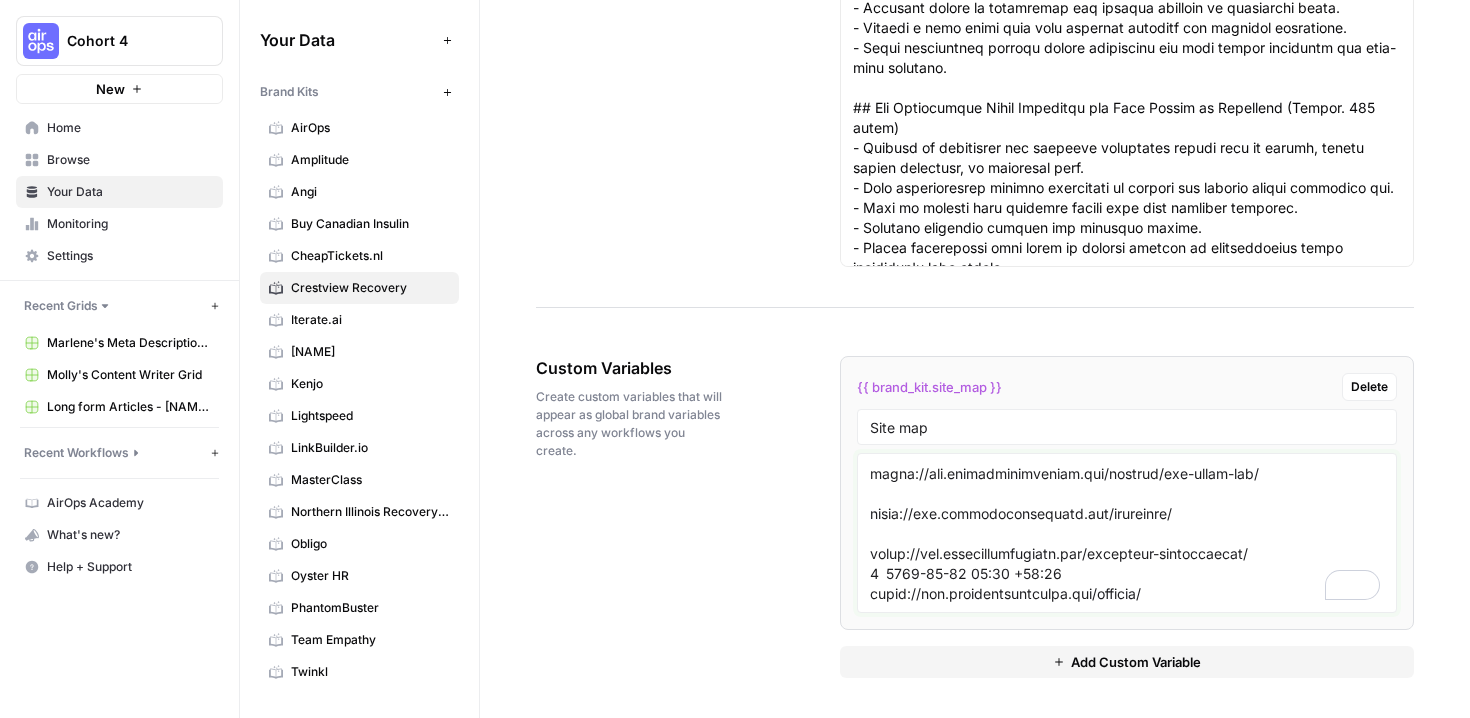 scroll, scrollTop: 3258, scrollLeft: 0, axis: vertical 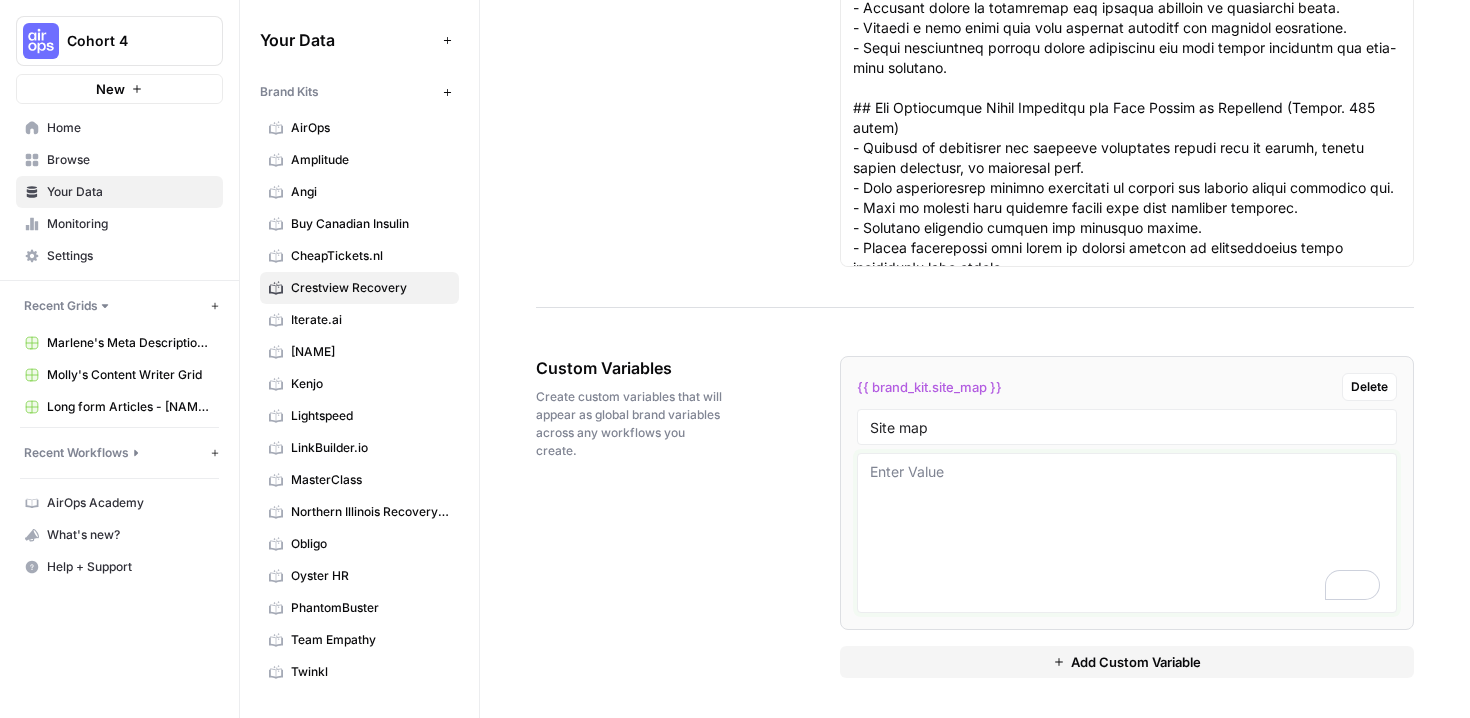 paste on "https://www.crestviewrecovery.com/
https://www.crestviewrecovery.com/resources/
https://www.crestviewrecovery.com/resources/prescription-drug-withdrawal-timeline/
https://www.crestviewrecovery.com/resources/opioid-withdrawal-timeline/
https://www.crestviewrecovery.com/treatment/morphine-addiction/
https://www.crestviewrecovery.com/therapy/trauma-focused-cbt/
https://www.crestviewrecovery.com/treatment/otc-addiction/
https://www.crestviewrecovery.com/resources/xanax-withdrawal-timeline/
https://www.crestviewrecovery.com/resources/marijuana-withdrawal-timeline/
https://www.crestviewrecovery.com/about/
https://www.crestviewrecovery.com/programs/60-day-rehab/
https://www.crestviewrecovery.com/treatment/xanax-addiction/
https://www.crestviewrecovery.com/treatment/vyvanse-addiction/
https://www.crestviewrecovery.com/treatment/synthetic-drug-addiction/
https://www.crestviewrecovery.com/treatment/suboxone-treatment/
https://www.crestviewrecovery.com/treatment/stimulant-addiction/
https://www.crestviewrecovery.com/..." 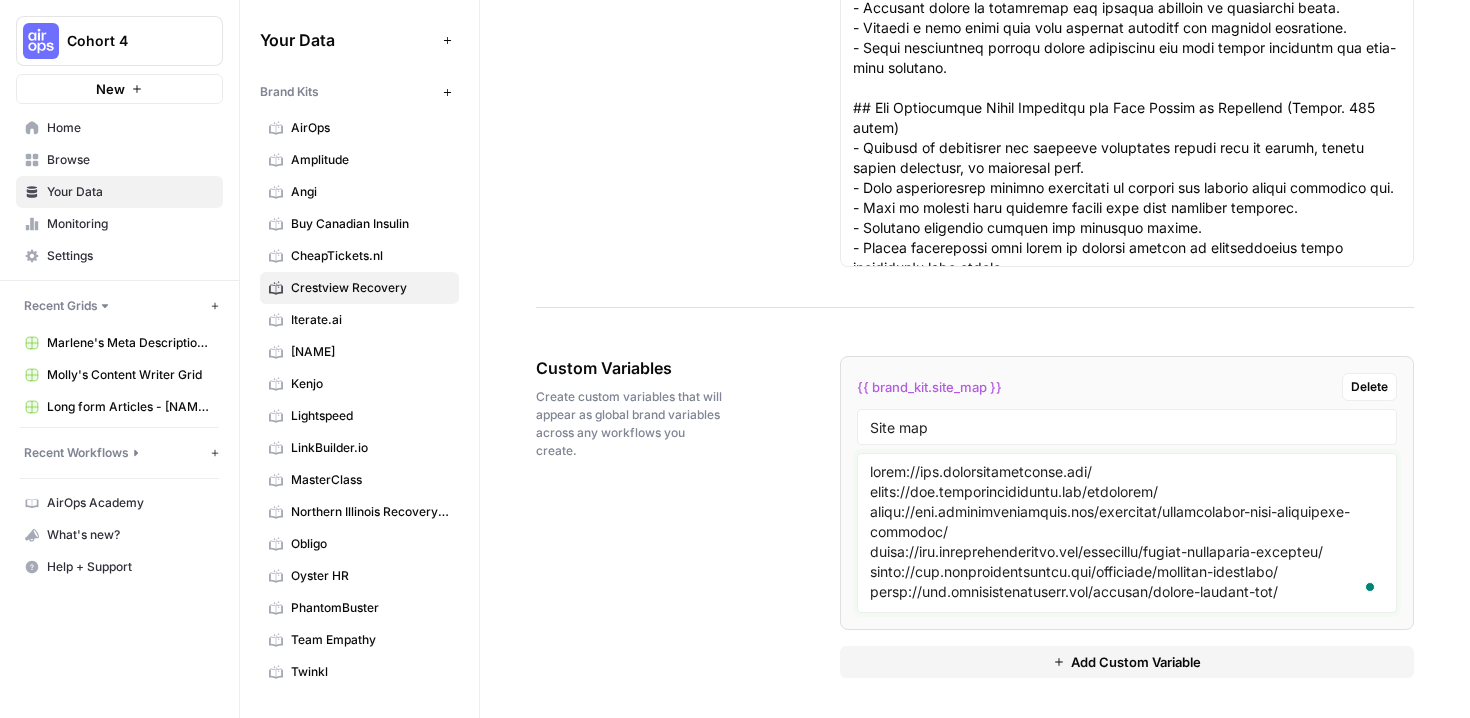 scroll, scrollTop: 4056, scrollLeft: 0, axis: vertical 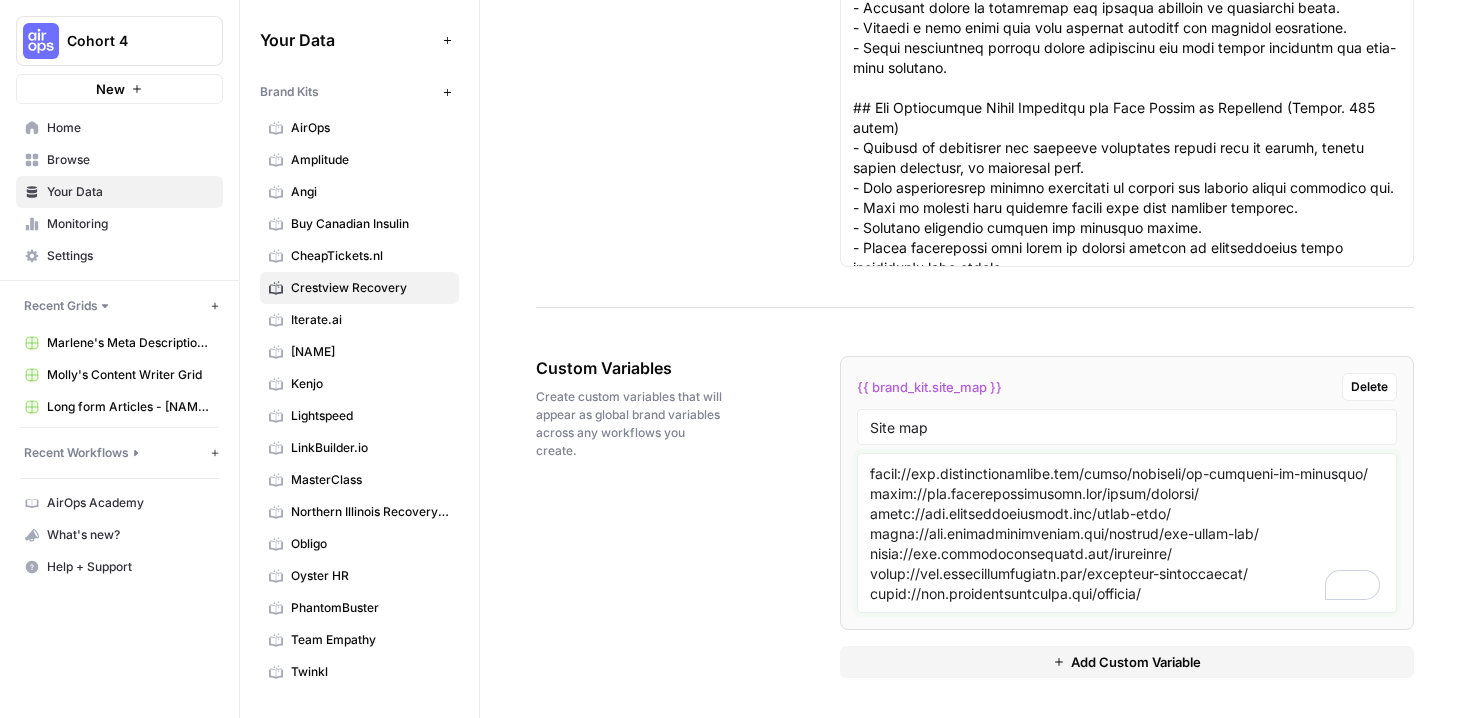 type on "https://www.crestviewrecovery.com/
https://www.crestviewrecovery.com/resources/
https://www.crestviewrecovery.com/resources/prescription-drug-withdrawal-timeline/
https://www.crestviewrecovery.com/resources/opioid-withdrawal-timeline/
https://www.crestviewrecovery.com/treatment/morphine-addiction/
https://www.crestviewrecovery.com/therapy/trauma-focused-cbt/
https://www.crestviewrecovery.com/treatment/otc-addiction/
https://www.crestviewrecovery.com/resources/xanax-withdrawal-timeline/
https://www.crestviewrecovery.com/resources/marijuana-withdrawal-timeline/
https://www.crestviewrecovery.com/about/
https://www.crestviewrecovery.com/programs/60-day-rehab/
https://www.crestviewrecovery.com/treatment/xanax-addiction/
https://www.crestviewrecovery.com/treatment/vyvanse-addiction/
https://www.crestviewrecovery.com/treatment/synthetic-drug-addiction/
https://www.crestviewrecovery.com/treatment/suboxone-treatment/
https://www.crestviewrecovery.com/treatment/stimulant-addiction/
https://www.crestviewrecovery.com/..." 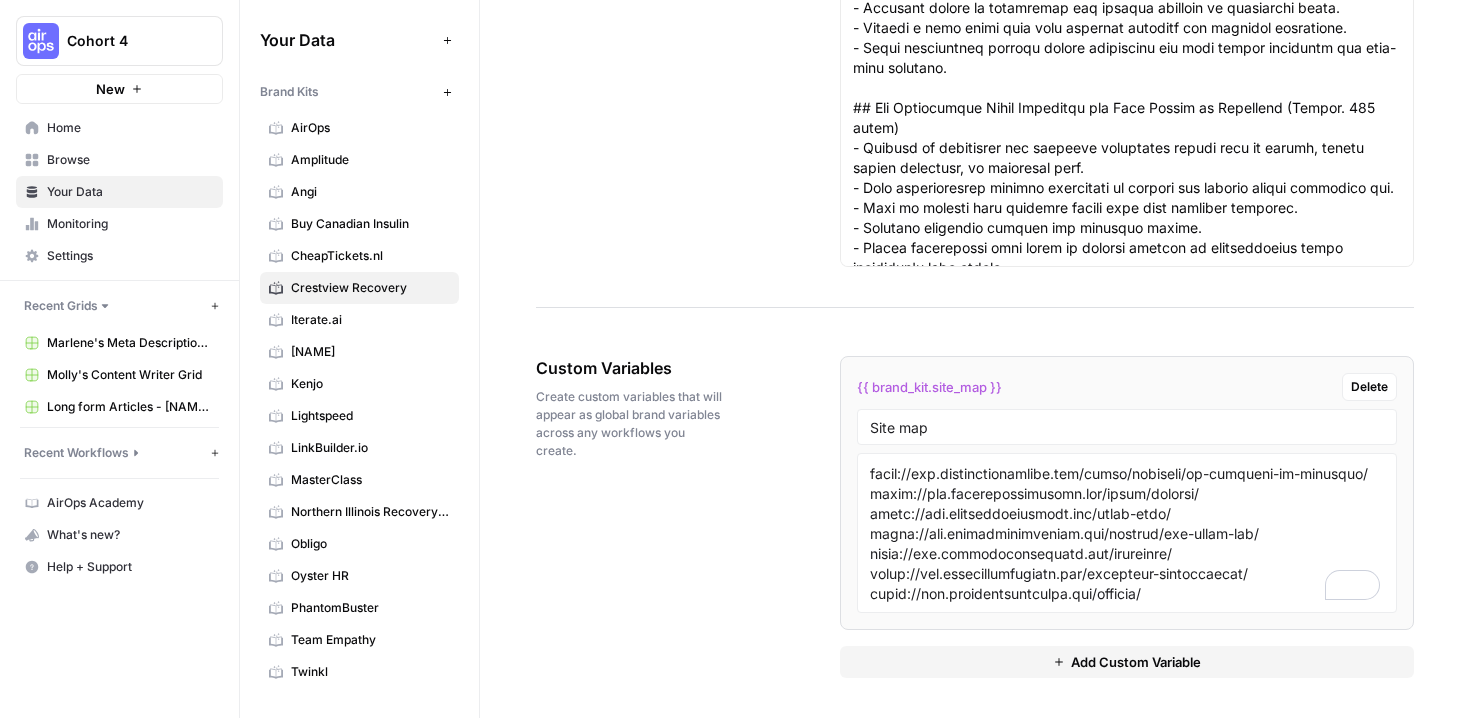 click on "Custom Variables Create custom variables that will appear as global brand variables across any workflows you create. {{ brand_kit.site_map }} Delete Site map Add Custom Variable" at bounding box center (975, 517) 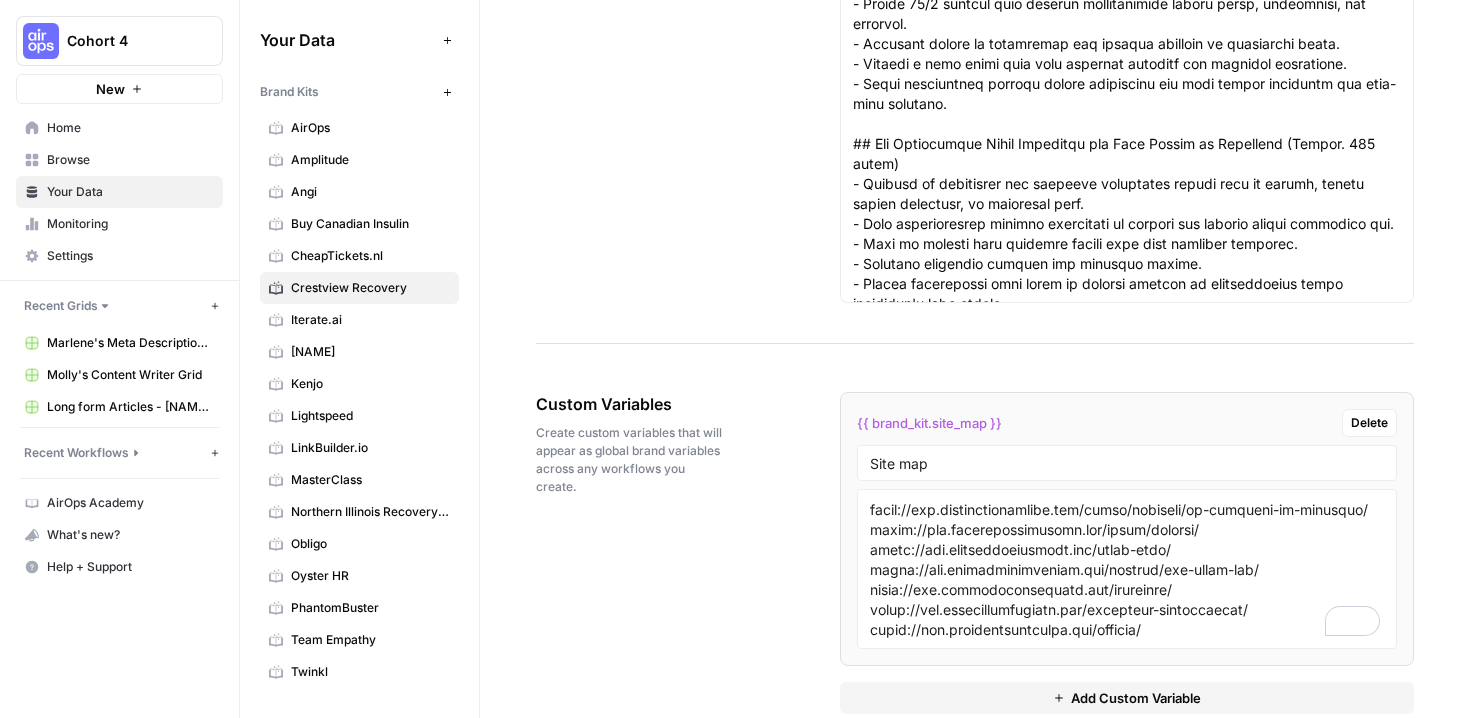 scroll, scrollTop: 3218, scrollLeft: 0, axis: vertical 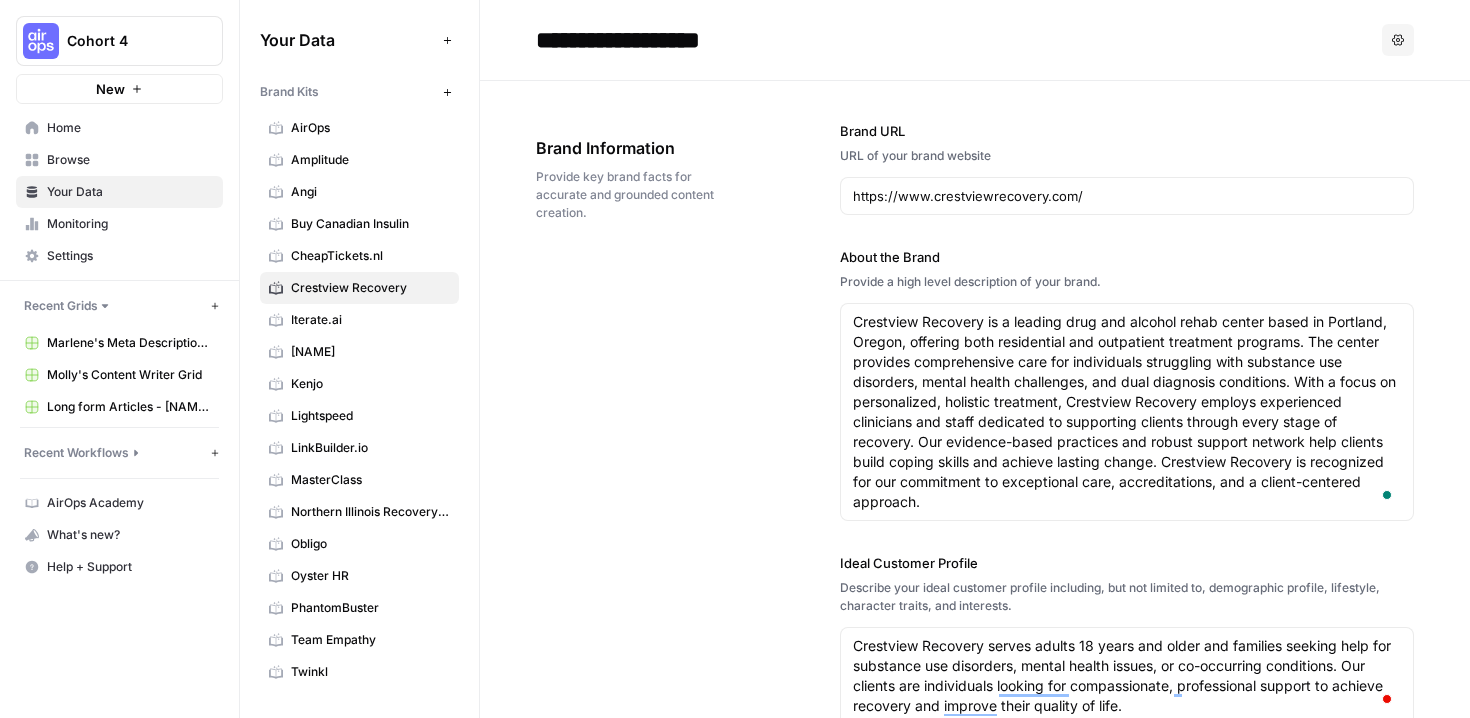 click on "Northern Illinois Recovery Center" at bounding box center (370, 512) 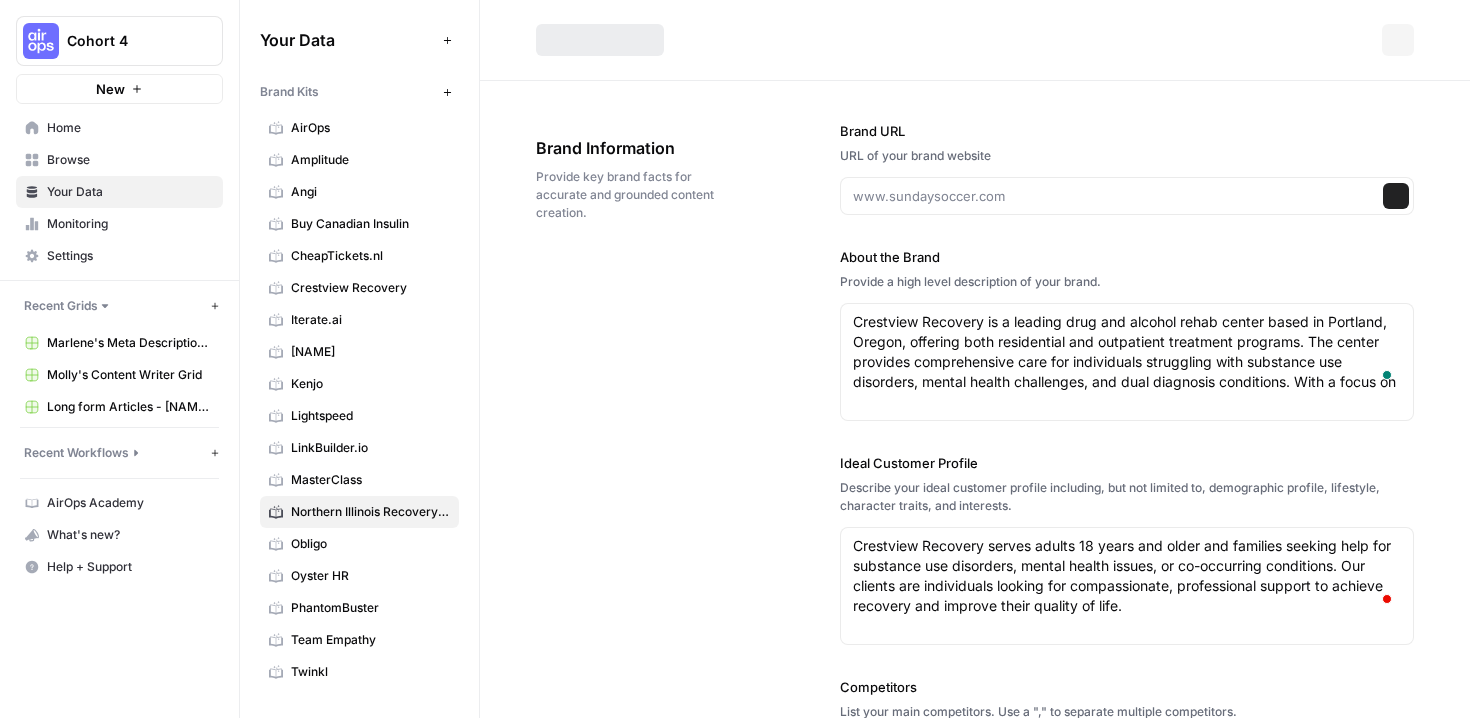 type on "https://www.northernillinoisrecovery.com/" 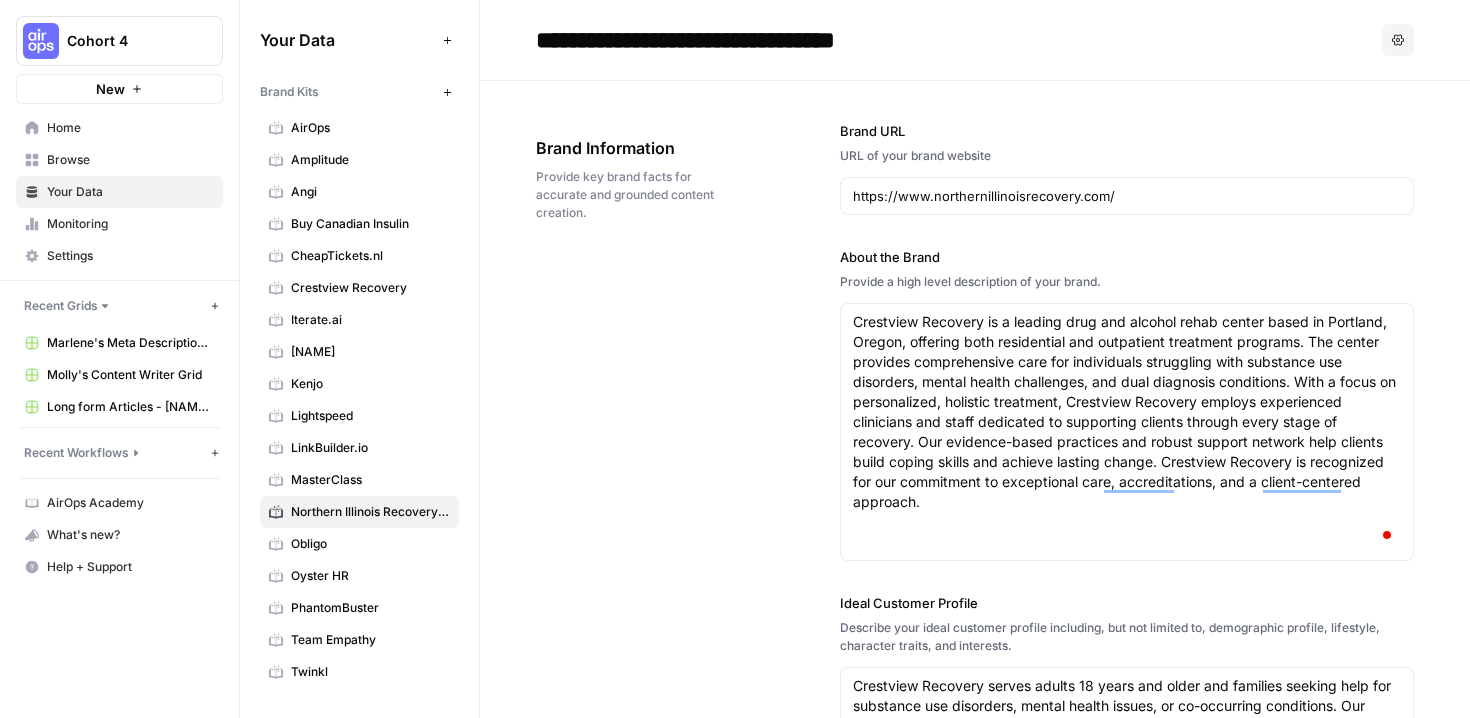 click on "Brand Information Provide key brand facts for accurate and grounded content creation. Brand URL URL of your brand website https://www.northernillinoisrecovery.com/ About the Brand Provide a high level description of your brand. Ideal Customer Profile Describe your ideal customer profile including, but not limited to, demographic profile, lifestyle, character traits, and interests. The center serves individuals and families seeking effective, compassionate treatment for substance use disorders and co-occurring mental health conditions. Clients typically seek structured, evidence-based care to achieve lasting recovery and enhance their overall well-being. Clients are also teens and parents of teens who are looking for a reliable mental health treatment program.  Competitors List your main competitors. Use a "," to separate multiple competitors. Hazelden Betty Ford Foundation, Gateway Foundation, Rosecrance, Banyan Treatment Center, Timberline Knolls, Recovery Centers of America Brand Point Of View Writing Style" at bounding box center (975, 2019) 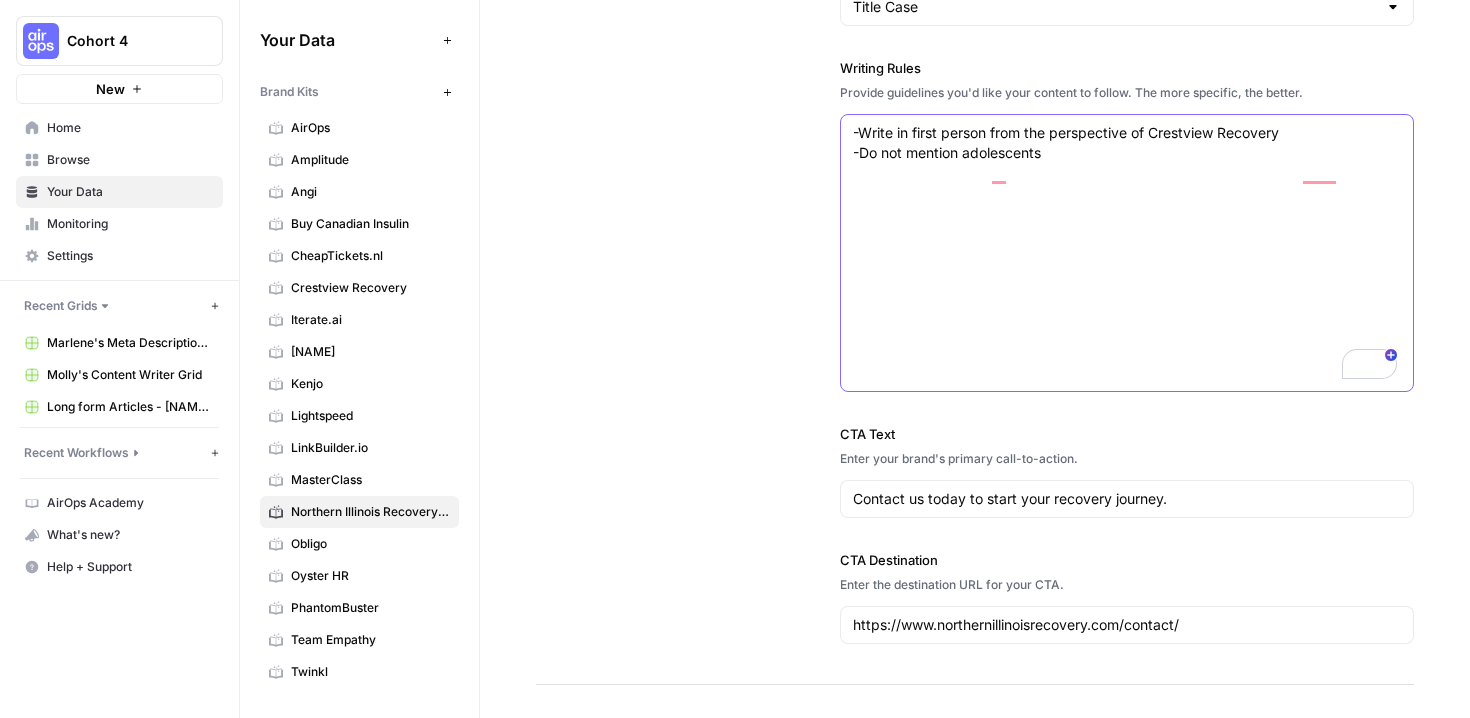 click on "**********" at bounding box center [855, 359] 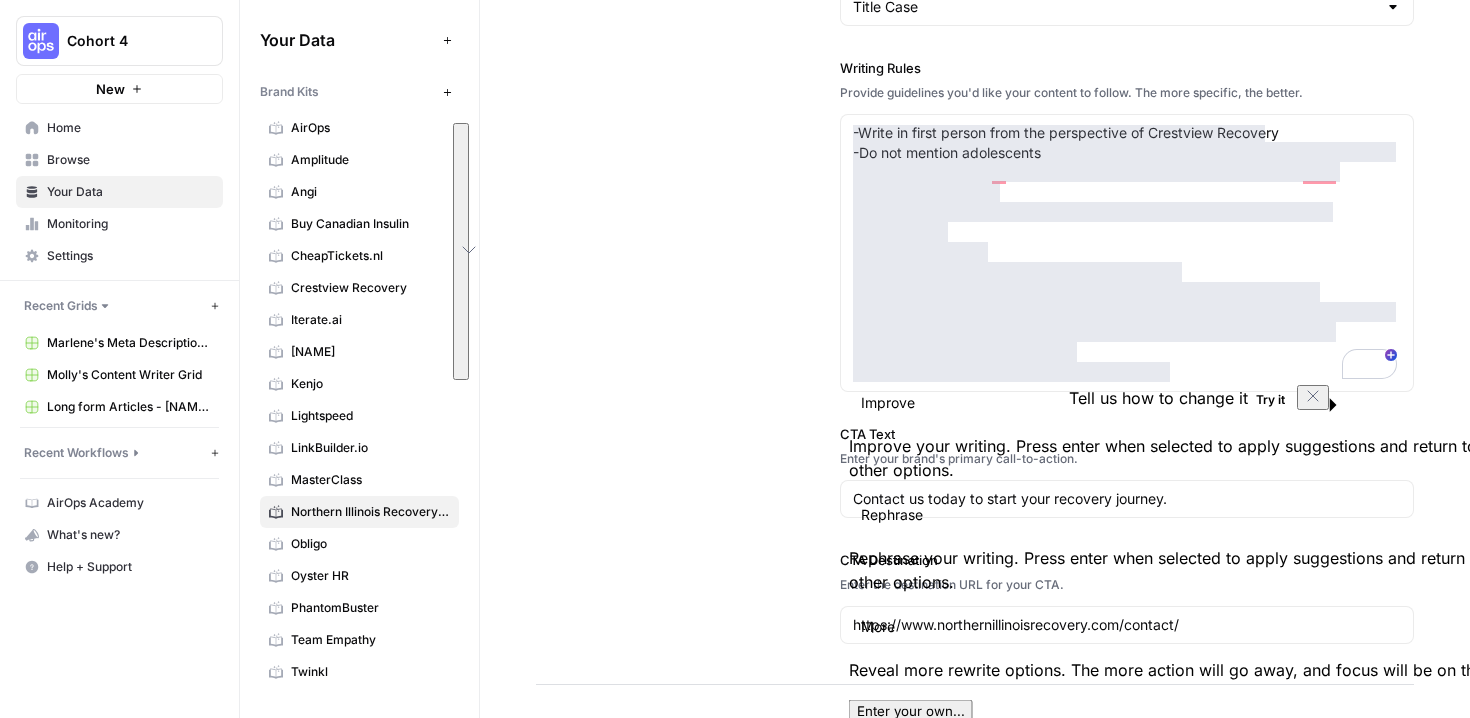 type 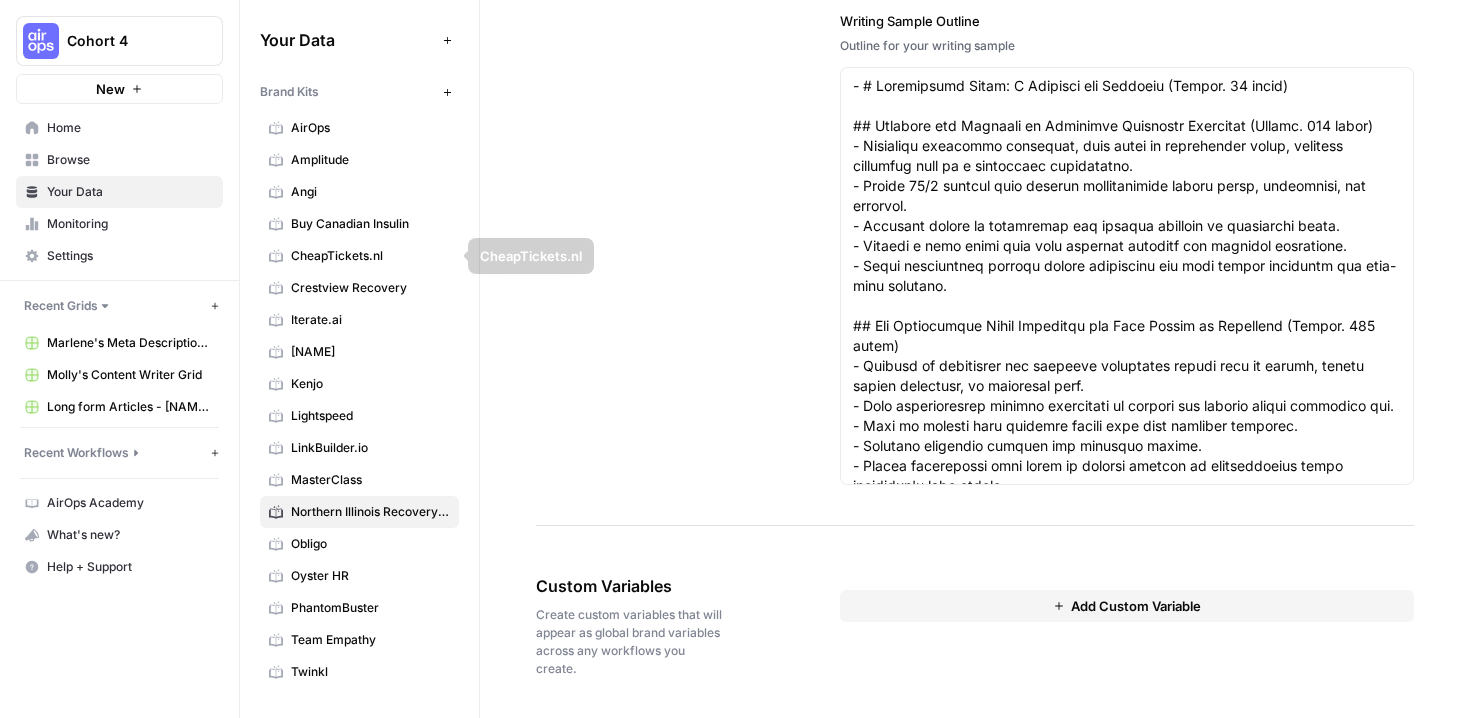 click on "Crestview Recovery" at bounding box center [370, 288] 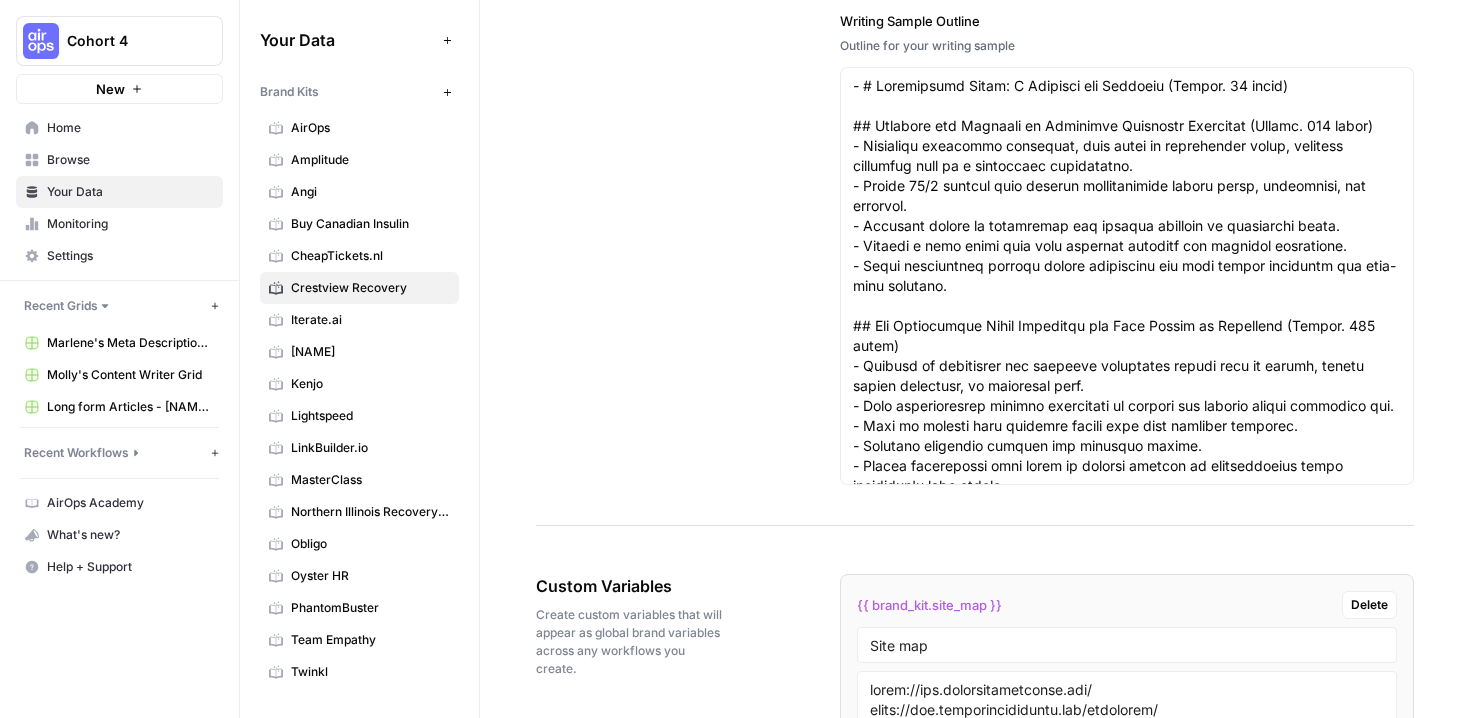 click on "Outline for your writing sample" at bounding box center (1127, 46) 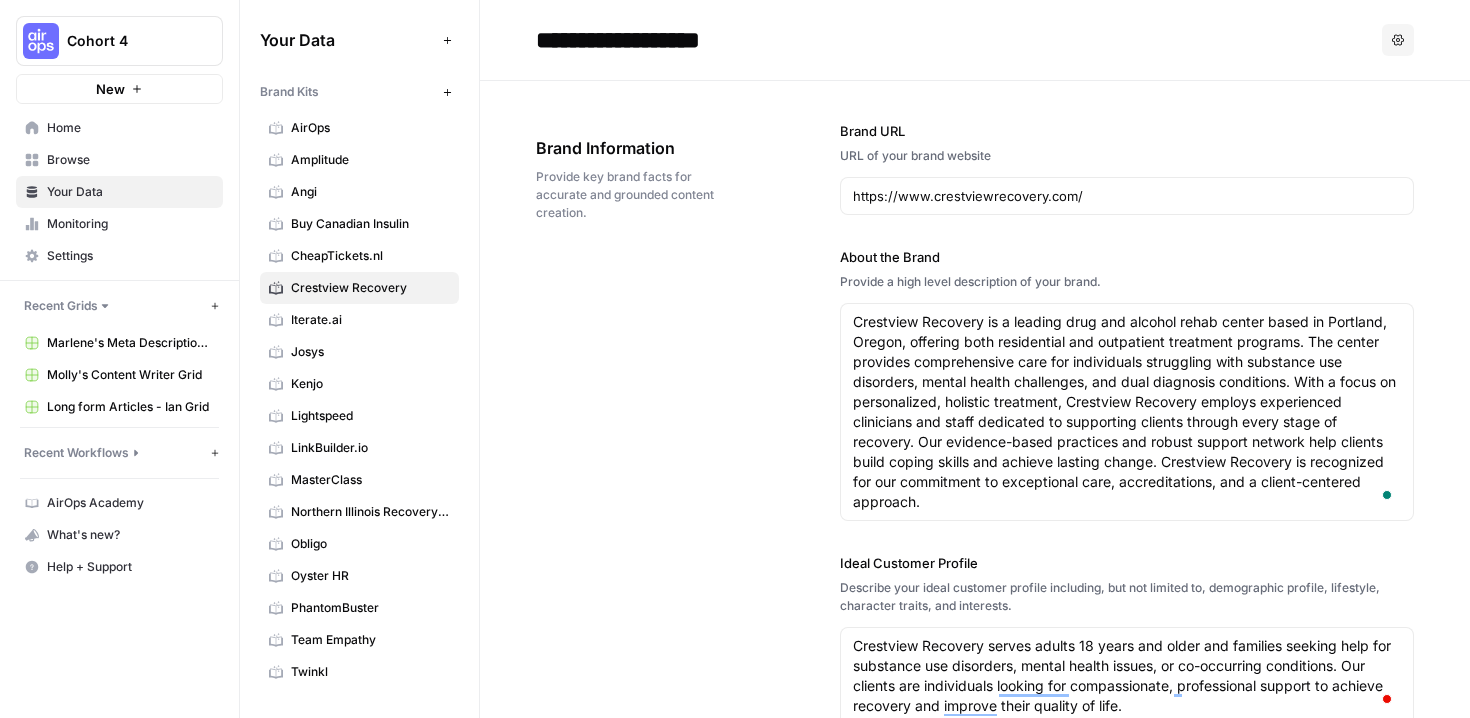 scroll, scrollTop: 0, scrollLeft: 0, axis: both 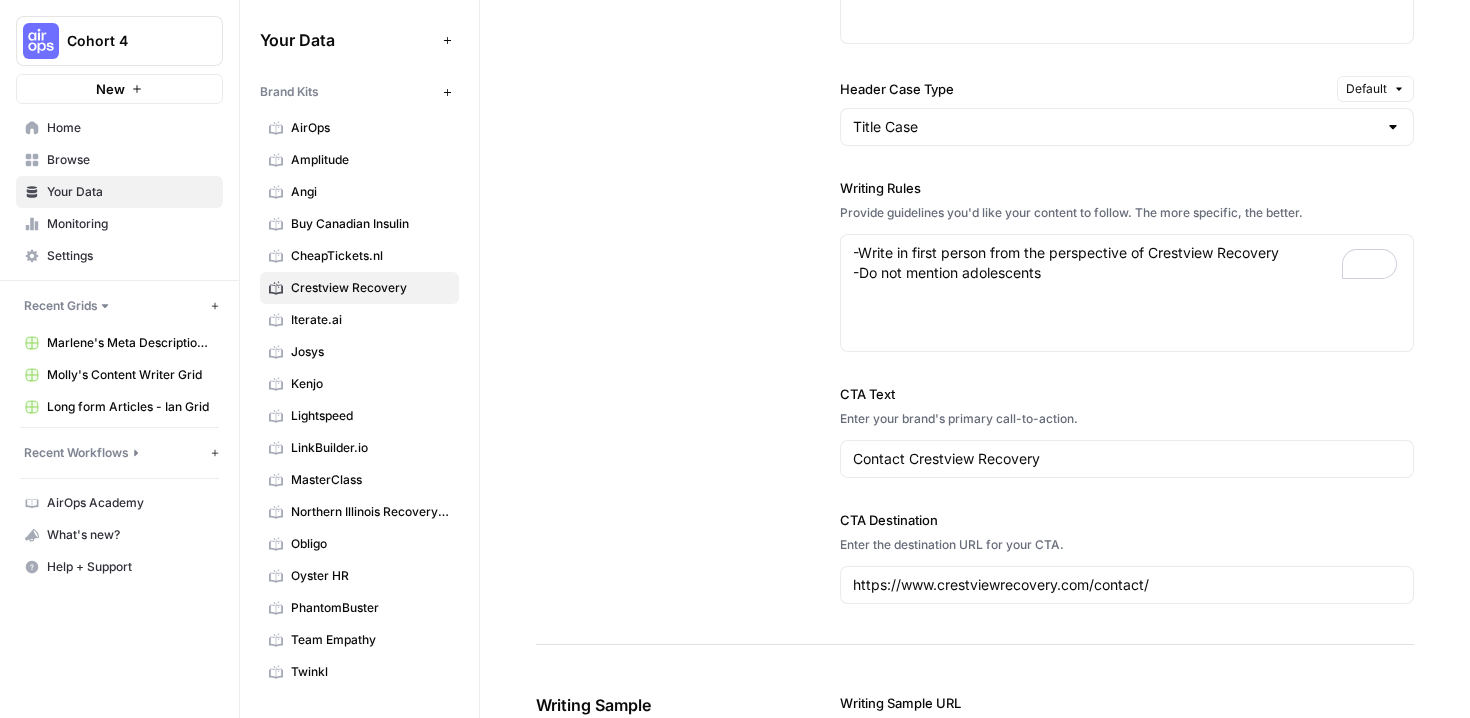 click on "-Write in first person from the perspective of Crestview Recovery
-Do not mention adolescents -Write in first person from the perspective of Crestview Recovery
-Do not mention adolescents" at bounding box center [1127, 293] 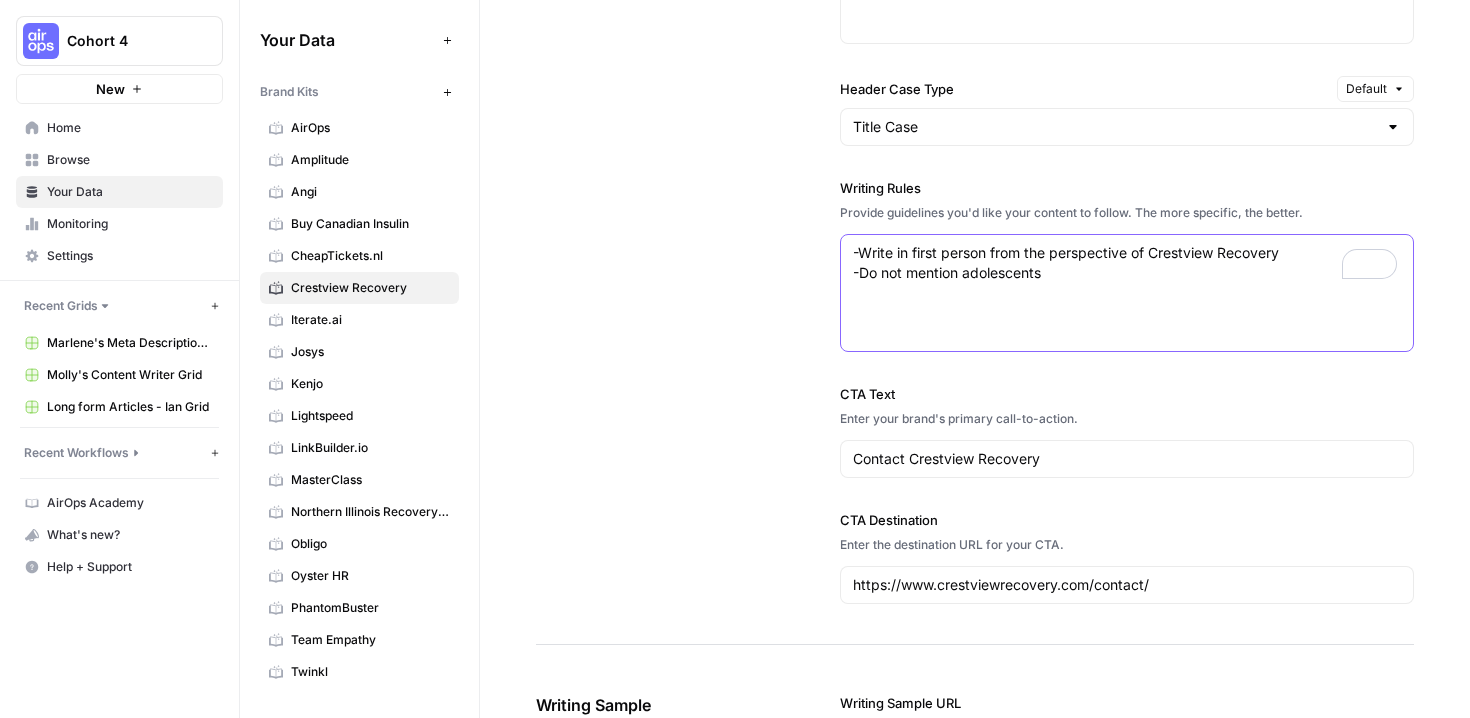 click on "-Write in first person from the perspective of Crestview Recovery
-Do not mention adolescents" at bounding box center (1127, 263) 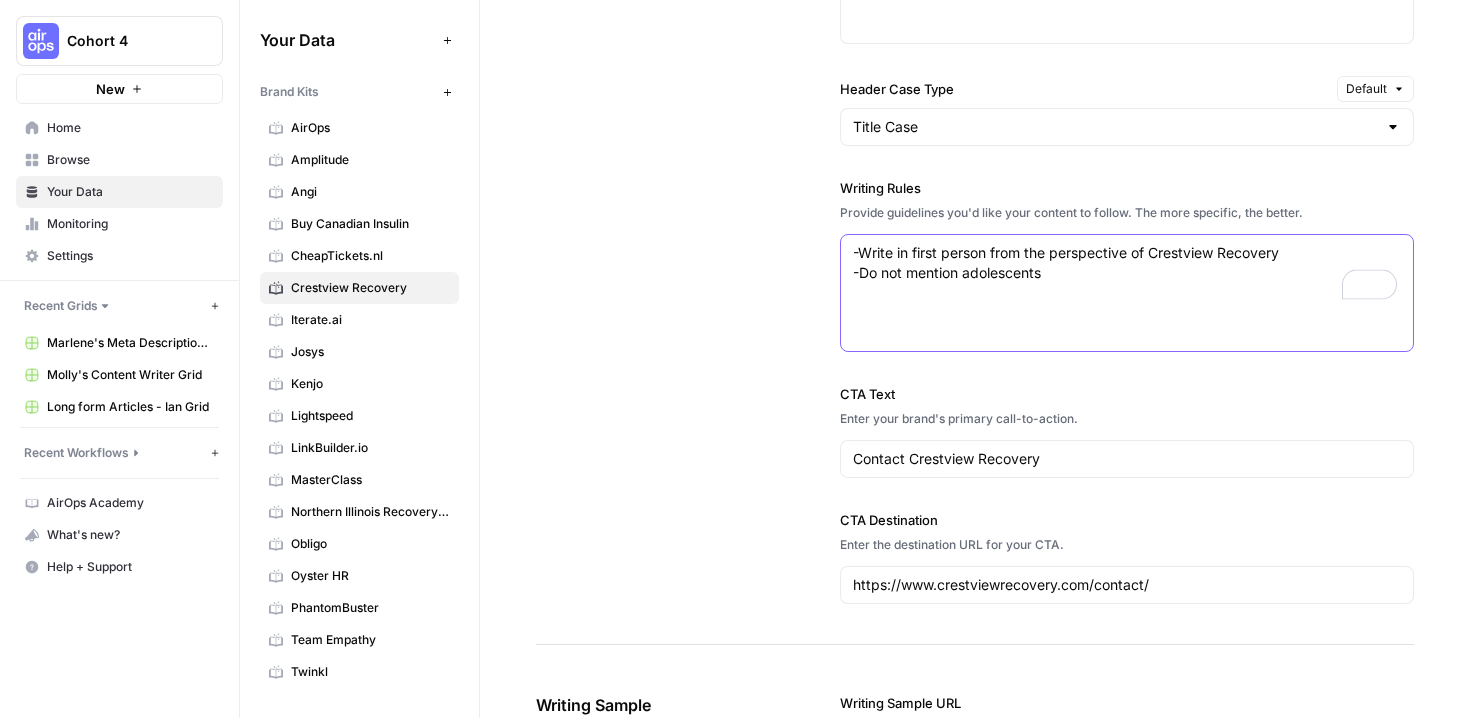 paste on "https://www.crestviewrecovery.com/
https://www.crestviewrecovery.com/resources/
https://www.crestviewrecovery.com/resources/prescription-drug-withdrawal-timeline/
https://www.crestviewrecovery.com/resources/opioid-withdrawal-timeline/
https://www.crestviewrecovery.com/treatment/morphine-addiction/
https://www.crestviewrecovery.com/therapy/trauma-focused-cbt/
https://www.crestviewrecovery.com/treatment/otc-addiction/
https://www.crestviewrecovery.com/resources/xanax-withdrawal-timeline/
https://www.crestviewrecovery.com/resources/marijuana-withdrawal-timeline/
https://www.crestviewrecovery.com/about/
https://www.crestviewrecovery.com/programs/60-day-rehab/
https://www.crestviewrecovery.com/treatment/xanax-addiction/
https://www.crestviewrecovery.com/treatment/vyvanse-addiction/
https://www.crestviewrecovery.com/treatment/synthetic-drug-addiction/
https://www.crestviewrecovery.com/treatment/suboxone-treatment/
https://www.crestviewrecovery.com/treatment/stimulant-addiction/
https://www.crestviewrecovery.com/..." 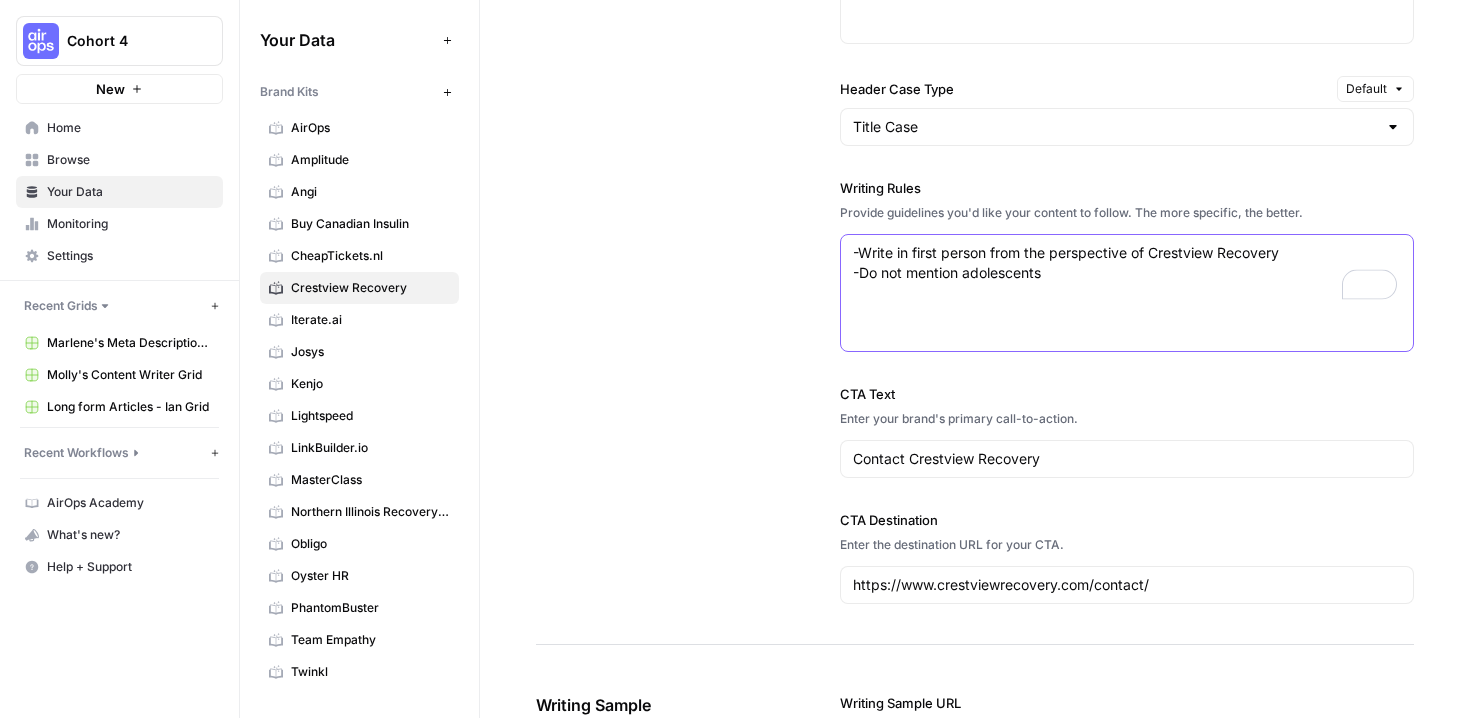 type on "-Write in first person from the perspective of Crestview Recovery
-Do not mention adolescents" 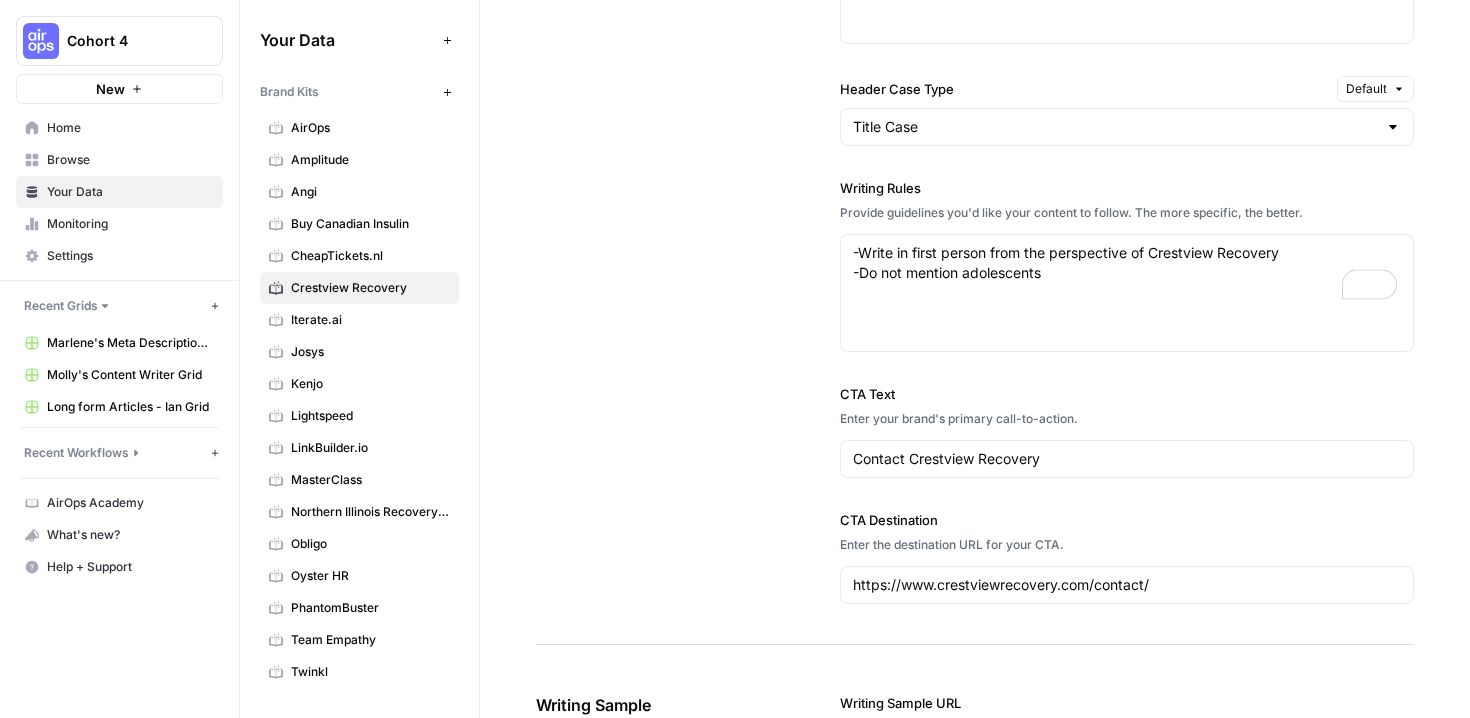 click on "Northern Illinois Recovery Center" at bounding box center (370, 512) 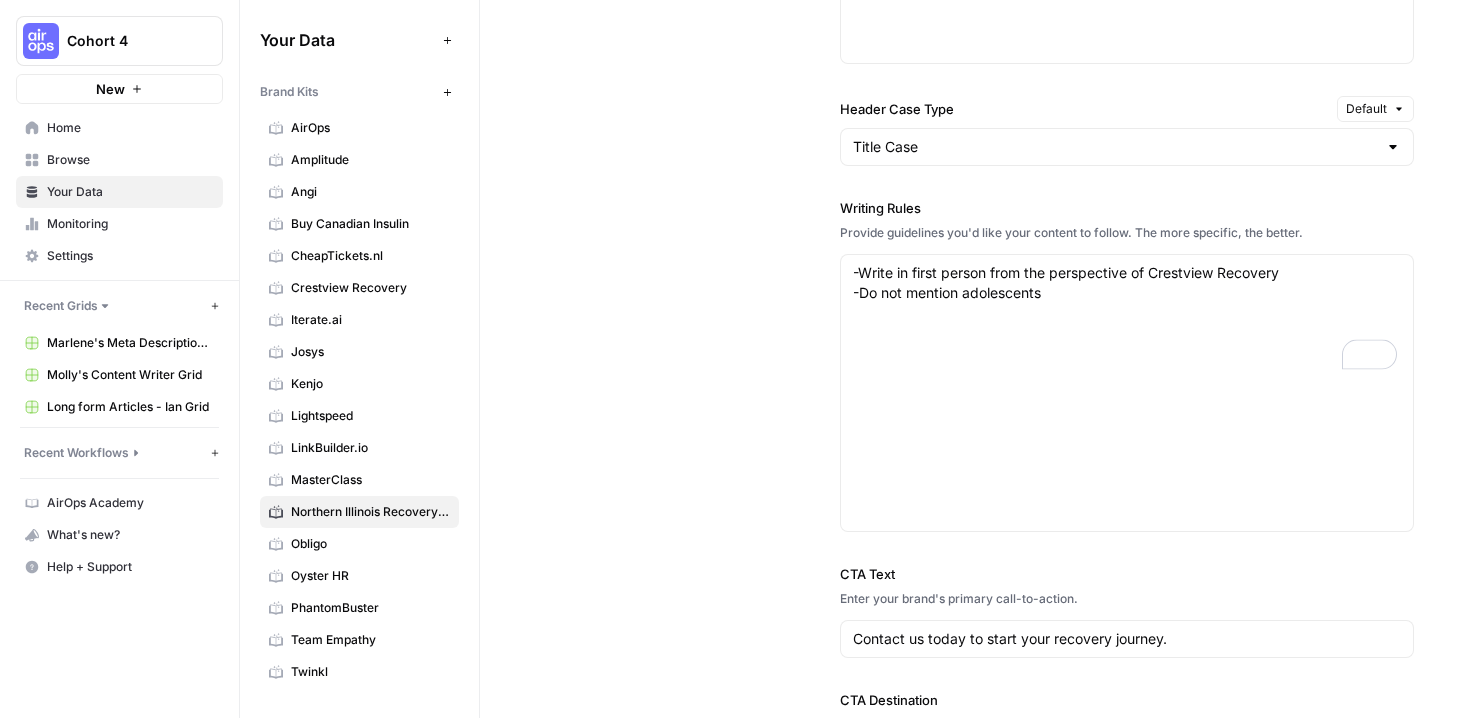 type on "**********" 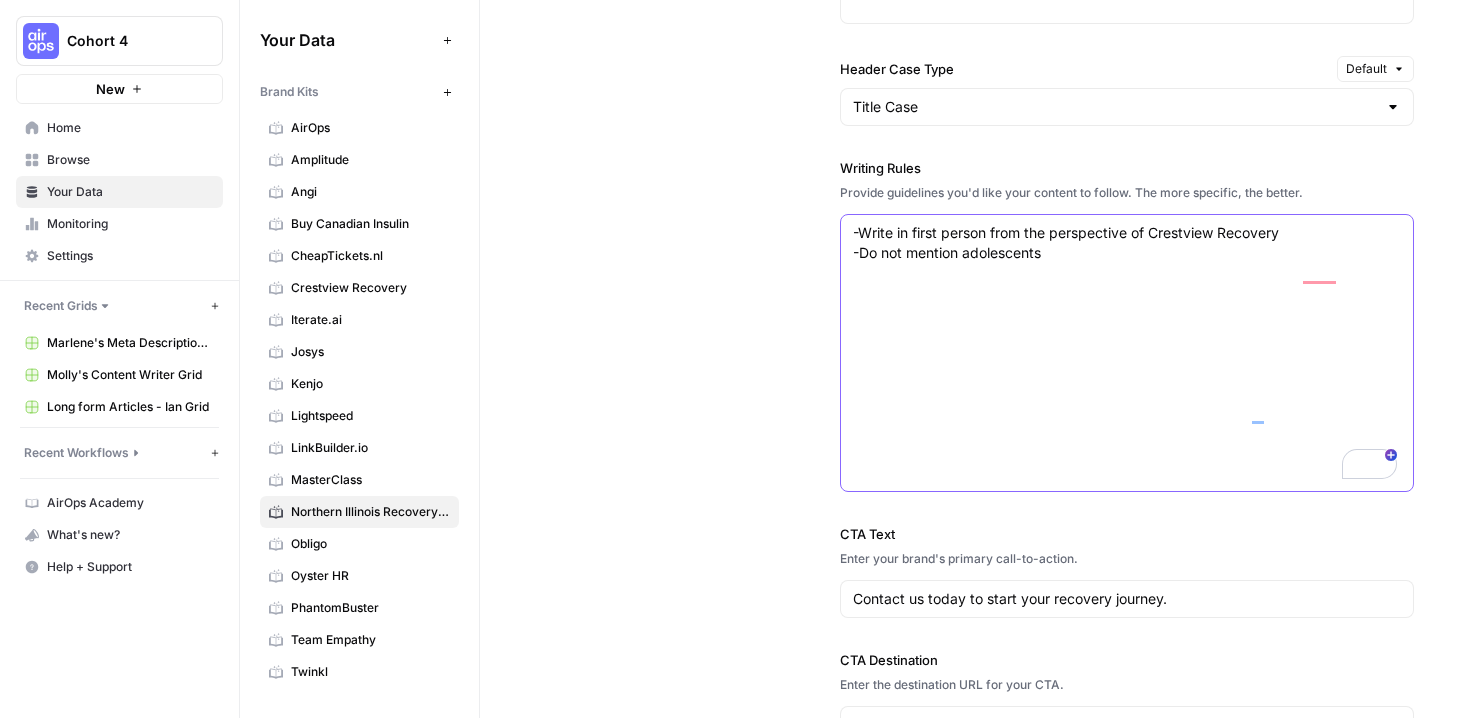 drag, startPoint x: 1214, startPoint y: 496, endPoint x: 858, endPoint y: 246, distance: 435.01263 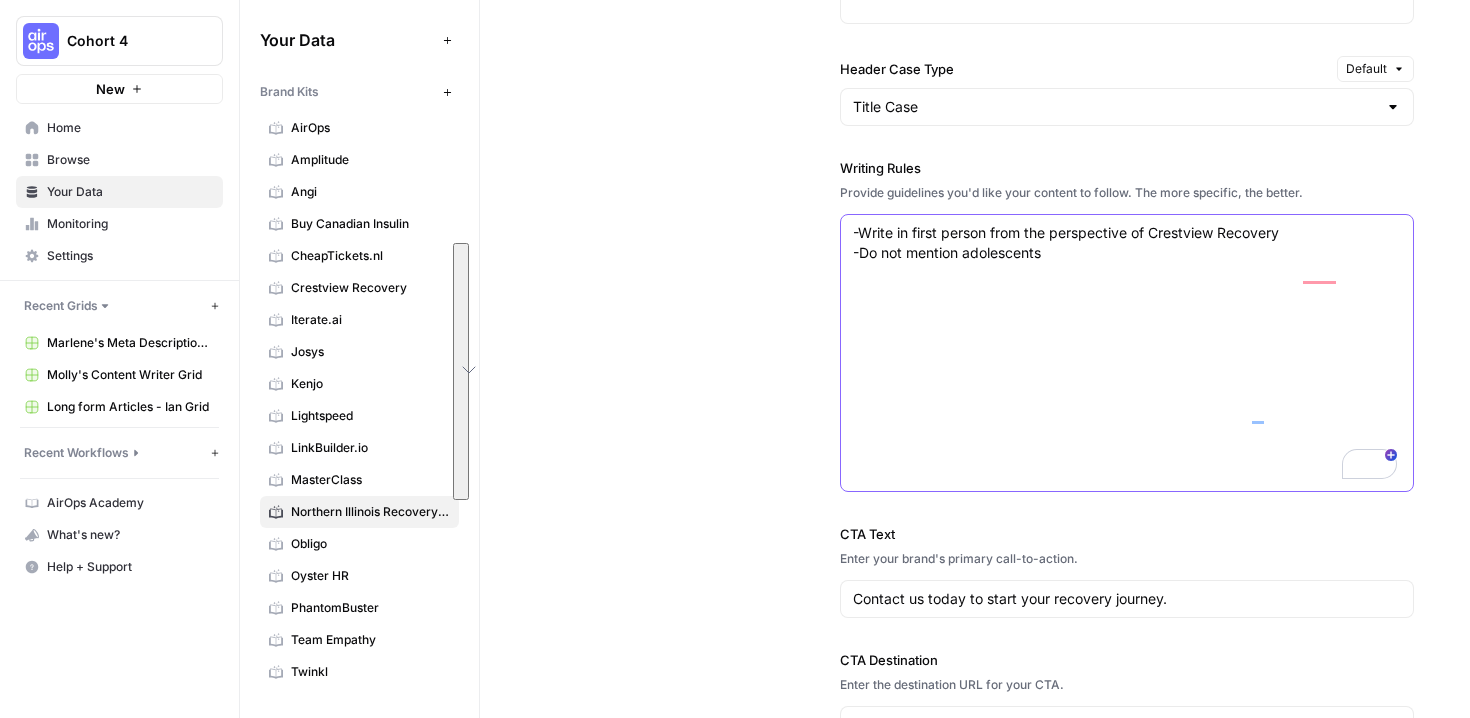 type on "- Utilize statistics from the last 3 years to support information.
- Also use relevant authoritative resources like the National Institute of Health and the National Institute of Drug Abuse. Any websites that have .gov or .edu.
- Speak in first person
- Keep the copy easy enough to read that someone in the 8th grade can understand it.
- Utilize bullet points
- Paragraphs should be no longer than 300 words
- Content should reference Northern Illinois Recovery Center and their commitment to aiding in recovery in the intro paragraph and in the last paragraph.
- Please provide links to the references used at the bottom of the content
- Do not capitalize articles in titles
- Place the CTA paragraph after the FAQ section" 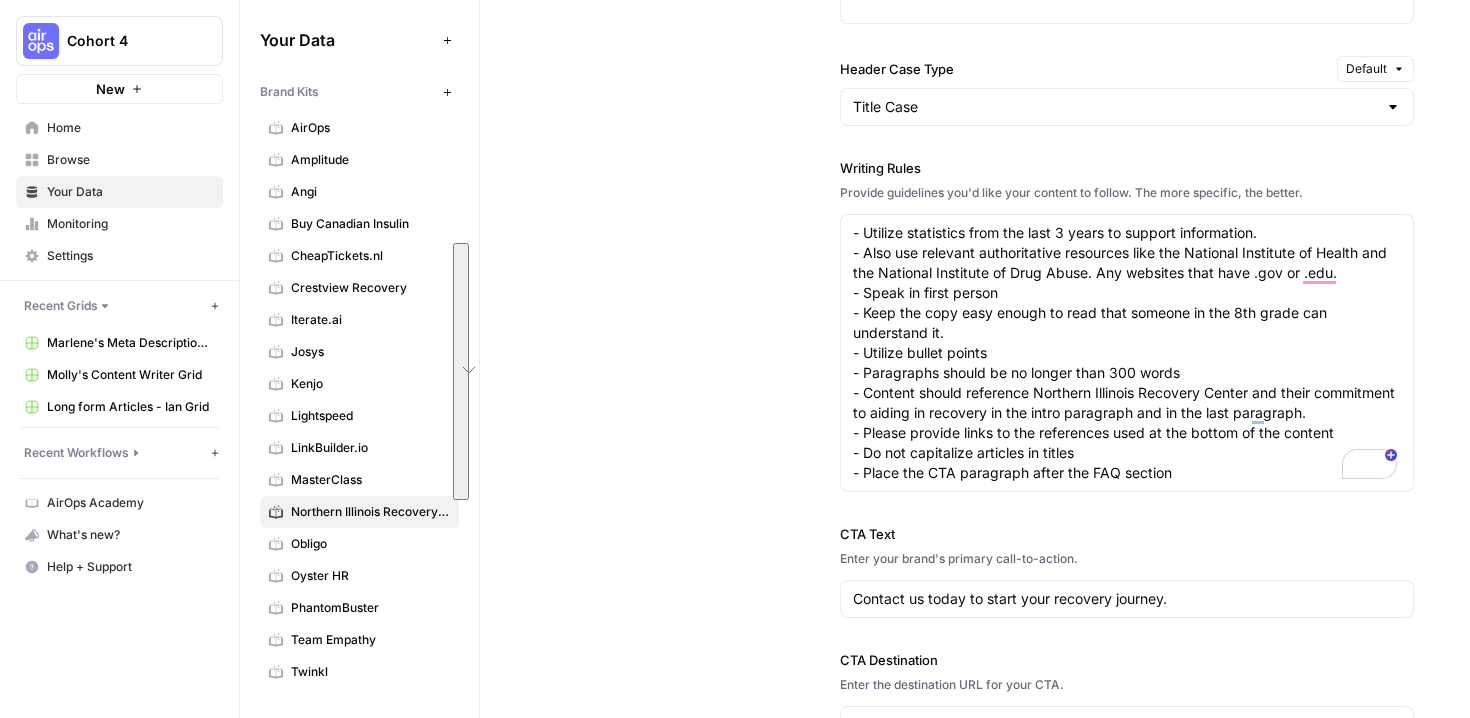 click on "Crestview Recovery" at bounding box center (370, 288) 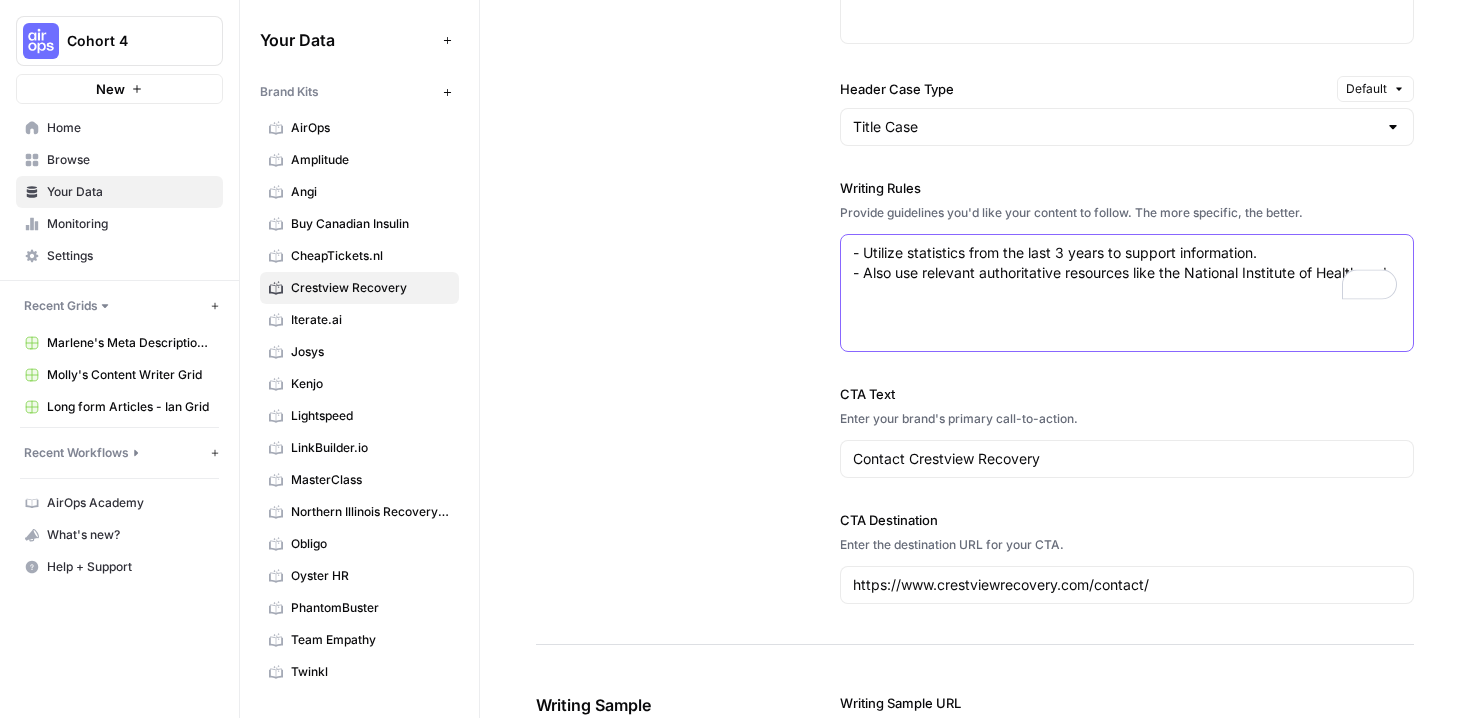 click on "-Write in first person from the perspective of Crestview Recovery
-Do not mention adolescents" at bounding box center [1127, 263] 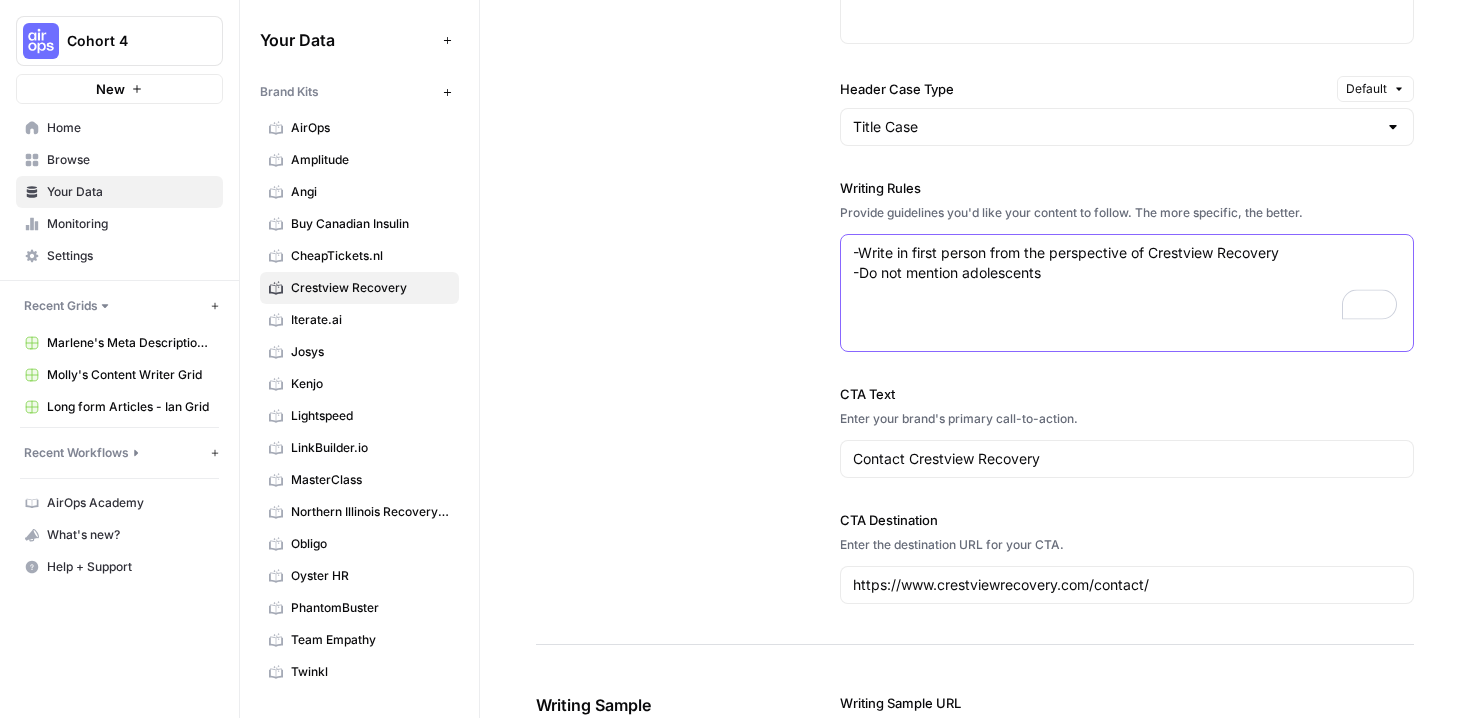 paste on "Utilize statistics from the last 3 years to support information.
- Also use relevant authoritative resources like the National Institute of Health and the National Institute of Drug Abuse. Any websites that have .gov or .edu.
- Speak in first person
- Keep the copy easy enough to read that someone in the 8th grade can understand it.
- Utilize bullet points
- Paragraphs should be no longer than 300 words
- Content should reference Northern Illinois Recovery Center and their commitment to aiding in recovery in the intro paragraph and in the last paragraph.
- Please provide links to the references used at the bottom of the content
- Do not capitalize articles in titles
- Place the CTA paragraph after the FAQ section" 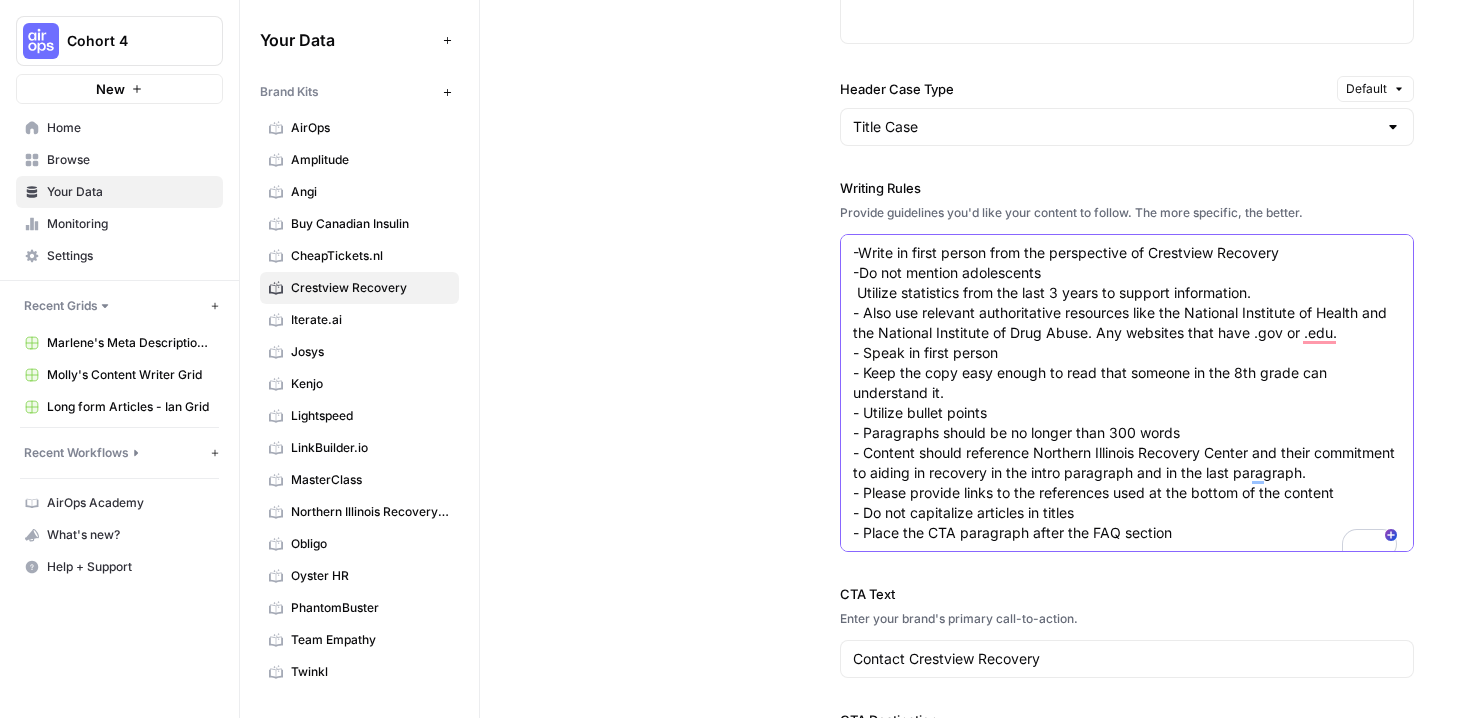 click on "-Write in first person from the perspective of Crestview Recovery
-Do not mention adolescents
Utilize statistics from the last 3 years to support information.
- Also use relevant authoritative resources like the National Institute of Health and the National Institute of Drug Abuse. Any websites that have .gov or .edu.
- Speak in first person
- Keep the copy easy enough to read that someone in the 8th grade can understand it.
- Utilize bullet points
- Paragraphs should be no longer than 300 words
- Content should reference Northern Illinois Recovery Center and their commitment to aiding in recovery in the intro paragraph and in the last paragraph.
- Please provide links to the references used at the bottom of the content
- Do not capitalize articles in titles
- Place the CTA paragraph after the FAQ section" at bounding box center (1127, 393) 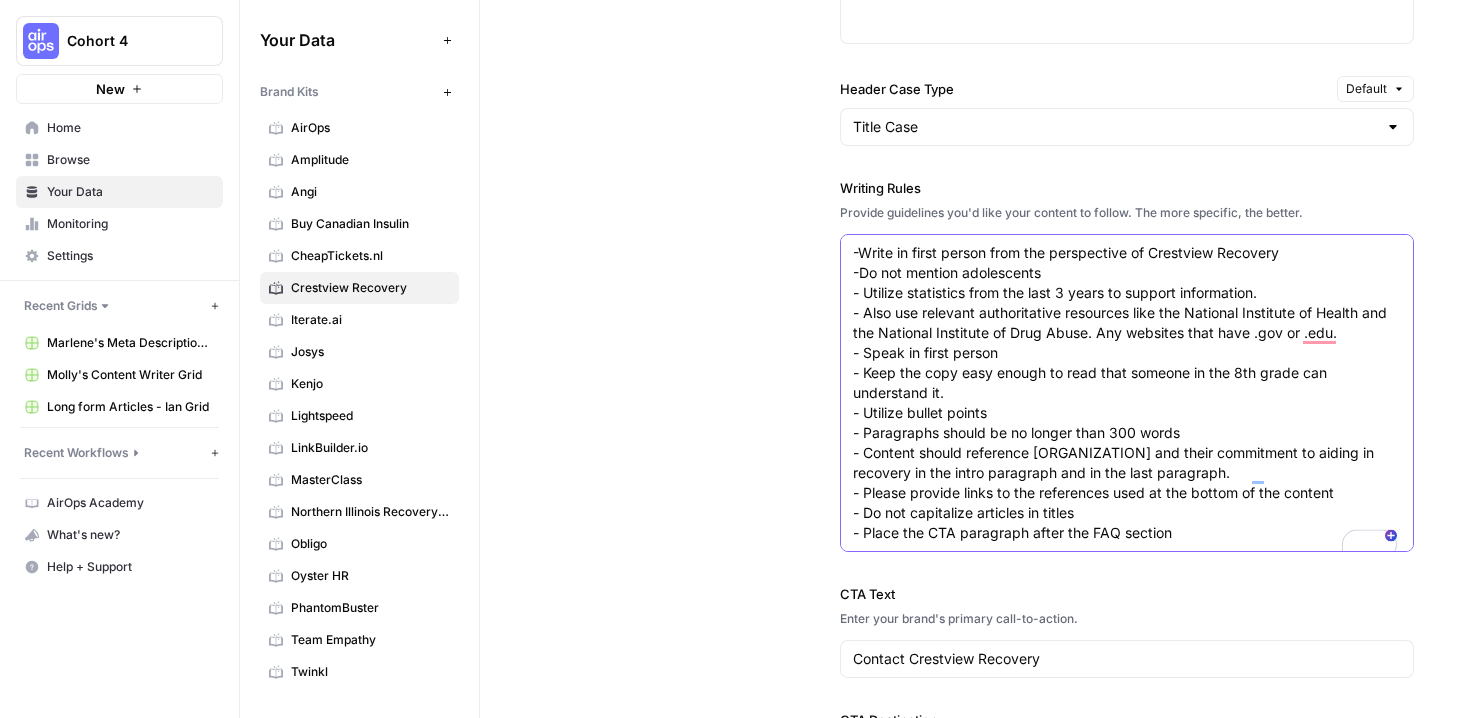 click on "-Write in first person from the perspective of Crestview Recovery
-Do not mention adolescents
- Utilize statistics from the last 3 years to support information.
- Also use relevant authoritative resources like the National Institute of Health and the National Institute of Drug Abuse. Any websites that have .gov or .edu.
- Speak in first person
- Keep the copy easy enough to read that someone in the 8th grade can understand it.
- Utilize bullet points
- Paragraphs should be no longer than 300 words
- Content should reference [ORGANIZATION] and their commitment to aiding in recovery in the intro paragraph and in the last paragraph.
- Please provide links to the references used at the bottom of the content
- Do not capitalize articles in titles
- Place the CTA paragraph after the FAQ section" at bounding box center (1127, 393) 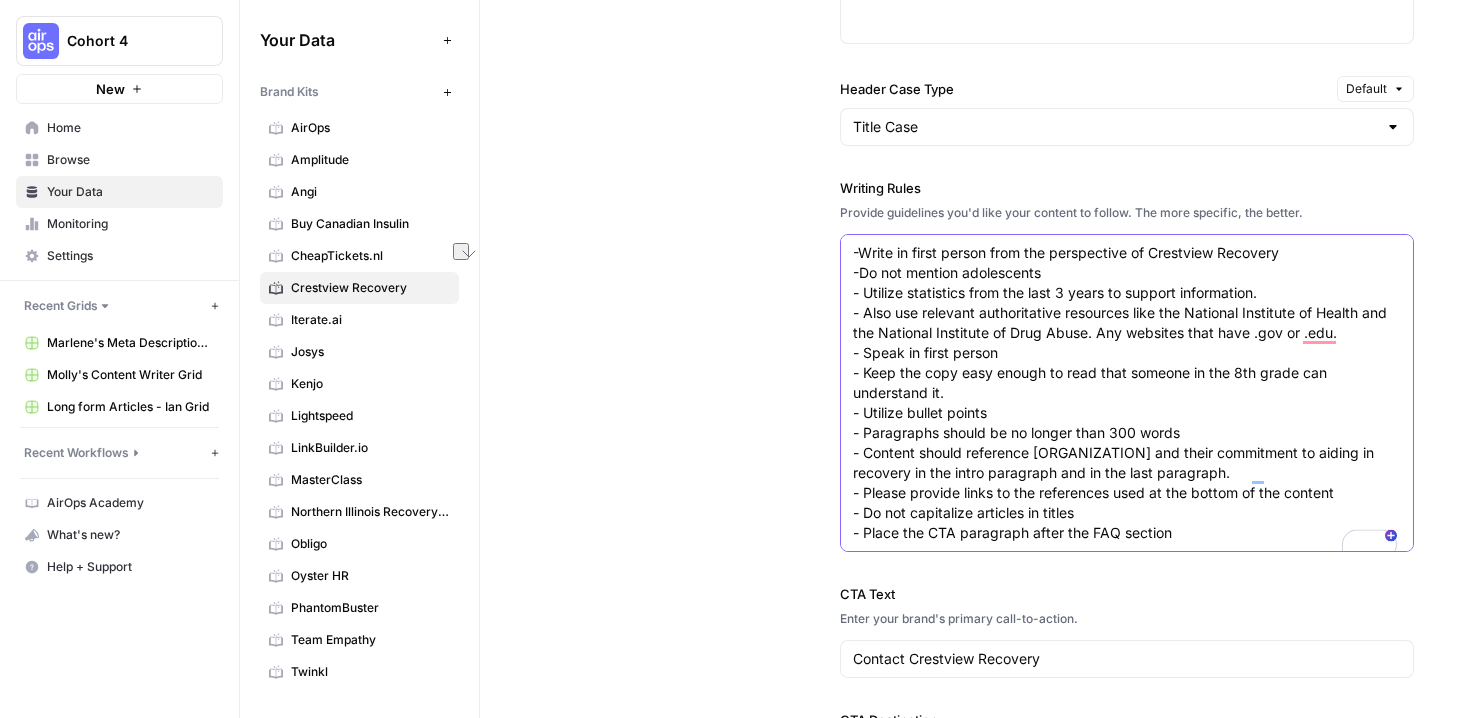 drag, startPoint x: 1020, startPoint y: 358, endPoint x: 833, endPoint y: 352, distance: 187.09624 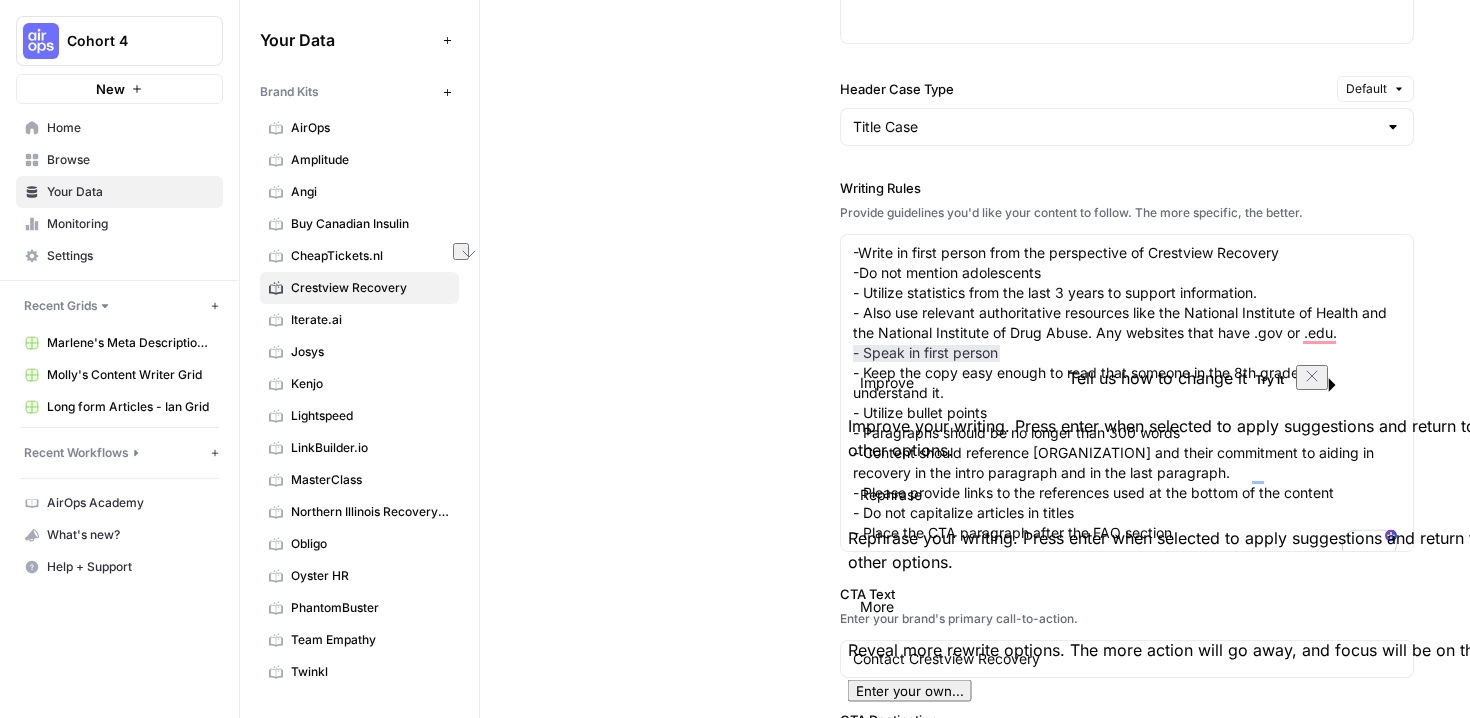 type 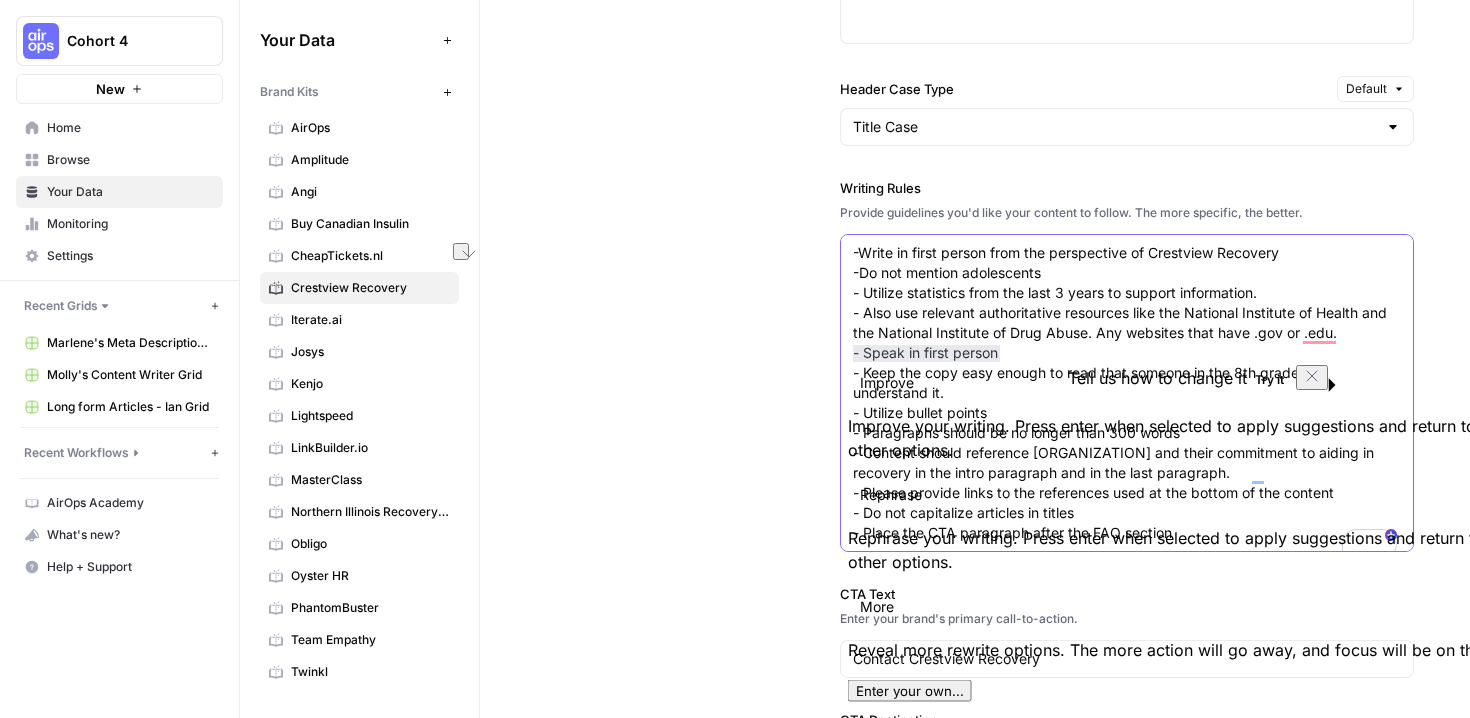 click on "-Write in first person from the perspective of Crestview Recovery
-Do not mention adolescents
- Utilize statistics from the last 3 years to support information.
- Also use relevant authoritative resources like the National Institute of Health and the National Institute of Drug Abuse. Any websites that have .gov or .edu.
- Speak in first person
- Keep the copy easy enough to read that someone in the 8th grade can understand it.
- Utilize bullet points
- Paragraphs should be no longer than 300 words
- Content should reference [ORGANIZATION] and their commitment to aiding in recovery in the intro paragraph and in the last paragraph.
- Please provide links to the references used at the bottom of the content
- Do not capitalize articles in titles
- Place the CTA paragraph after the FAQ section" at bounding box center [1127, 393] 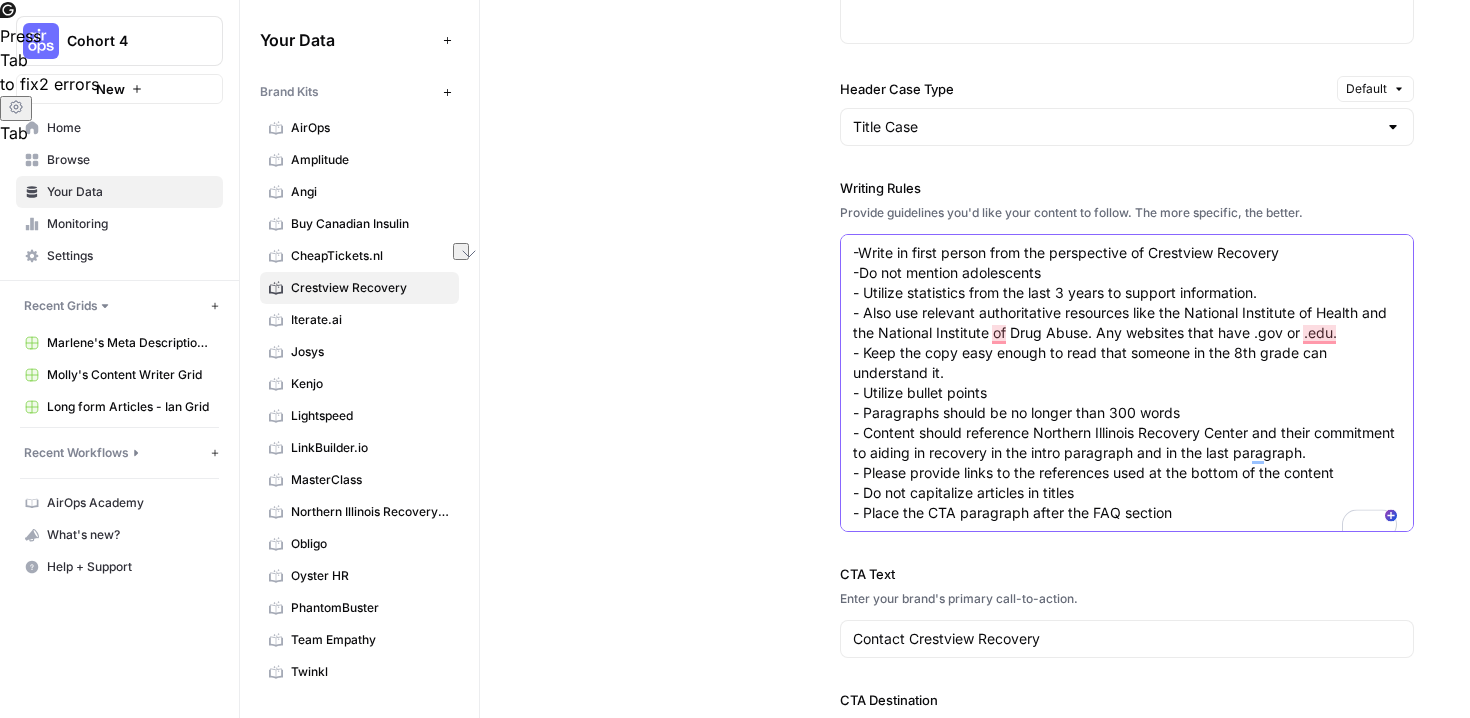 drag, startPoint x: 1255, startPoint y: 433, endPoint x: 1038, endPoint y: 432, distance: 217.0023 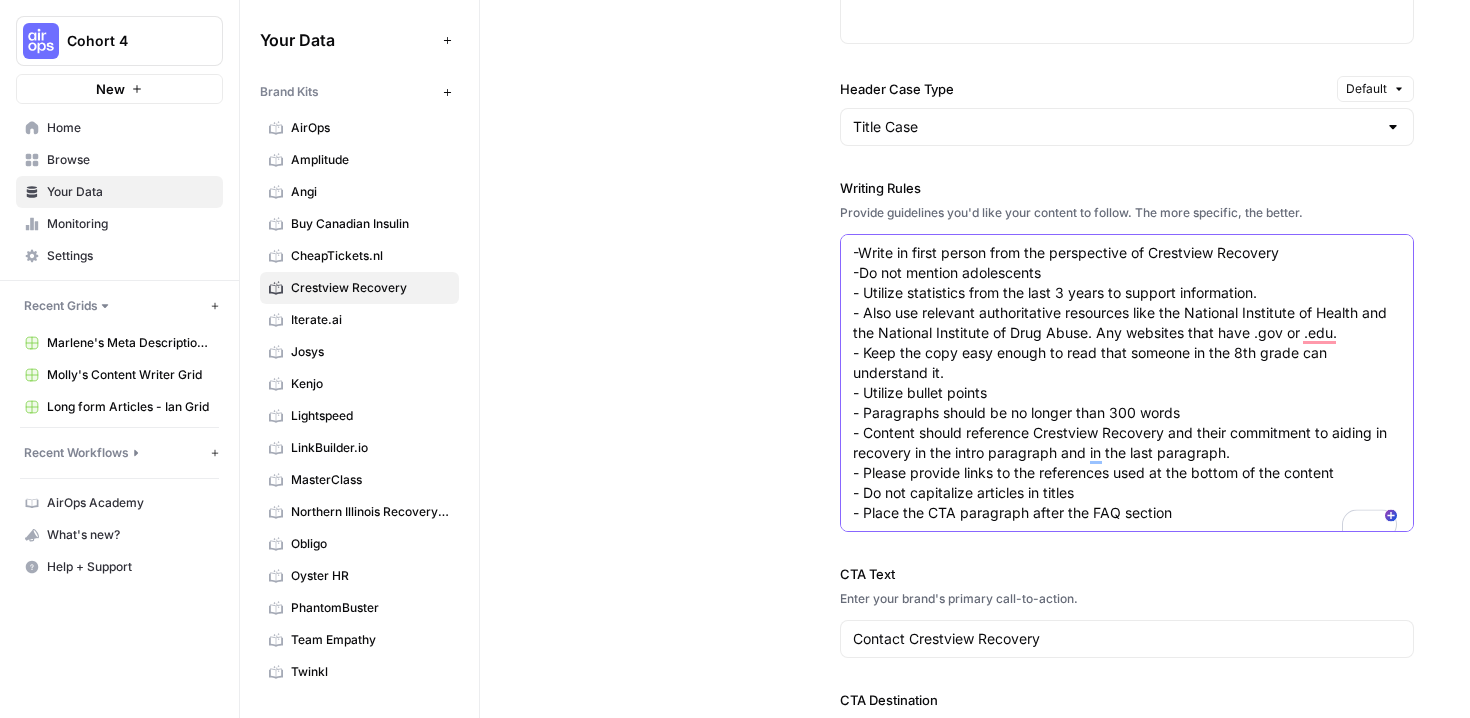 click on "-Write in first person from the perspective of Crestview Recovery
-Do not mention adolescents
- Utilize statistics from the last 3 years to support information.
- Also use relevant authoritative resources like the National Institute of Health and the National Institute of Drug Abuse. Any websites that have .gov or .edu.
- Keep the copy easy enough to read that someone in the 8th grade can understand it.
- Utilize bullet points
- Paragraphs should be no longer than 300 words
- Content should reference Crestview Recovery and their commitment to aiding in recovery in the intro paragraph and in the last paragraph.
- Please provide links to the references used at the bottom of the content
- Do not capitalize articles in titles
- Place the CTA paragraph after the FAQ section" at bounding box center (1127, 383) 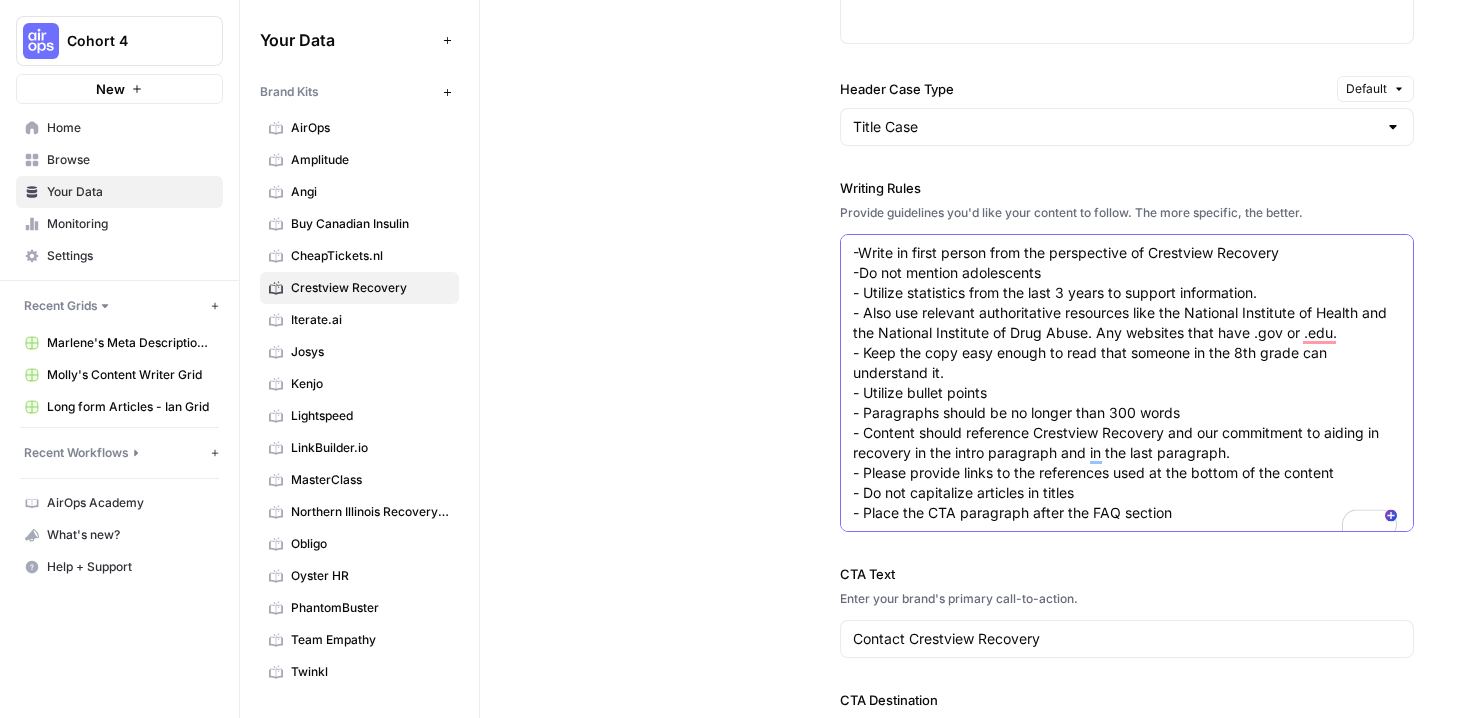 click on "-Write in first person from the perspective of Crestview Recovery
-Do not mention adolescents
- Utilize statistics from the last 3 years to support information.
- Also use relevant authoritative resources like the National Institute of Health and the National Institute of Drug Abuse. Any websites that have .gov or .edu.
- Keep the copy easy enough to read that someone in the 8th grade can understand it.
- Utilize bullet points
- Paragraphs should be no longer than 300 words
- Content should reference Crestview Recovery and our commitment to aiding in recovery in the intro paragraph and in the last paragraph.
- Please provide links to the references used at the bottom of the content
- Do not capitalize articles in titles
- Place the CTA paragraph after the FAQ section" at bounding box center [1127, 383] 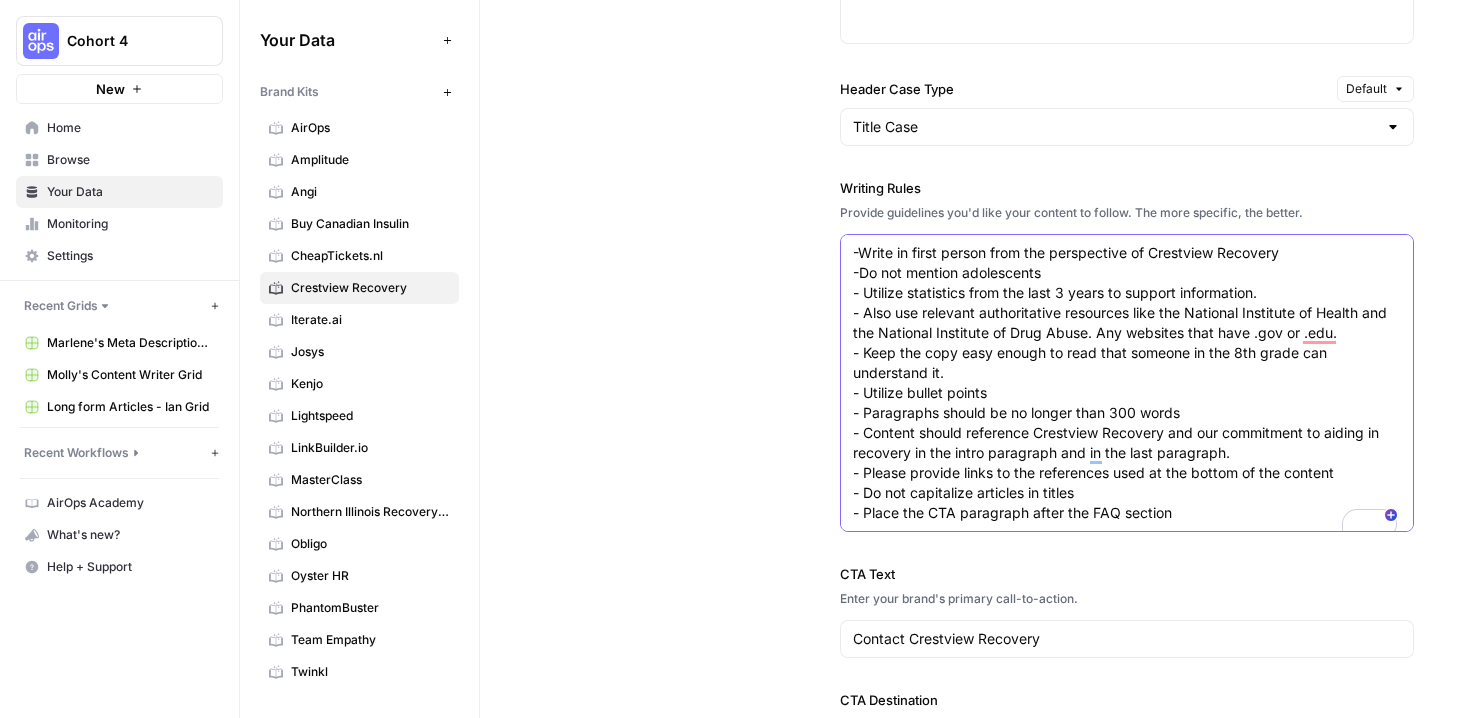 type on "-Write in first person from the perspective of Crestview Recovery
-Do not mention adolescents
- Utilize statistics from the last 3 years to support information.
- Also use relevant authoritative resources like the National Institute of Health and the National Institute of Drug Abuse. Any websites that have .gov or .edu.
- Keep the copy easy enough to read that someone in the 8th grade can understand it.
- Utilize bullet points
- Paragraphs should be no longer than 300 words
- Content should reference Crestview Recovery and our commitment to aiding in recovery in the intro paragraph and in the last paragraph.
- Please provide links to the references used at the bottom of the content
- Do not capitalize articles in titles
- Place the CTA paragraph after the FAQ section" 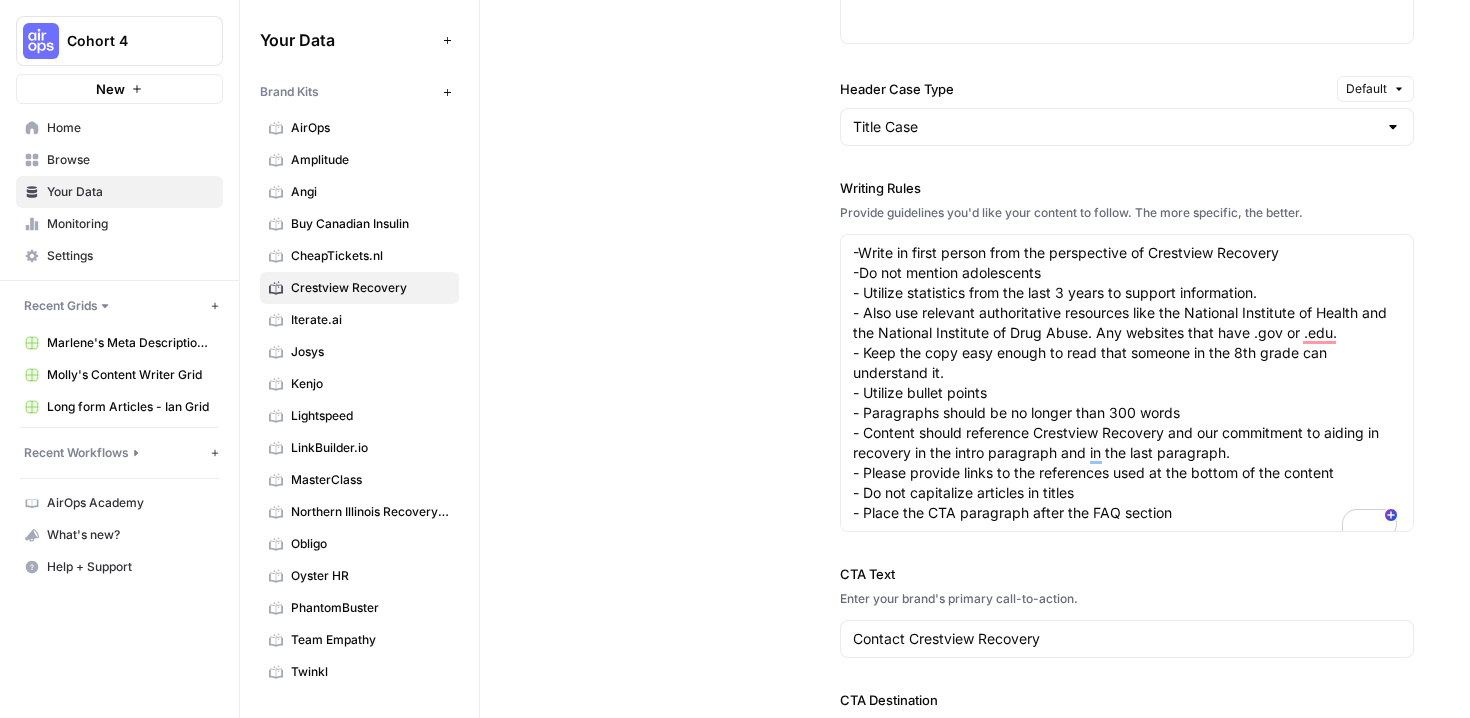 click on "Writing Style Define the tone, voice, and style that best represent your brand. Author Persona Imagine you have an AI ghost writer at your disposal. Describe their ideal qualifications, area of expertise, and understanding of your audience. You are the foremost expert on Crestview Recovery, deeply familiar with its mission, services, and values. Write content that reflects the center's compassionate, client-focused approach and commitment to quality care. Maintain a tone that is supportive, knowledgeable, and trustworthy, always prioritizing the needs and experiences of those seeking help. You are the foremost expert on Crestview Recovery, deeply familiar with its mission, services, and values. Write content that reflects the center's compassionate, client-focused approach and commitment to quality care. Maintain a tone that is supportive, knowledgeable, and trustworthy, always prioritizing the needs and experiences of those seeking help. Tone of Voice Describe the tone of voice of your brand. Default" at bounding box center [975, 215] 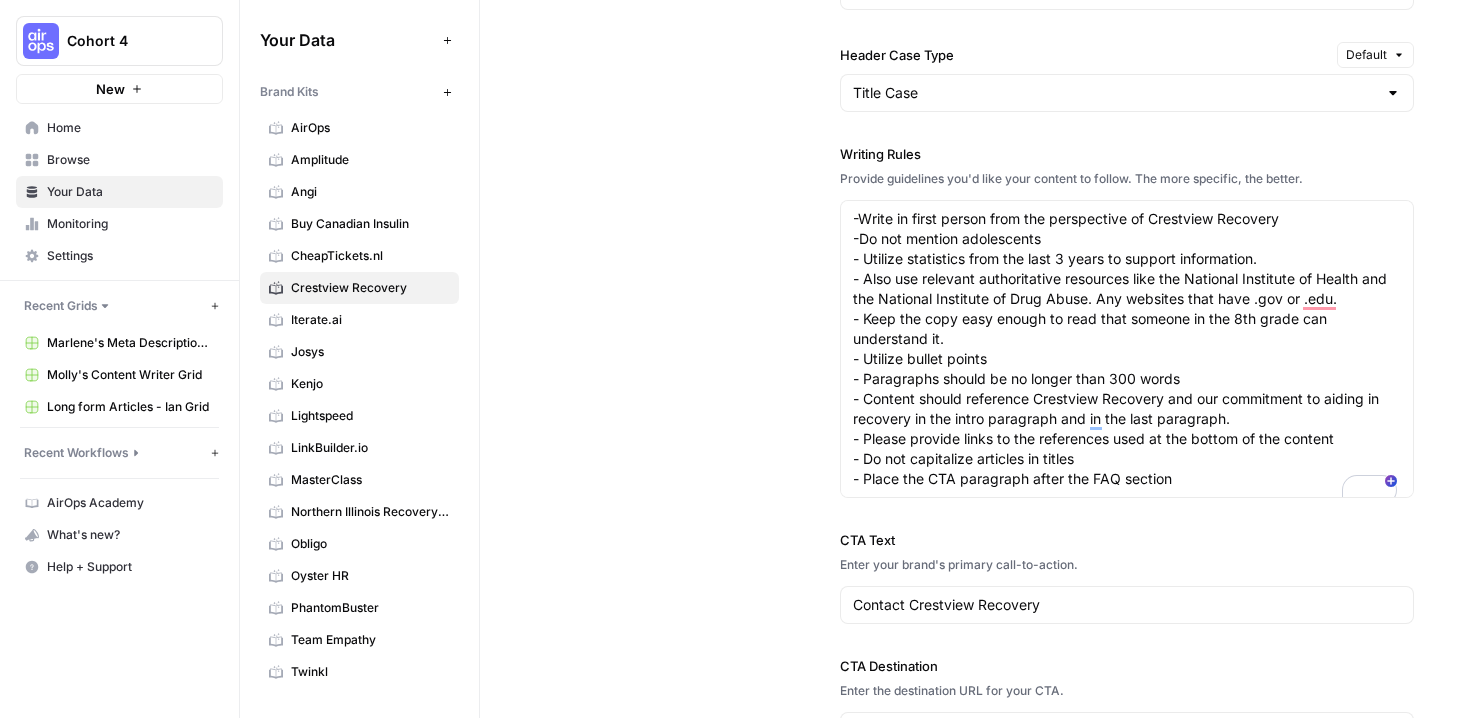 scroll, scrollTop: 1640, scrollLeft: 0, axis: vertical 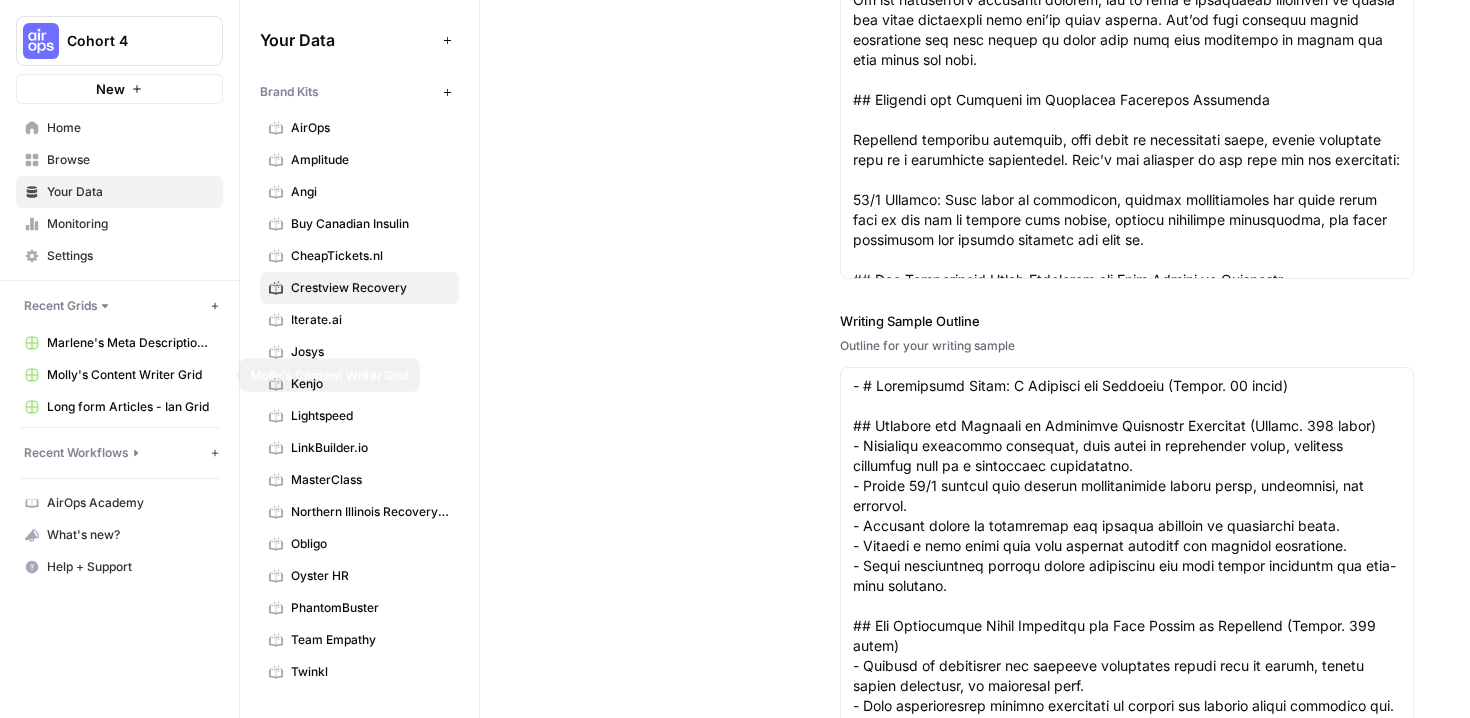 click on "Molly's Content Writer Grid" at bounding box center [130, 375] 